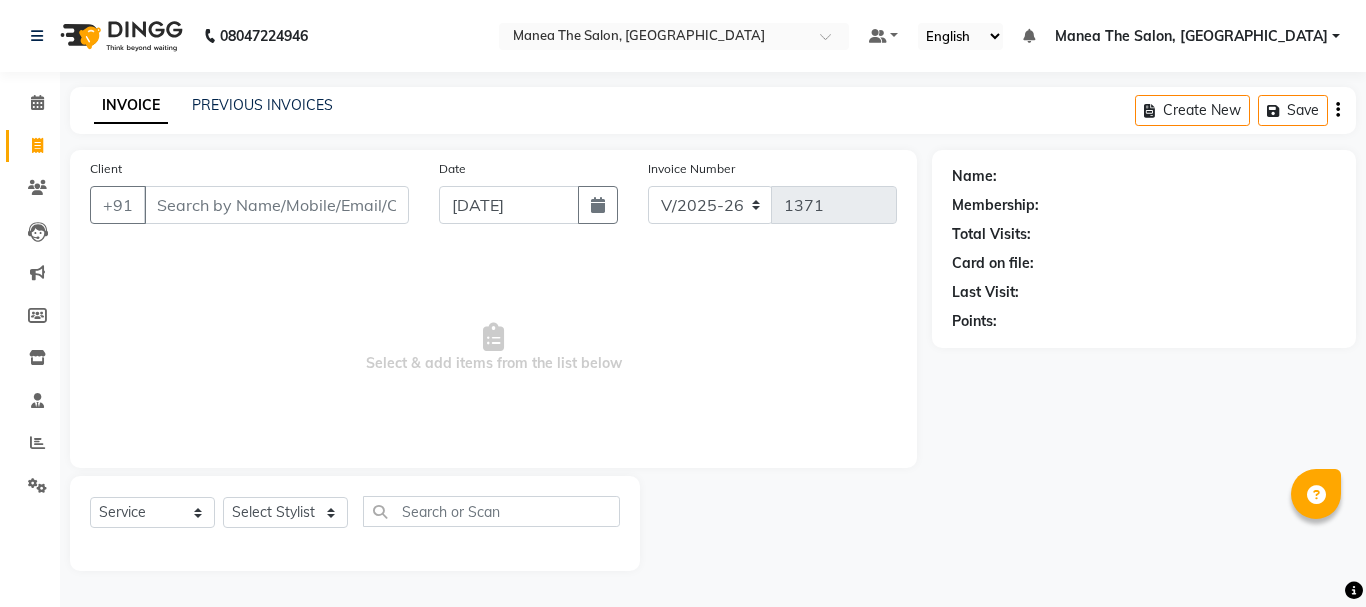 select on "7351" 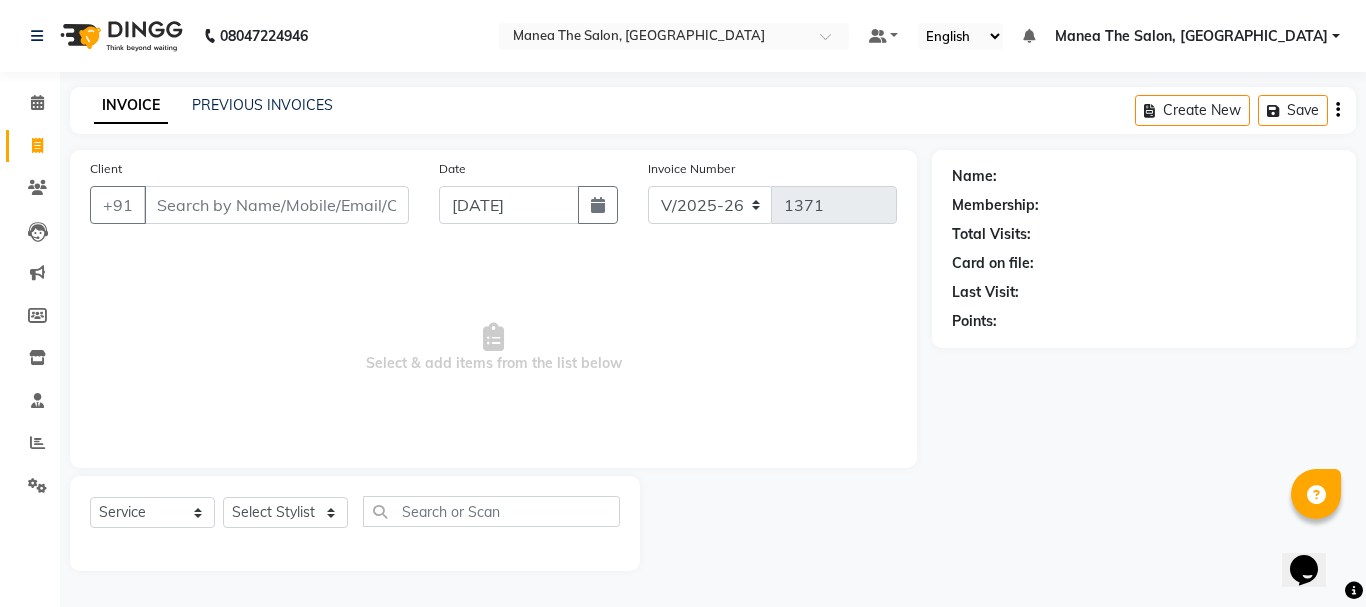 scroll, scrollTop: 0, scrollLeft: 0, axis: both 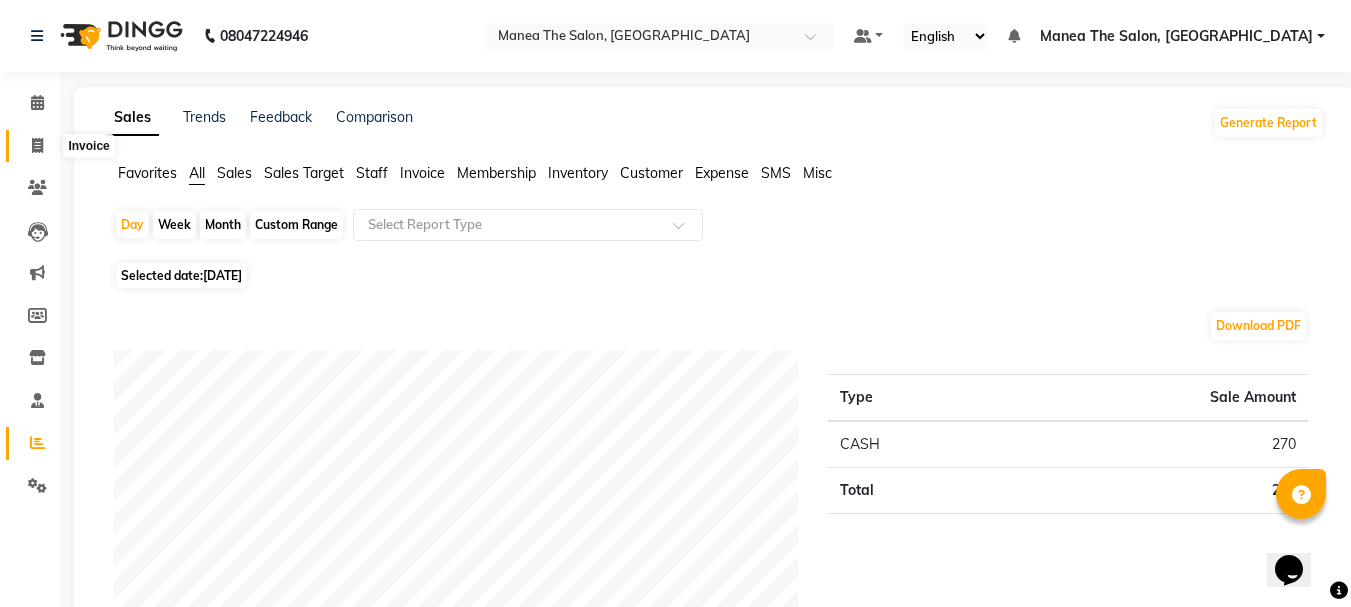 click 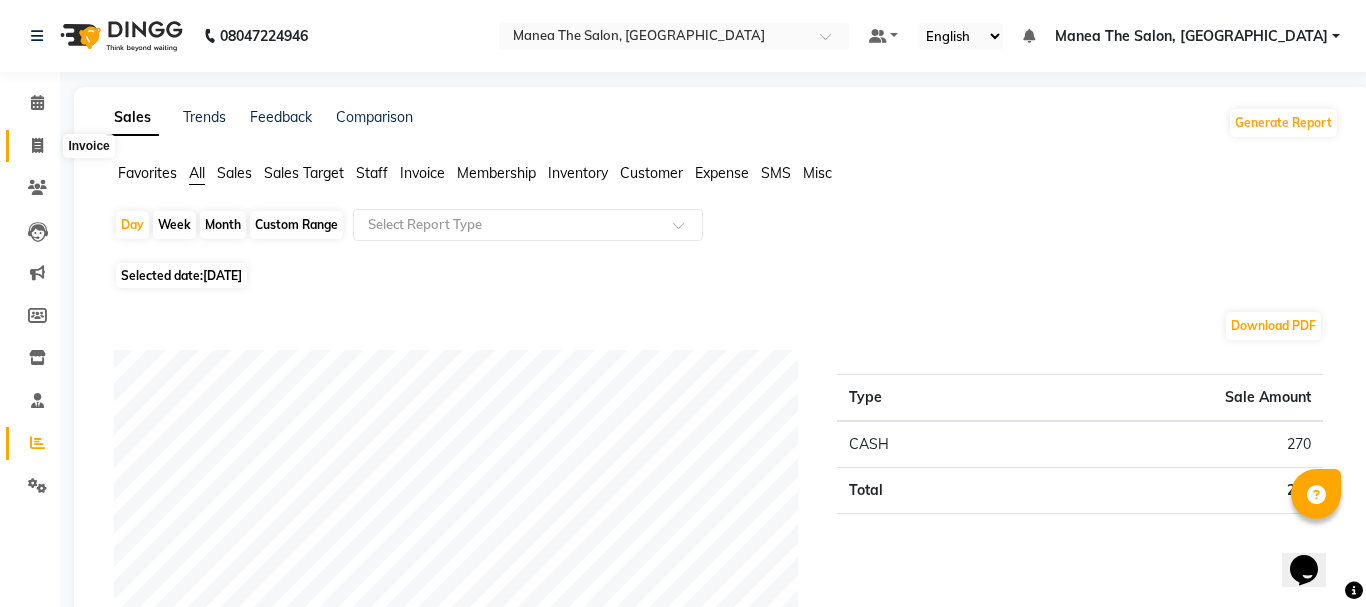 select on "7351" 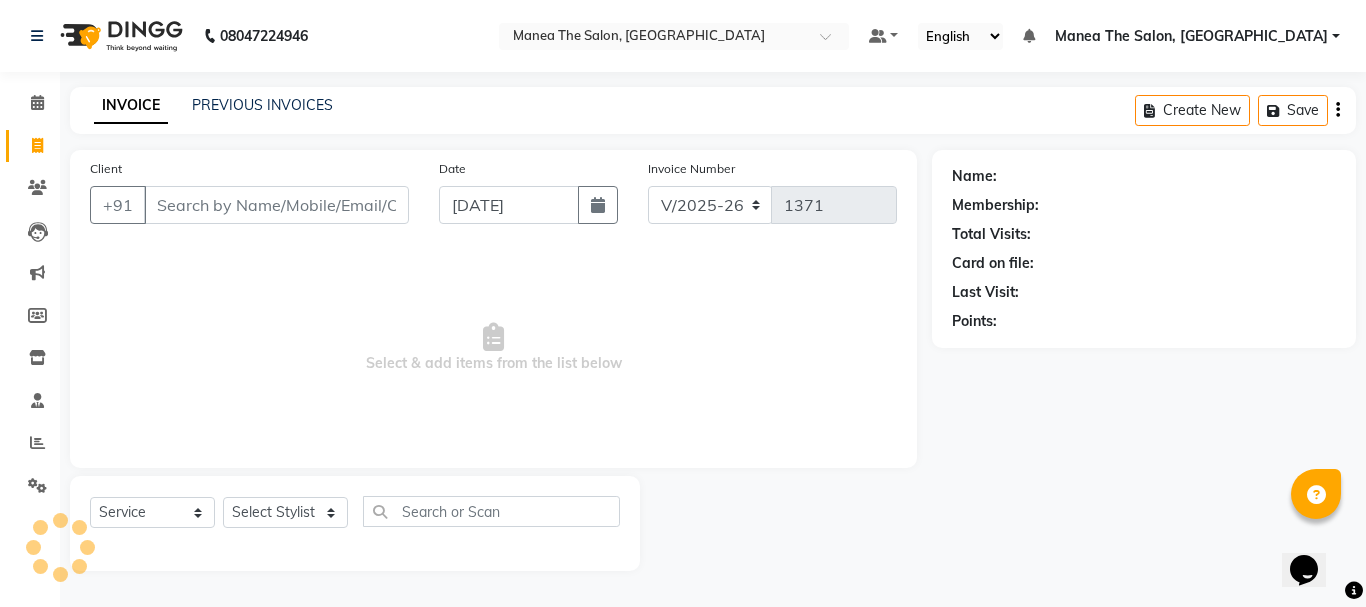 click on "Client" at bounding box center (276, 205) 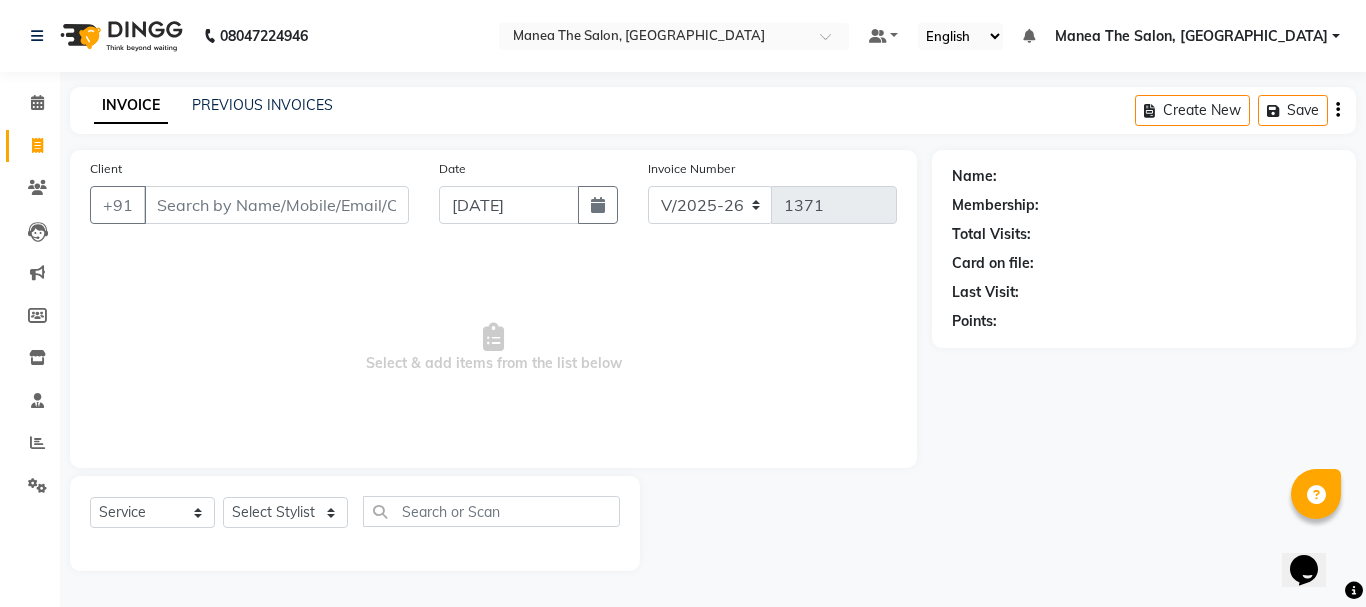 click on "Client" at bounding box center (276, 205) 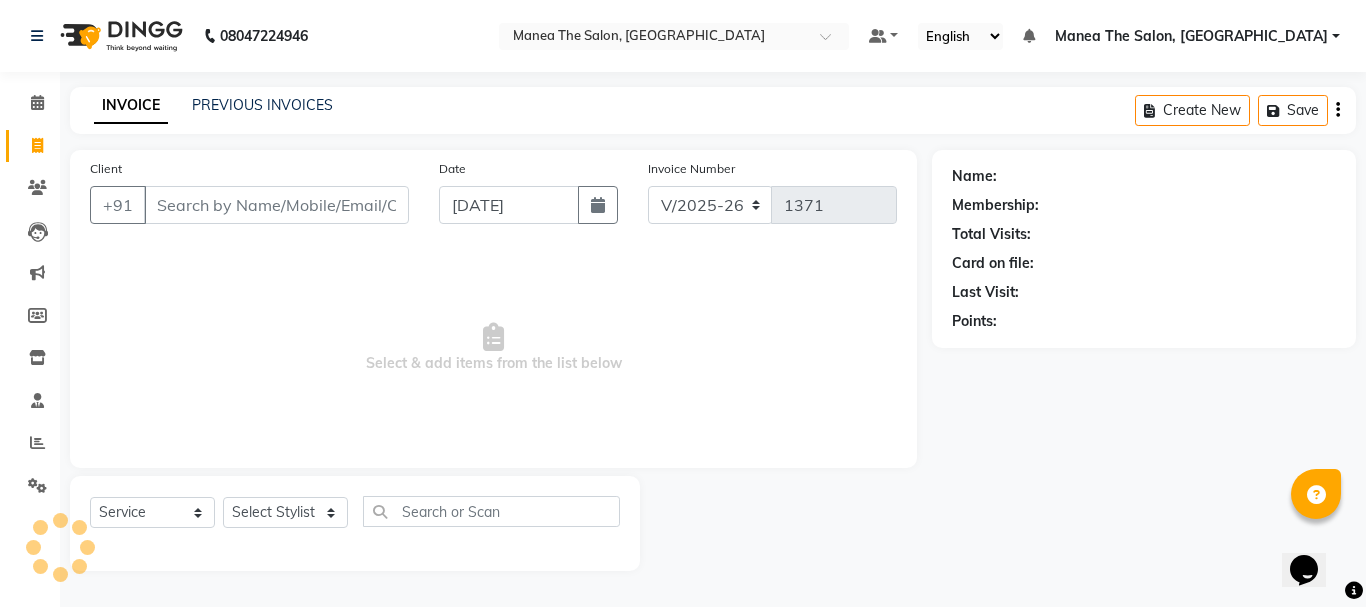 click on "Client" at bounding box center [276, 205] 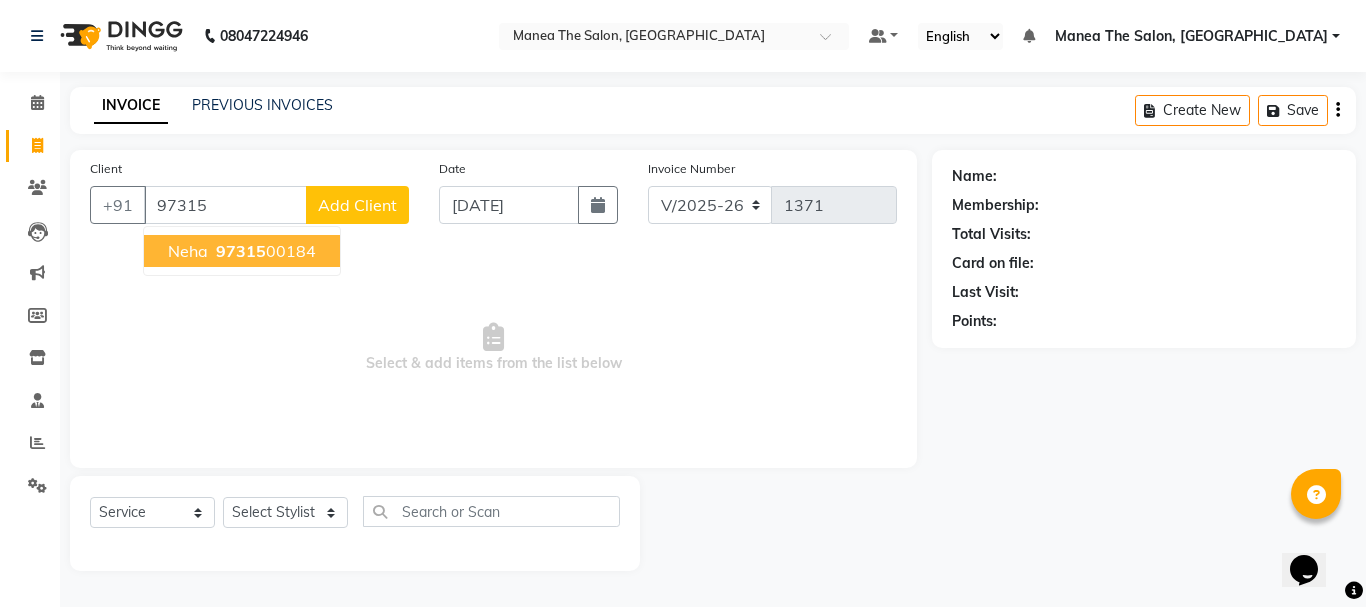 click on "neha   97315 00184" at bounding box center [242, 251] 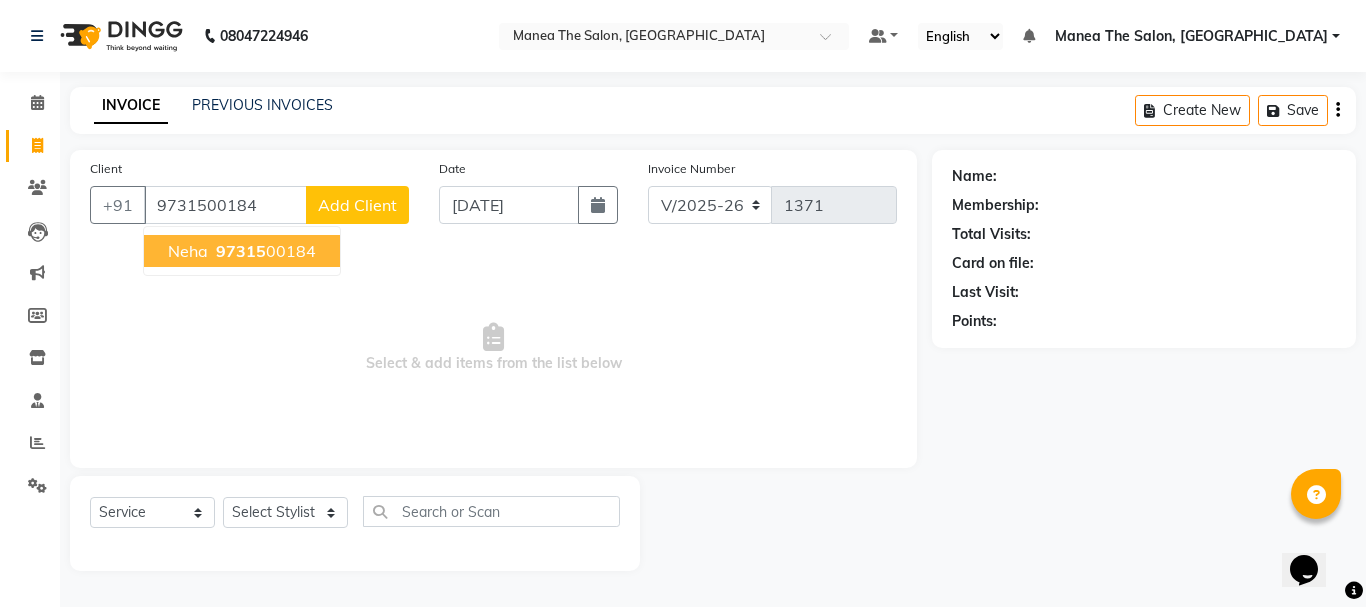 type on "9731500184" 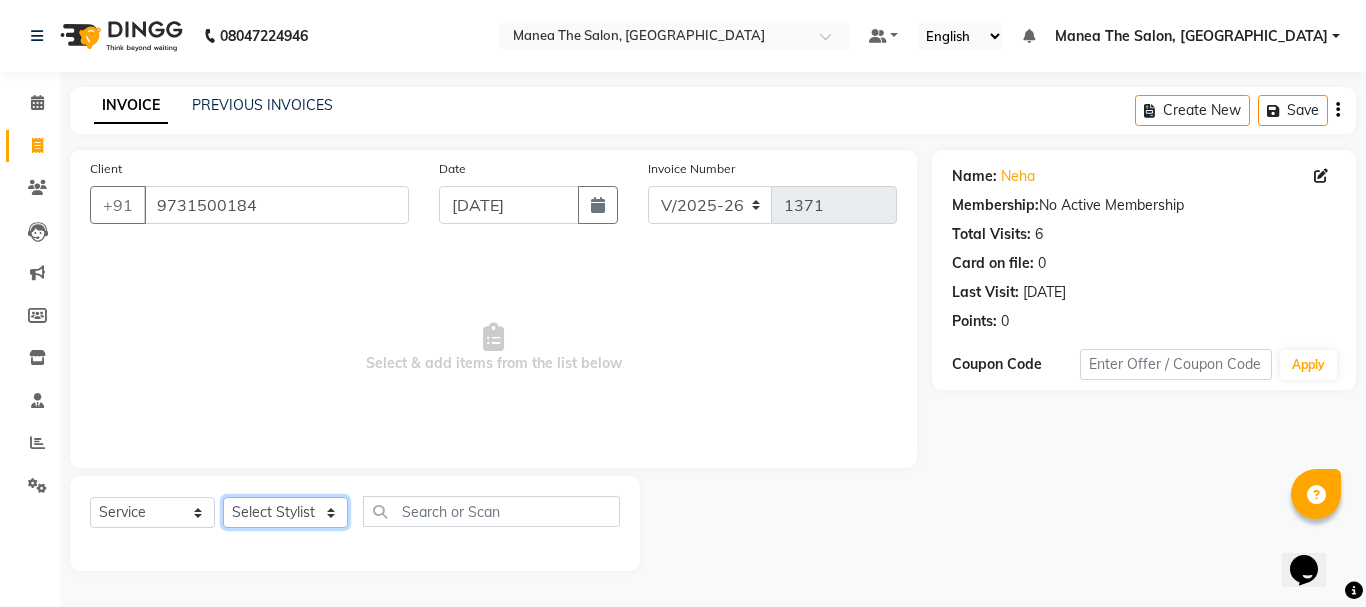click on "Select Stylist aman Azeem Divya Prasad Rajyalaxmi Renuka shireesha Sulthana" 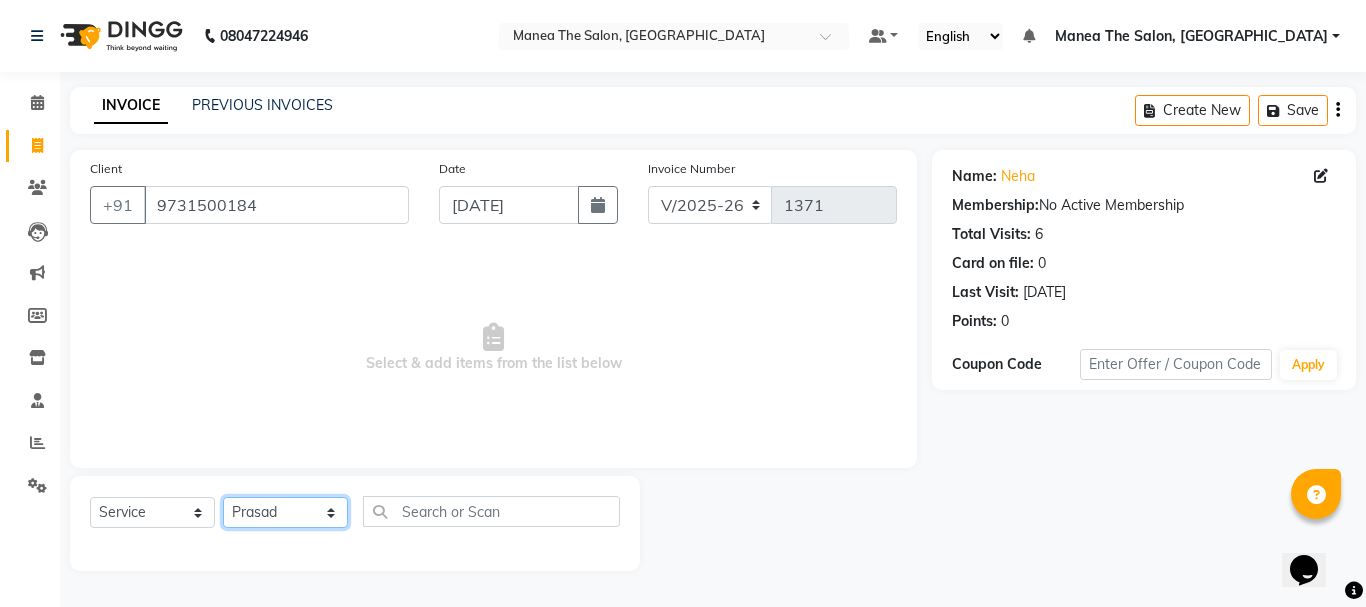 click on "Select Stylist aman Azeem Divya Prasad Rajyalaxmi Renuka shireesha Sulthana" 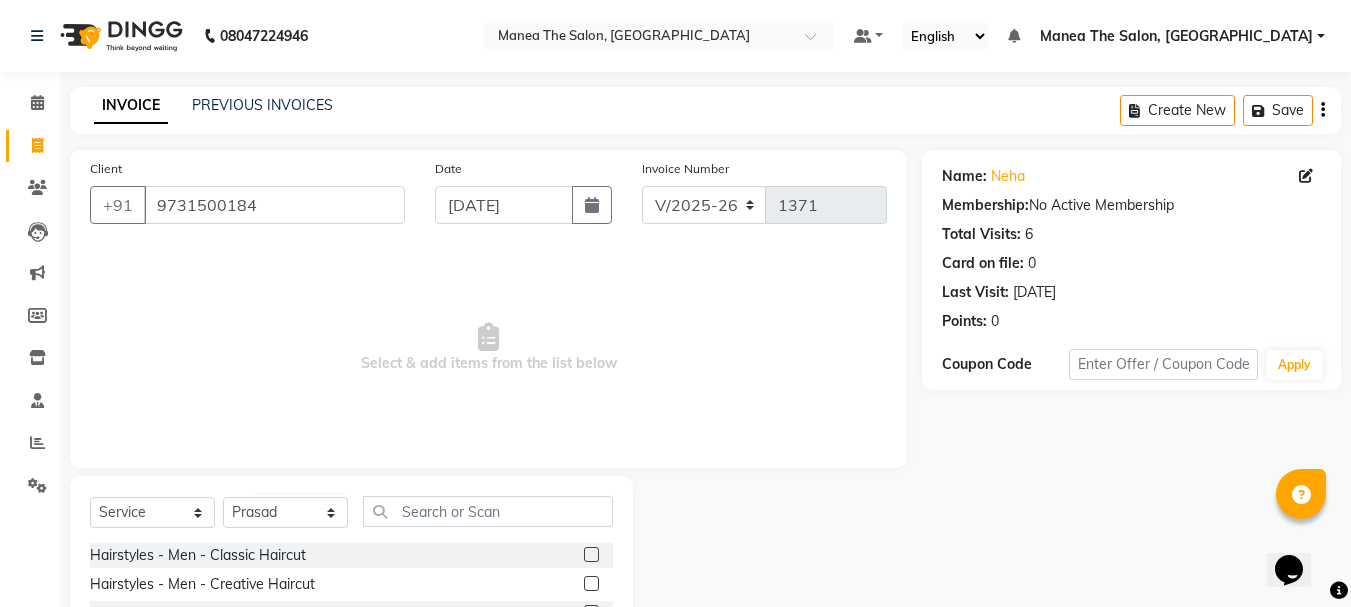 click 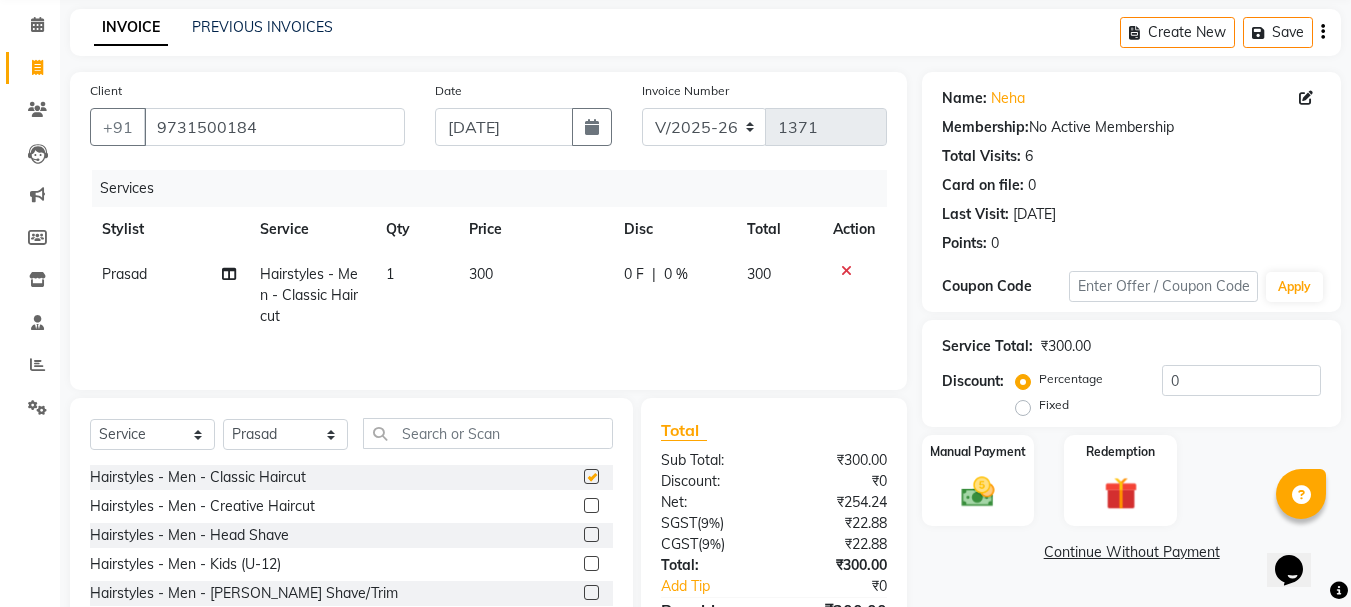checkbox on "false" 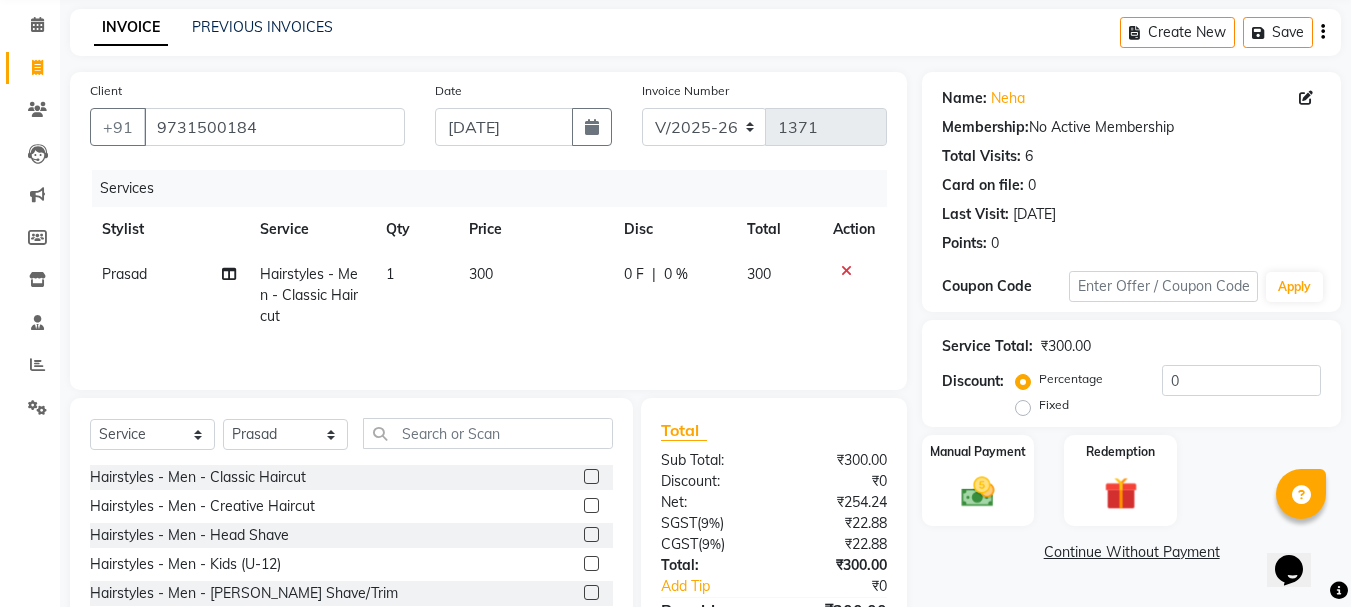 scroll, scrollTop: 194, scrollLeft: 0, axis: vertical 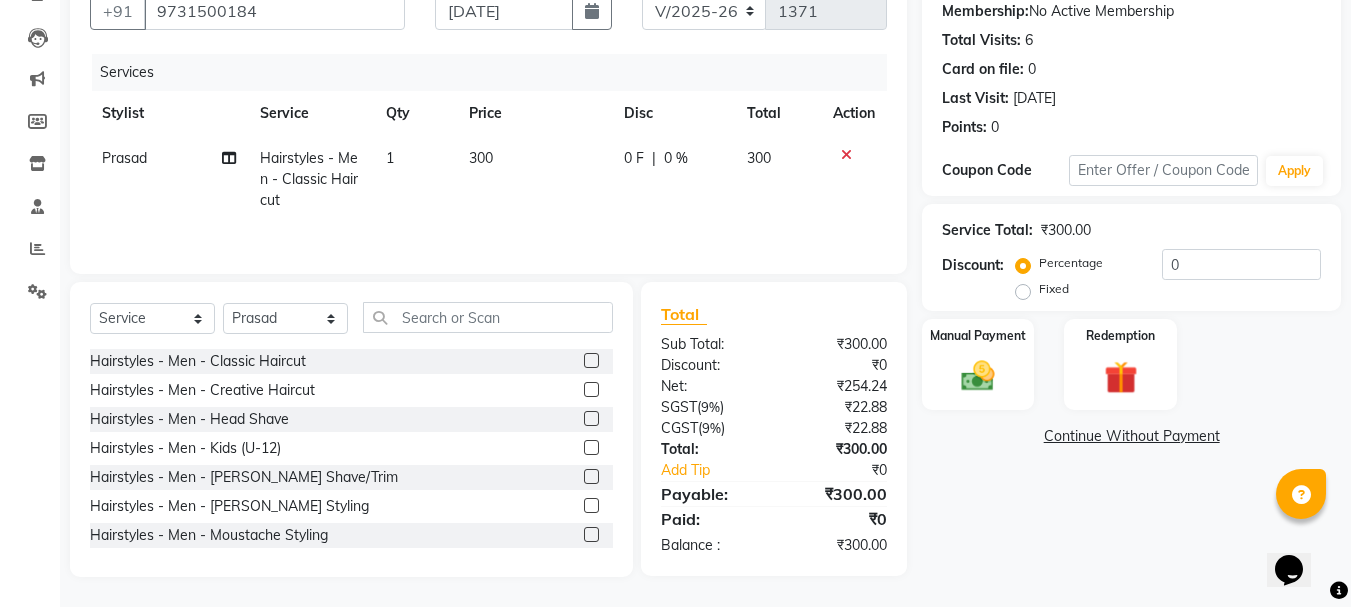 click 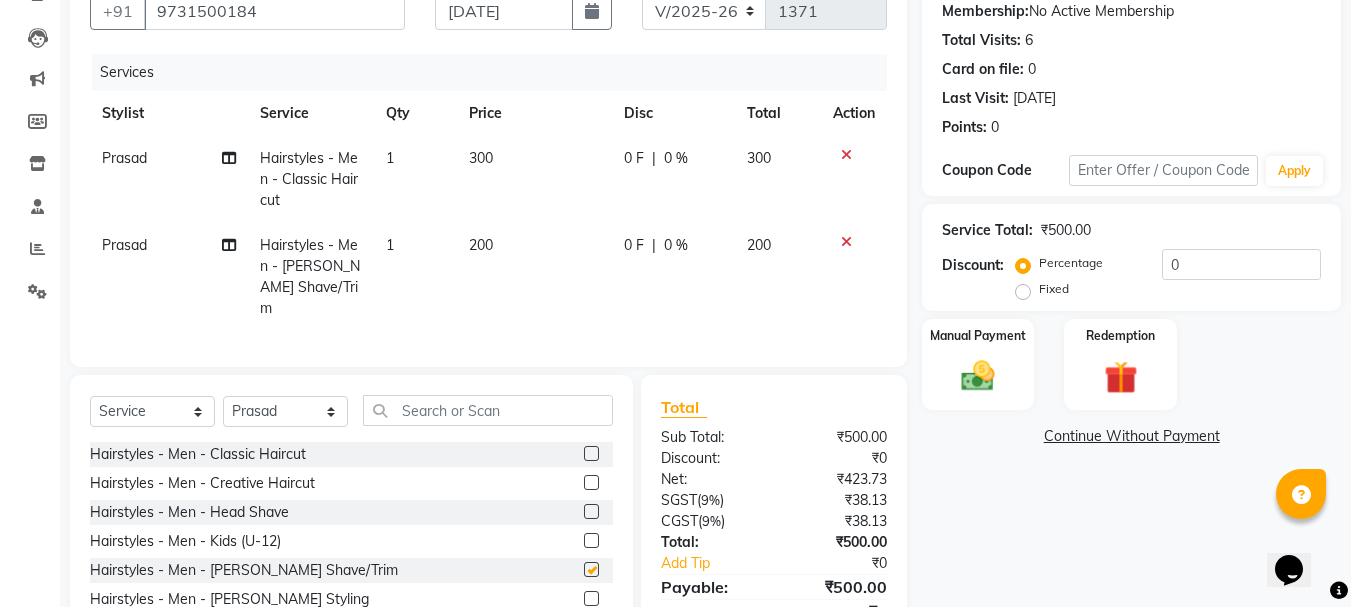 checkbox on "false" 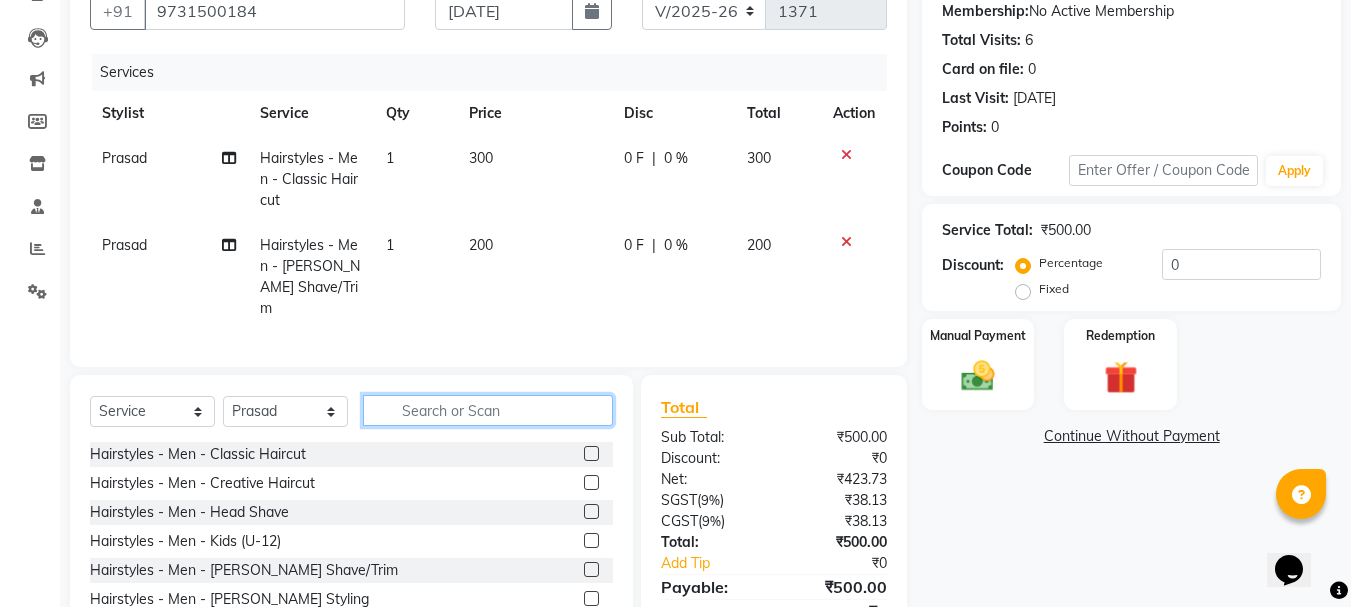 click 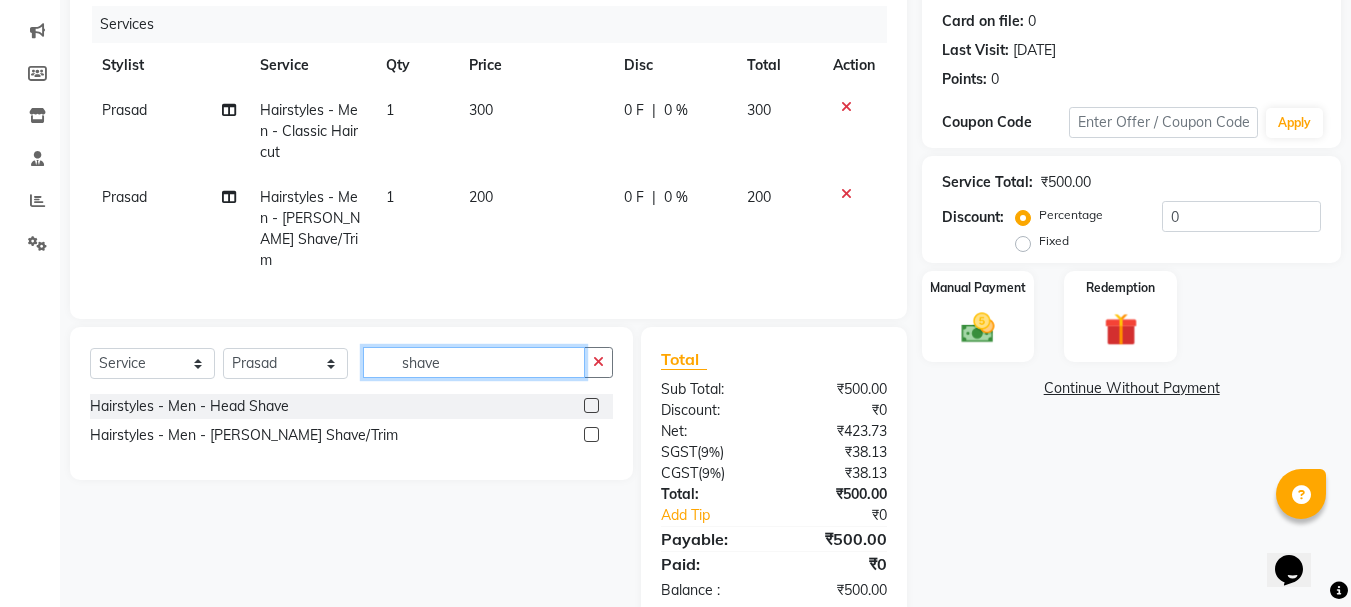 scroll, scrollTop: 280, scrollLeft: 0, axis: vertical 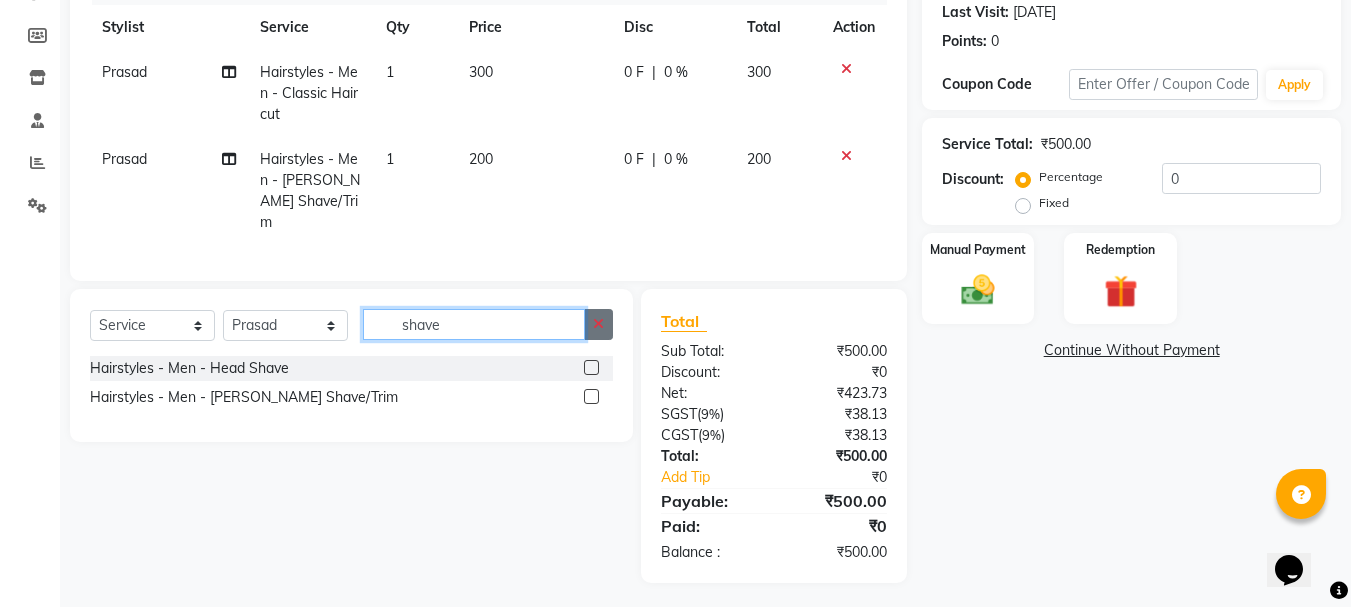 type on "shave" 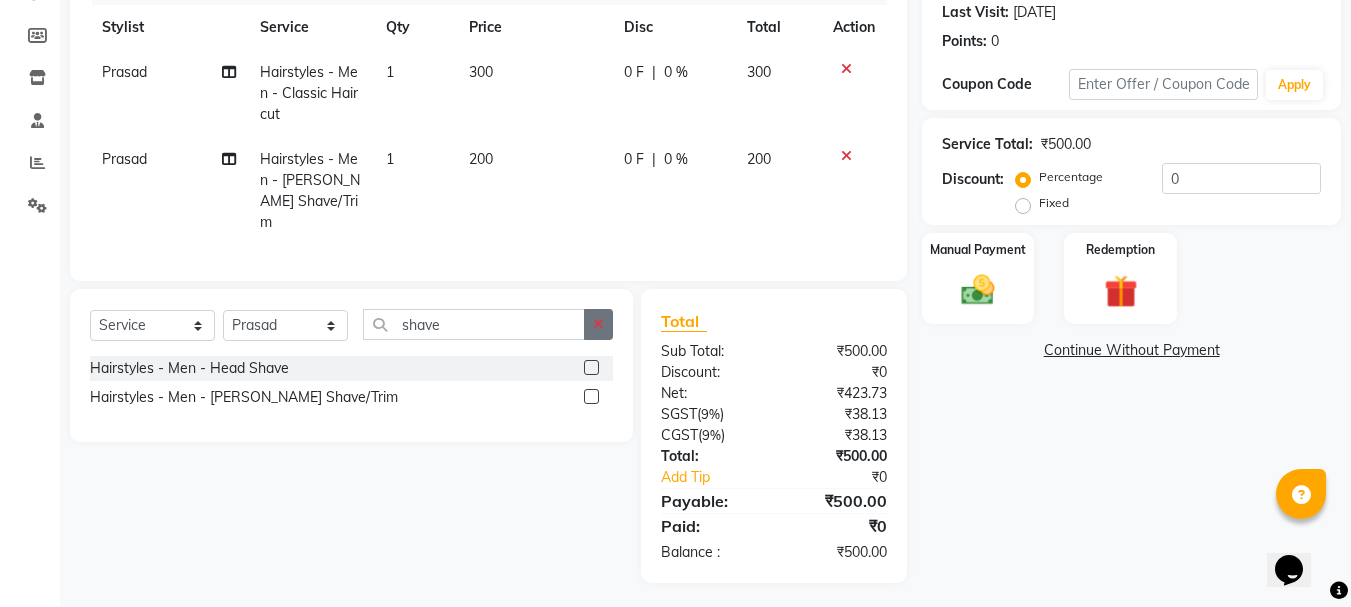 click 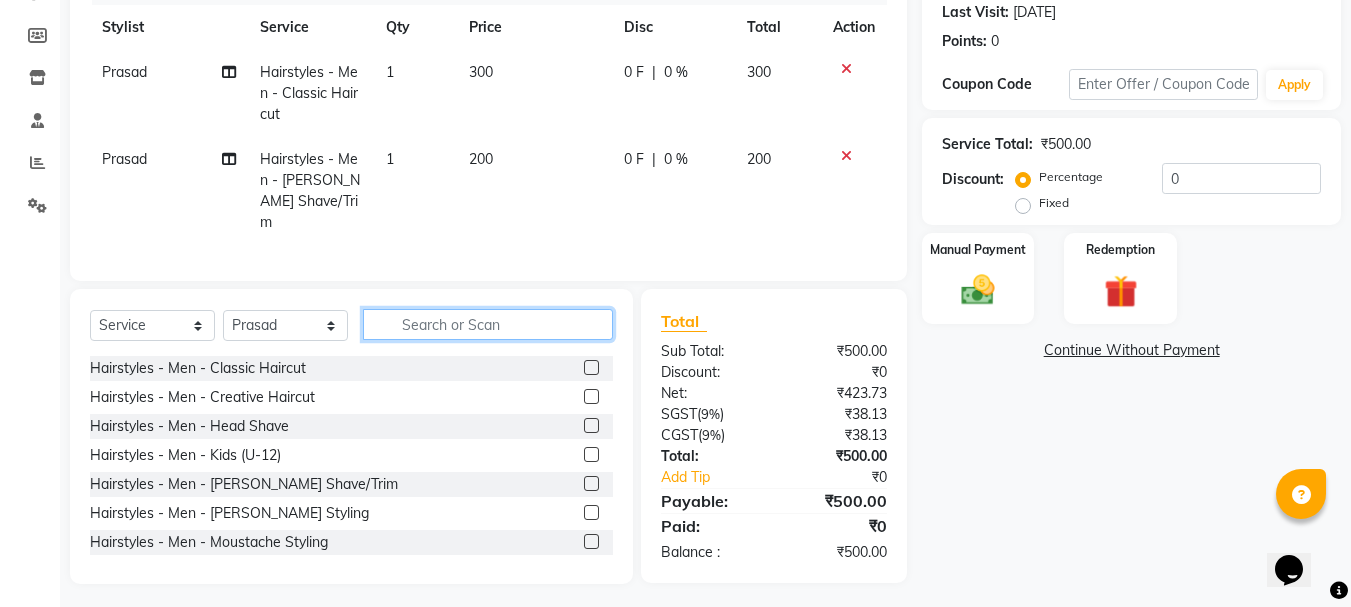click 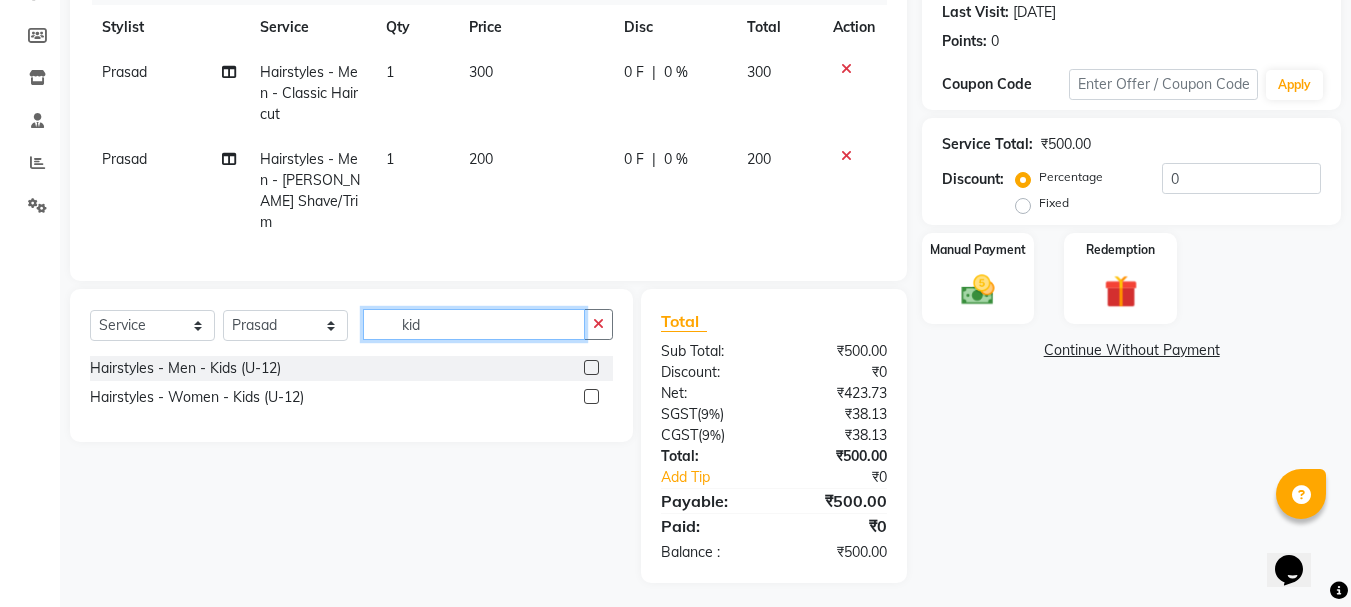 type on "kid" 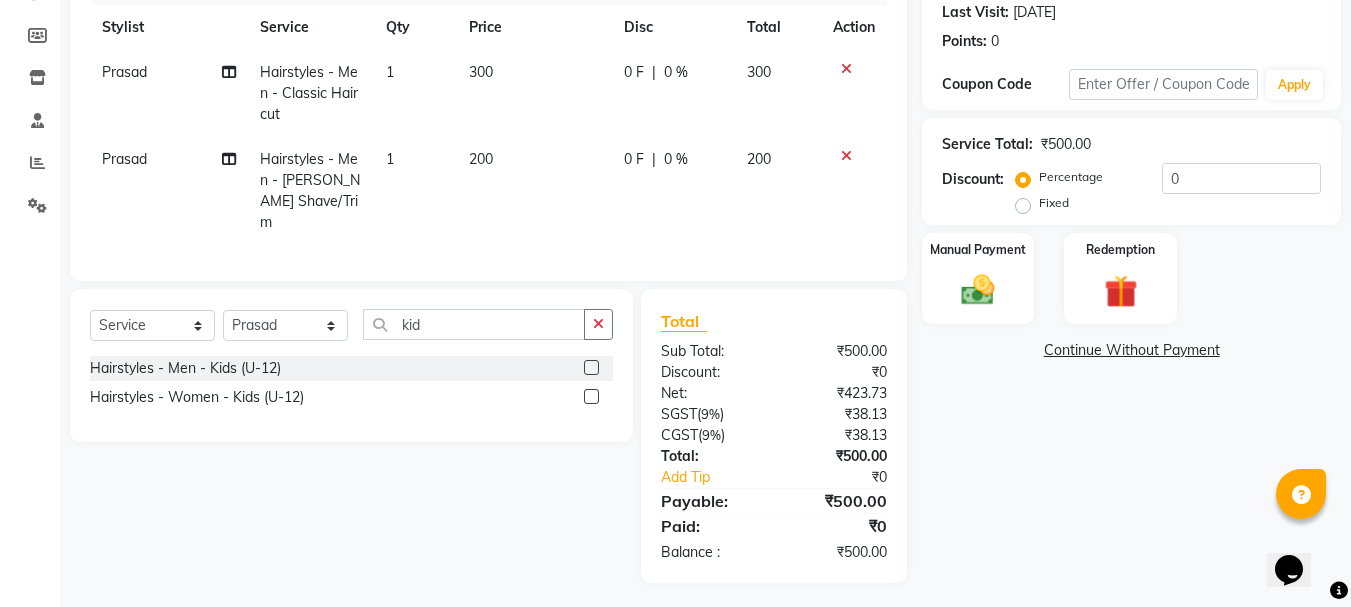 click 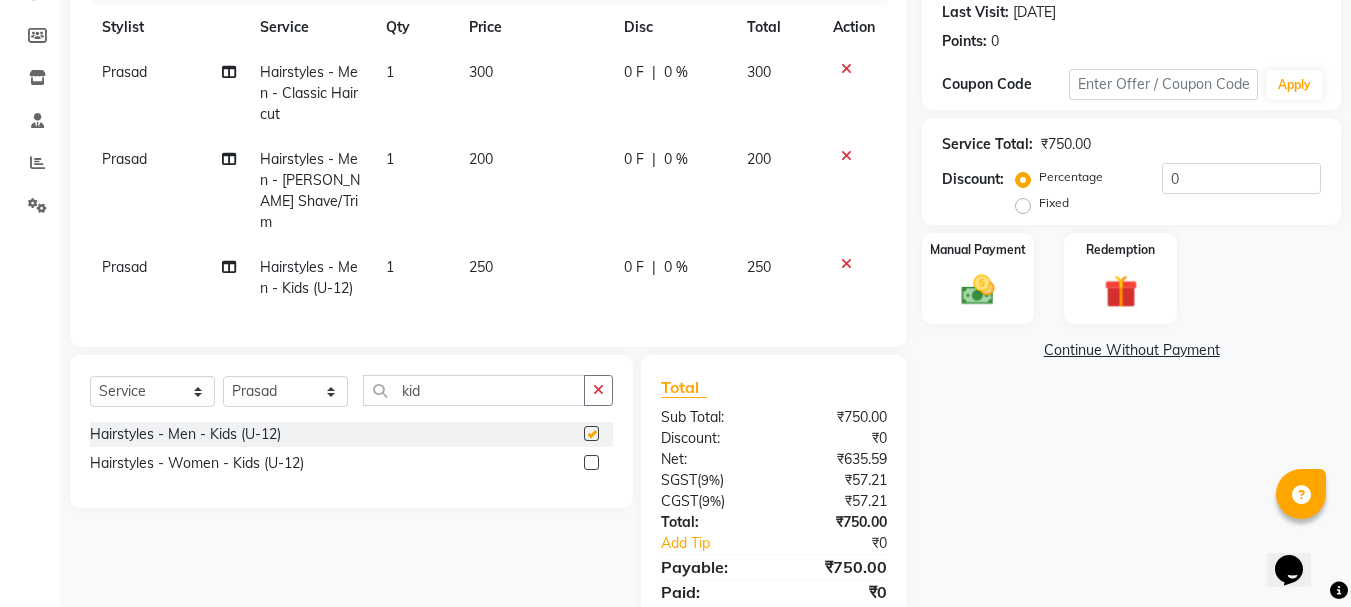checkbox on "false" 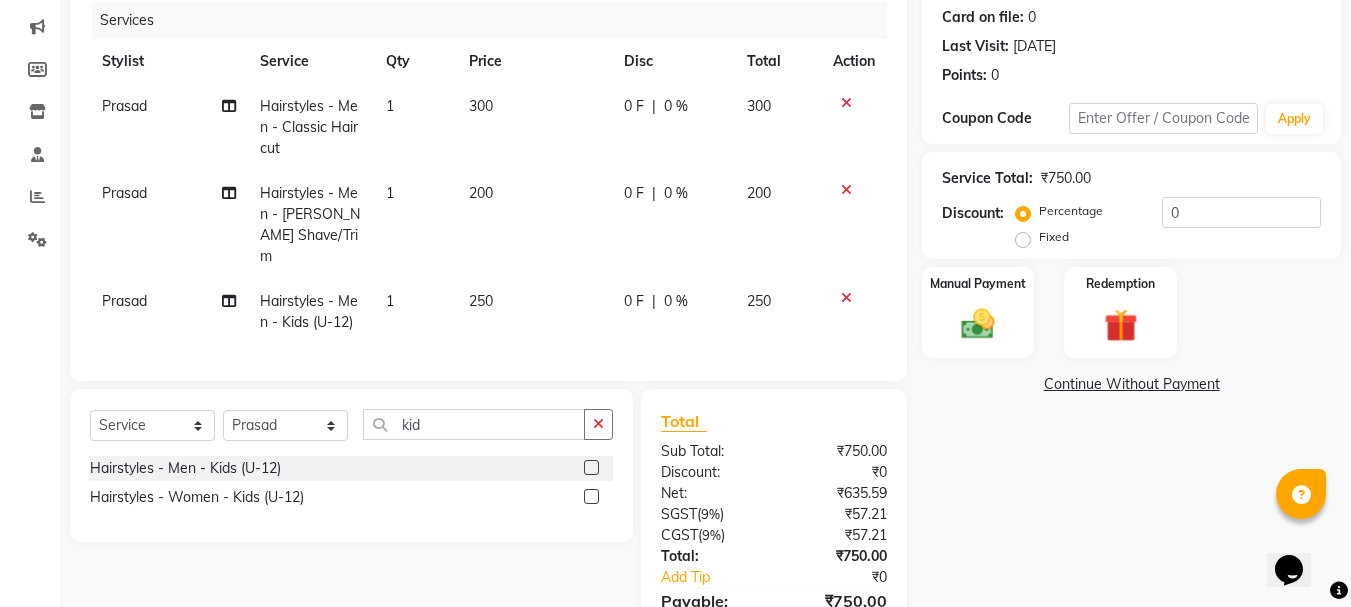 scroll, scrollTop: 146, scrollLeft: 0, axis: vertical 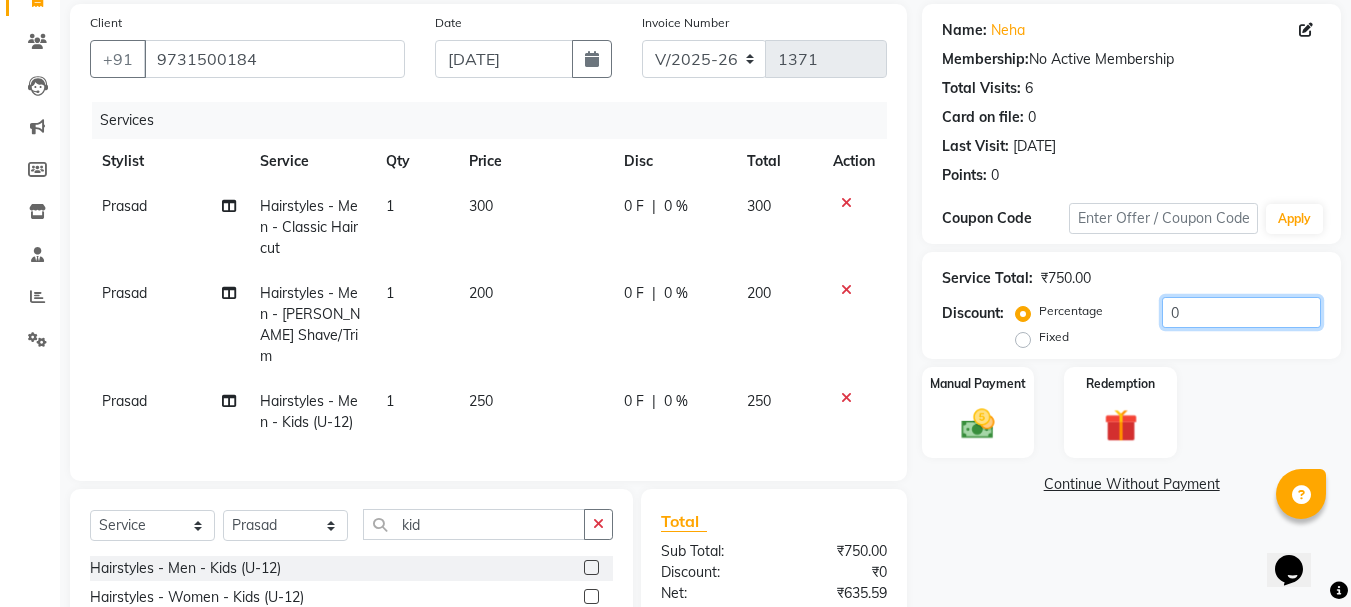 click on "0" 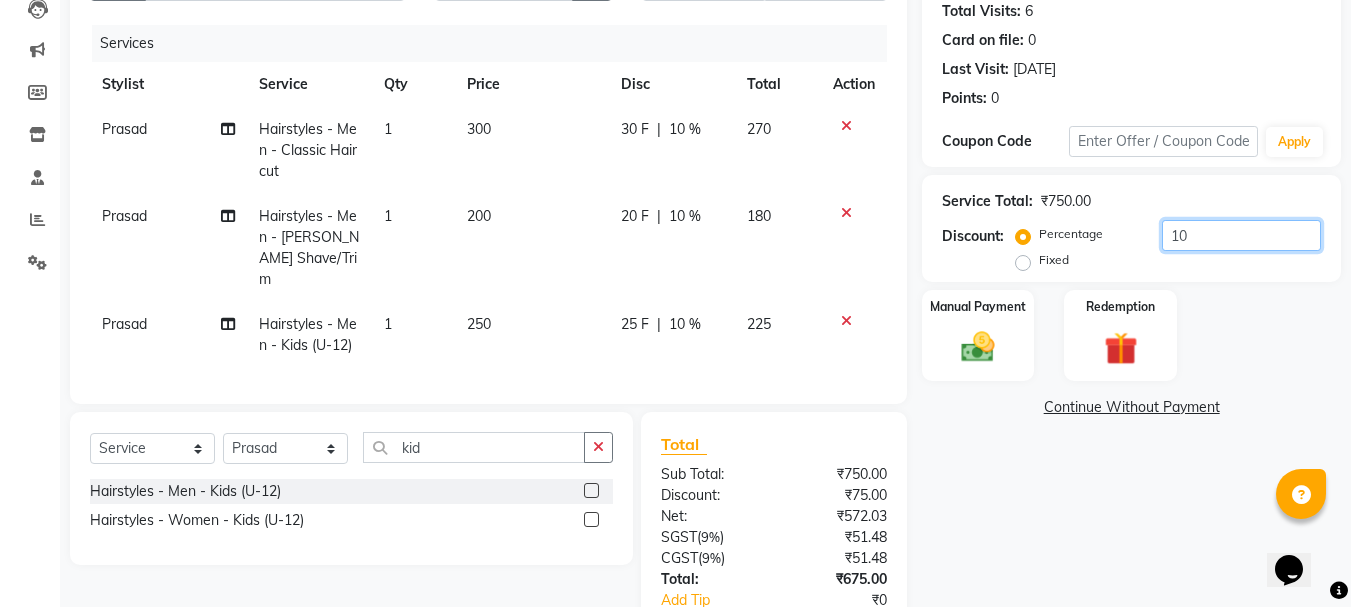 scroll, scrollTop: 346, scrollLeft: 0, axis: vertical 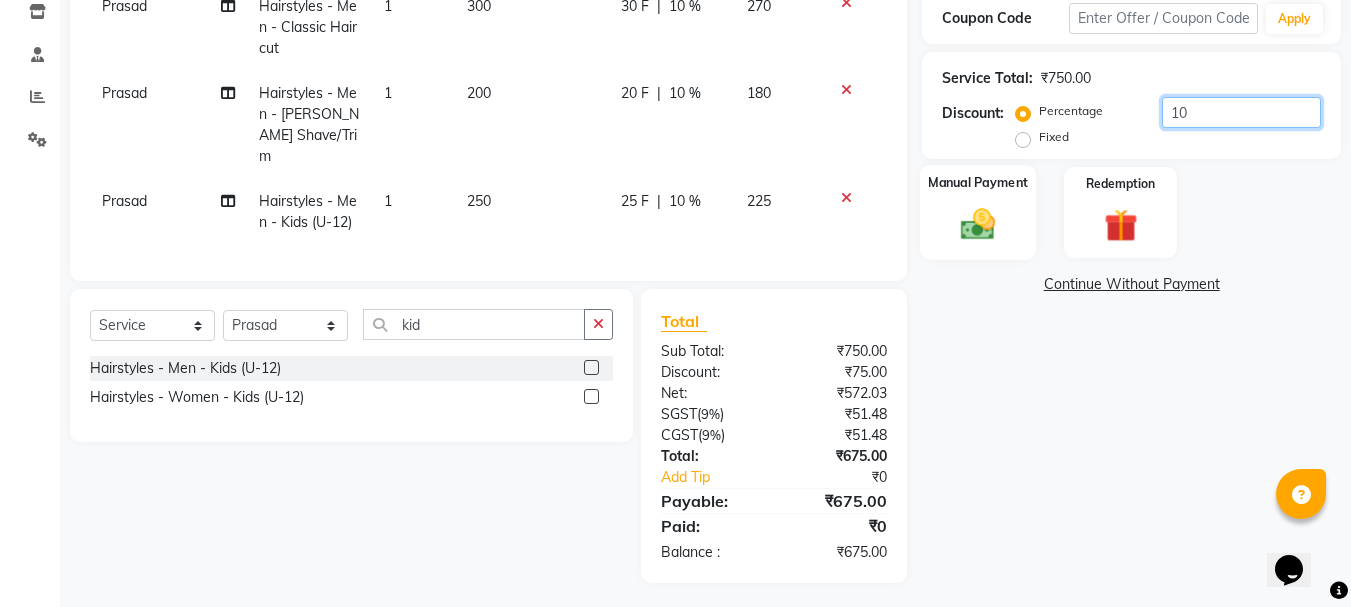 type on "10" 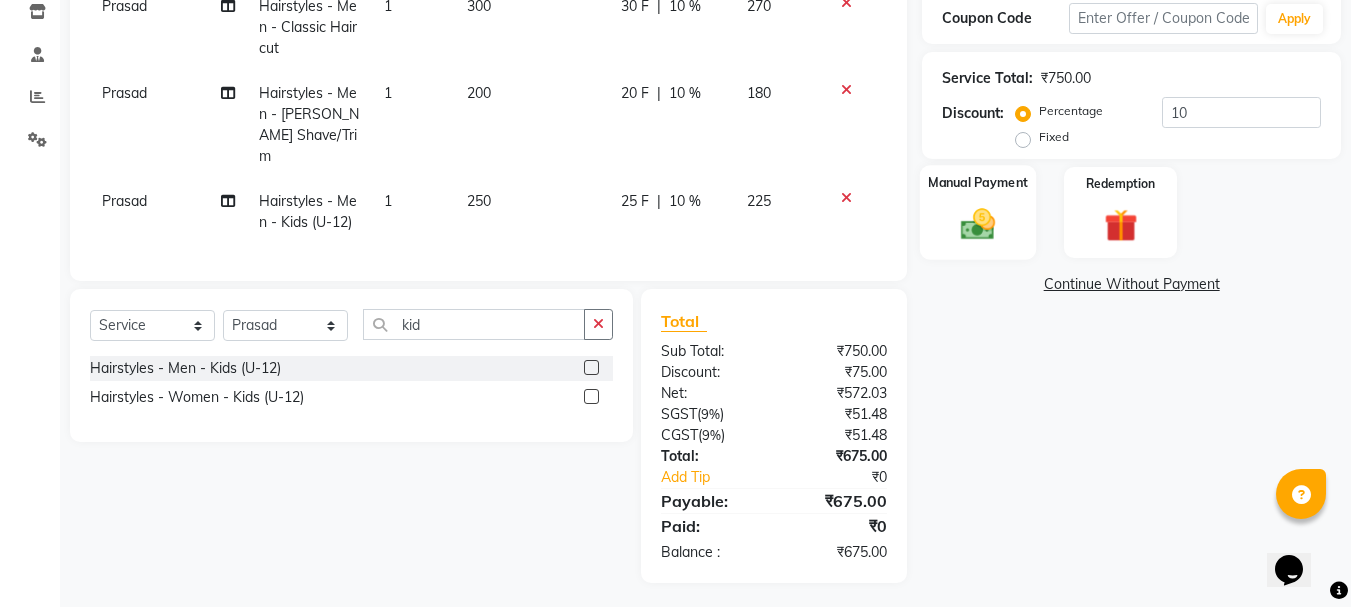 click on "Manual Payment" 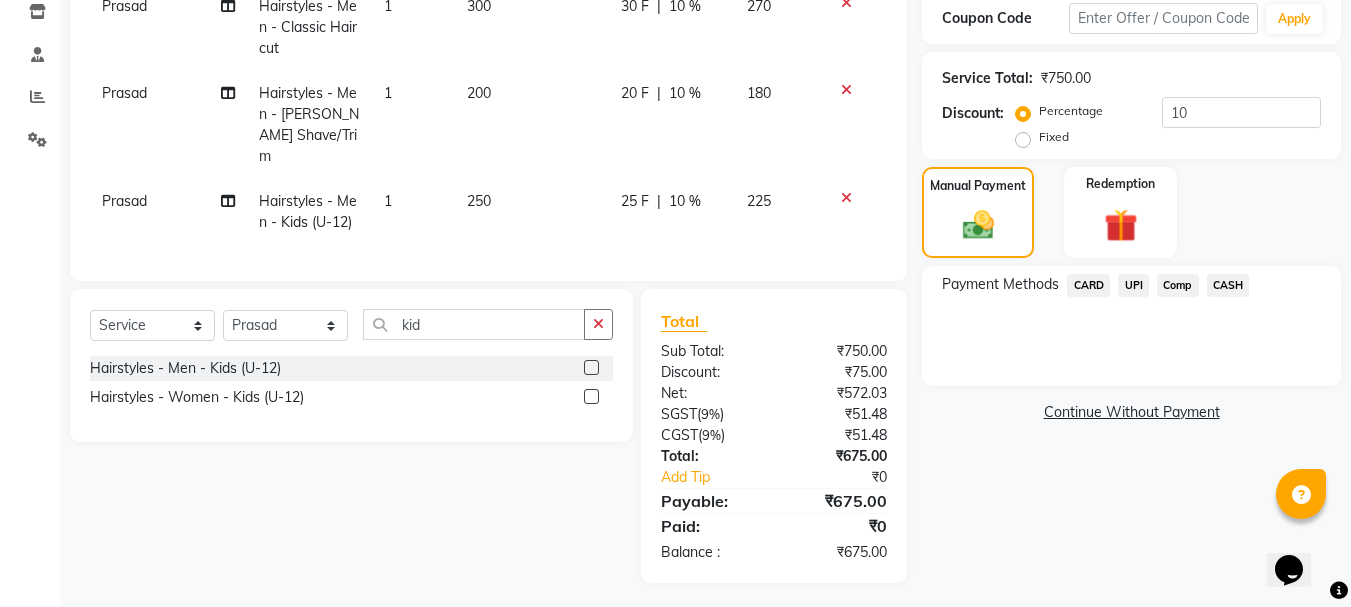 click on "UPI" 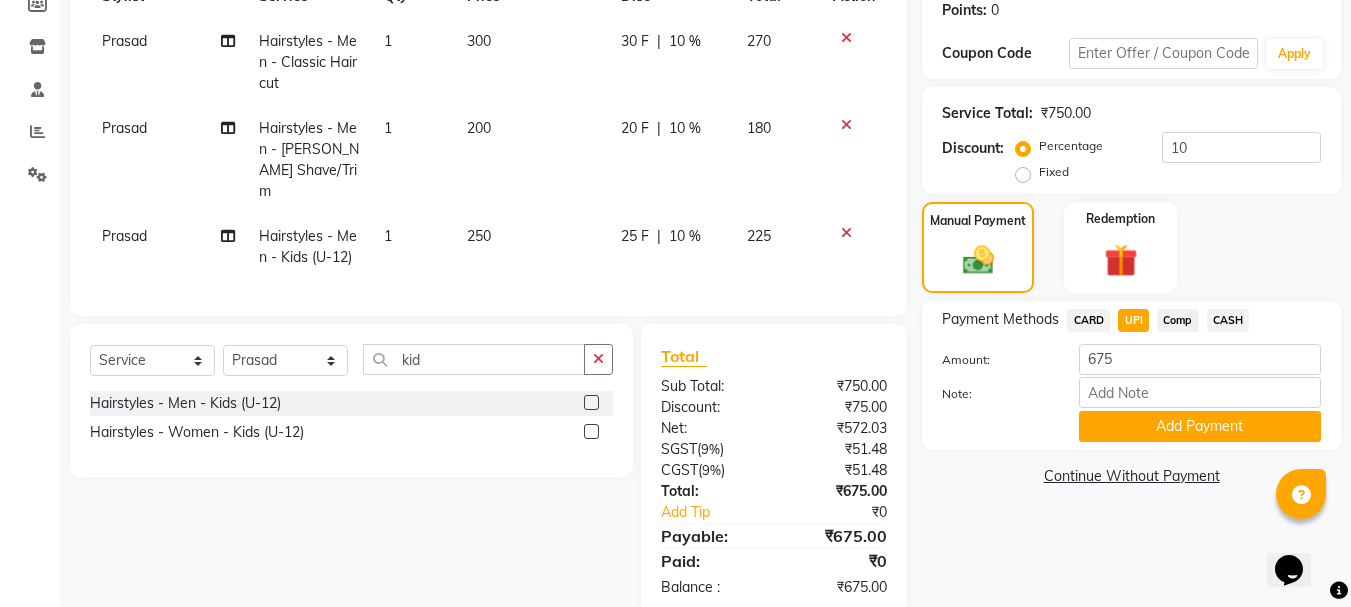 scroll, scrollTop: 346, scrollLeft: 0, axis: vertical 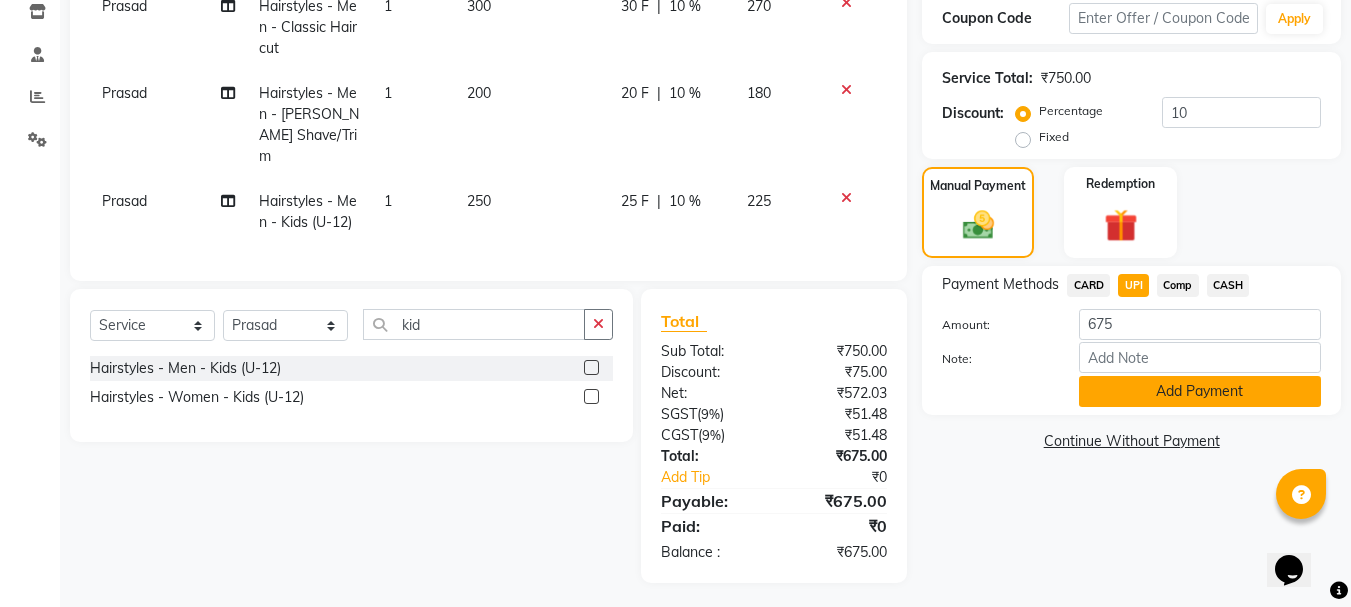 click on "Add Payment" 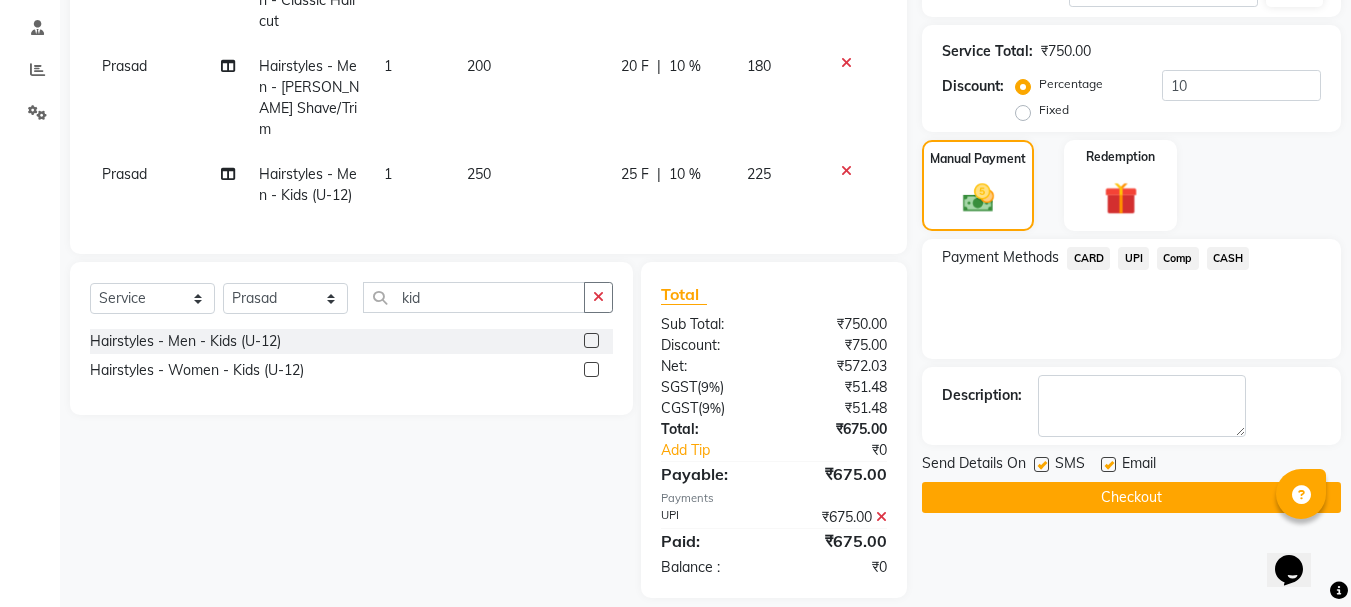 scroll, scrollTop: 388, scrollLeft: 0, axis: vertical 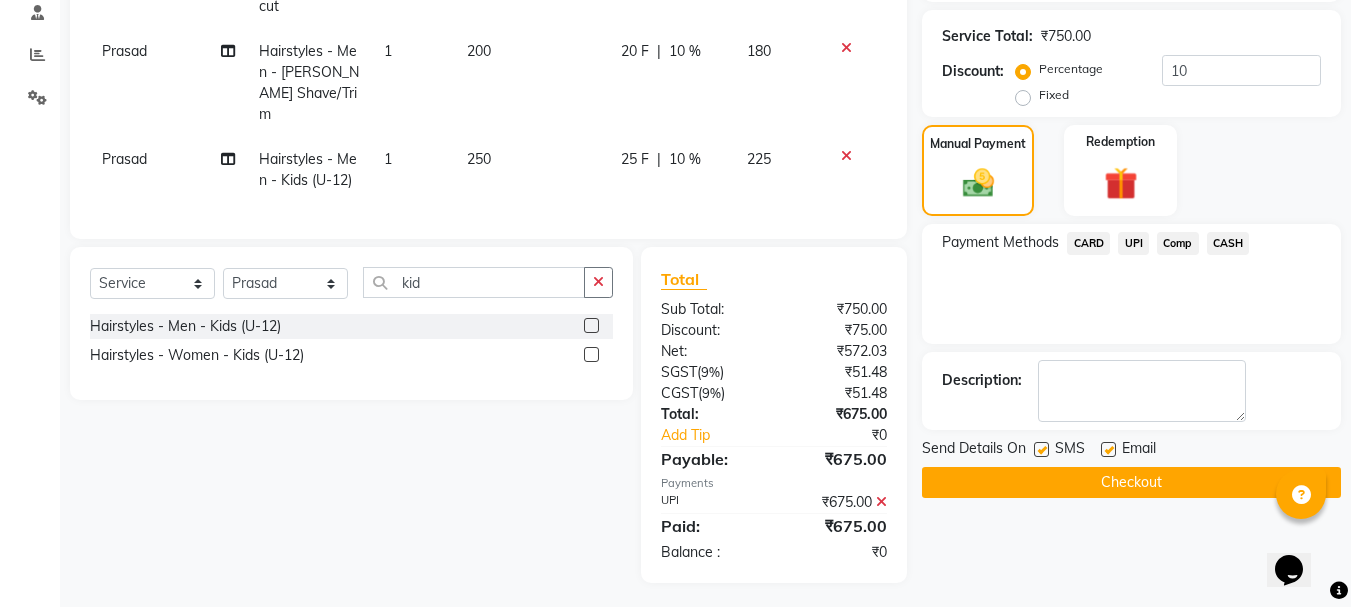 click on "Checkout" 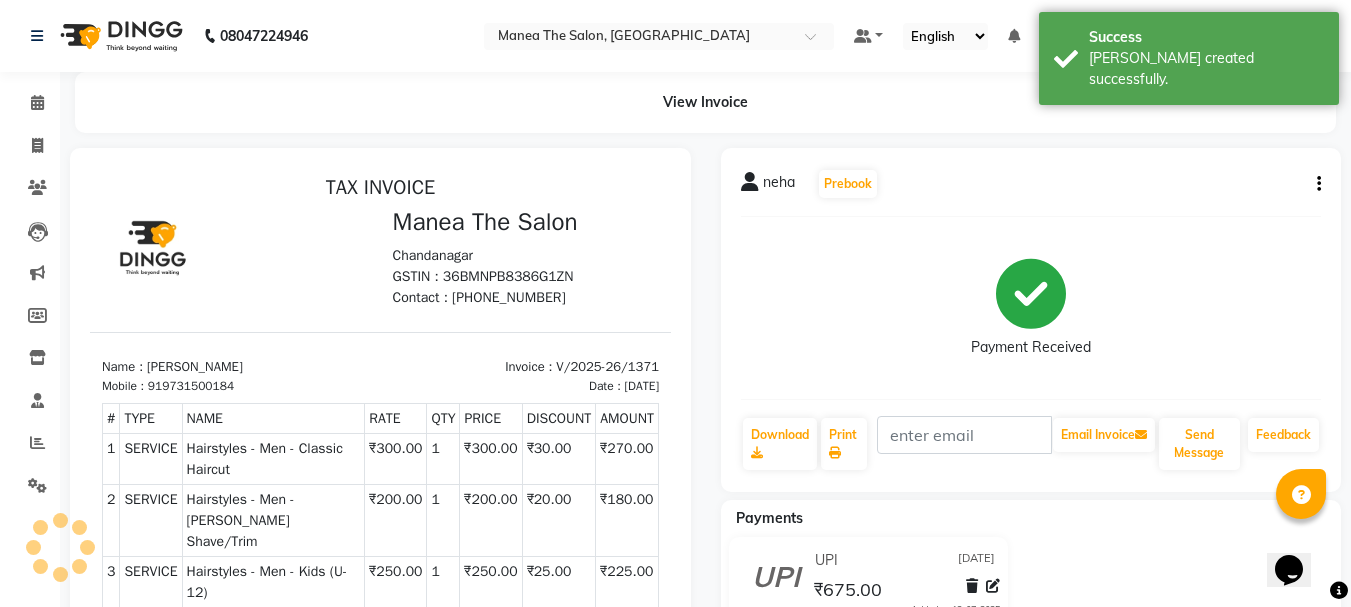 scroll, scrollTop: 0, scrollLeft: 0, axis: both 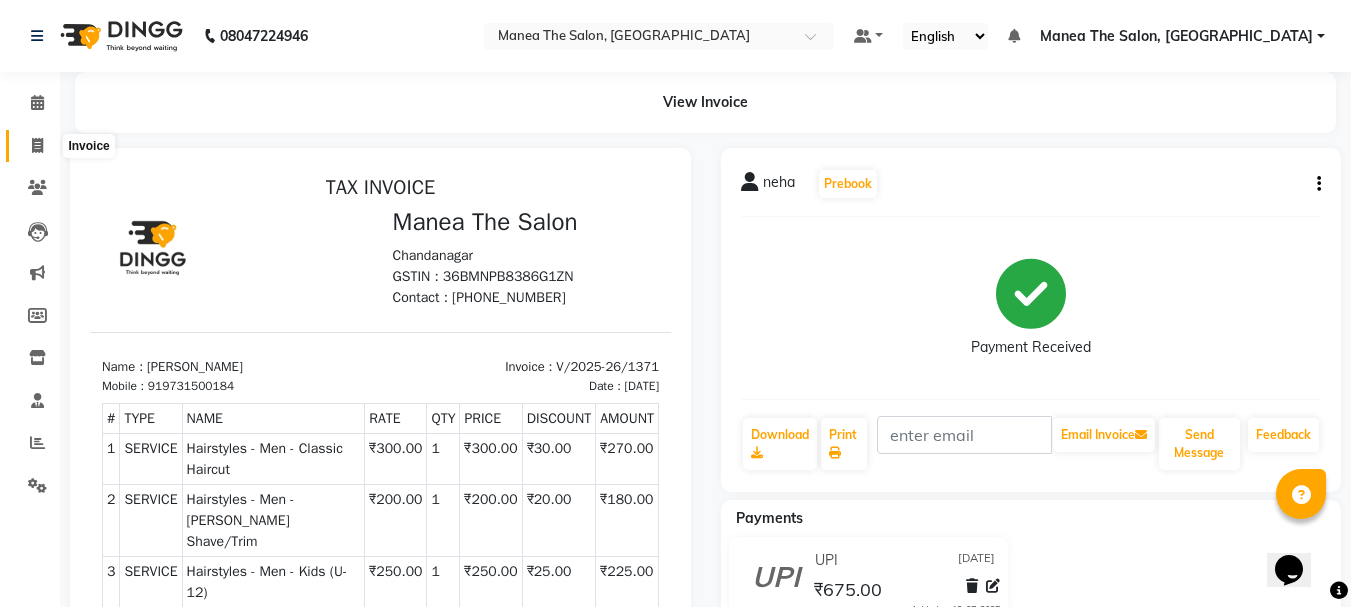 click 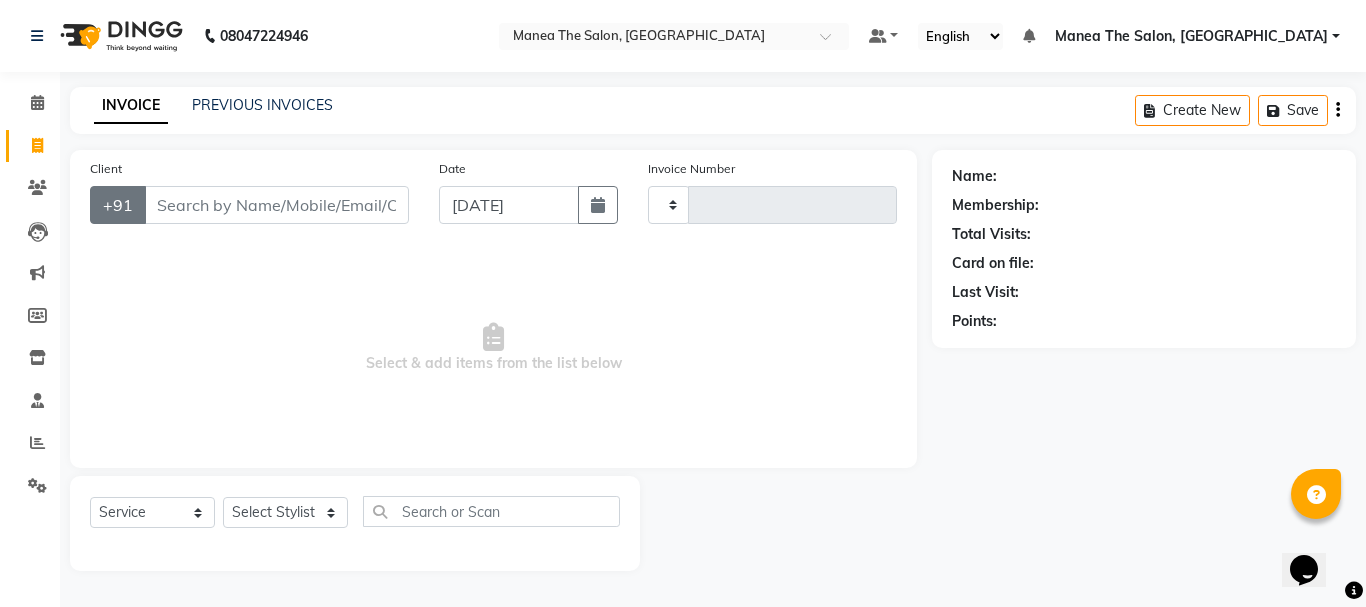 type on "1372" 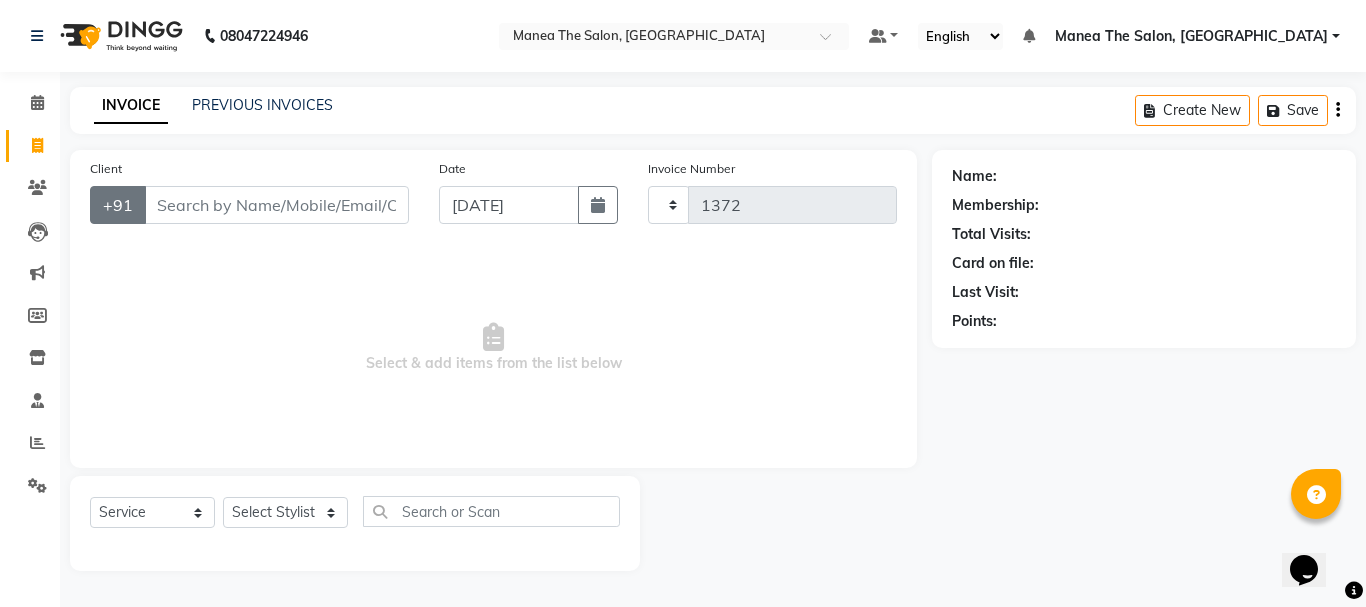 select on "7351" 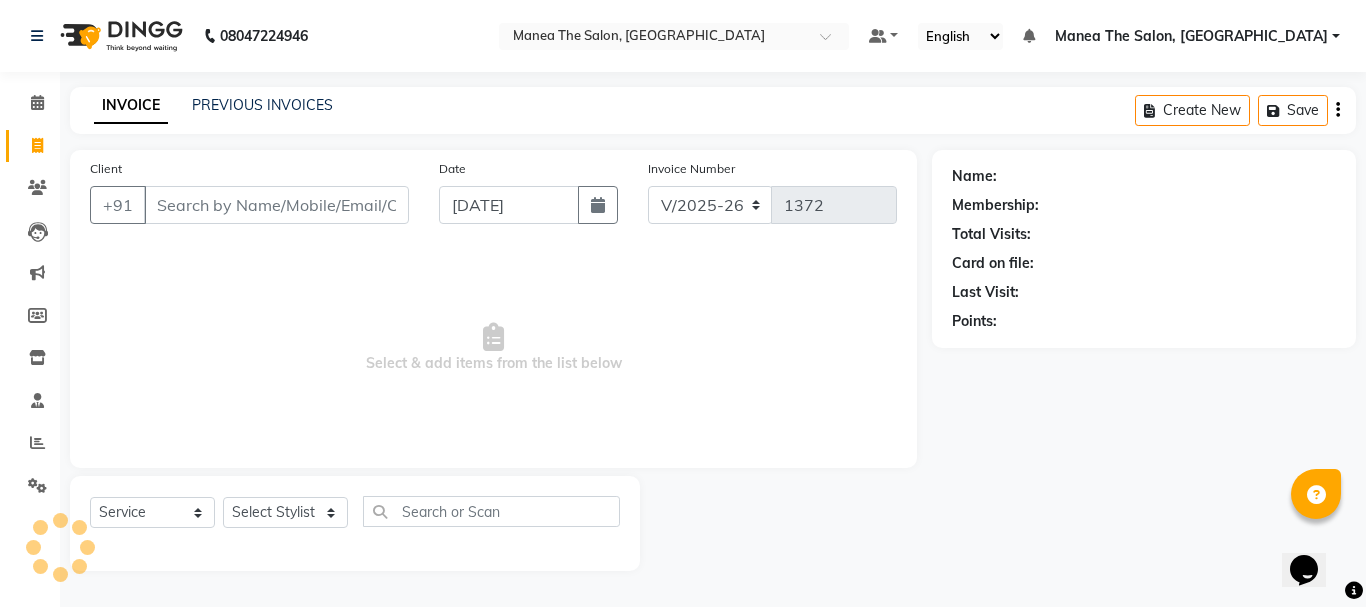 click on "Client" at bounding box center [276, 205] 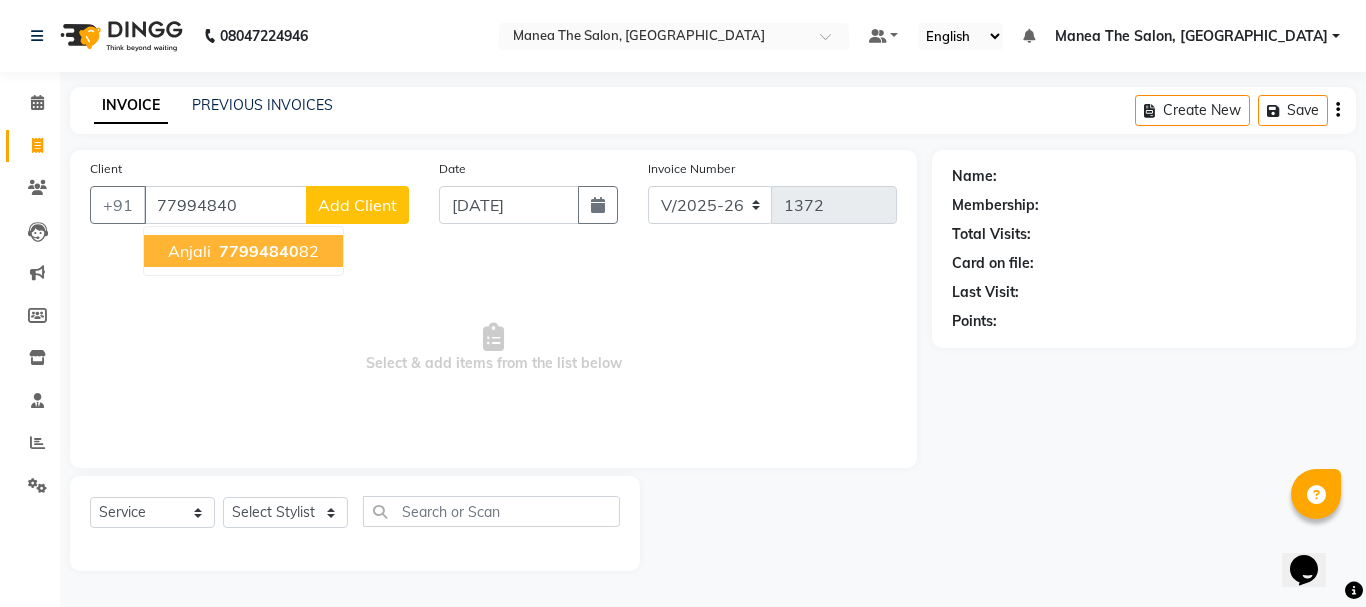 click on "77994840" at bounding box center (259, 251) 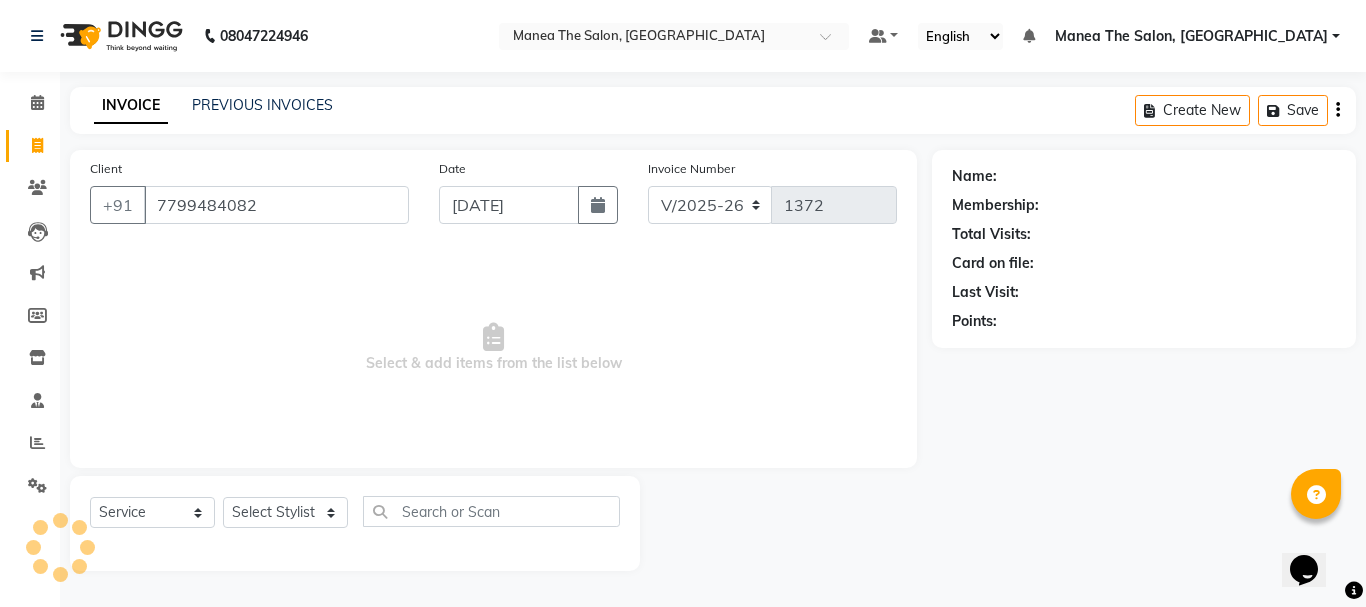 type on "7799484082" 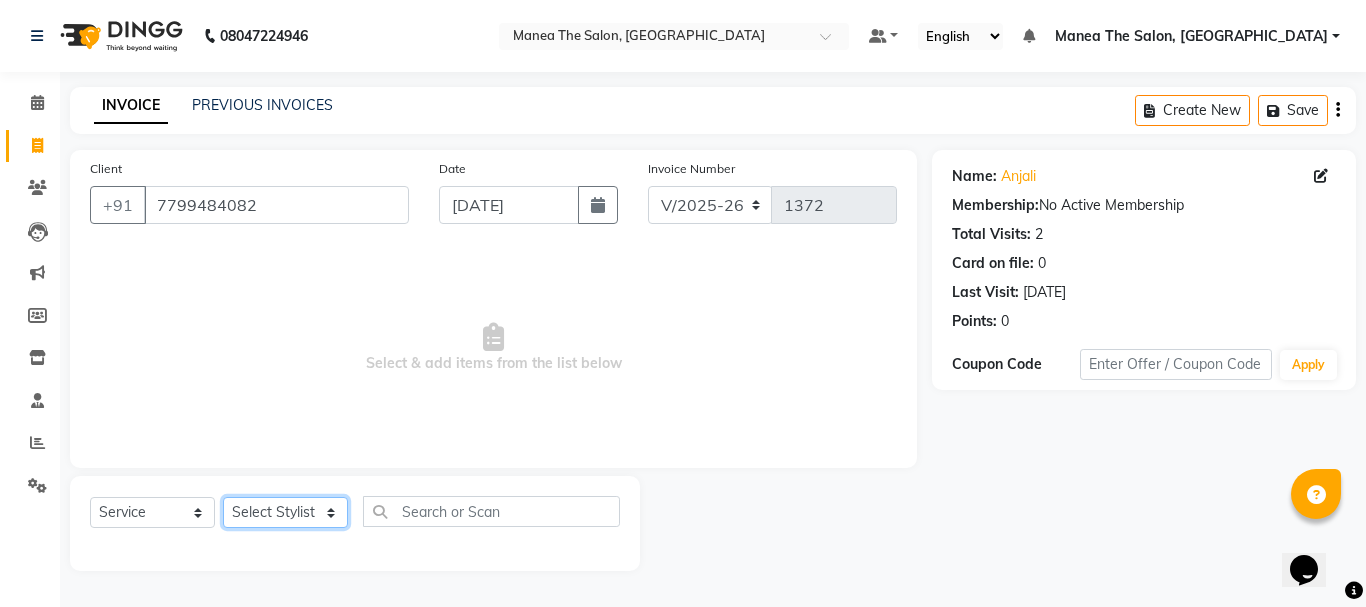 click on "Select Stylist aman Azeem Divya Prasad Rajyalaxmi Renuka shireesha Sulthana" 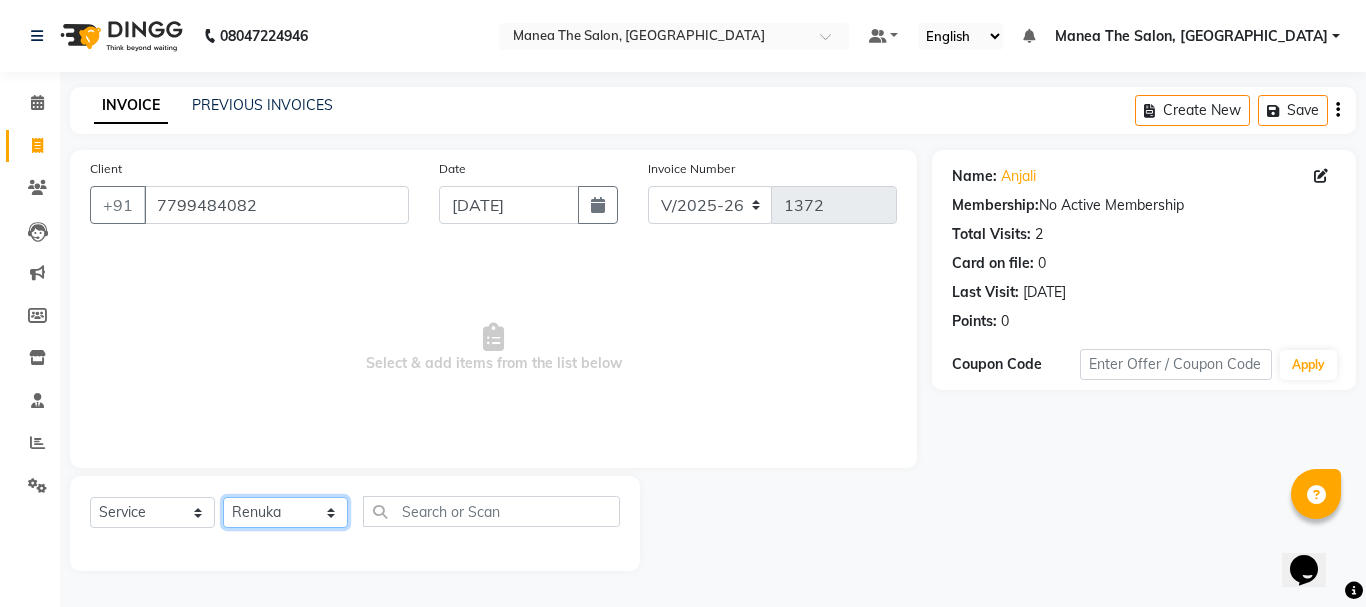 click on "Select Stylist aman Azeem Divya Prasad Rajyalaxmi Renuka shireesha Sulthana" 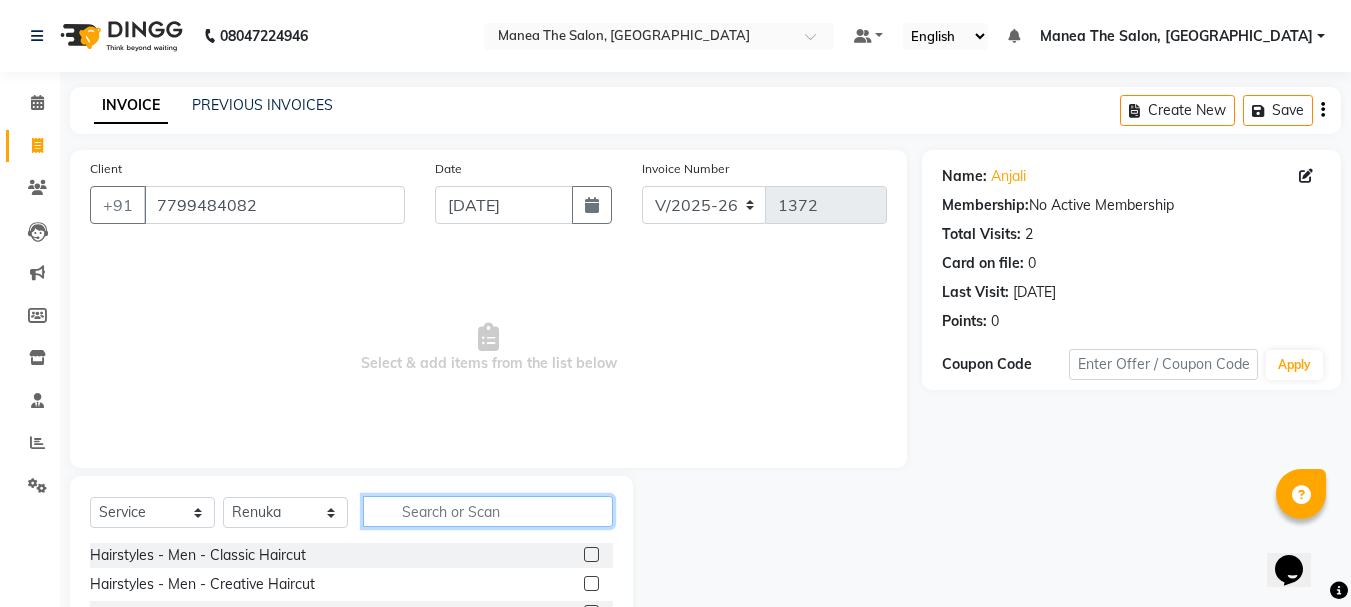 click 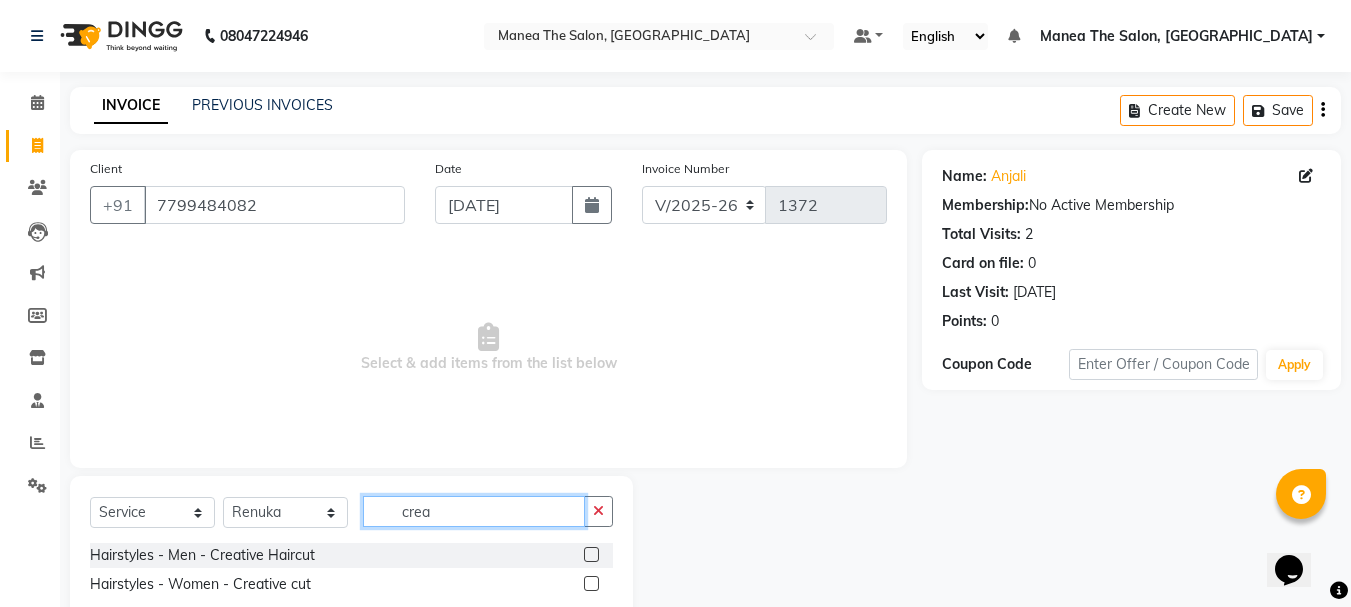 scroll, scrollTop: 52, scrollLeft: 0, axis: vertical 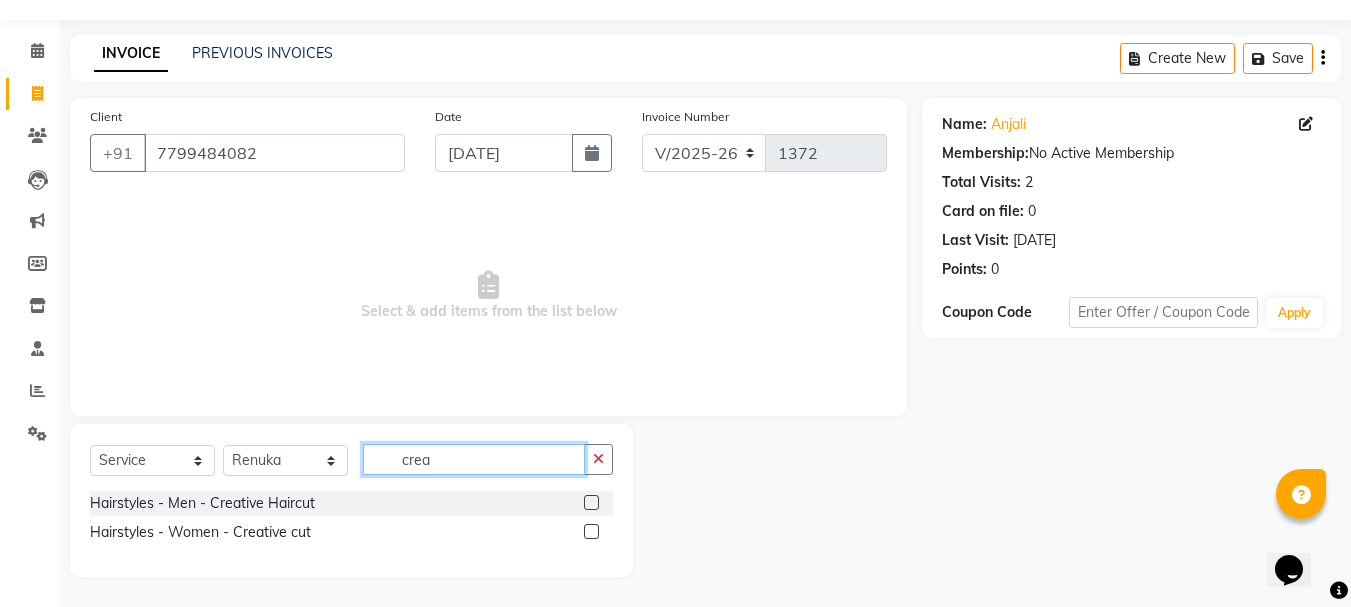 type on "crea" 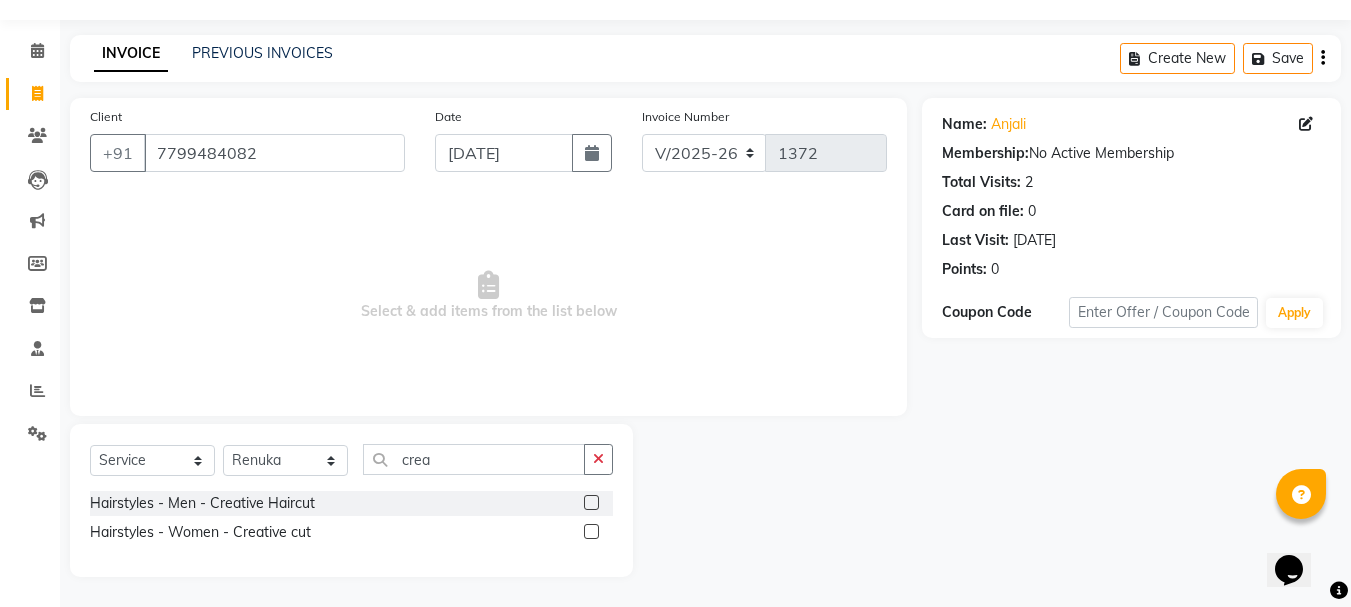 click 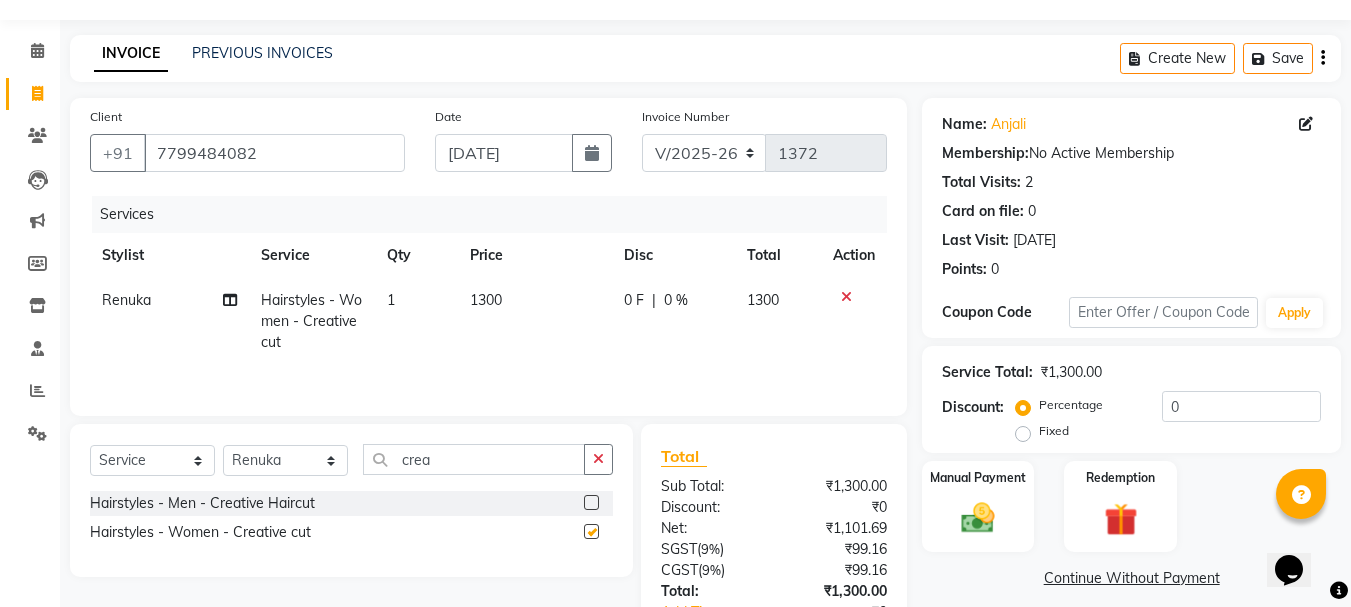 checkbox on "false" 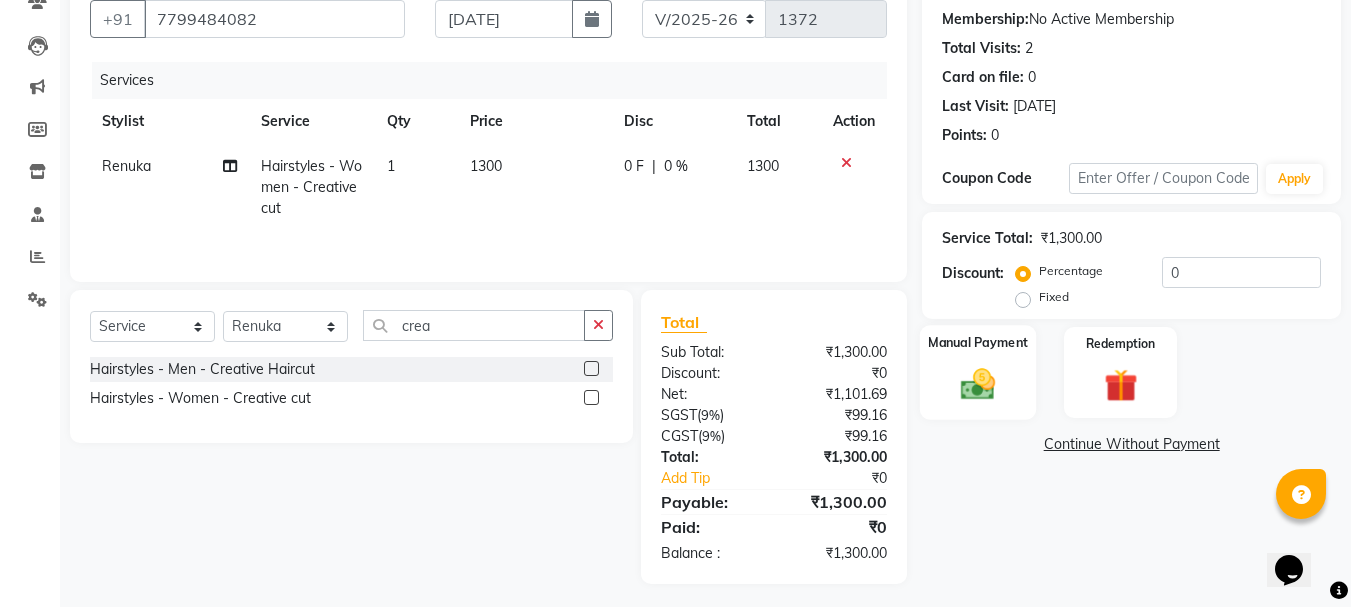 scroll, scrollTop: 193, scrollLeft: 0, axis: vertical 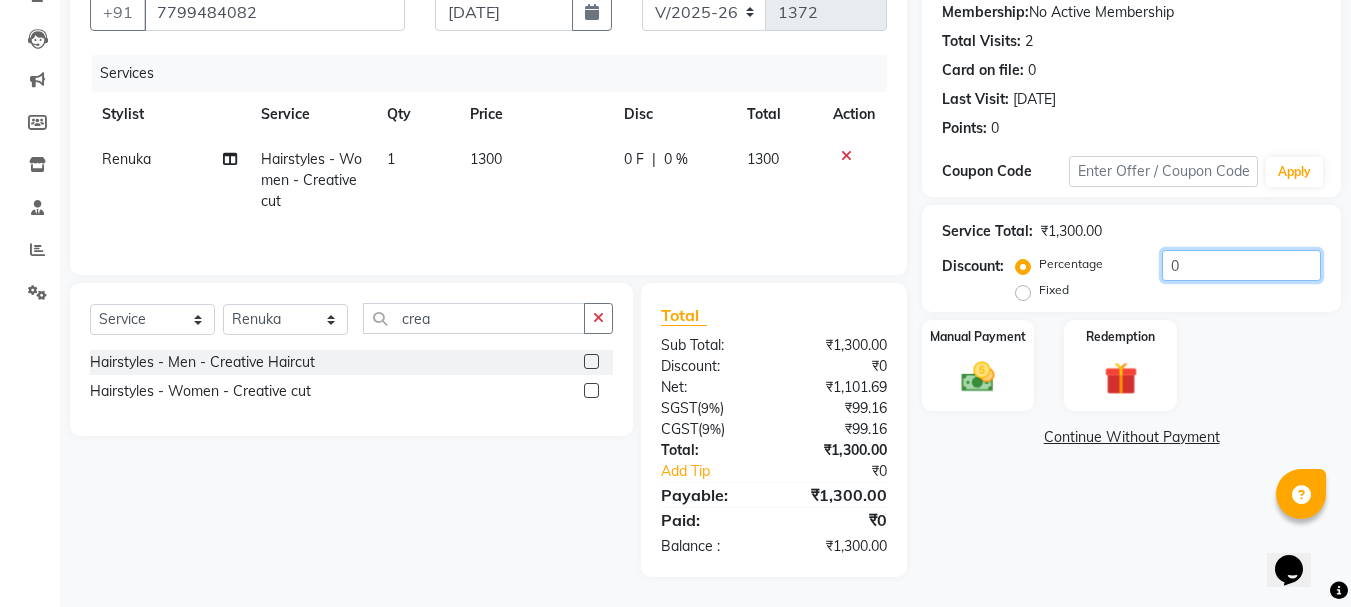 click on "0" 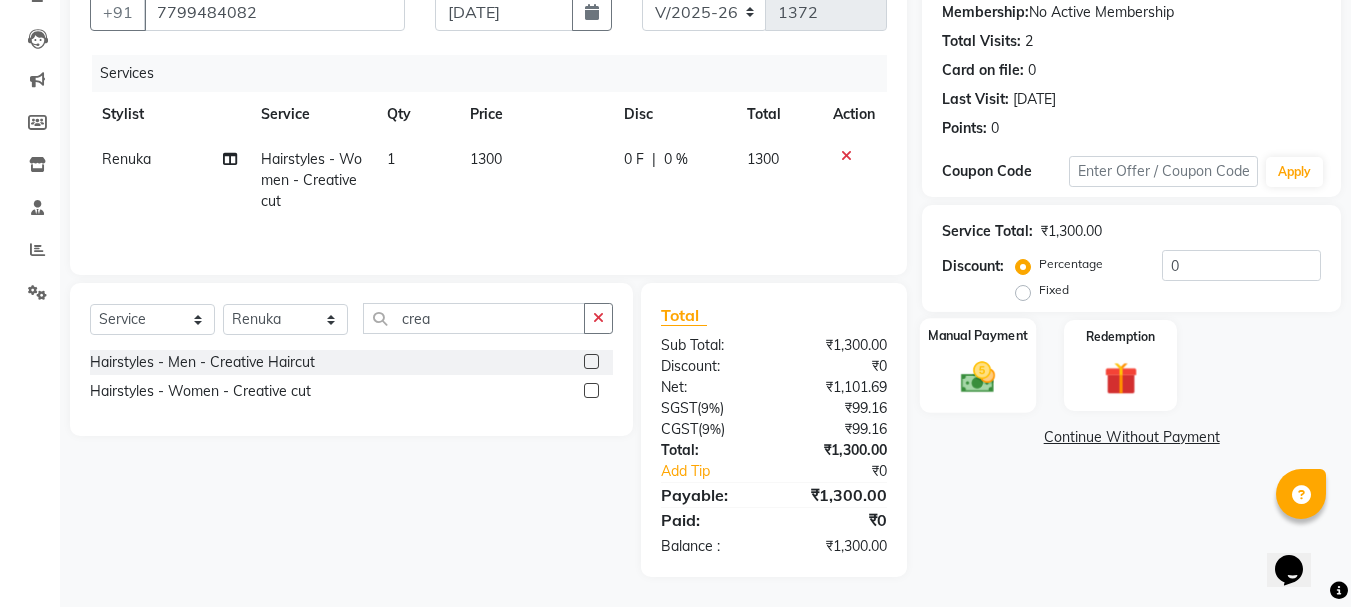 click 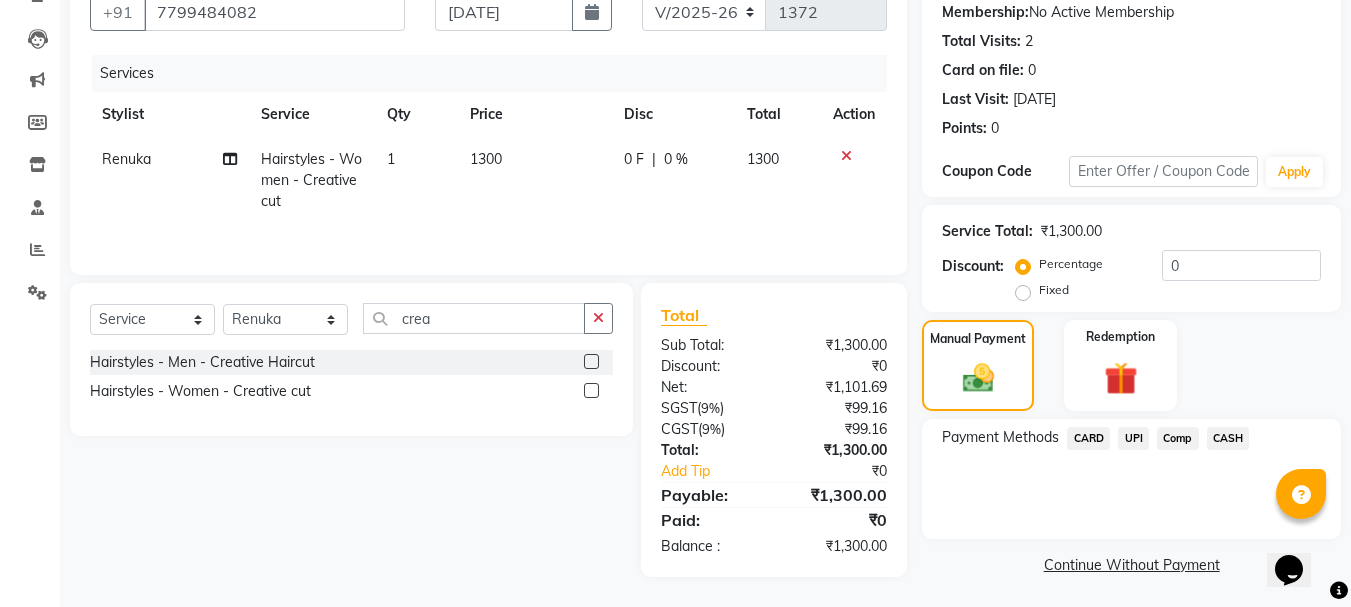 click on "UPI" 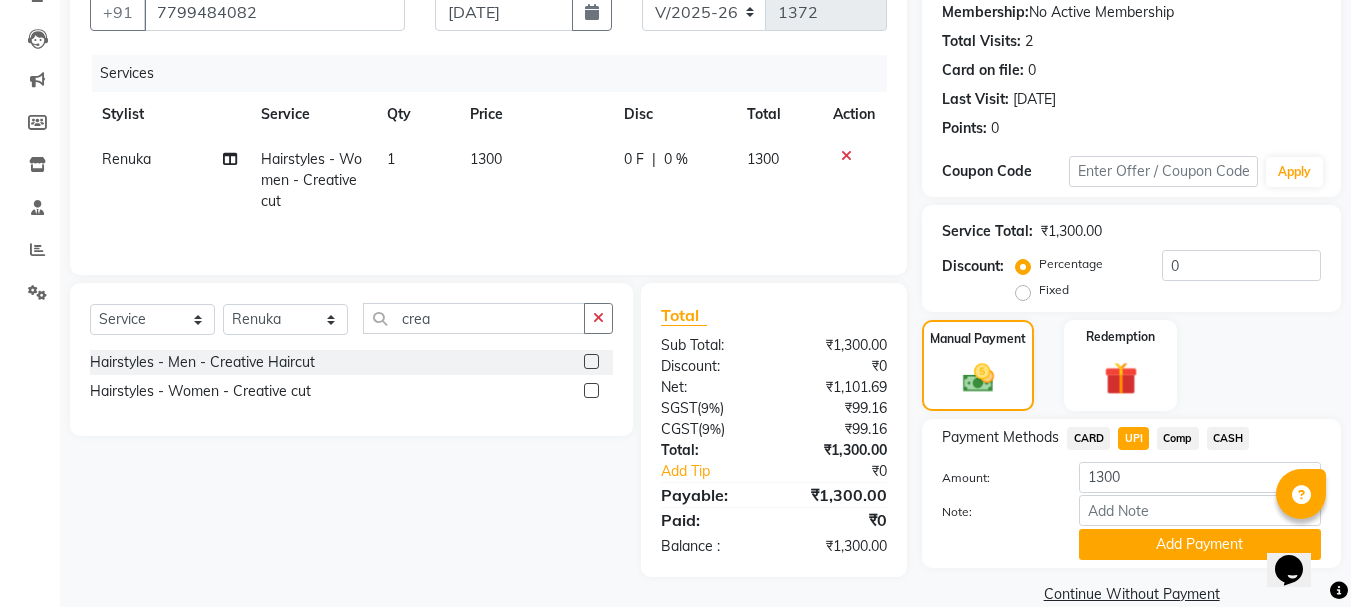 click on "CARD" 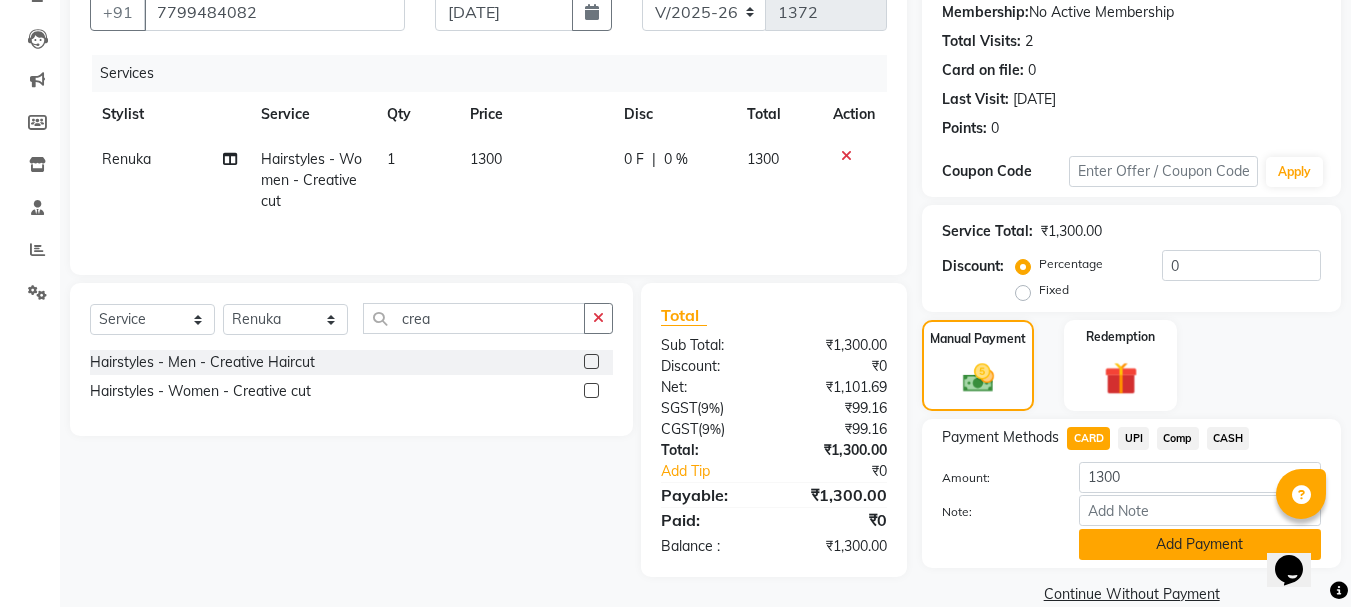 click on "Add Payment" 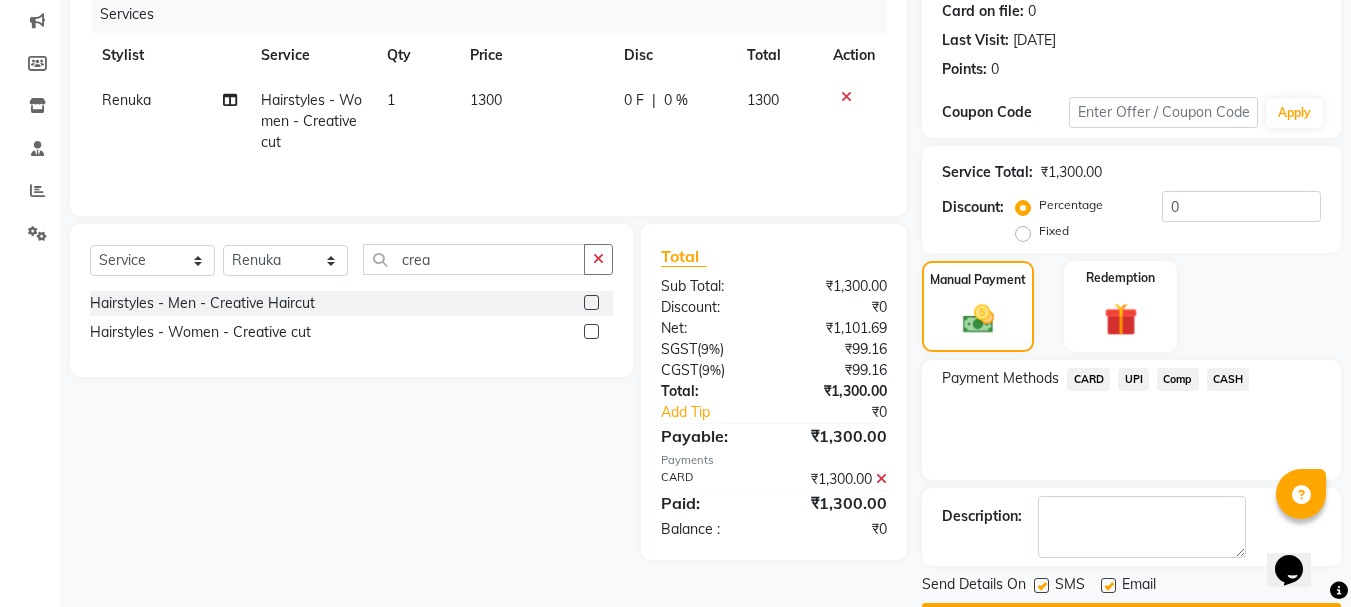 scroll, scrollTop: 309, scrollLeft: 0, axis: vertical 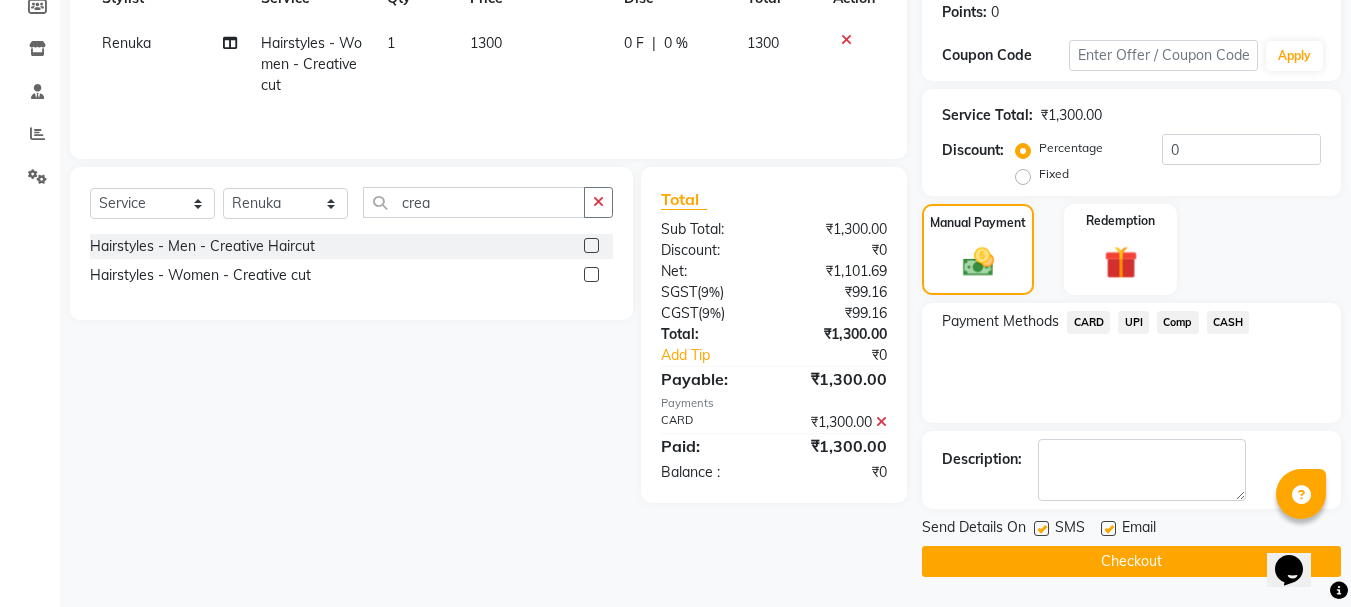 click on "Checkout" 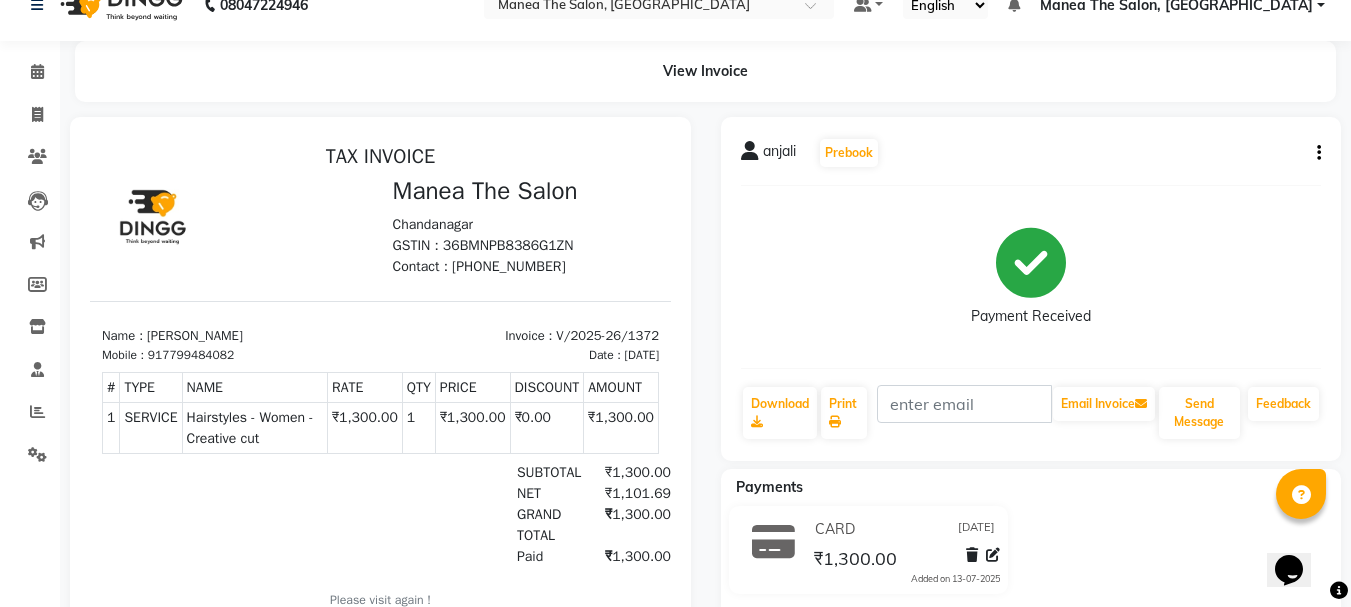 scroll, scrollTop: 0, scrollLeft: 0, axis: both 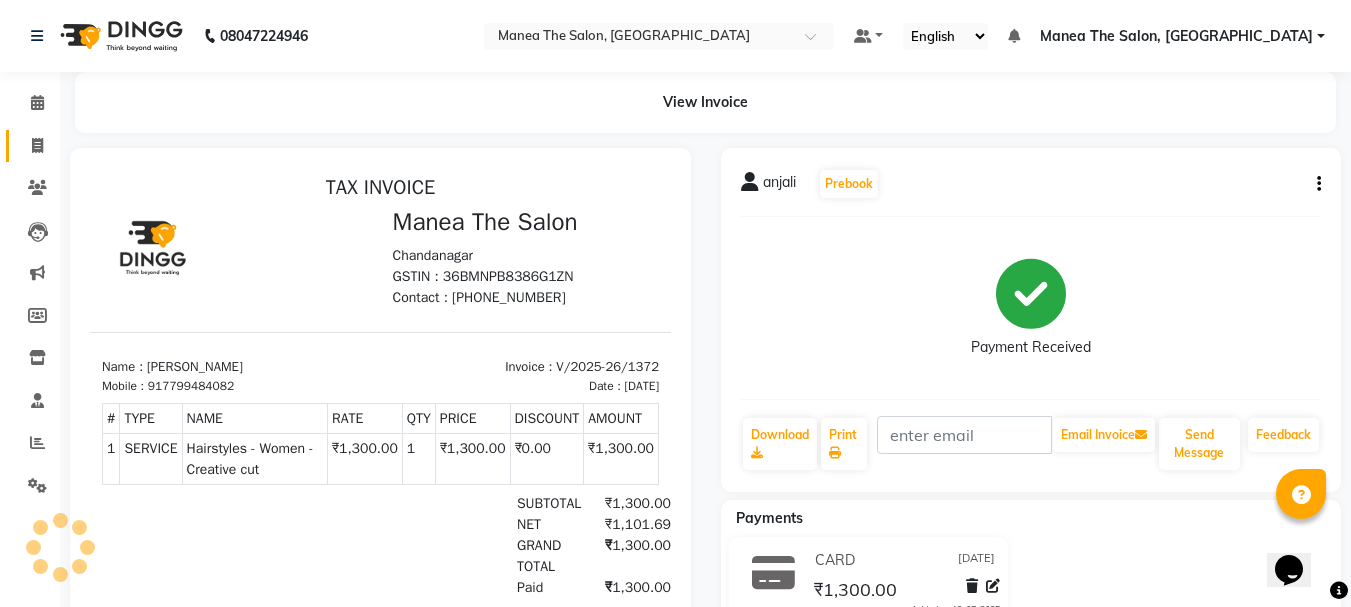 click on "Invoice" 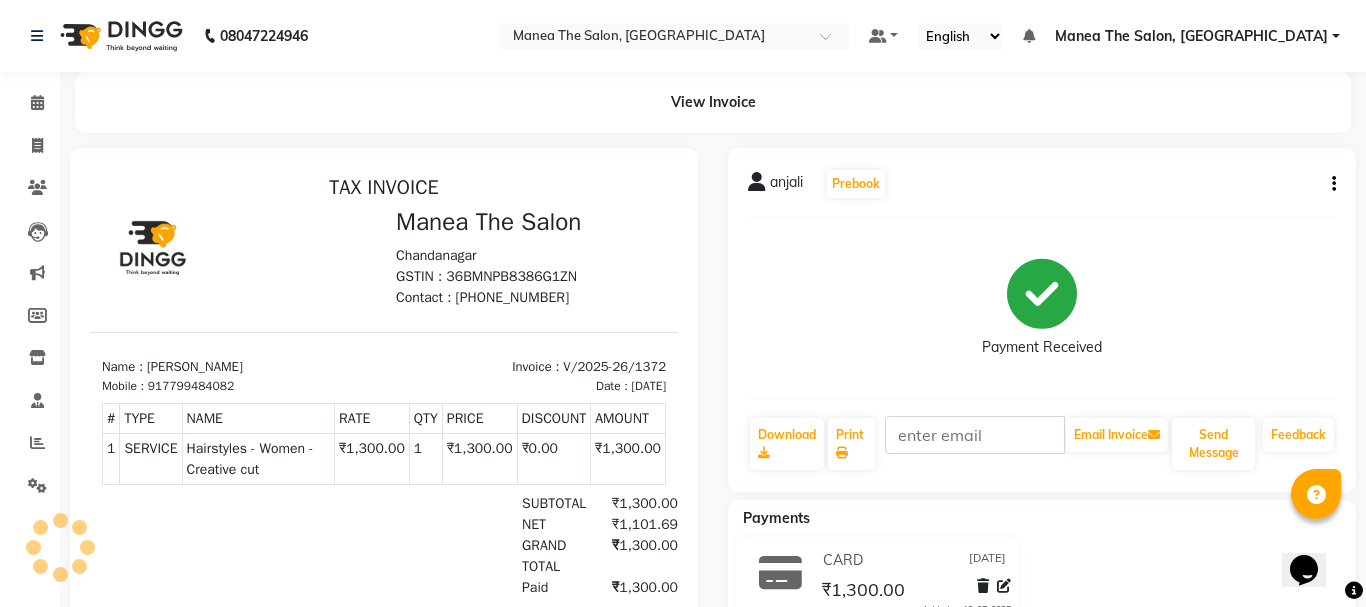 select on "service" 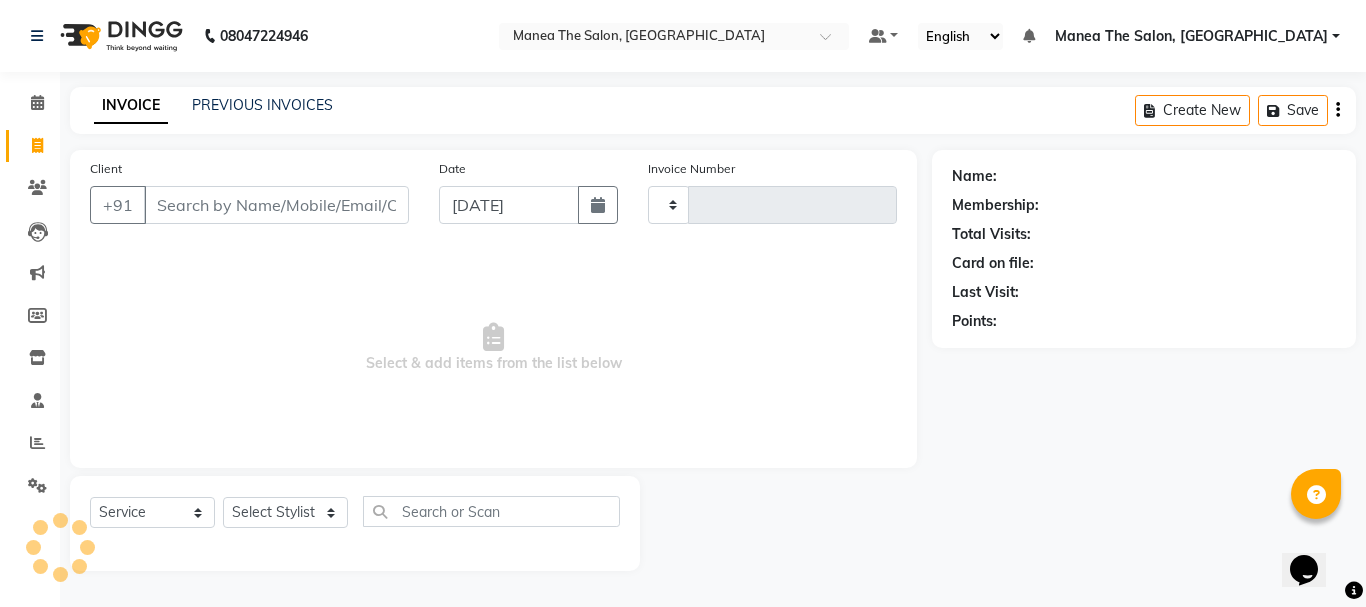 click on "Client" at bounding box center (276, 205) 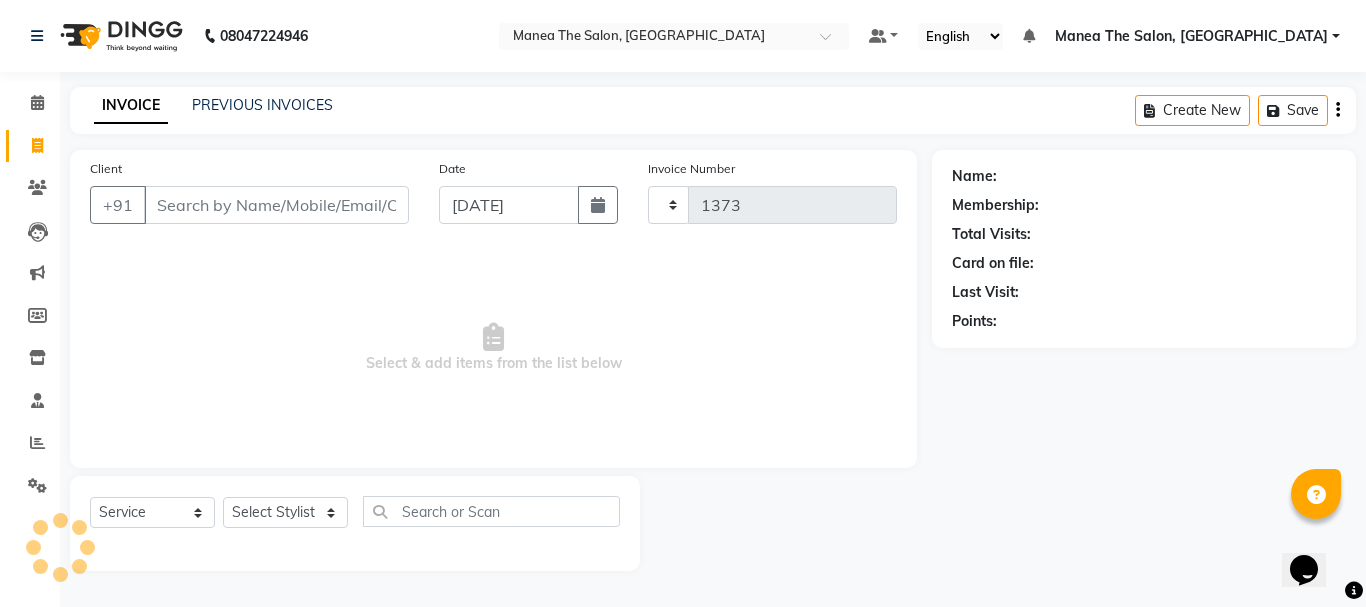 select on "7351" 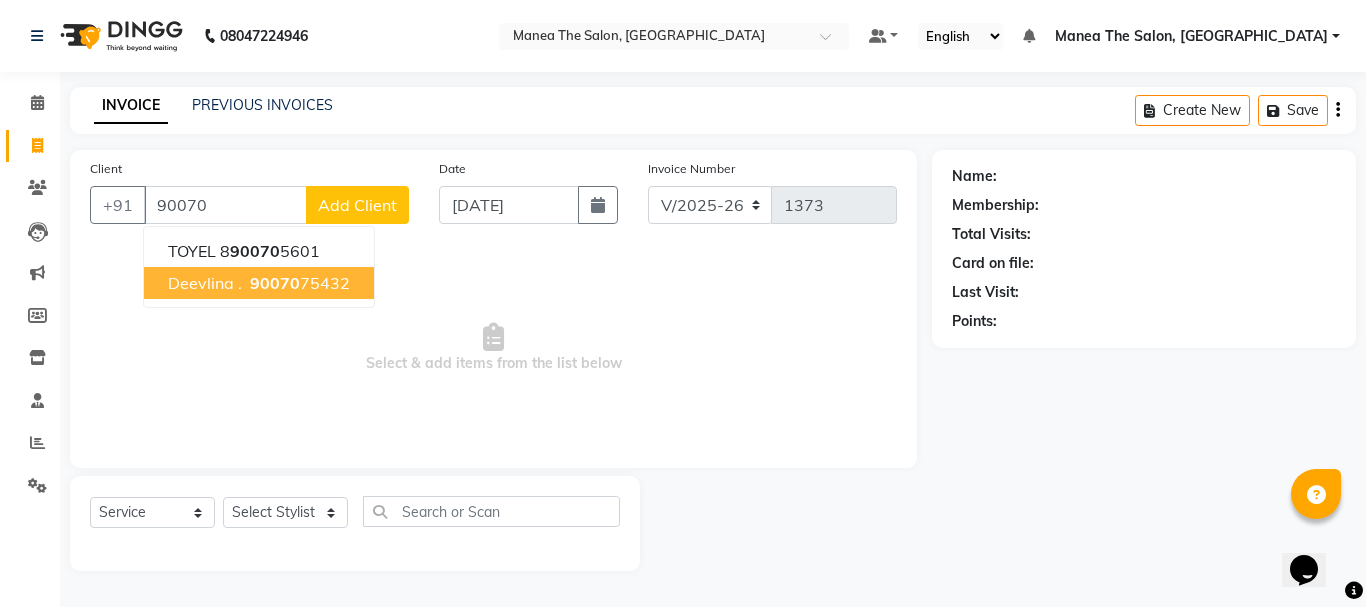 click on "90070" at bounding box center (275, 283) 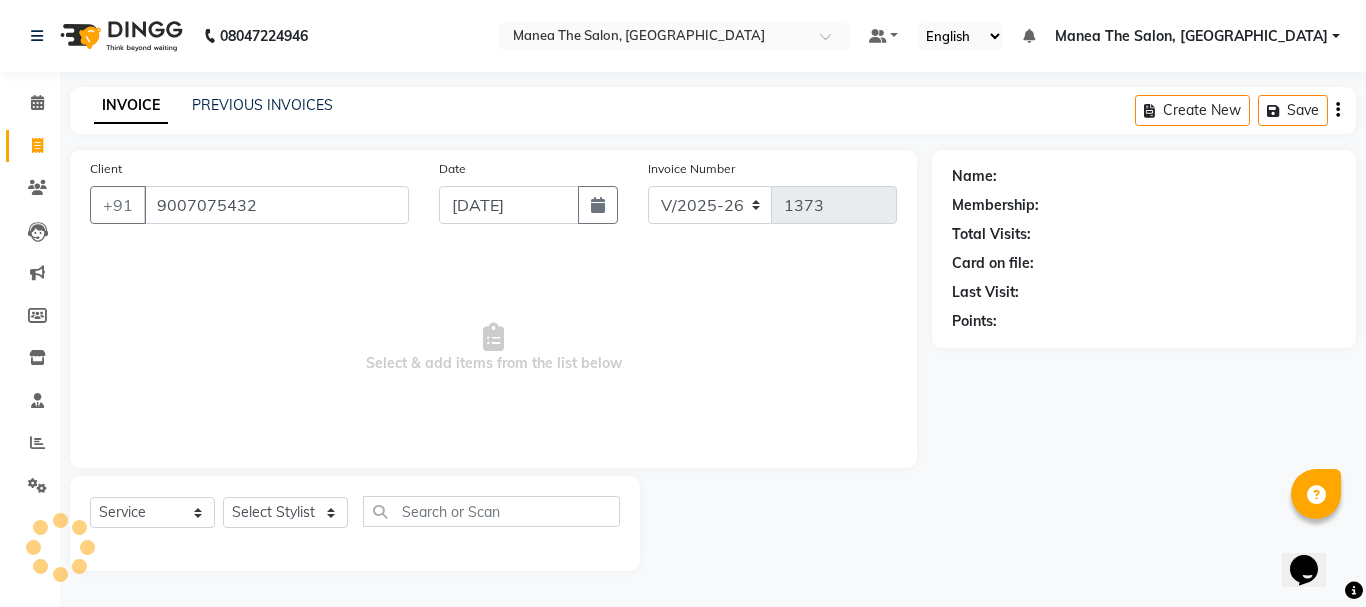 type on "9007075432" 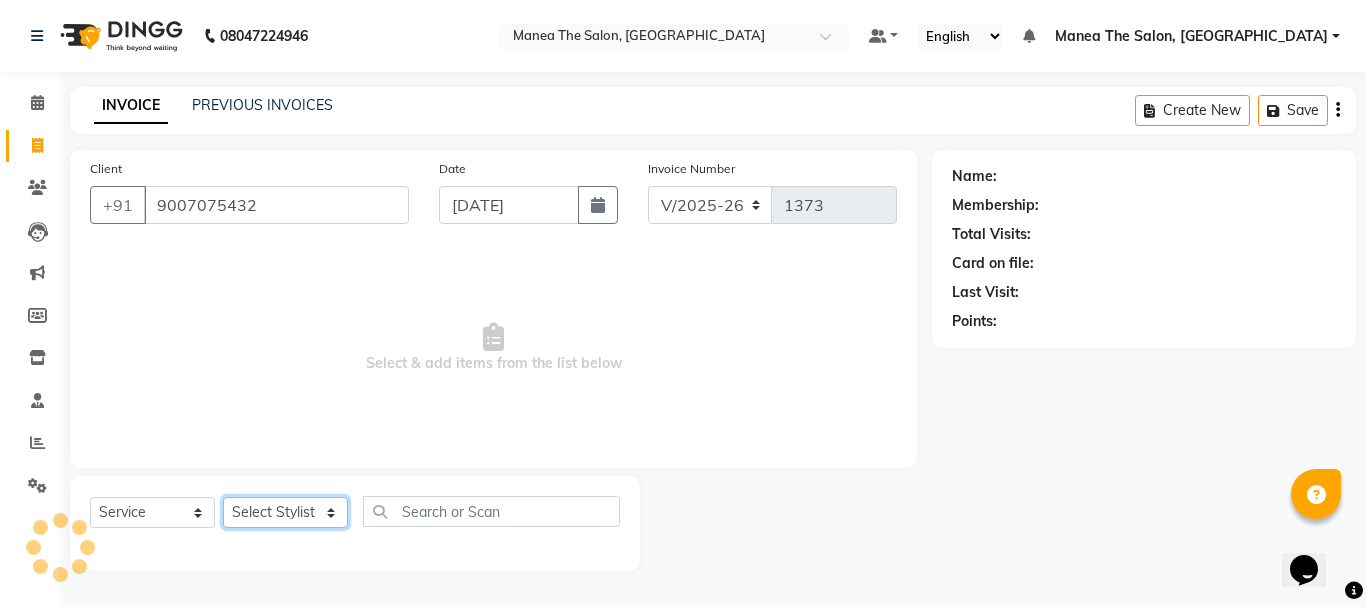 click on "Select Stylist aman Azeem Divya Prasad Rajyalaxmi Renuka shireesha Sulthana" 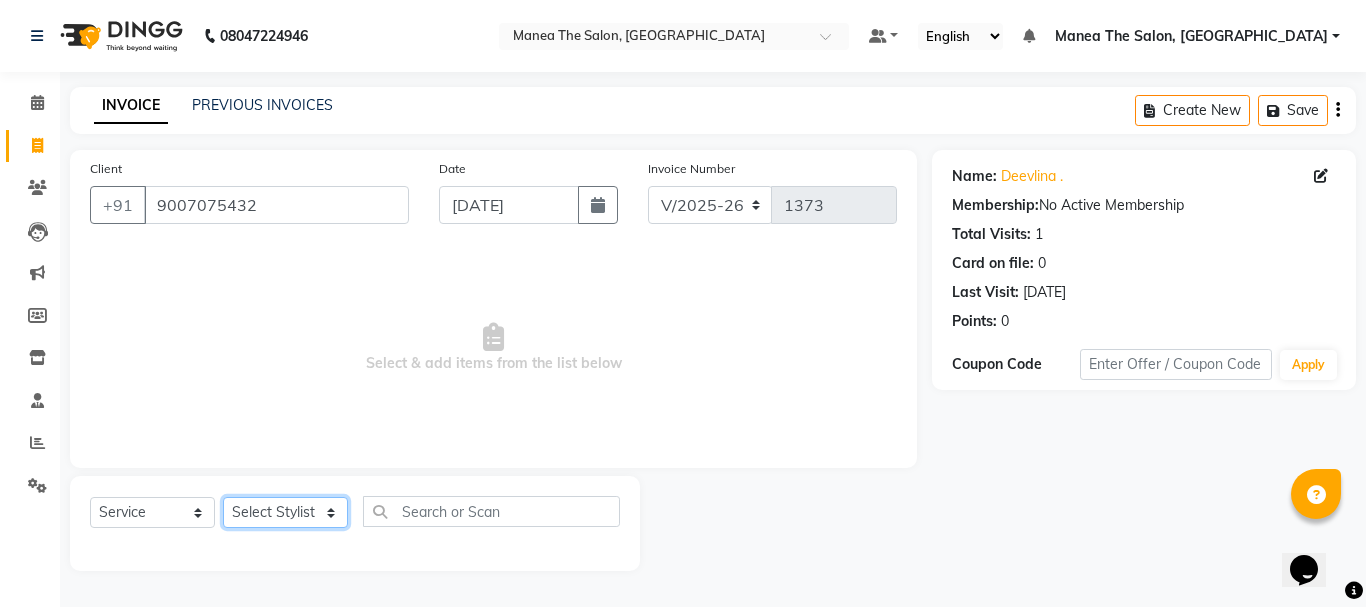 select on "63586" 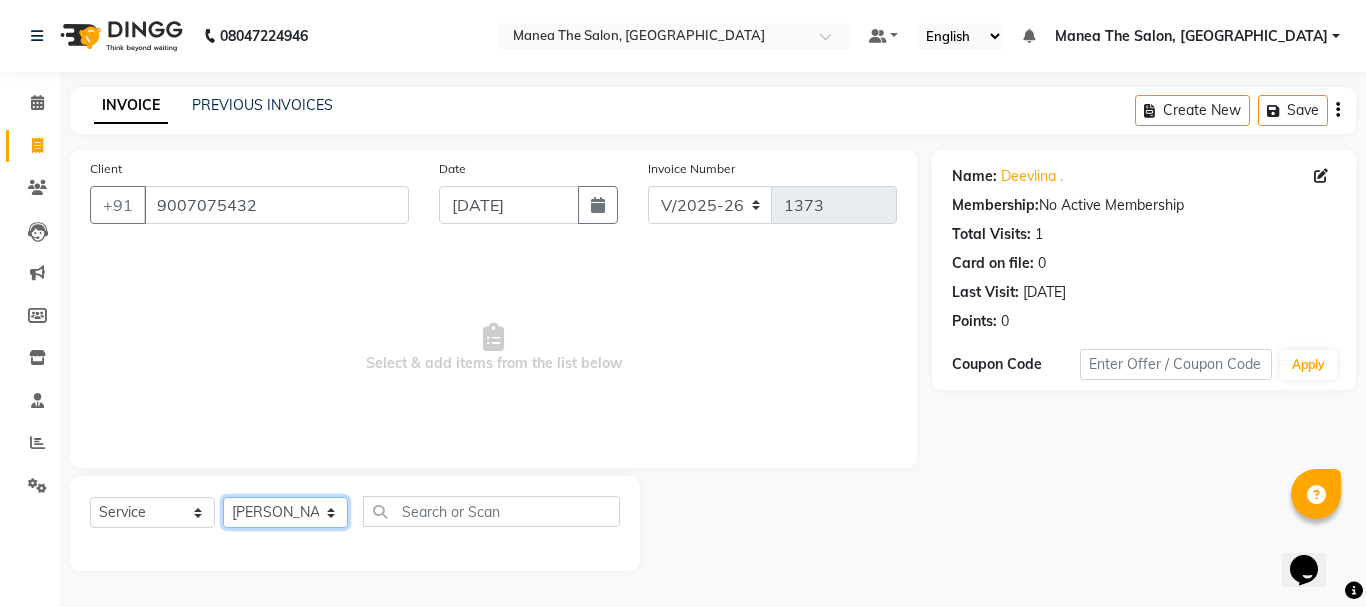 click on "Select Stylist aman Azeem Divya Prasad Rajyalaxmi Renuka shireesha Sulthana" 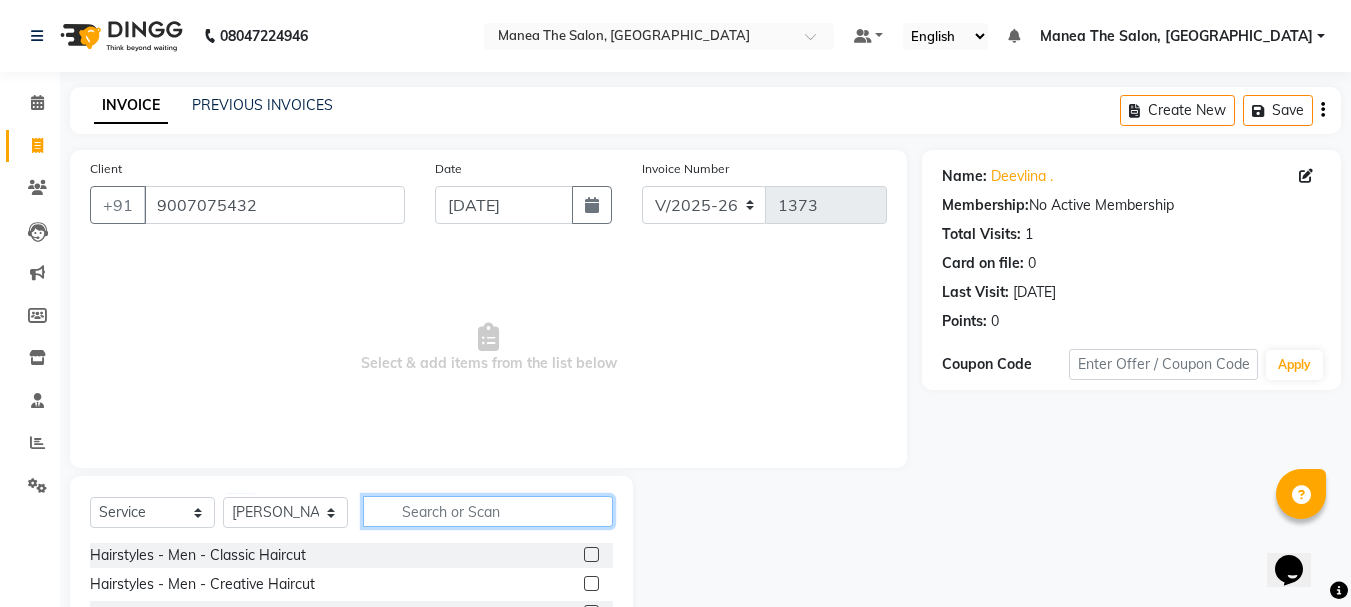 click 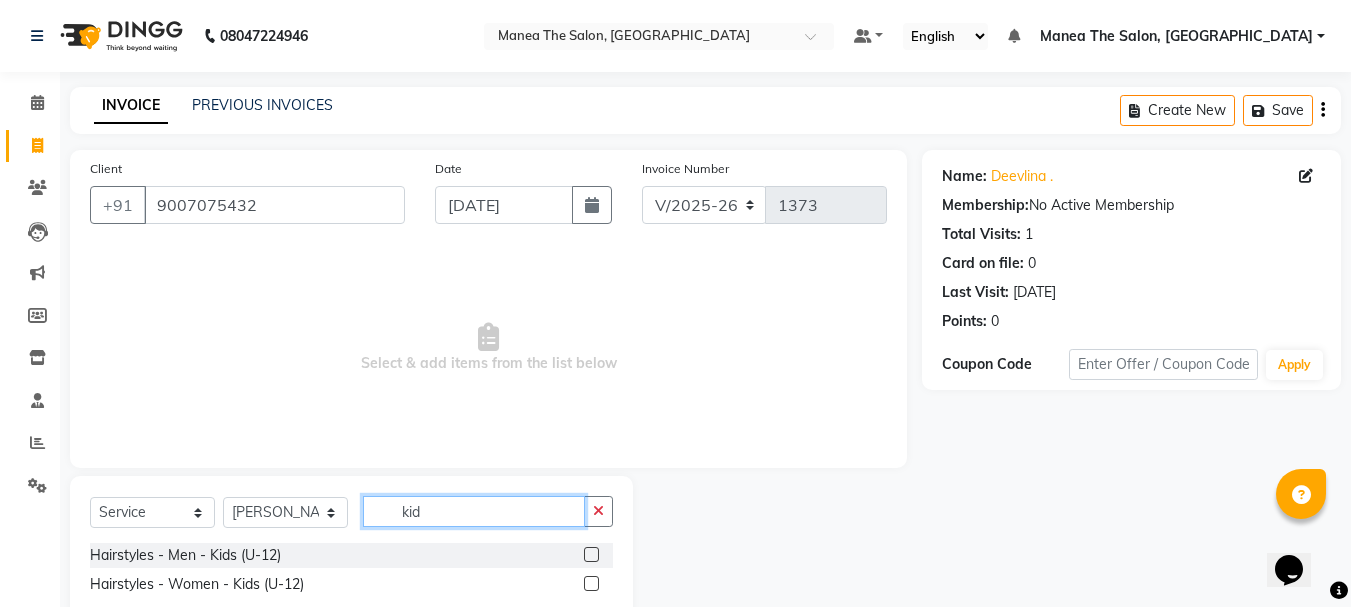 type on "kid" 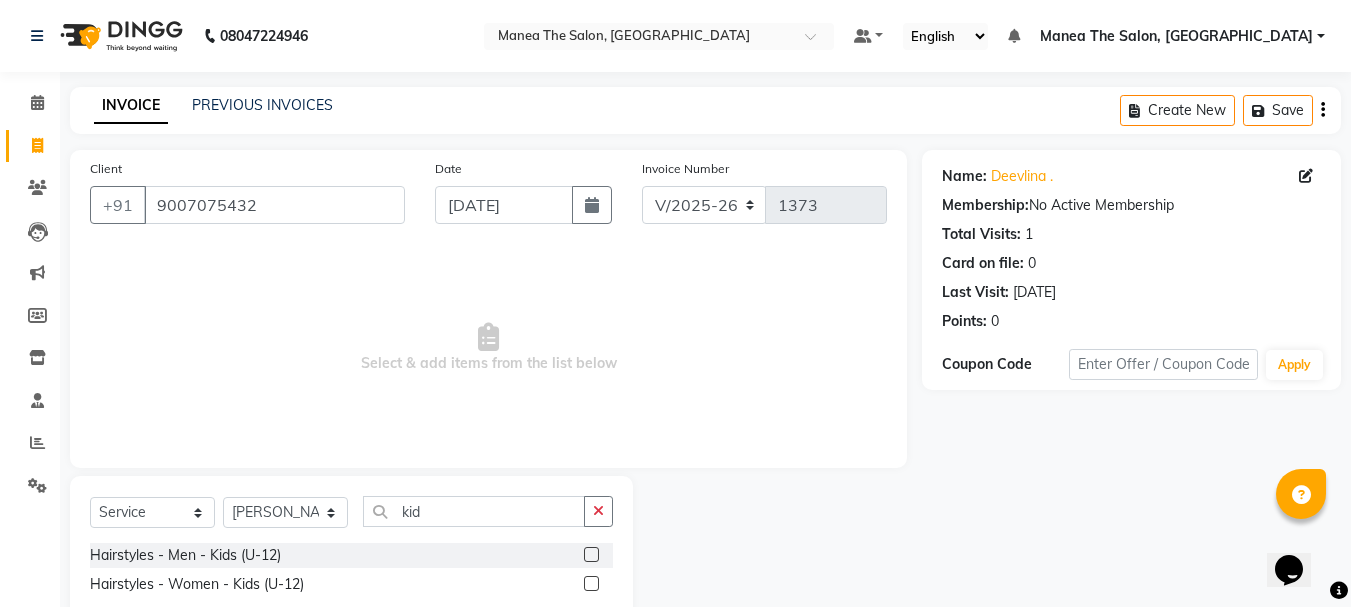 click 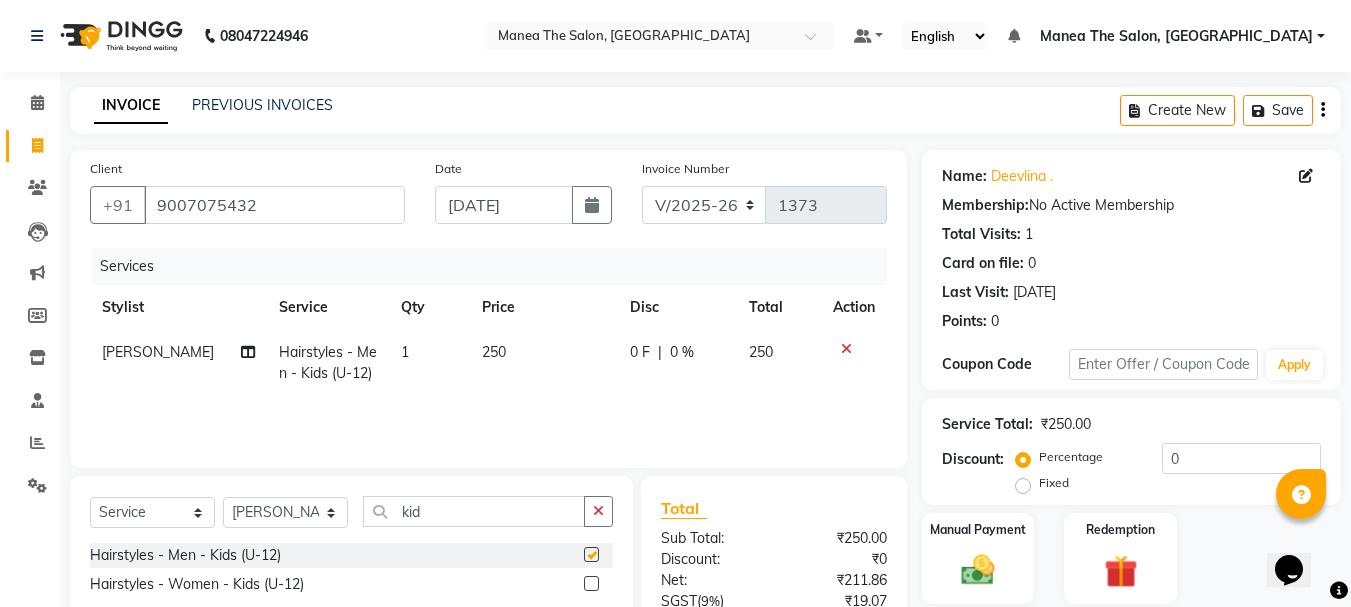 checkbox on "false" 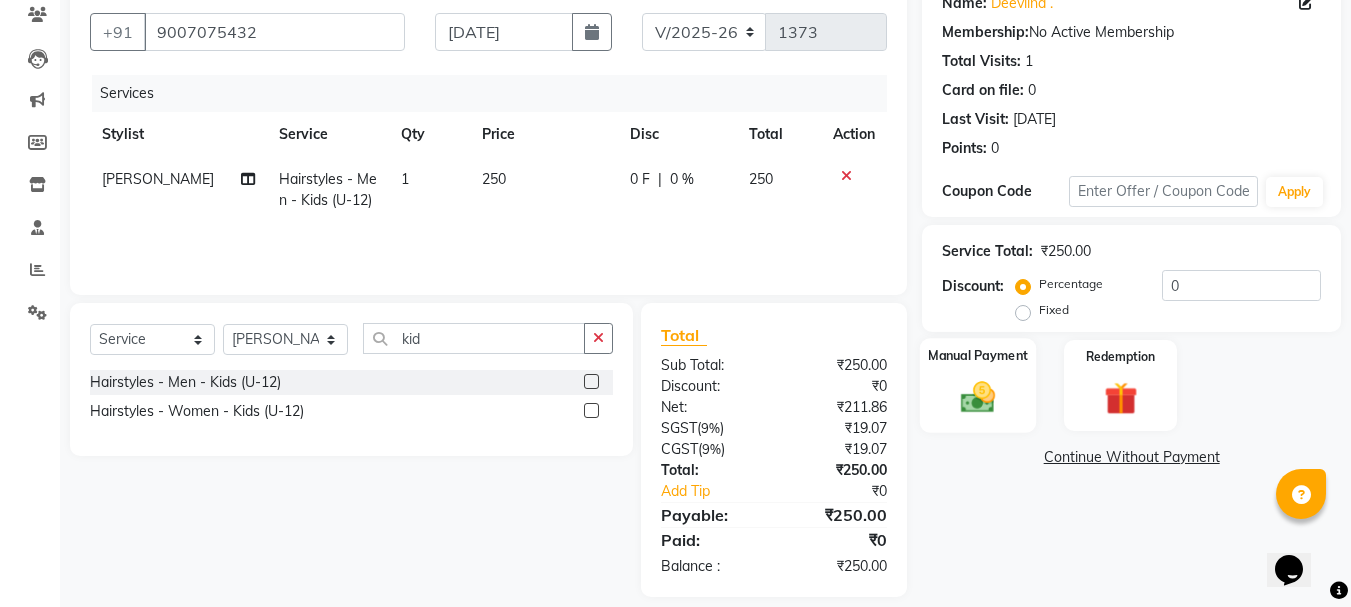 scroll, scrollTop: 193, scrollLeft: 0, axis: vertical 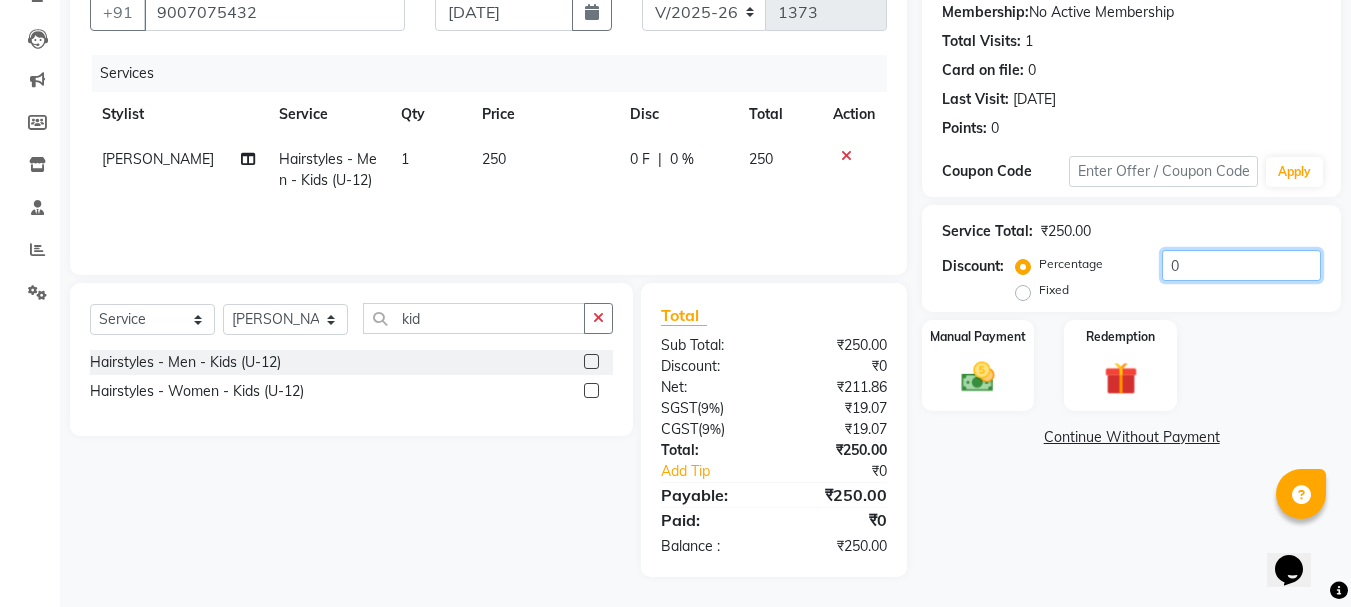 click on "0" 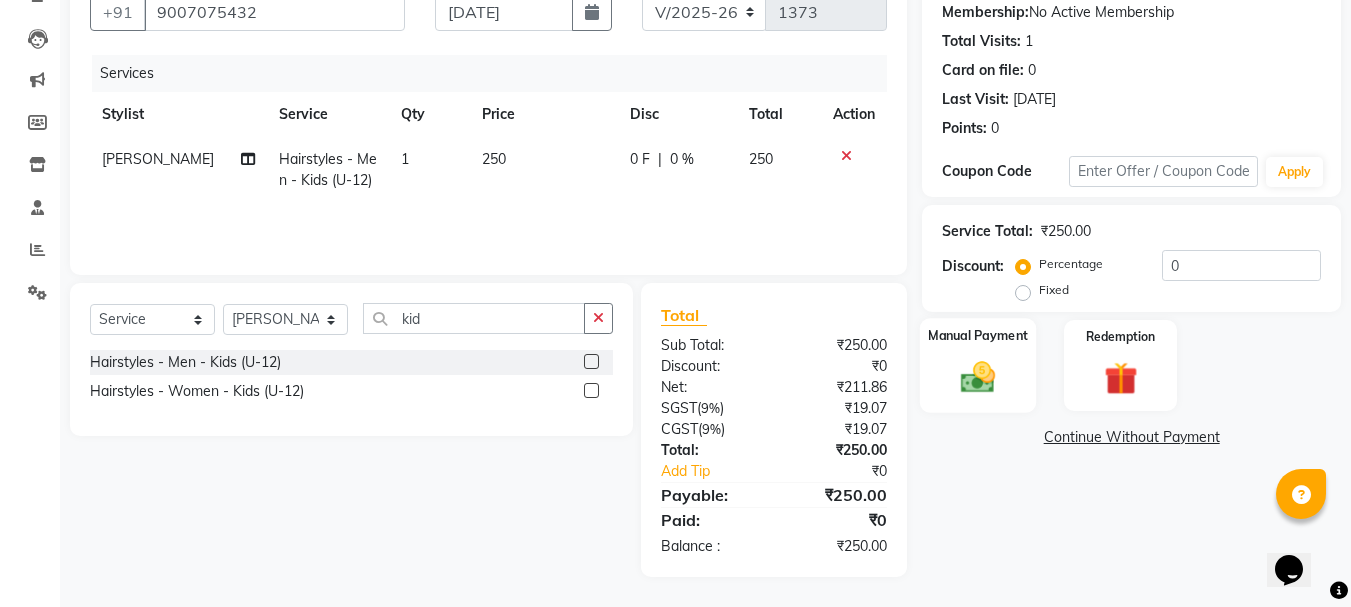 click 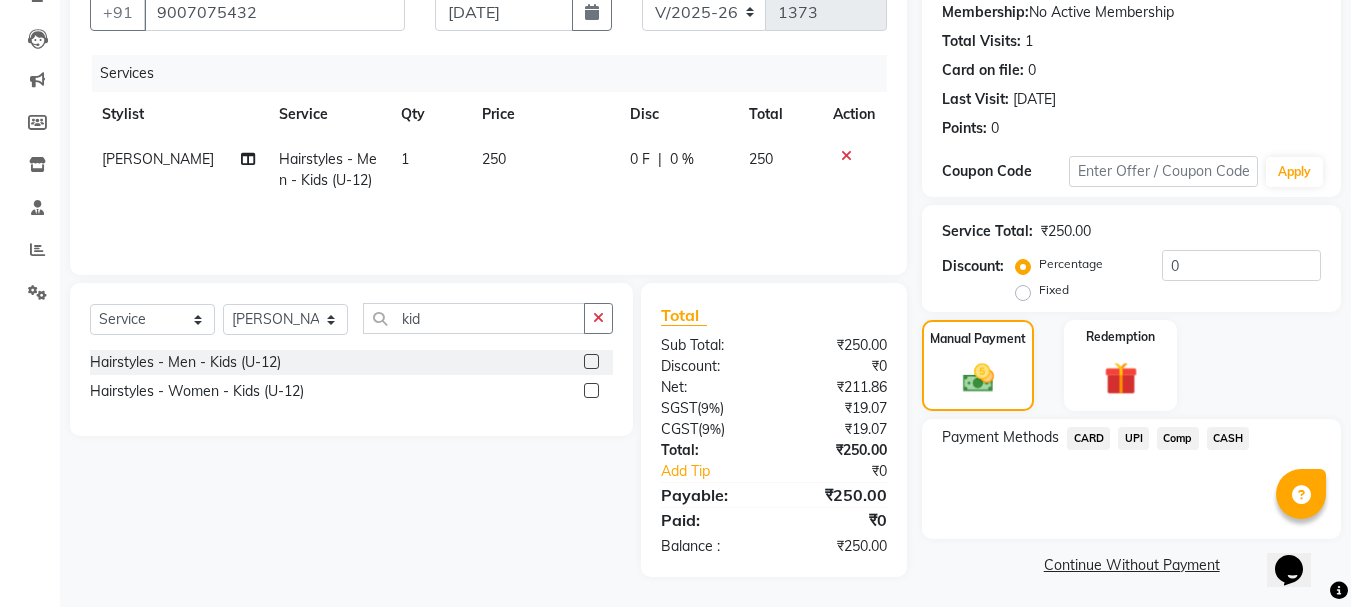 click on "UPI" 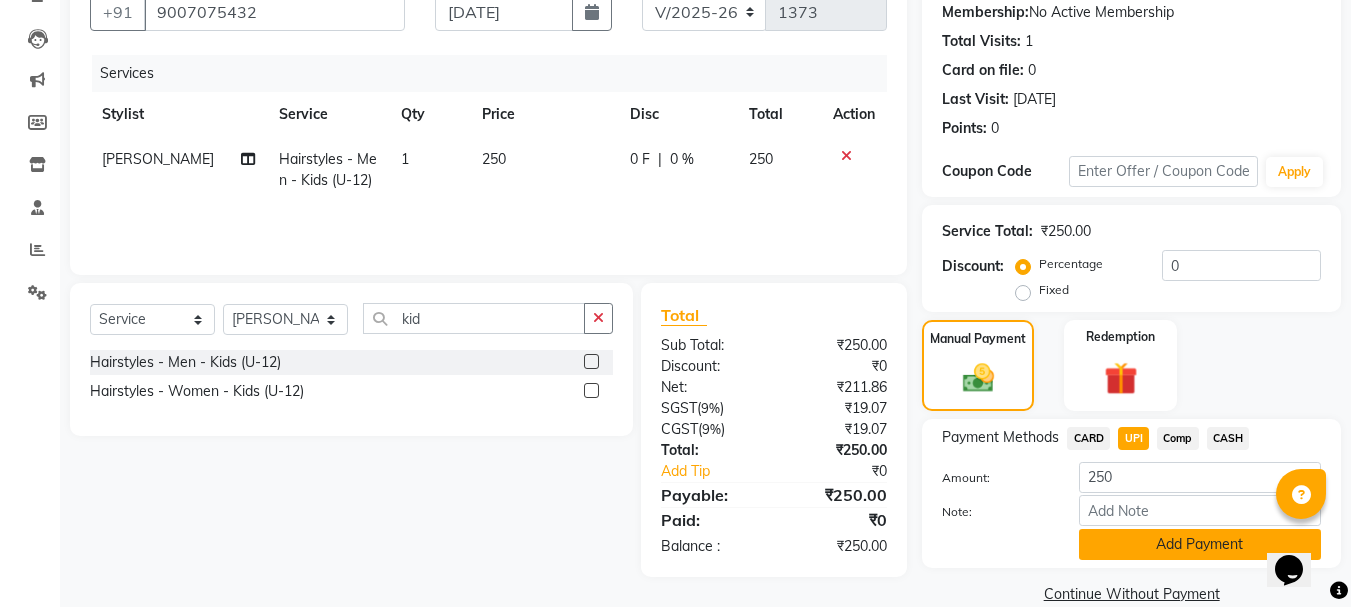 click on "Add Payment" 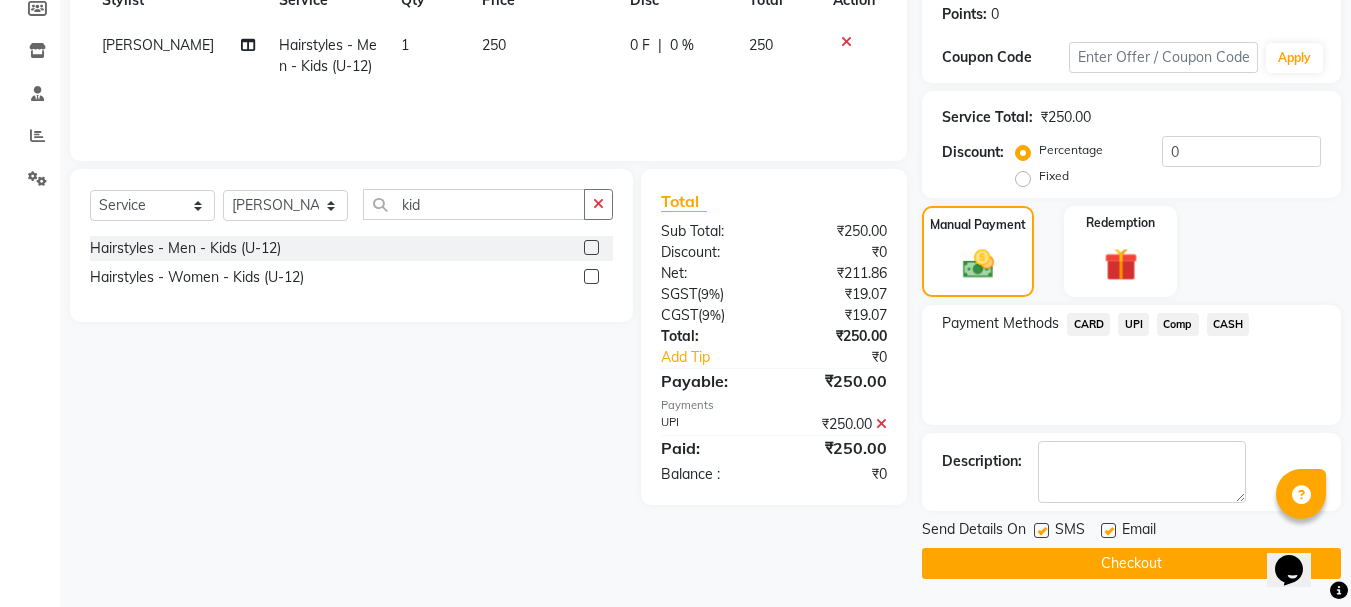 scroll, scrollTop: 309, scrollLeft: 0, axis: vertical 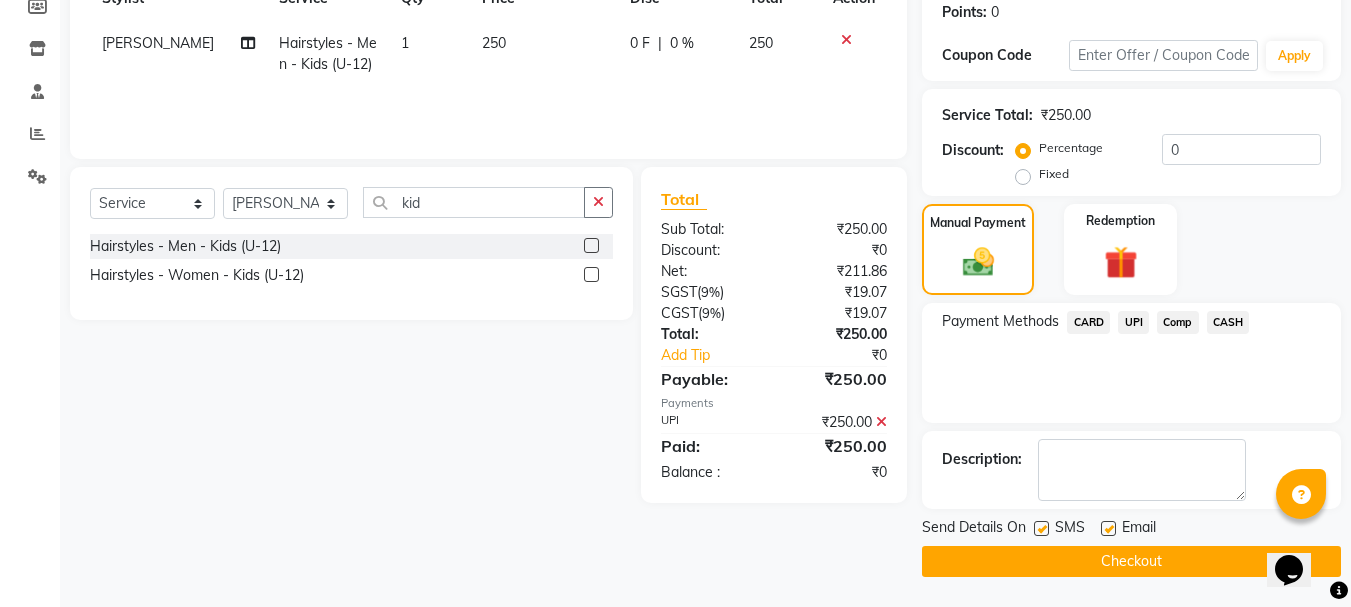click on "Checkout" 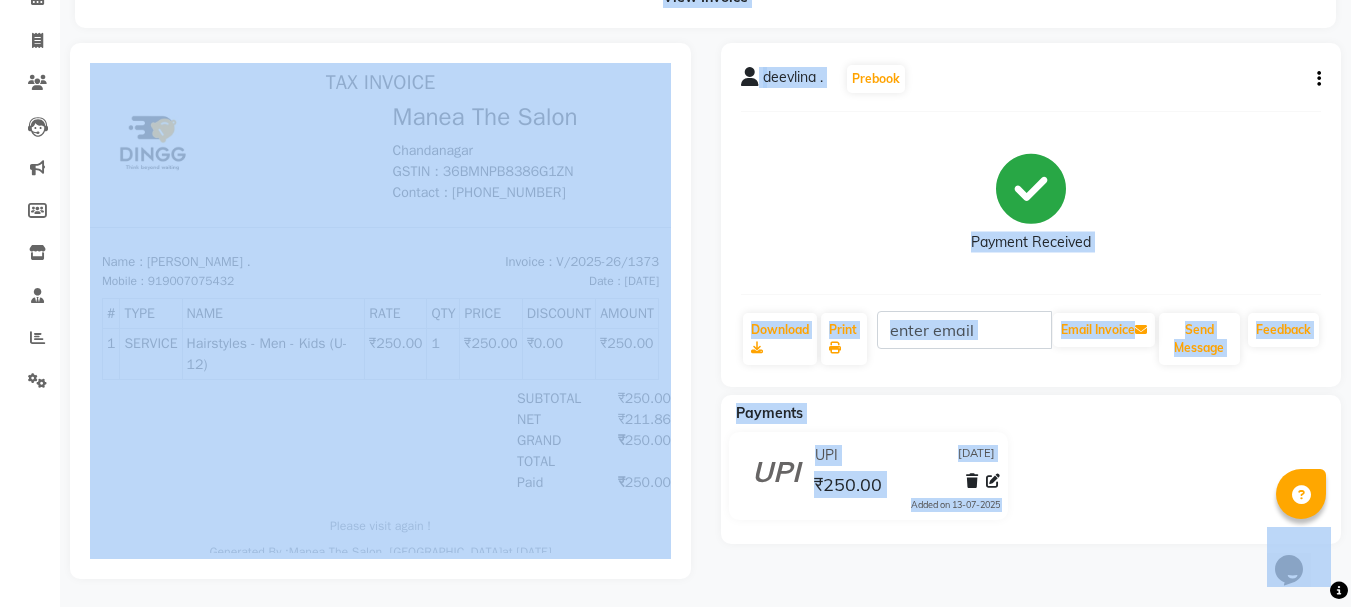 scroll, scrollTop: 122, scrollLeft: 0, axis: vertical 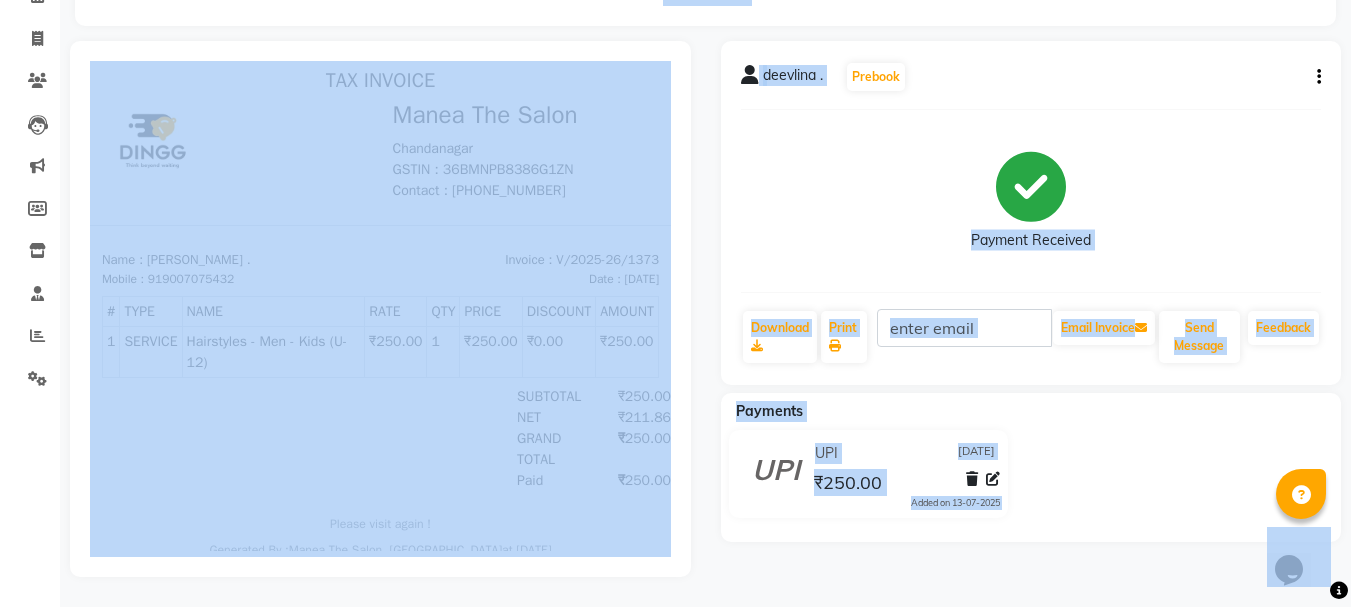 click on "deevlina .  Prebook   Payment Received  Download  Print   Email Invoice   Send Message Feedback" 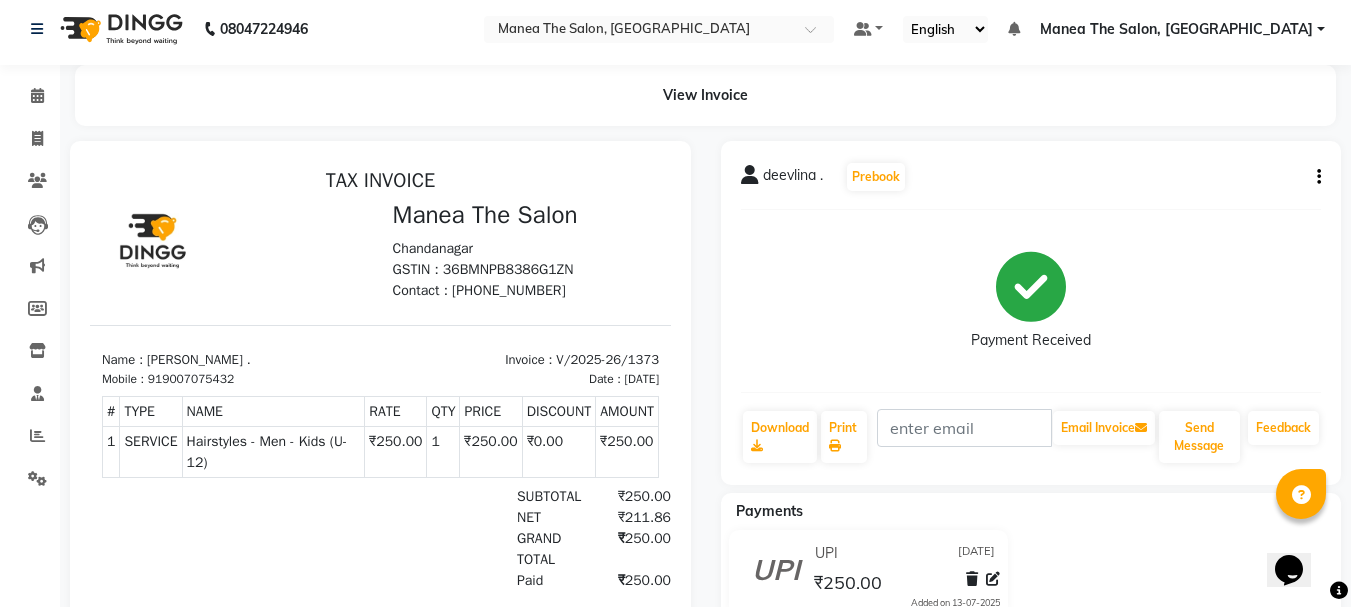 scroll, scrollTop: 0, scrollLeft: 0, axis: both 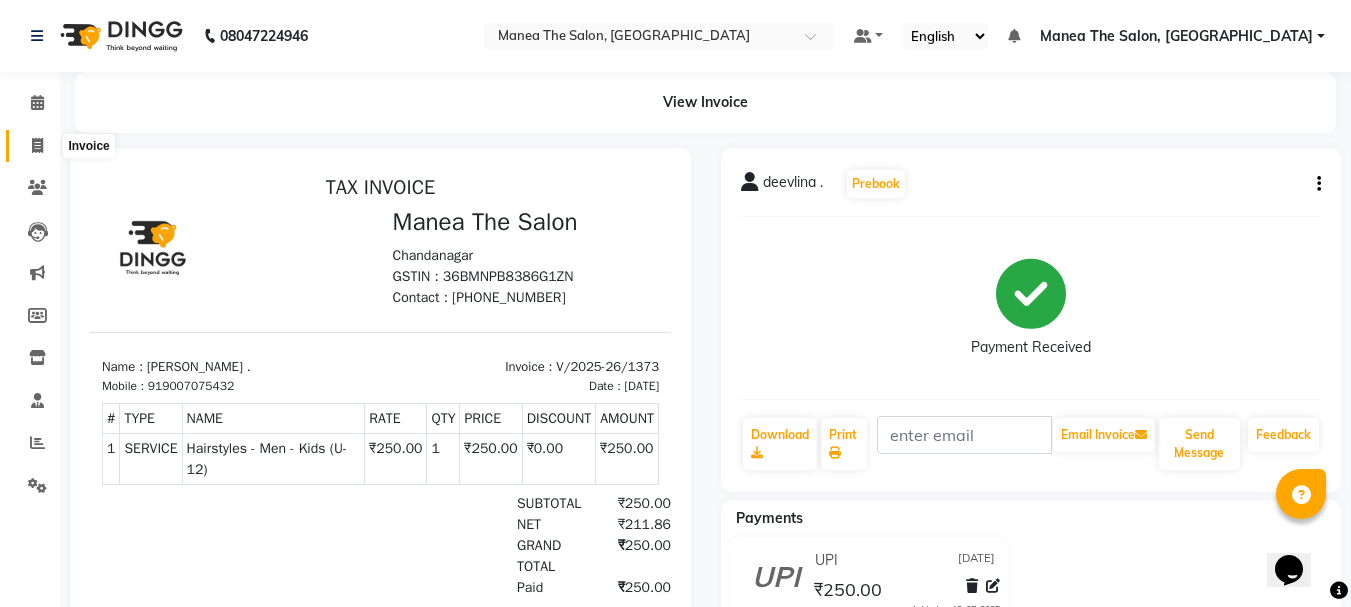click 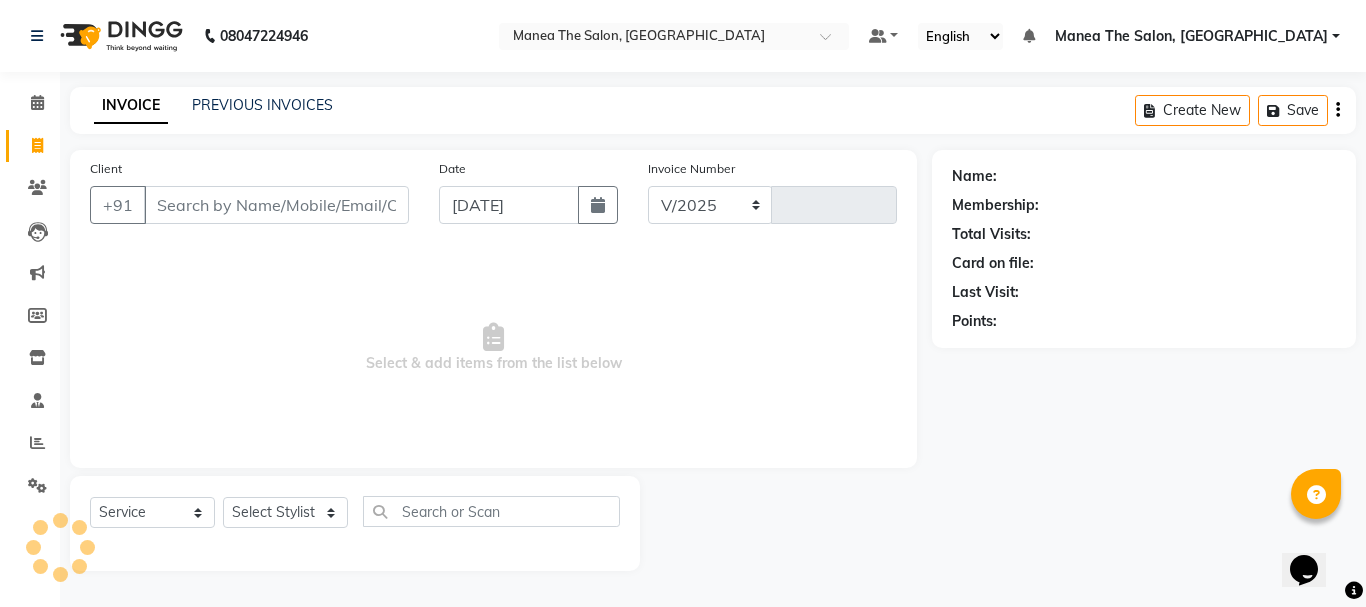 select on "7351" 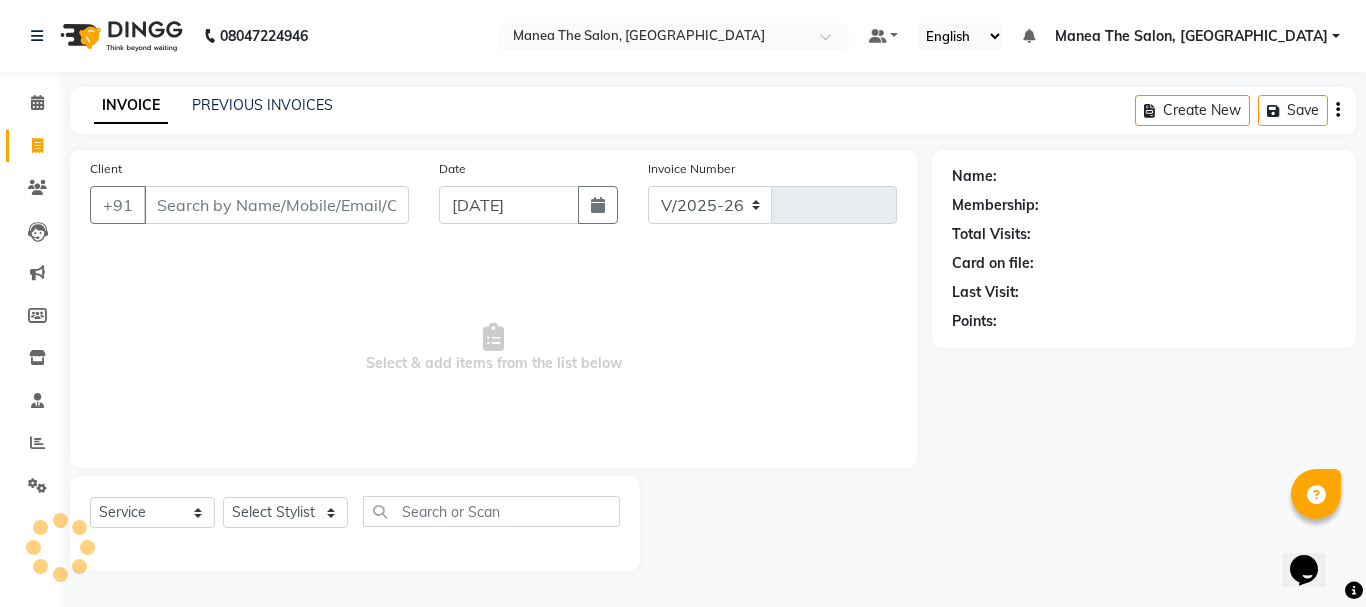 type on "1374" 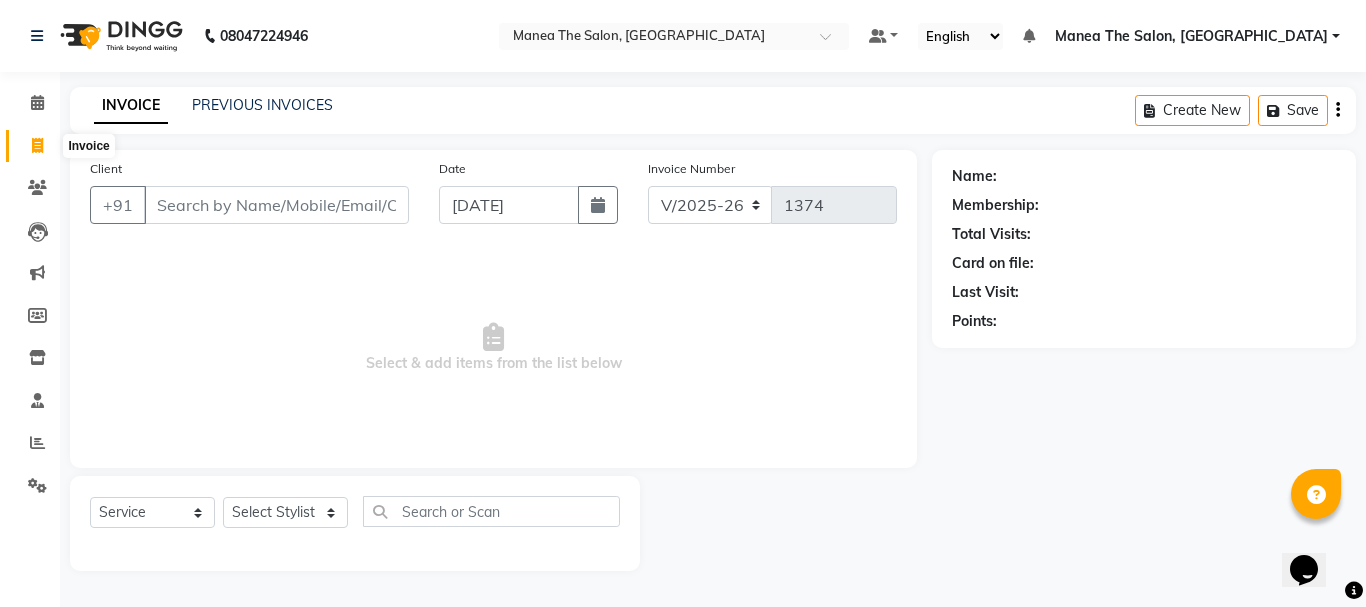 click 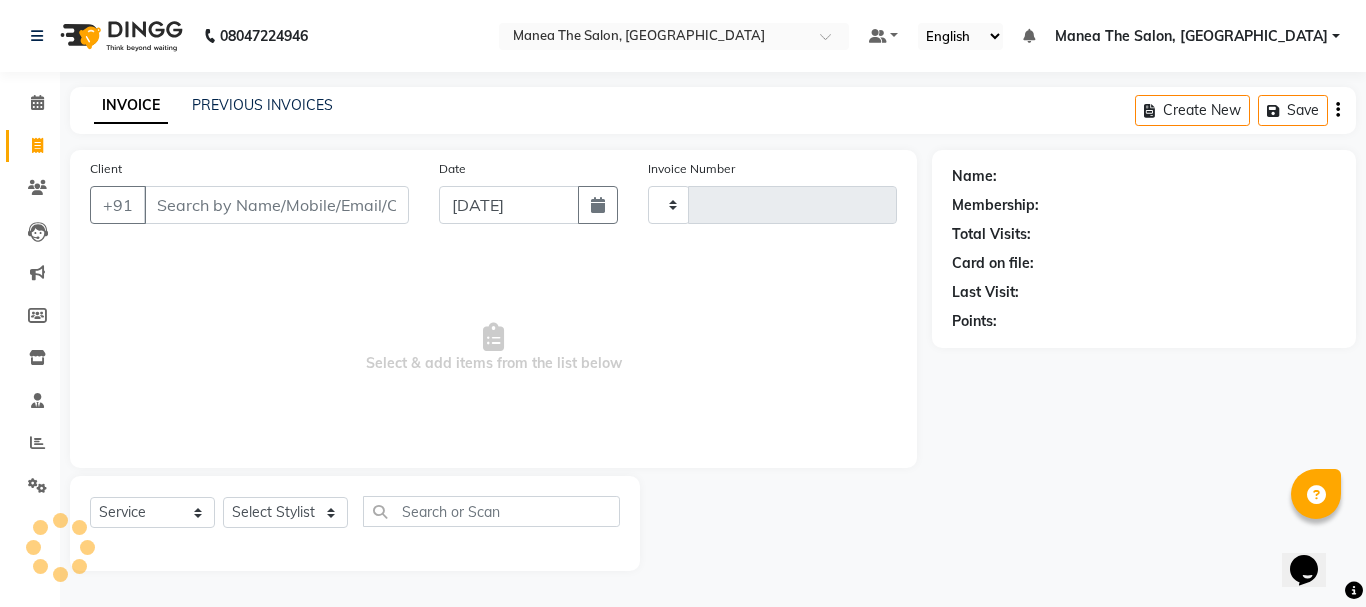 type on "1374" 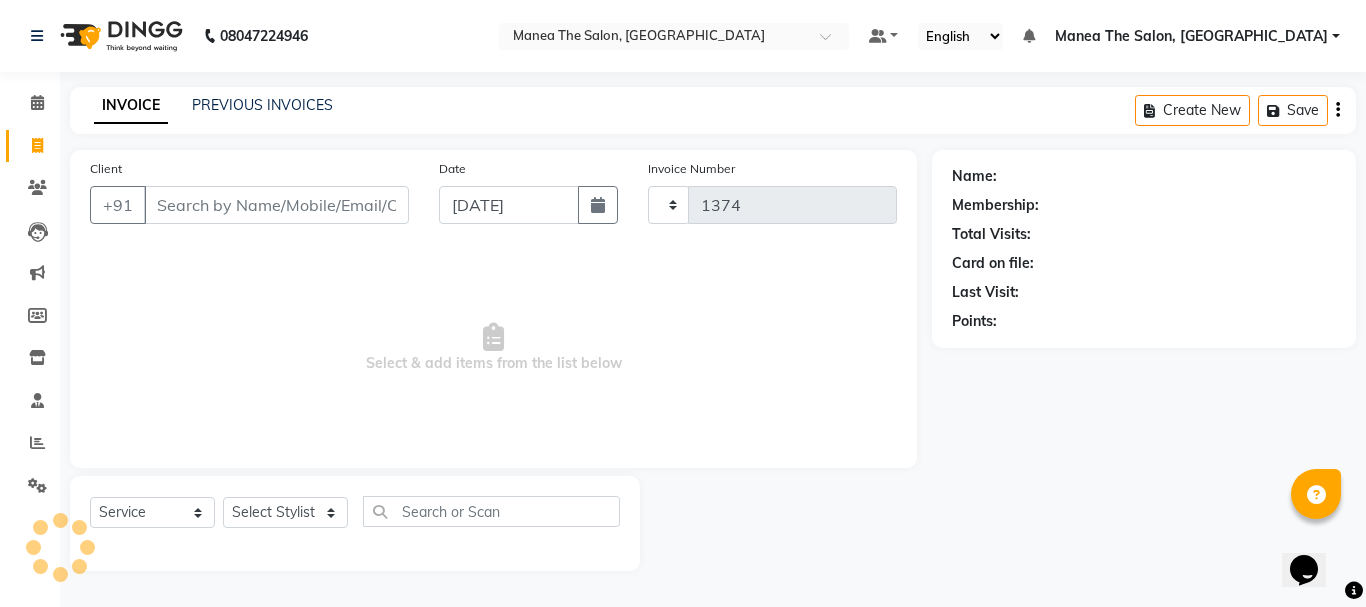 select on "7351" 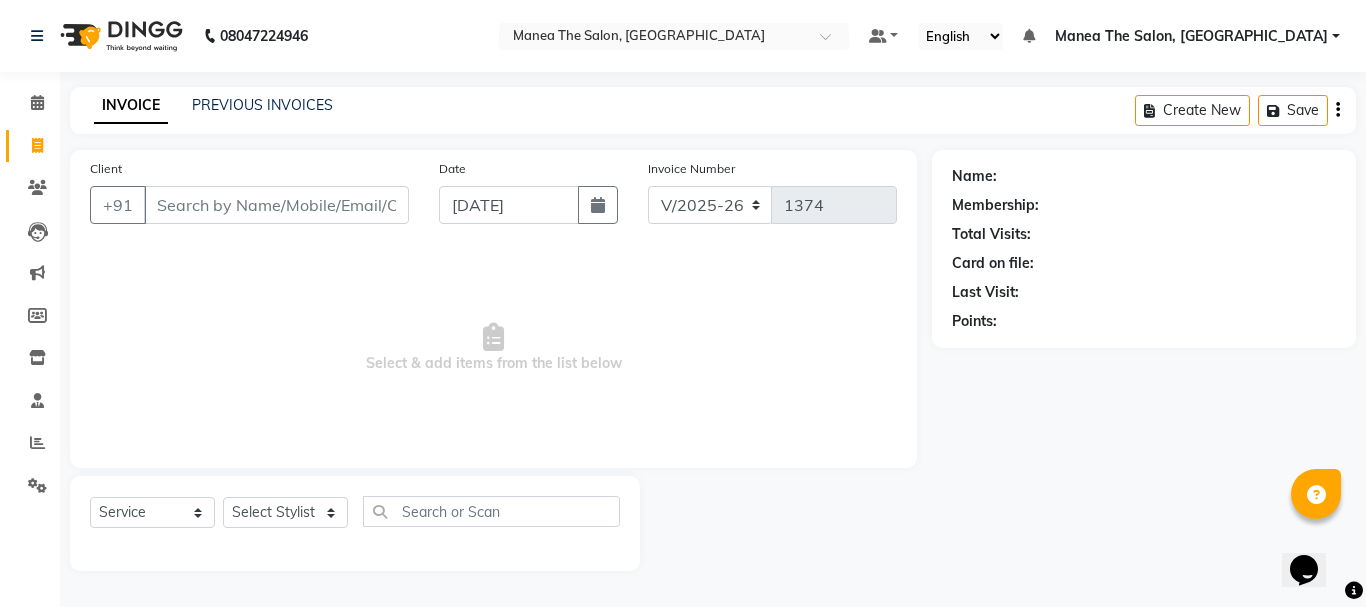 drag, startPoint x: 546, startPoint y: 290, endPoint x: 553, endPoint y: 340, distance: 50.48762 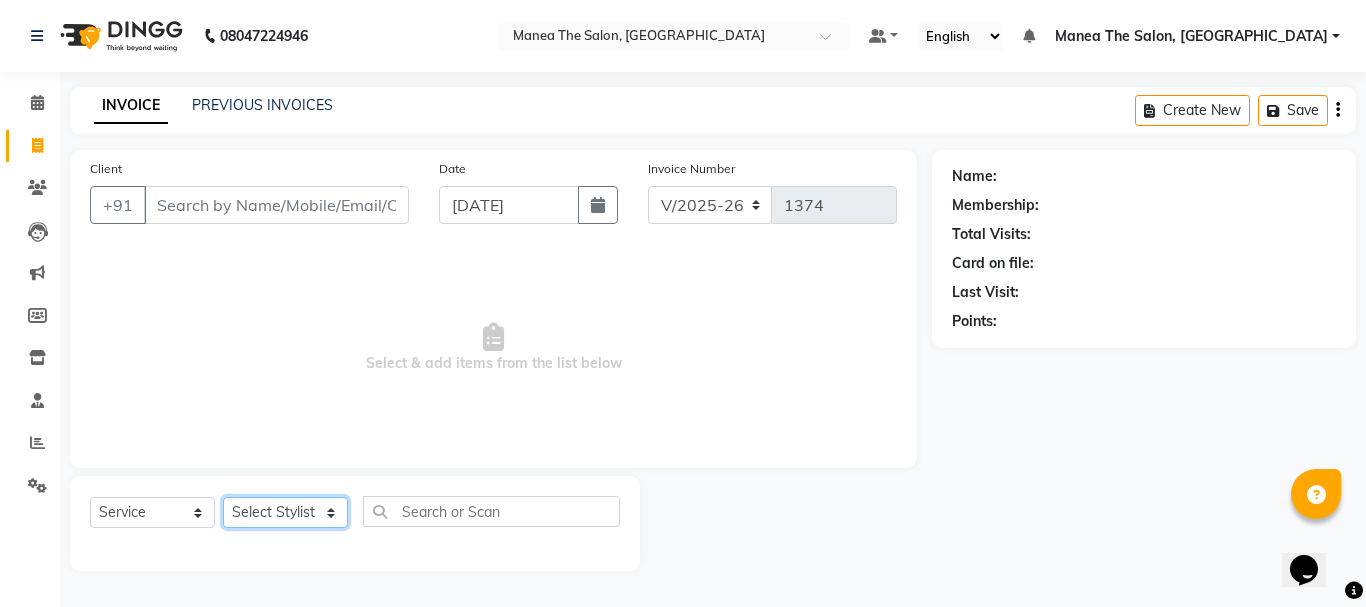 click on "Select Stylist aman Azeem Divya Prasad Rajyalaxmi Renuka shireesha Sulthana" 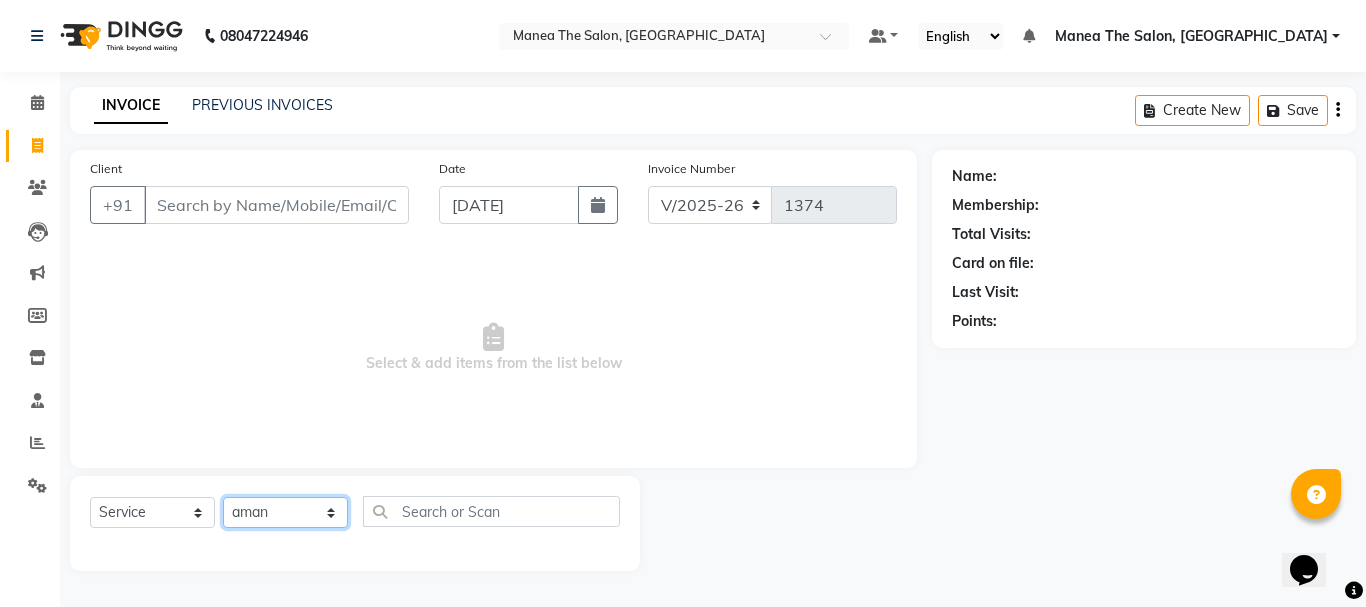click on "Select Stylist aman Azeem Divya Prasad Rajyalaxmi Renuka shireesha Sulthana" 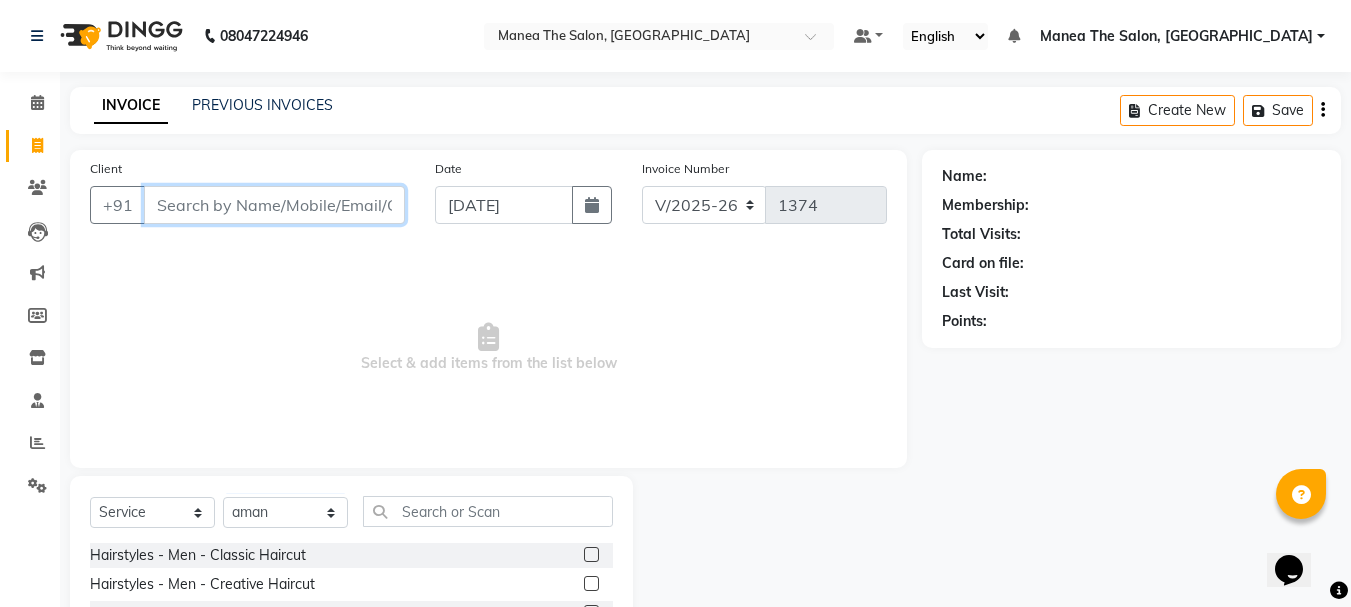 click on "Client" at bounding box center [274, 205] 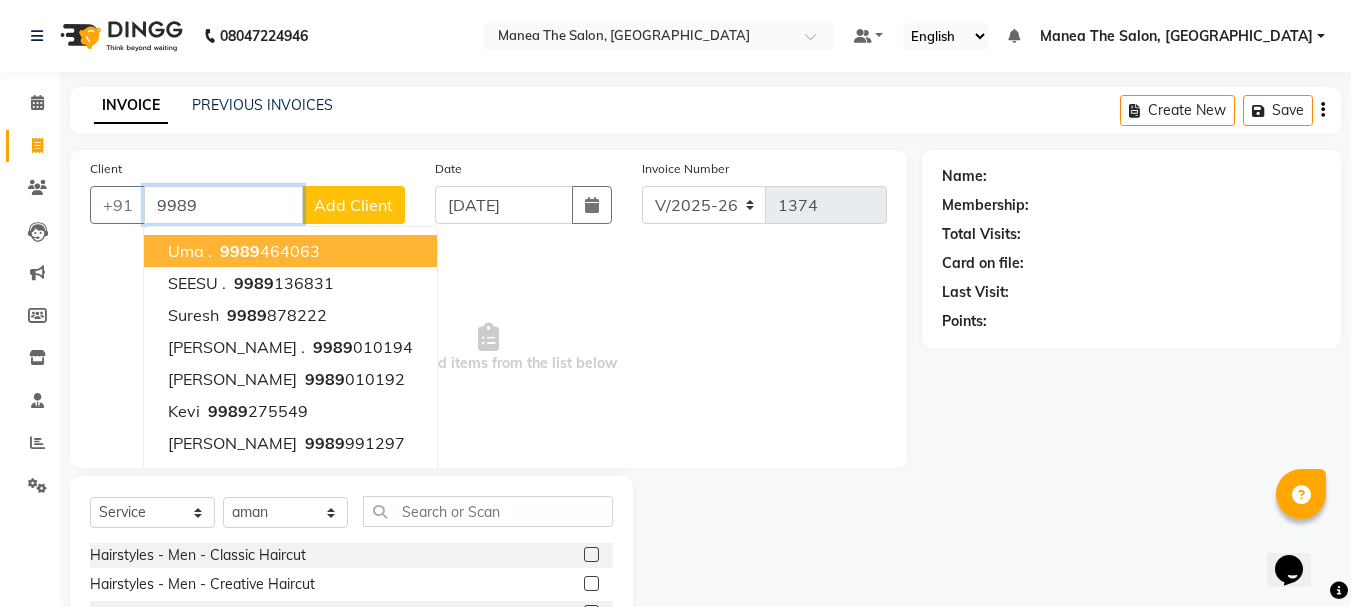 click on "9989 464063" at bounding box center (268, 251) 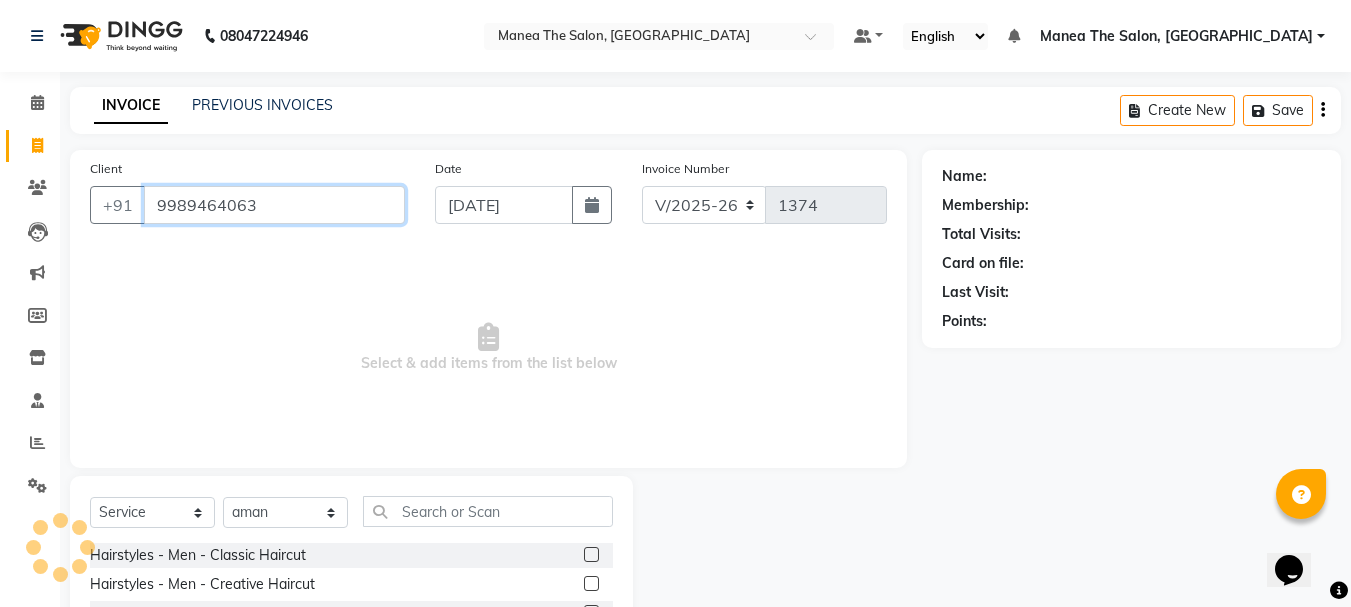 type on "9989464063" 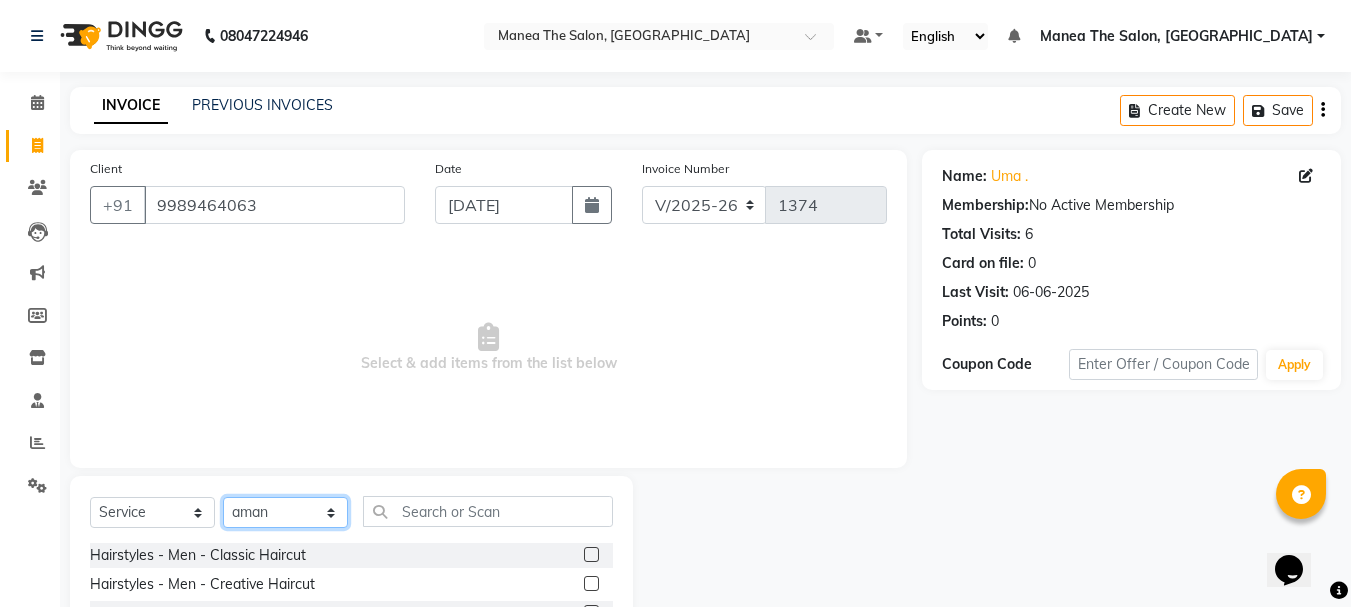 click on "Select Stylist aman Azeem Divya Prasad Rajyalaxmi Renuka shireesha Sulthana" 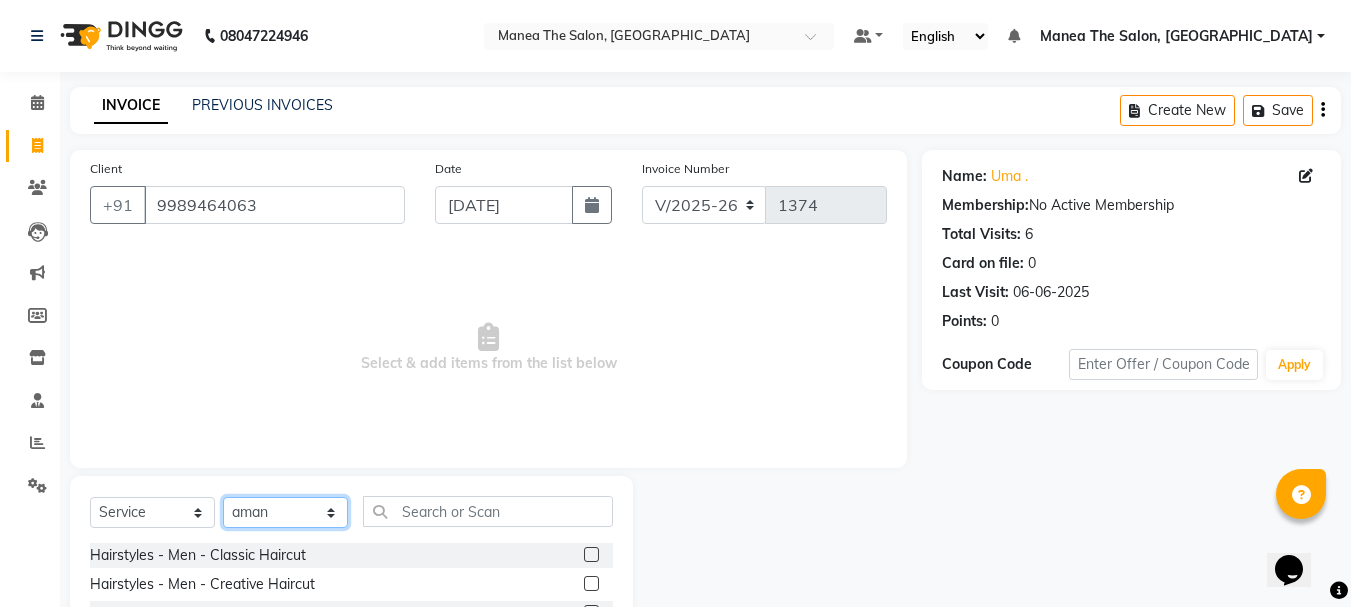 select on "63577" 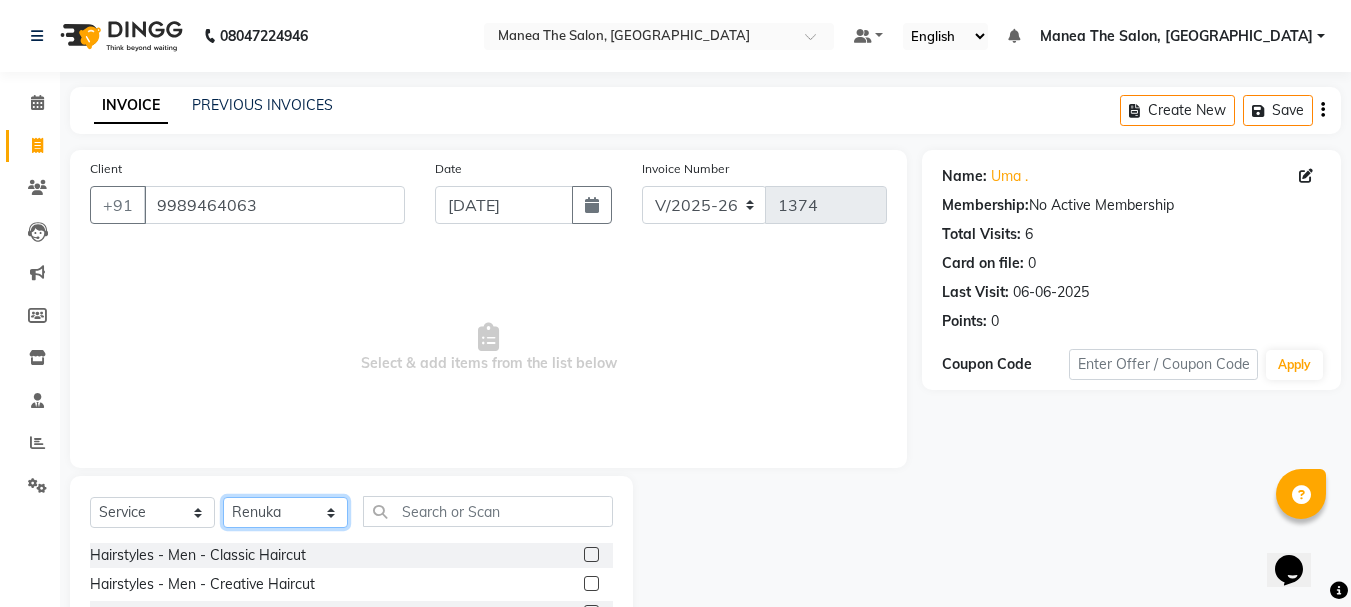 click on "Select Stylist aman Azeem Divya Prasad Rajyalaxmi Renuka shireesha Sulthana" 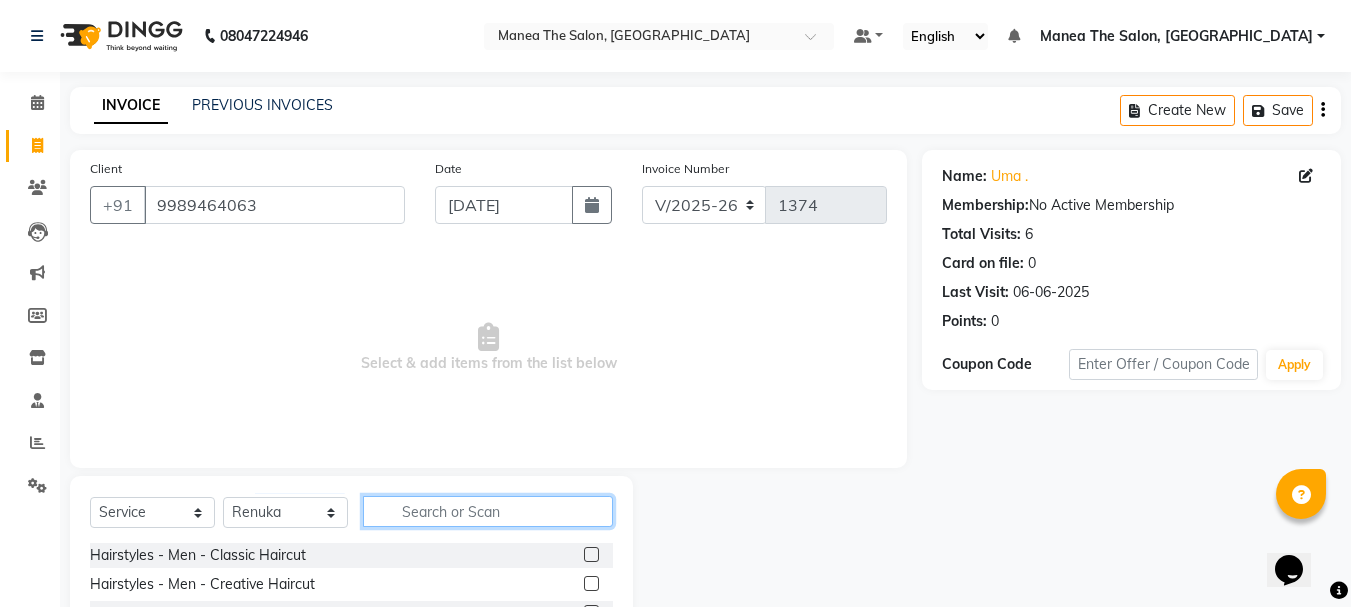 click 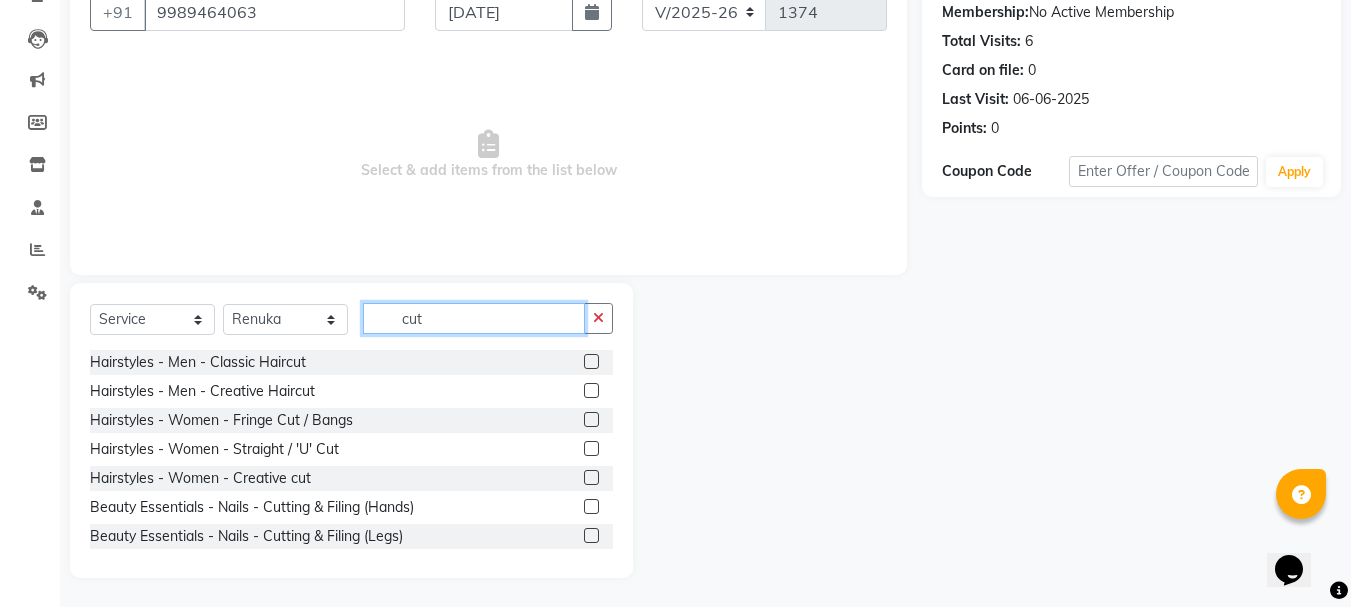 scroll, scrollTop: 194, scrollLeft: 0, axis: vertical 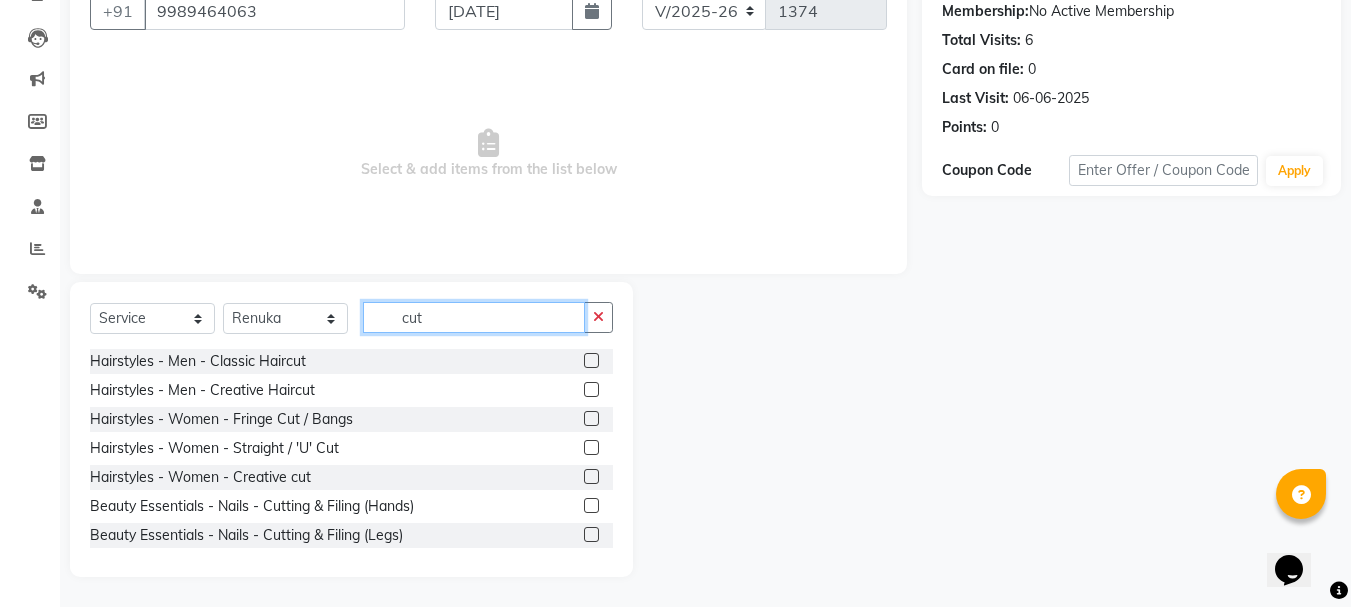 type on "cut" 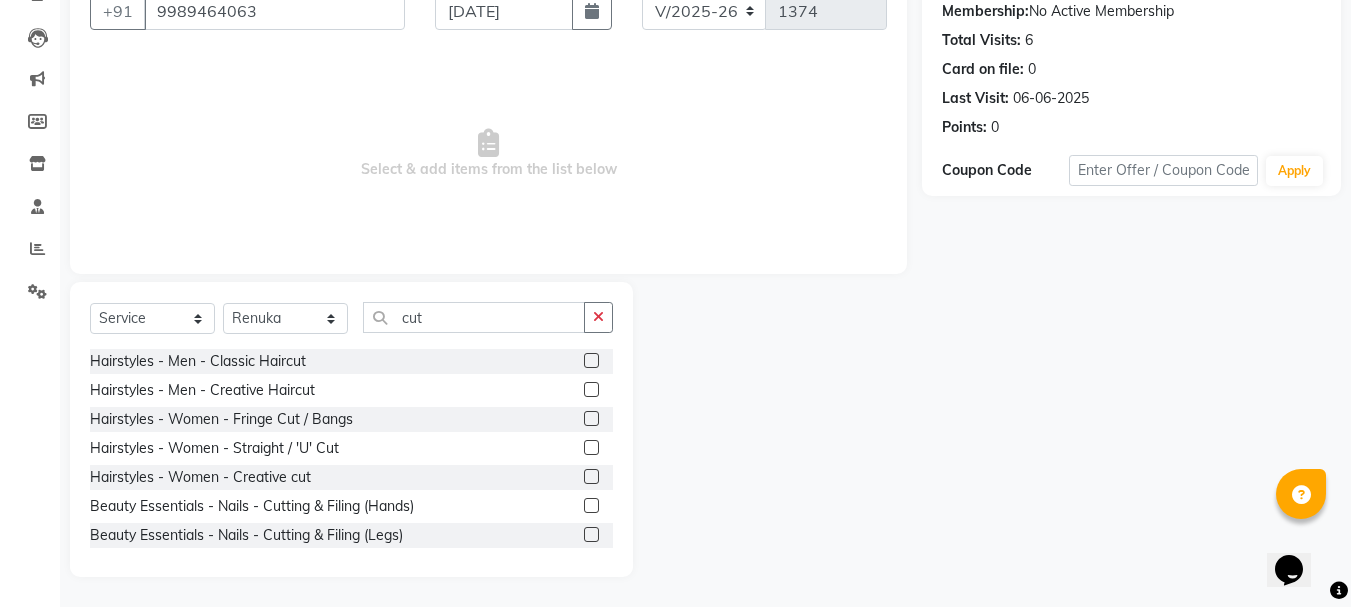 click 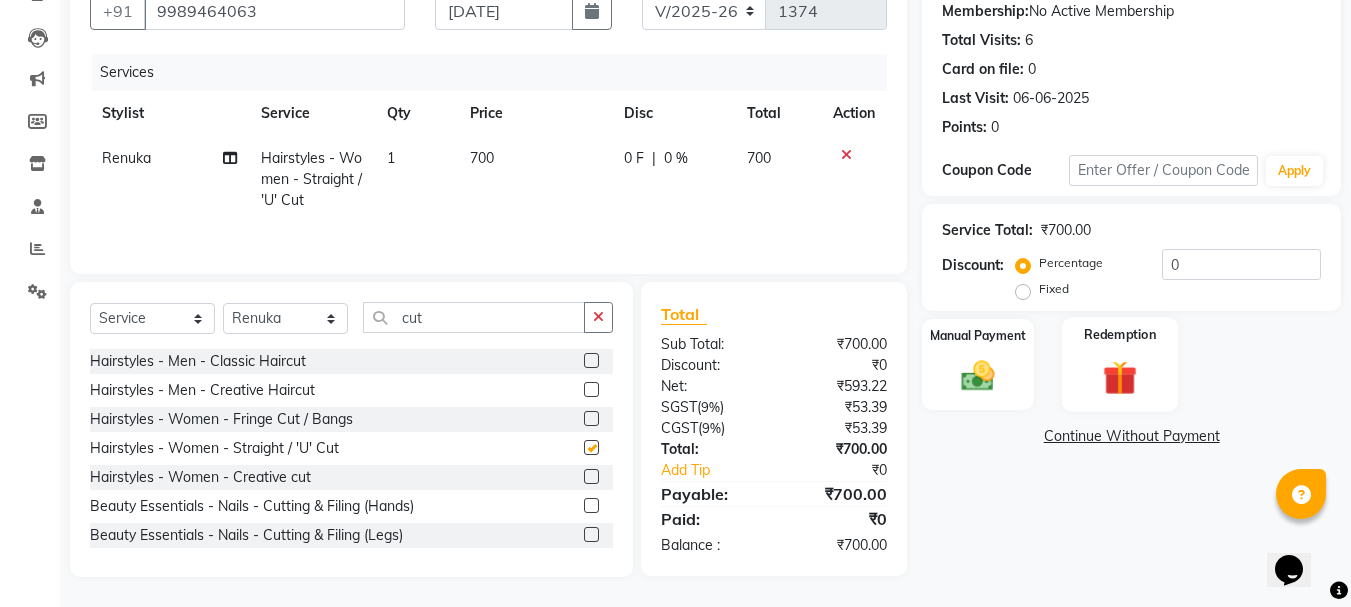 checkbox on "false" 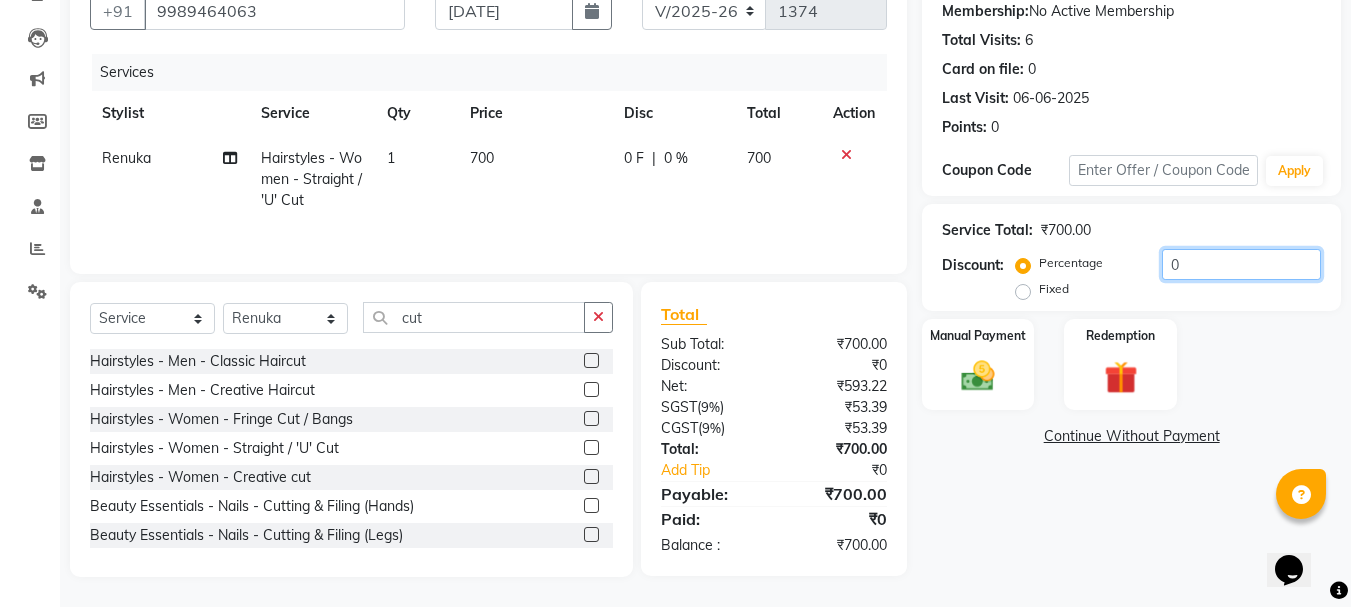 click on "0" 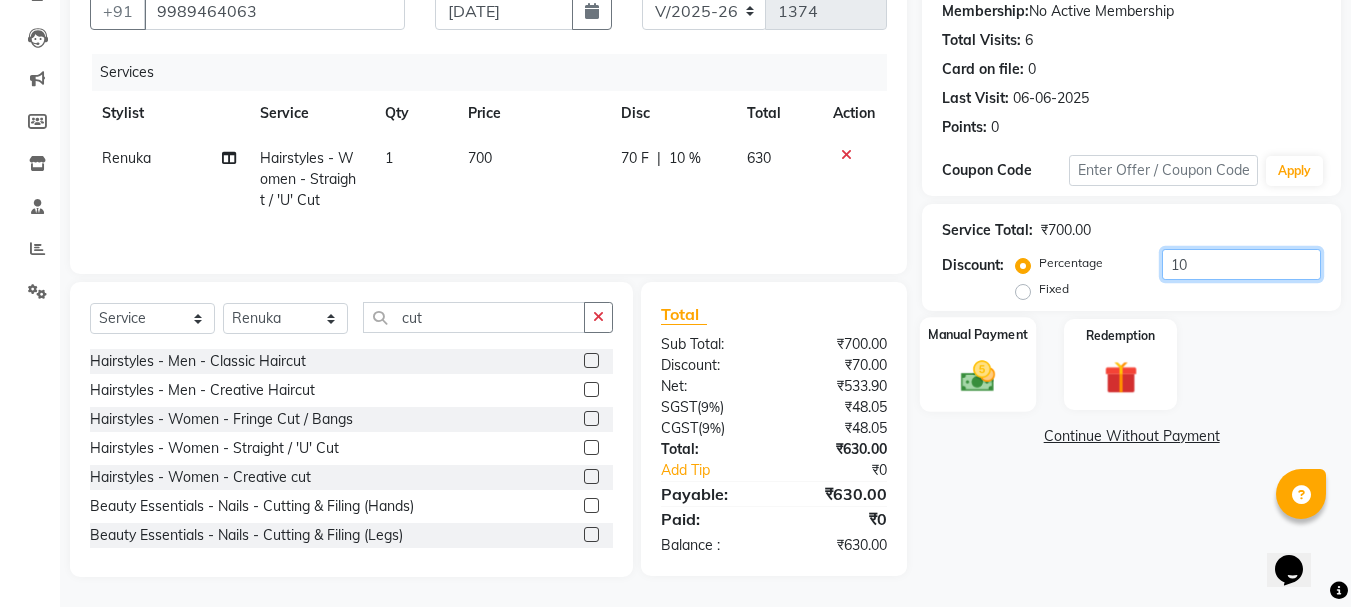 type on "10" 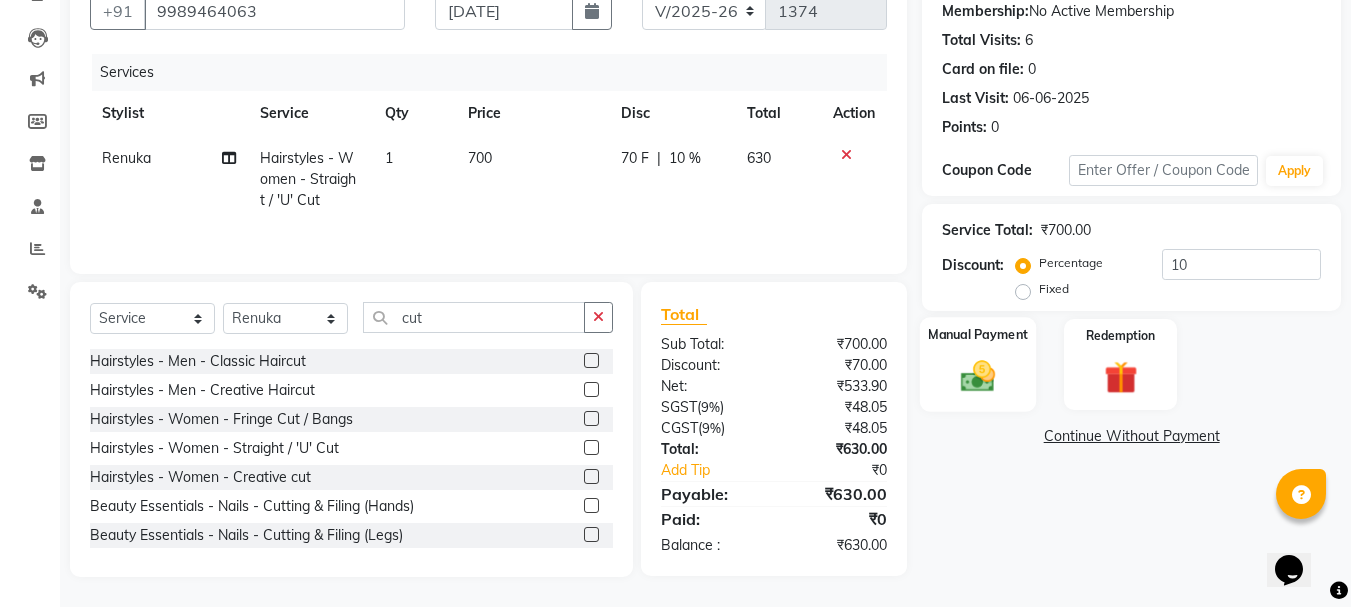 click 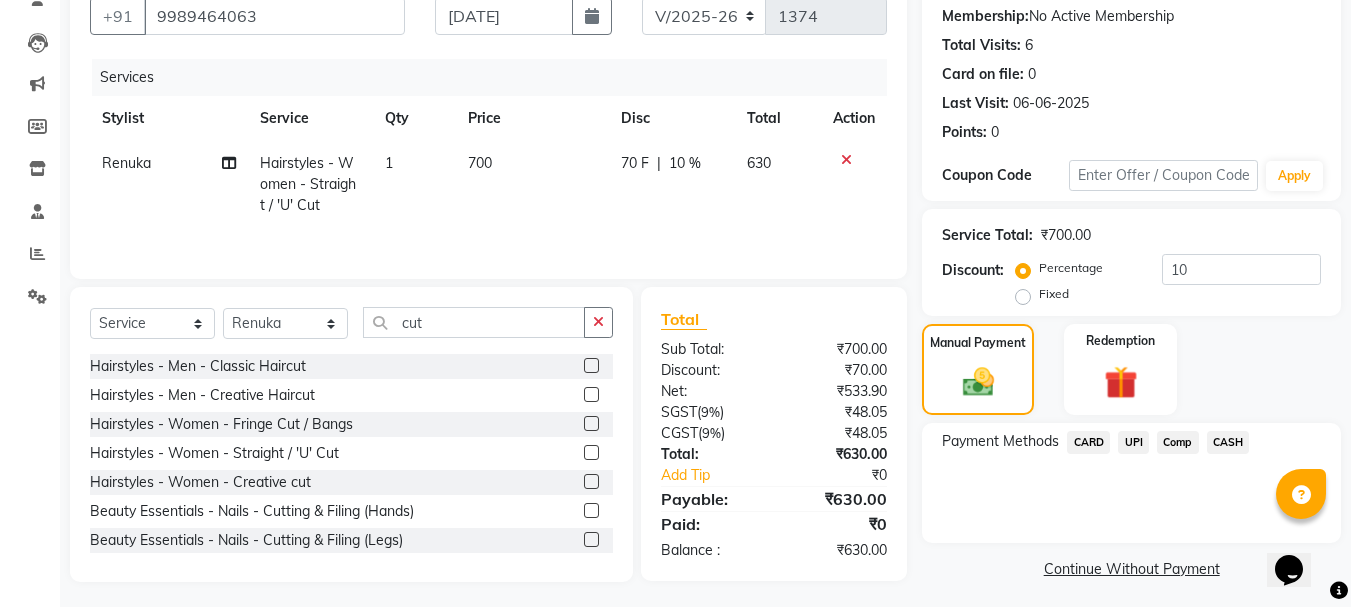 scroll, scrollTop: 196, scrollLeft: 0, axis: vertical 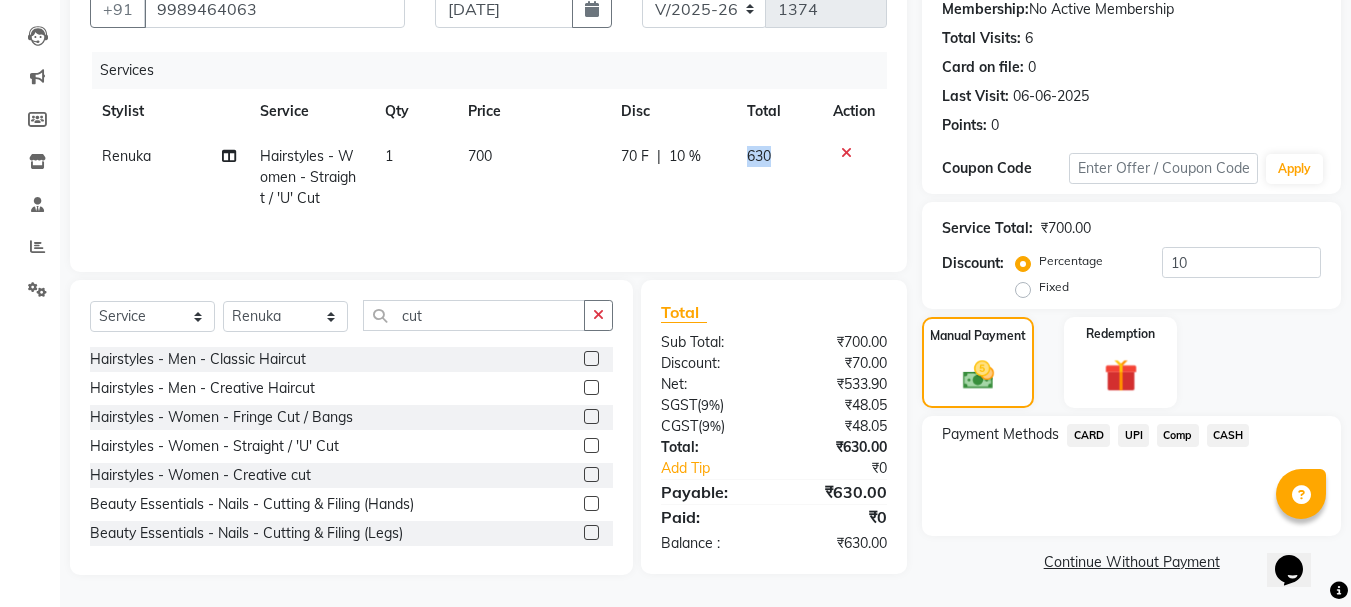drag, startPoint x: 784, startPoint y: 155, endPoint x: 697, endPoint y: 155, distance: 87 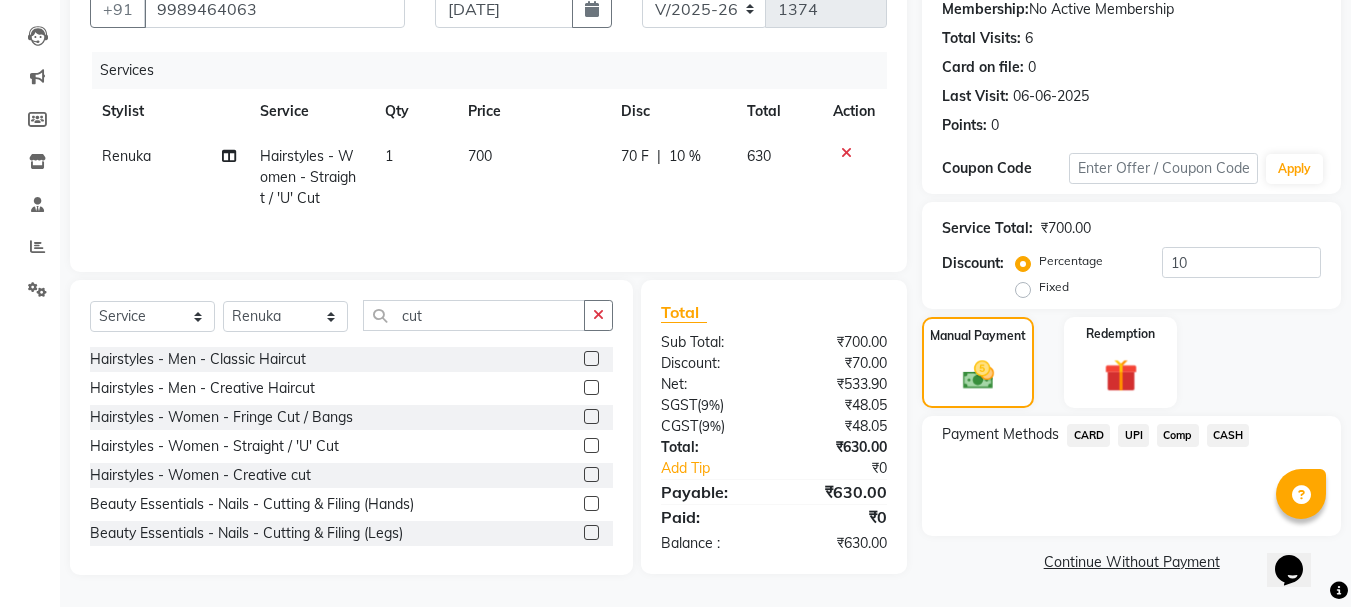 select on "63577" 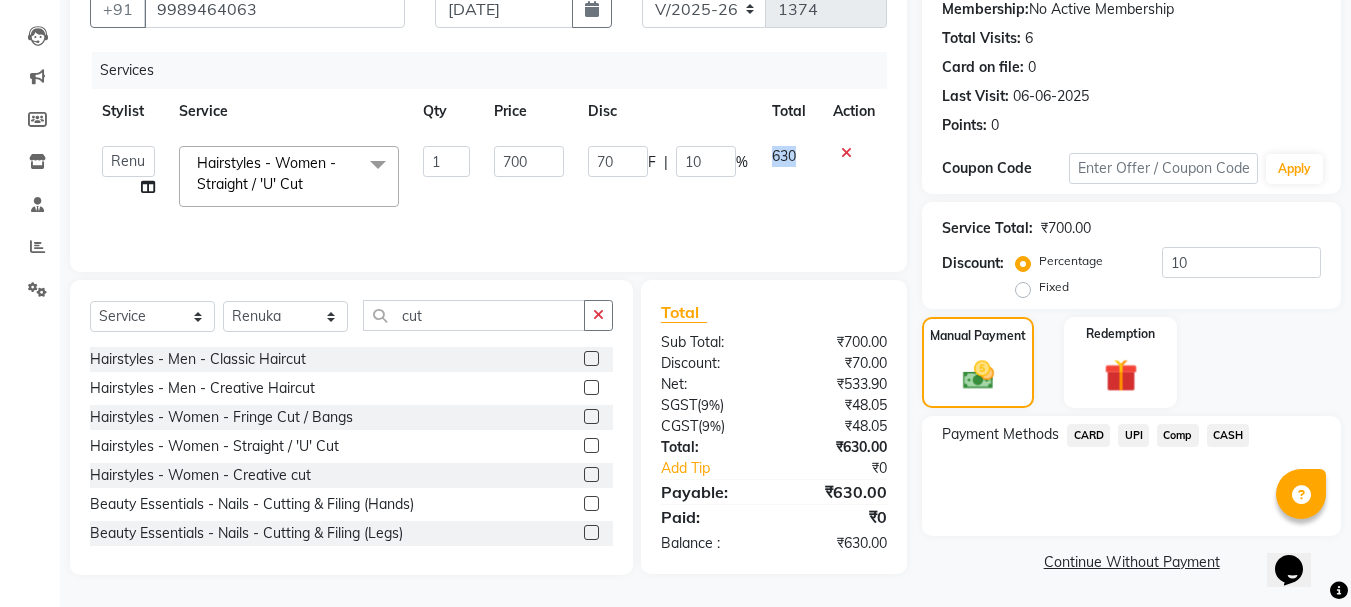 drag, startPoint x: 814, startPoint y: 155, endPoint x: 767, endPoint y: 163, distance: 47.67599 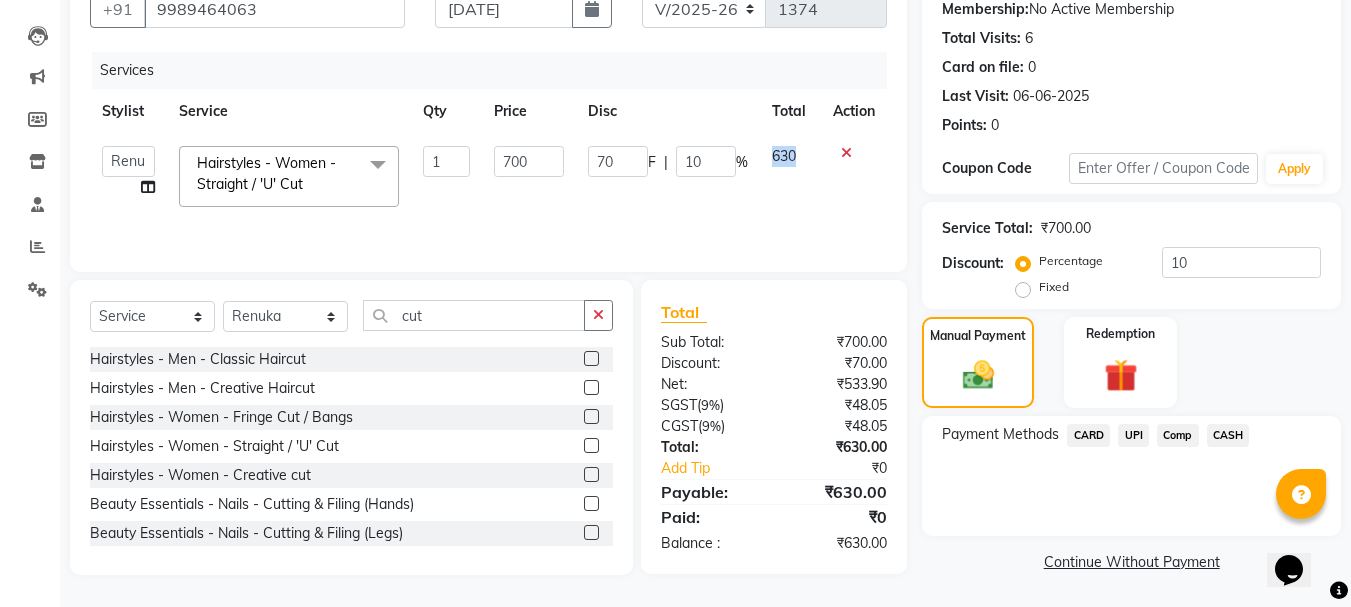 click on "630" 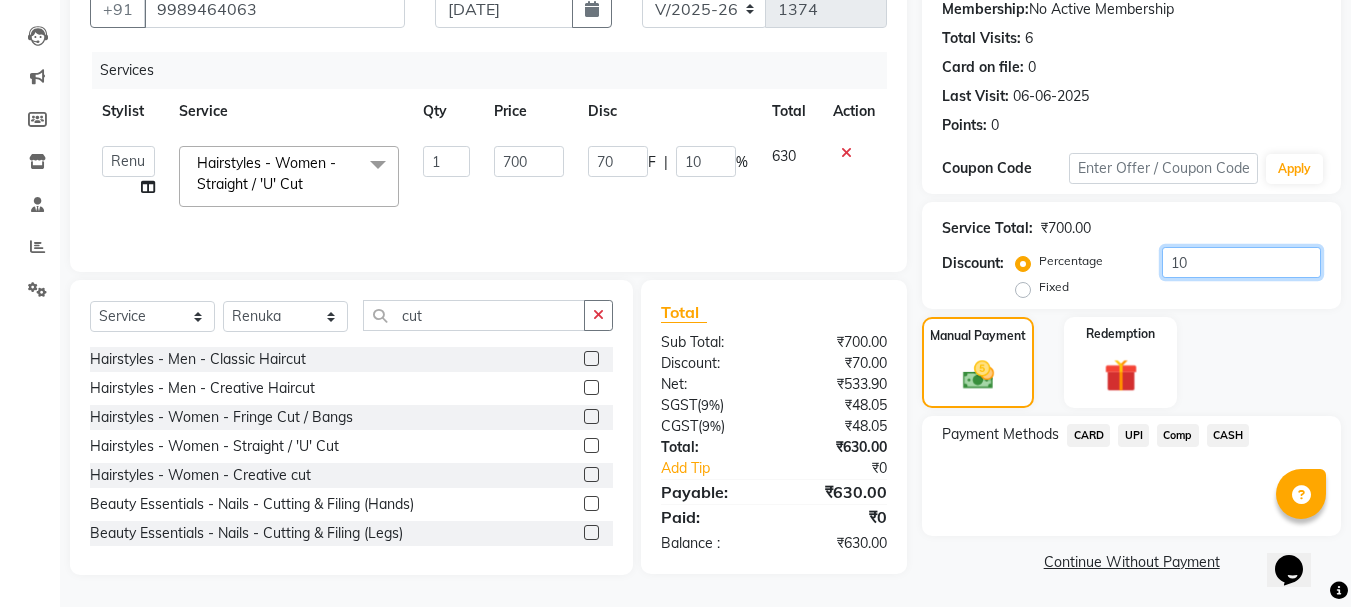 click on "10" 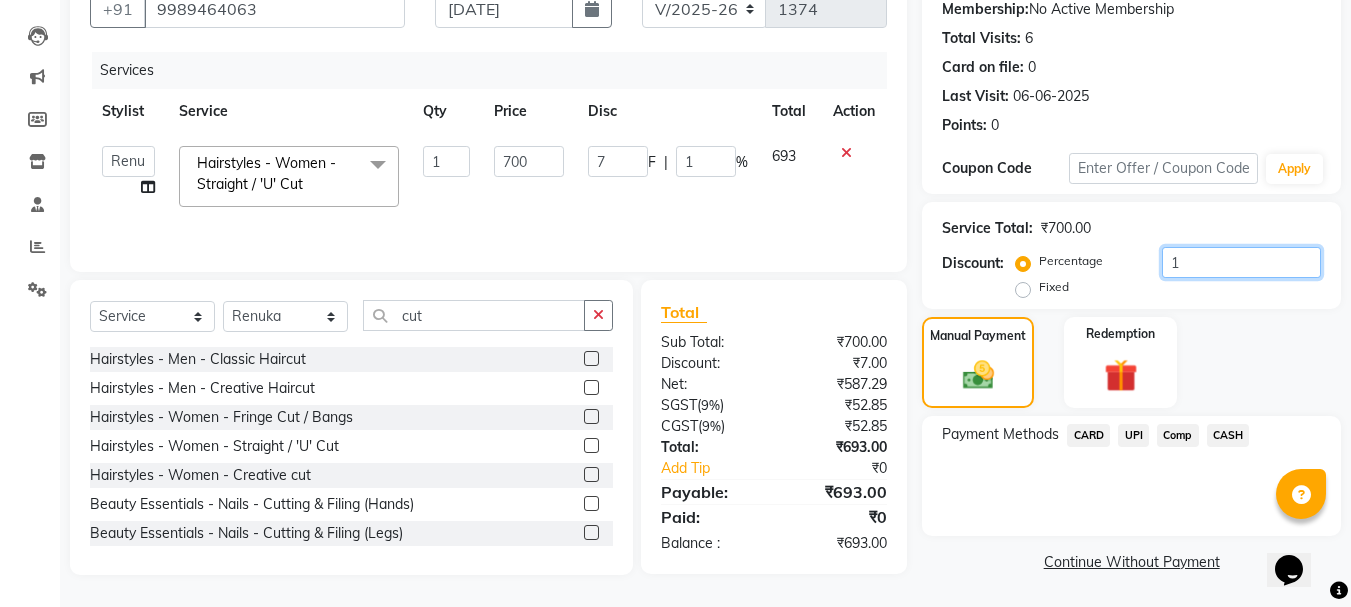 type on "15" 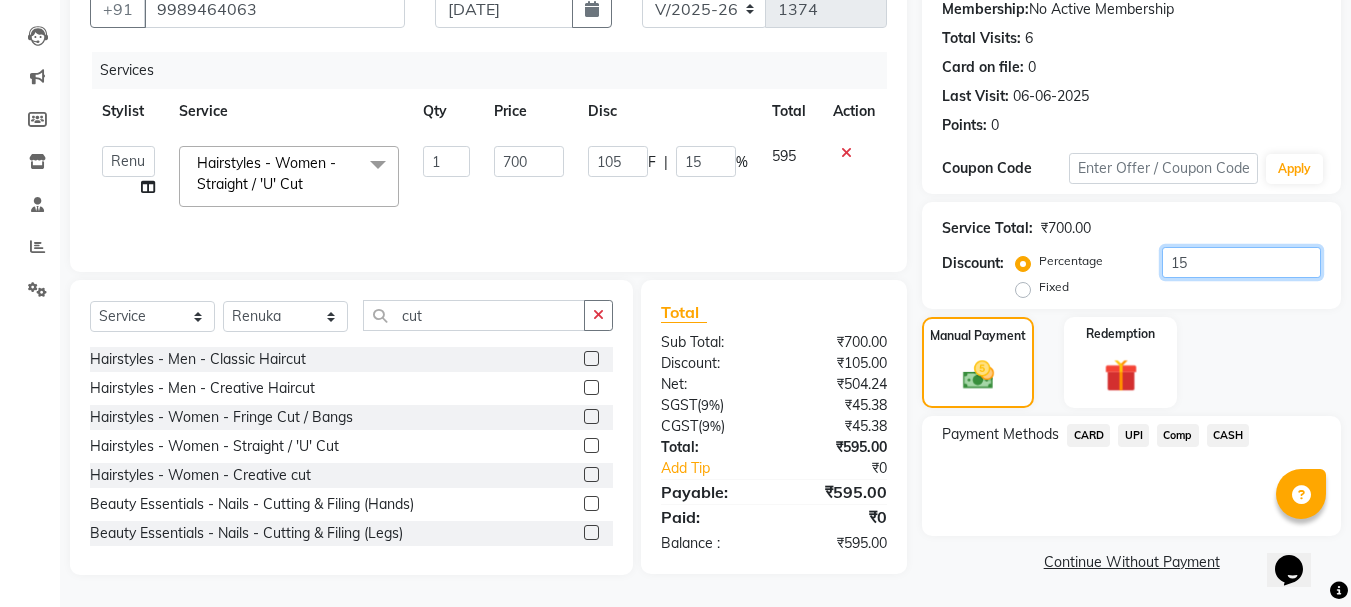 type on "15" 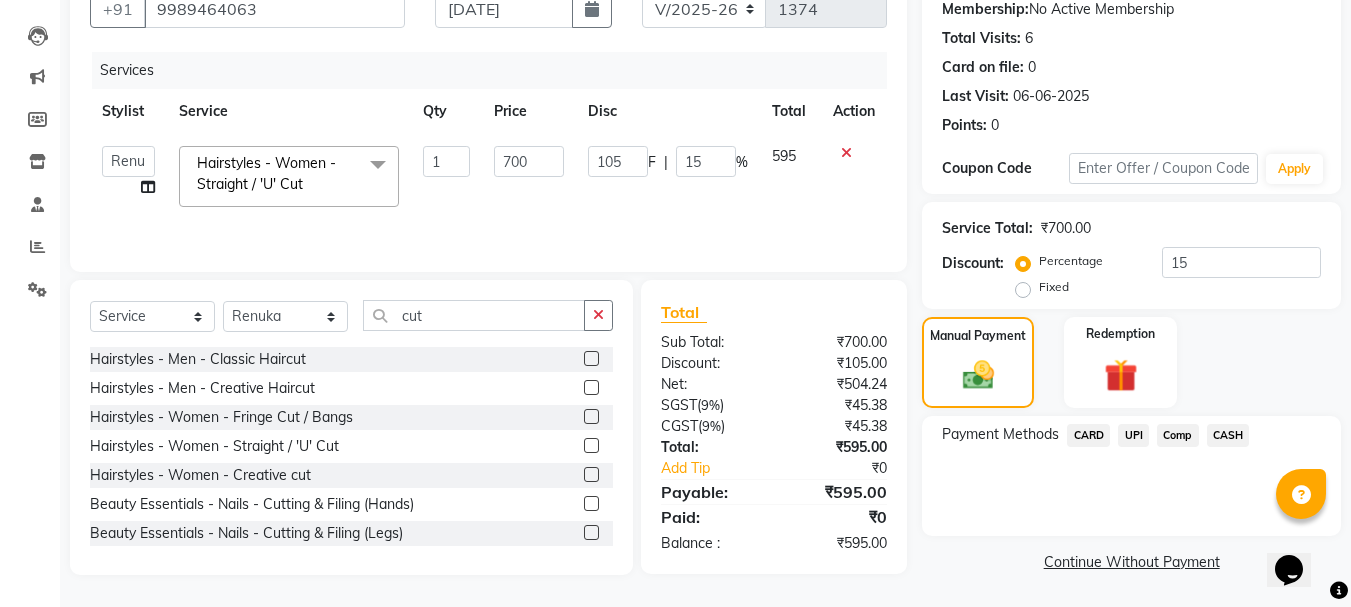 click on "UPI" 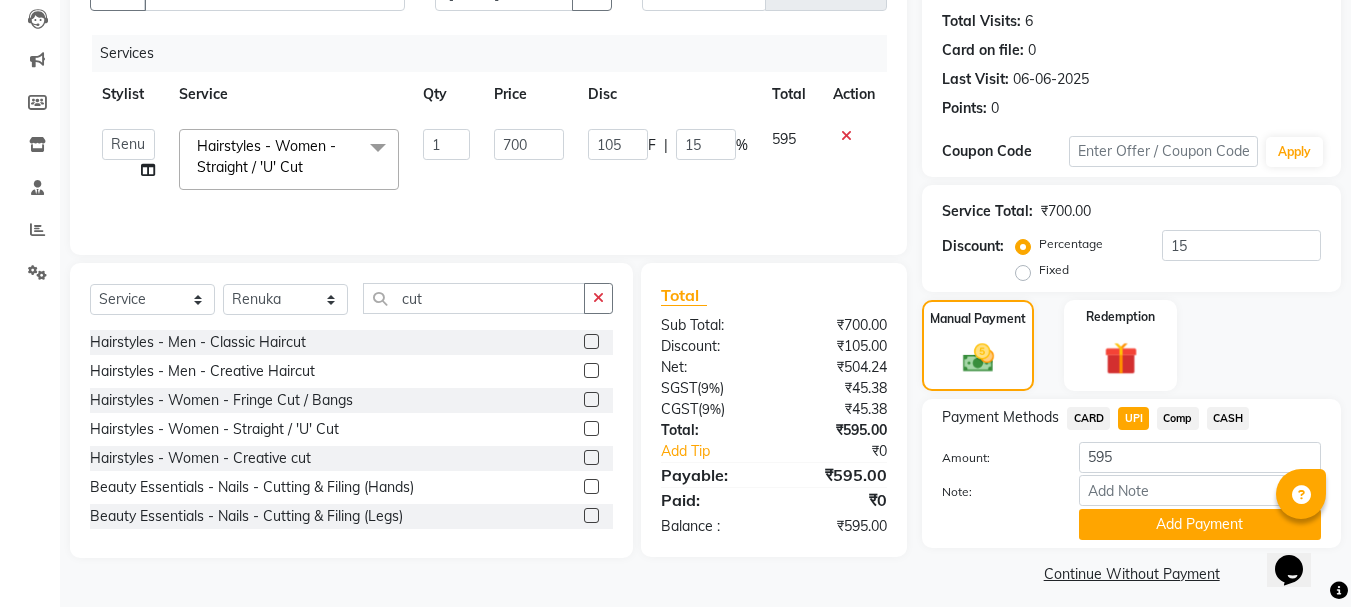 scroll, scrollTop: 225, scrollLeft: 0, axis: vertical 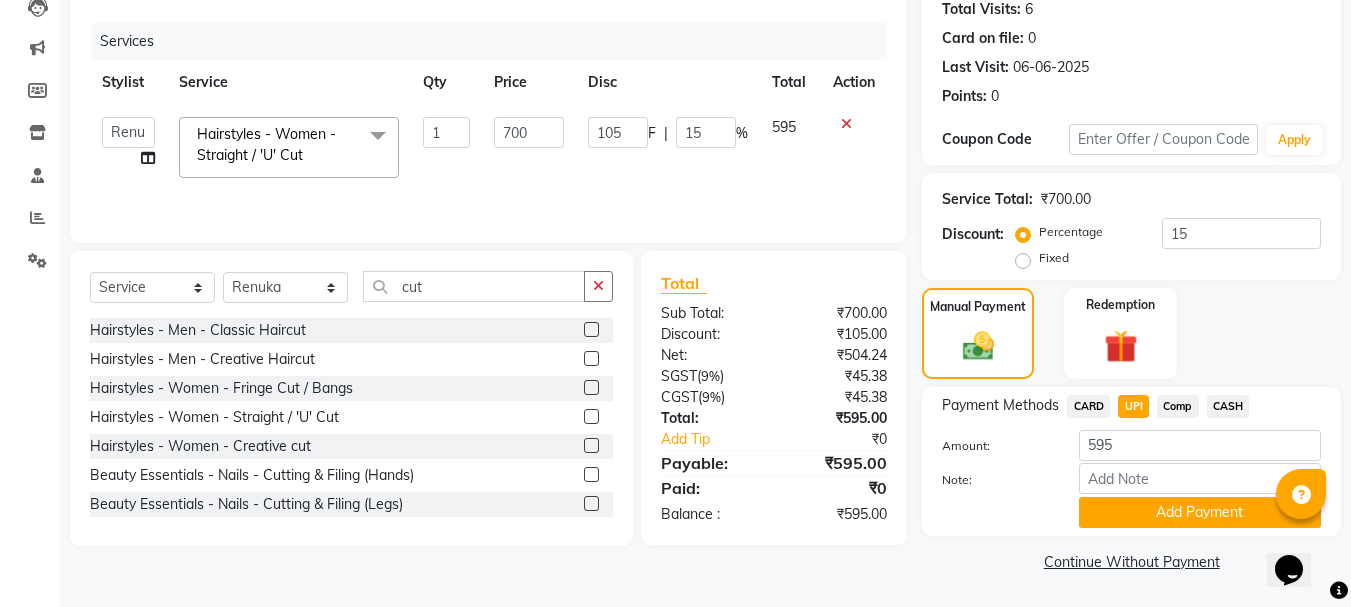 click 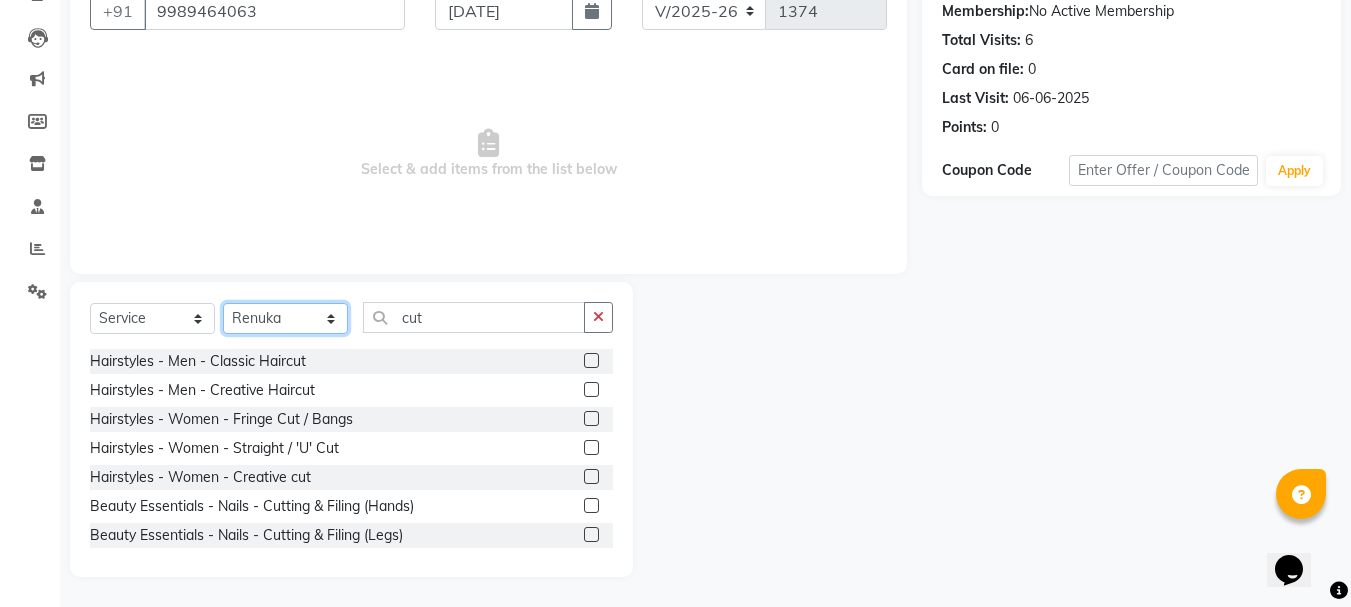 click on "Select Stylist aman Azeem Divya Prasad Rajyalaxmi Renuka shireesha Sulthana" 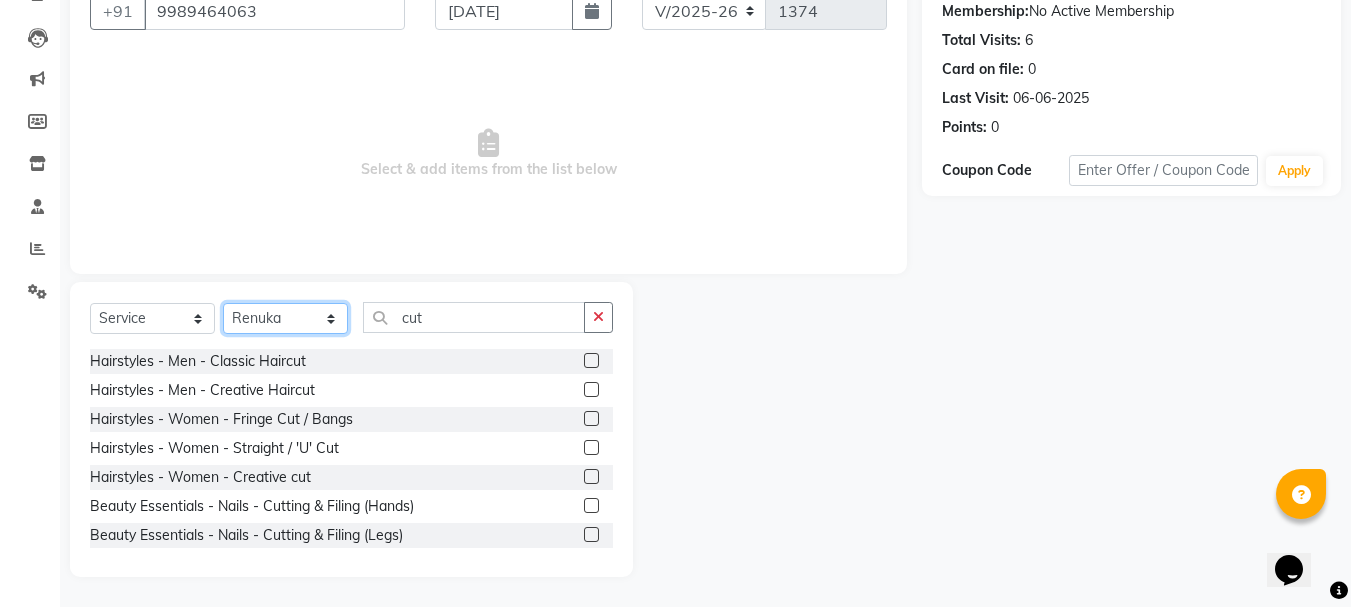 click on "Select Stylist aman Azeem Divya Prasad Rajyalaxmi Renuka shireesha Sulthana" 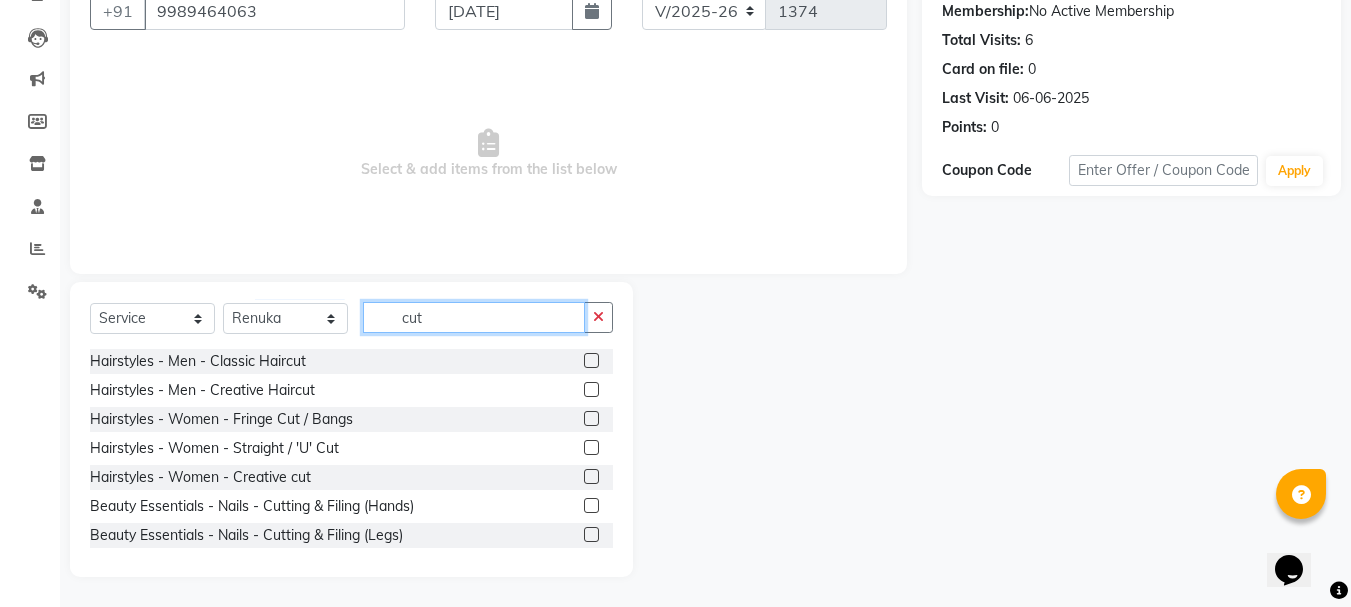 click on "cut" 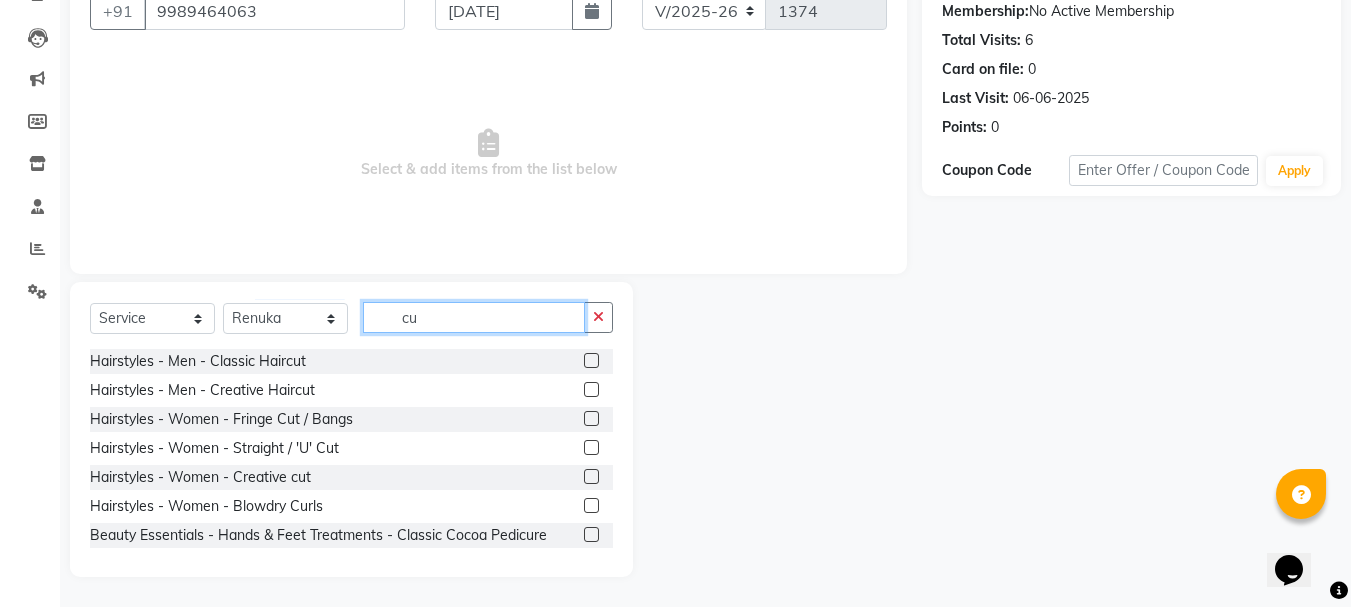 type on "c" 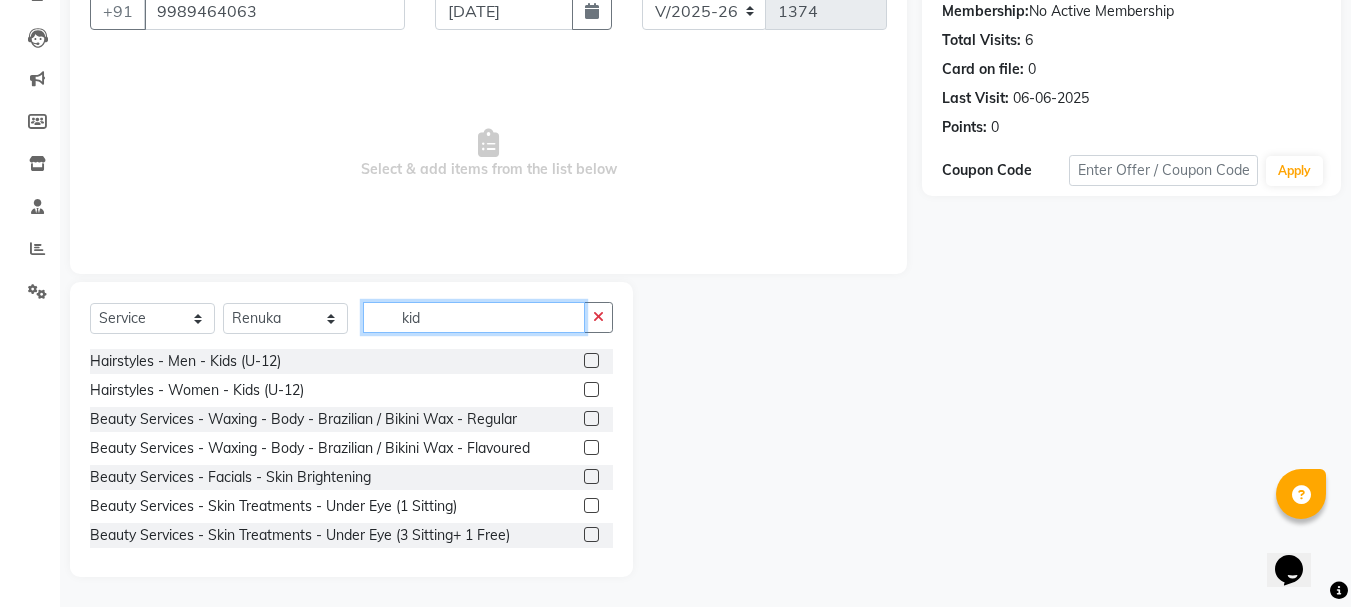 scroll, scrollTop: 52, scrollLeft: 0, axis: vertical 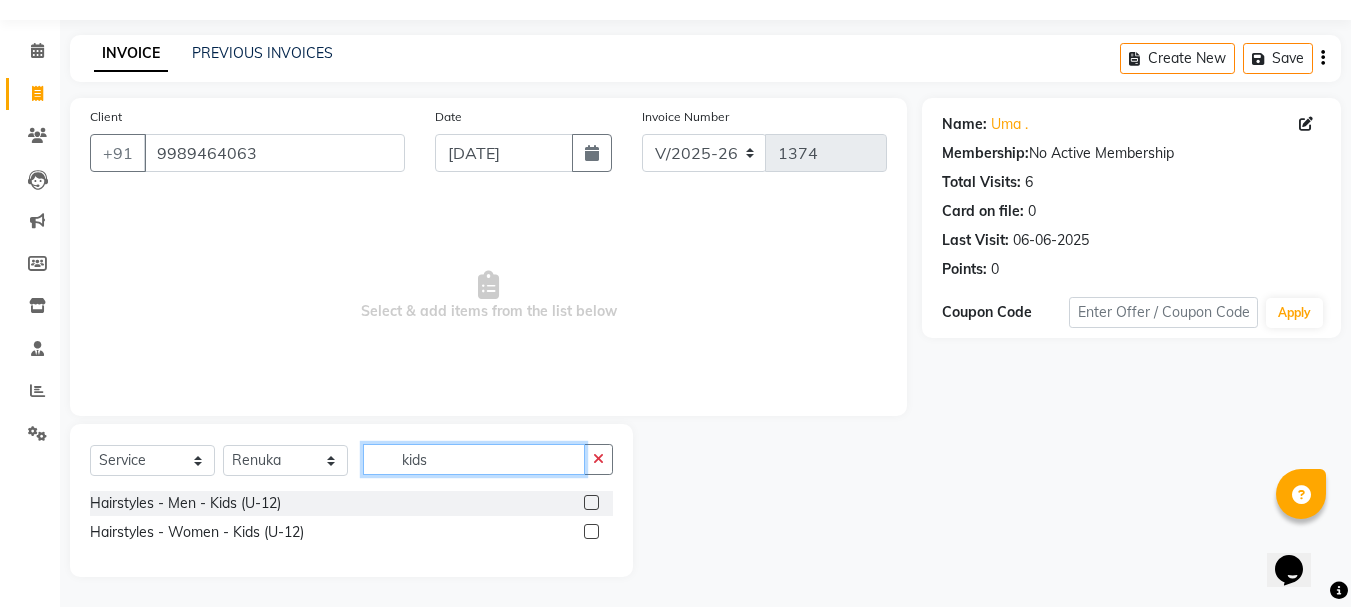 type on "kids" 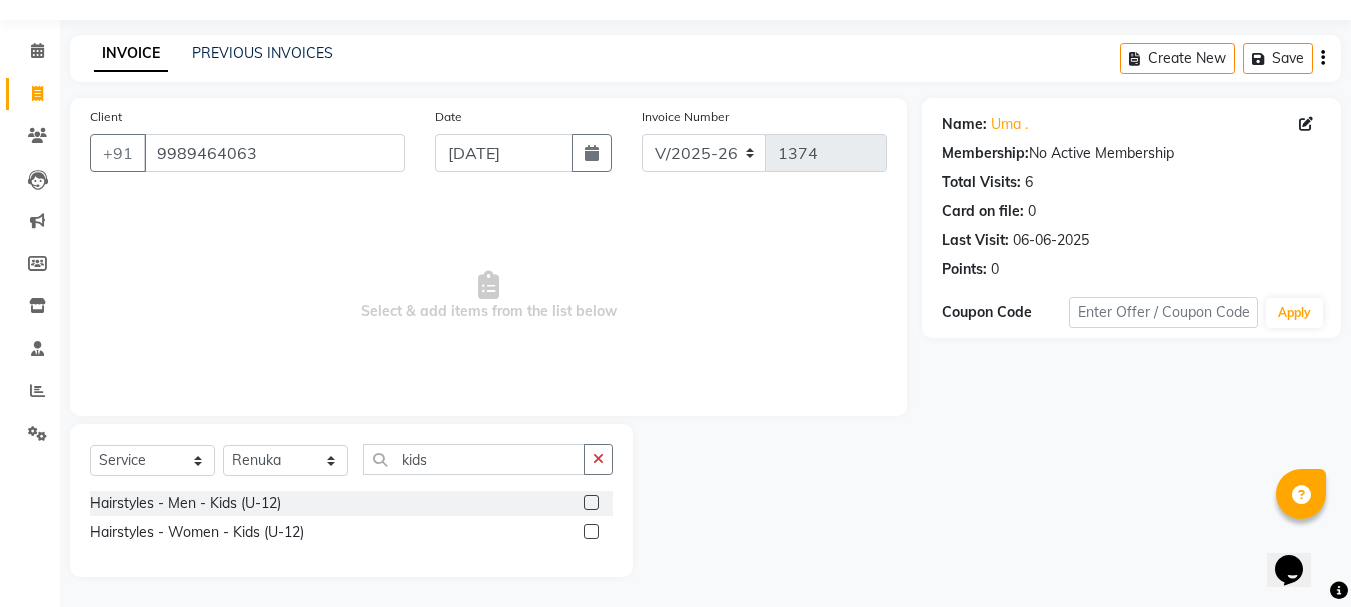 click 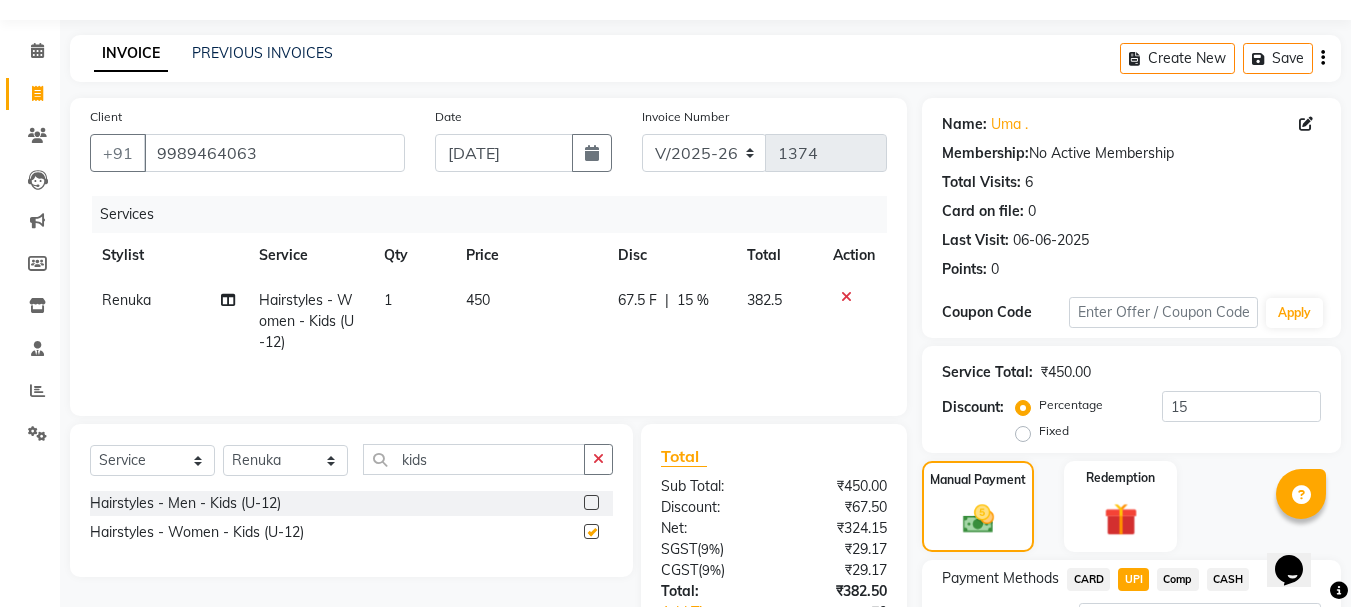 checkbox on "false" 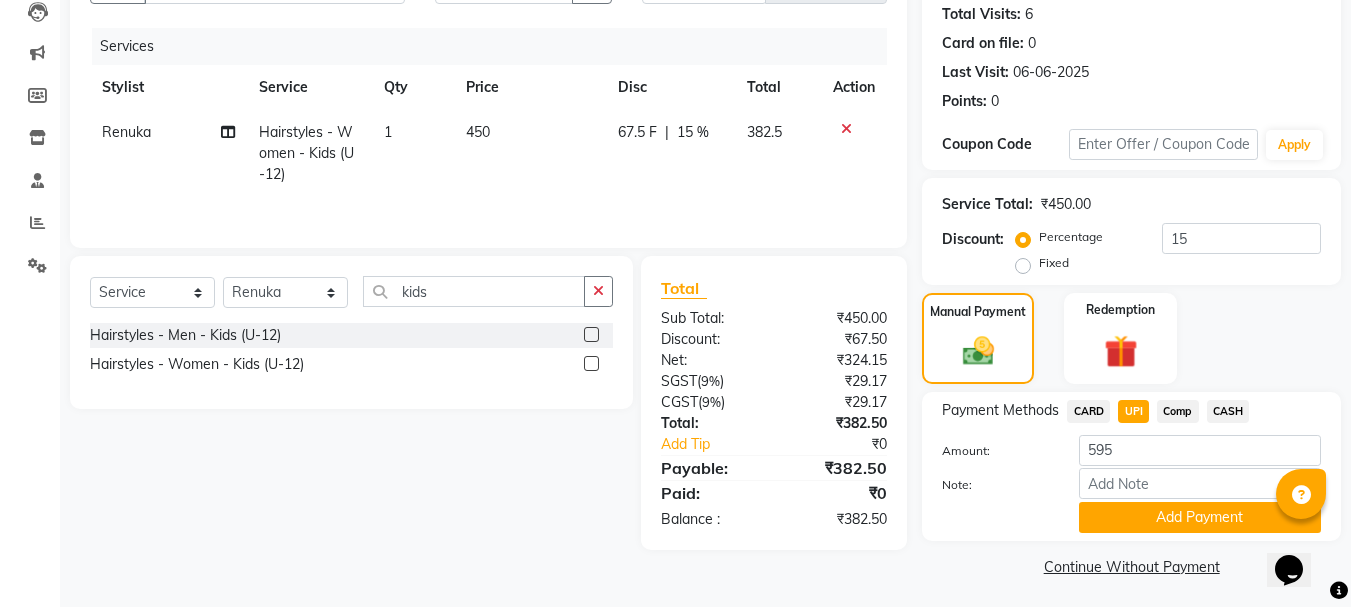 scroll, scrollTop: 225, scrollLeft: 0, axis: vertical 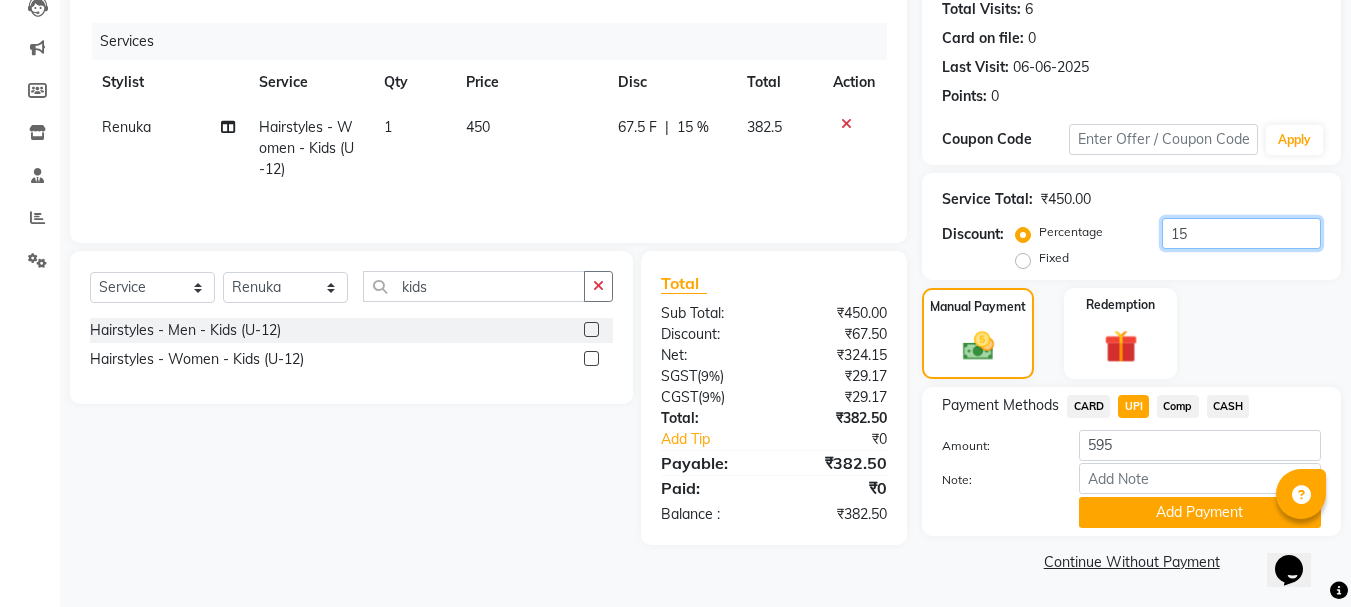 click on "15" 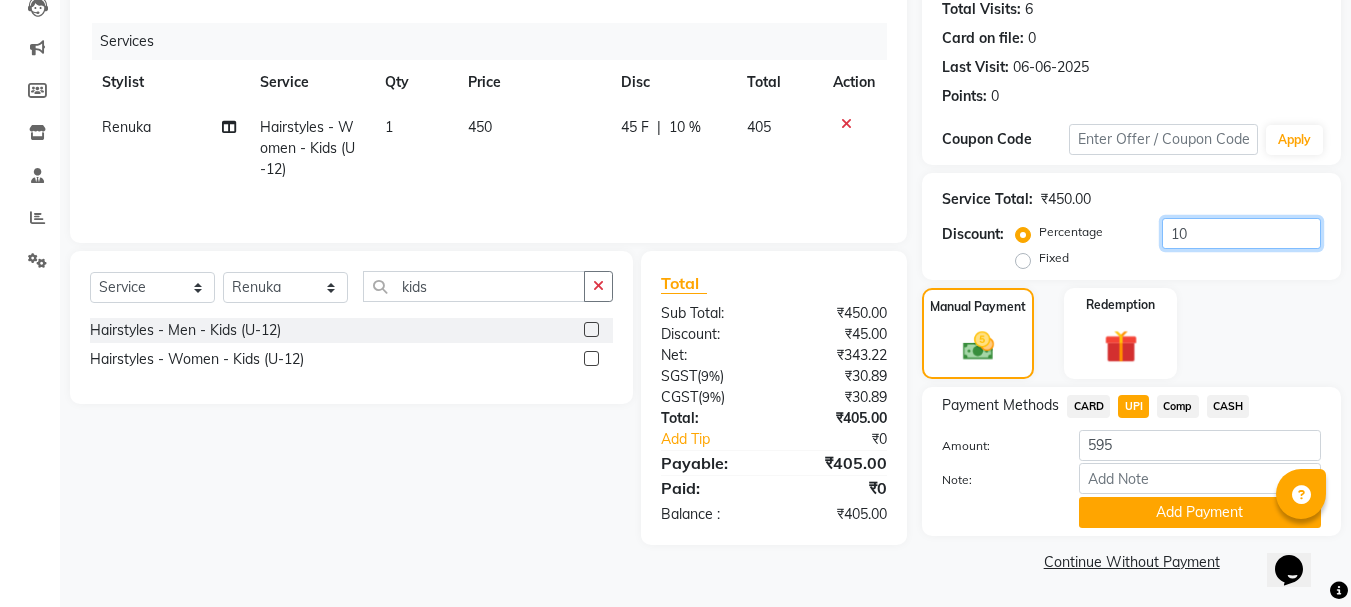 type on "10" 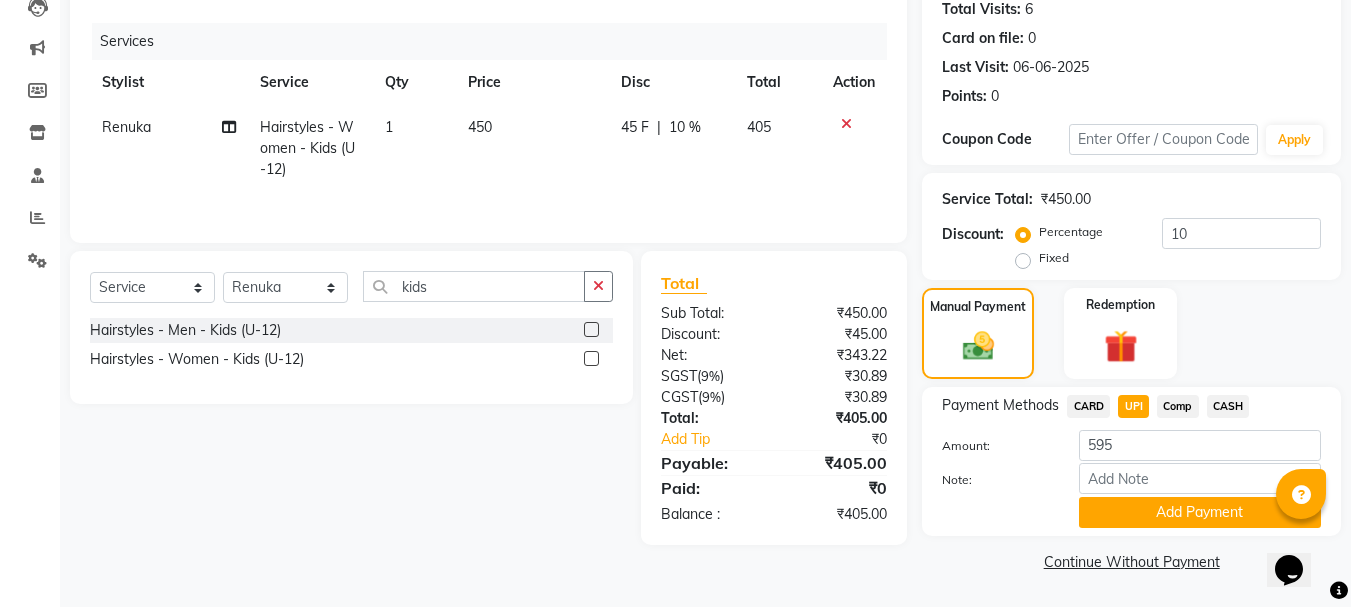 click on "UPI" 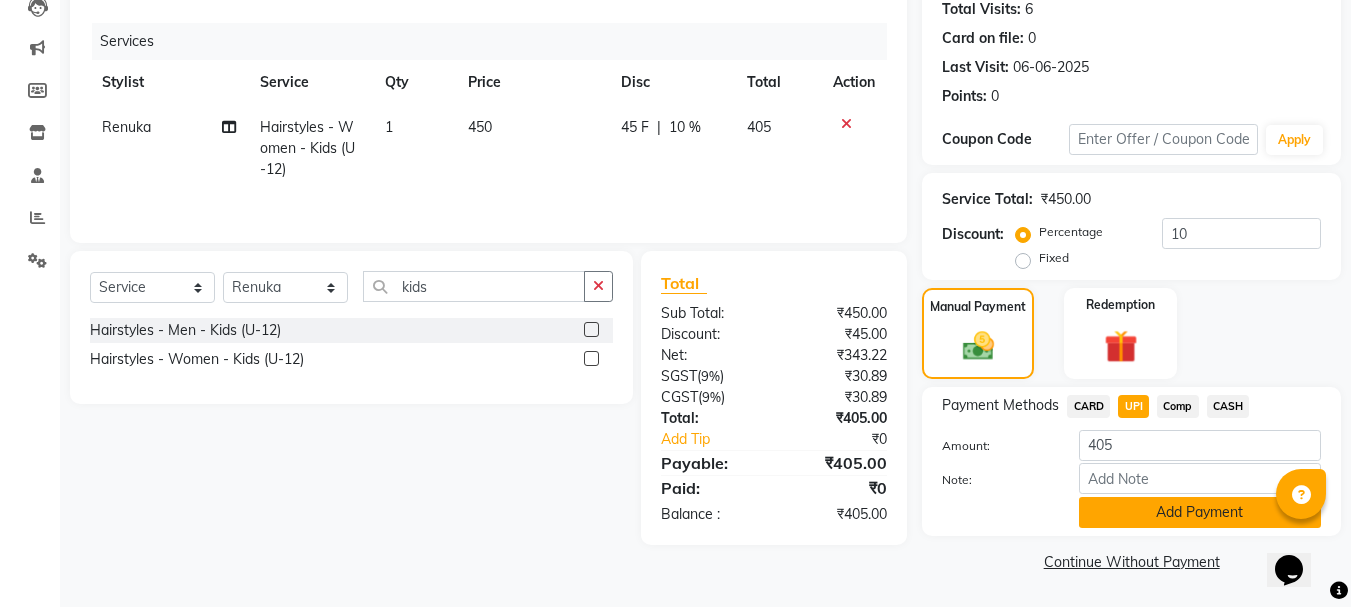 click on "Add Payment" 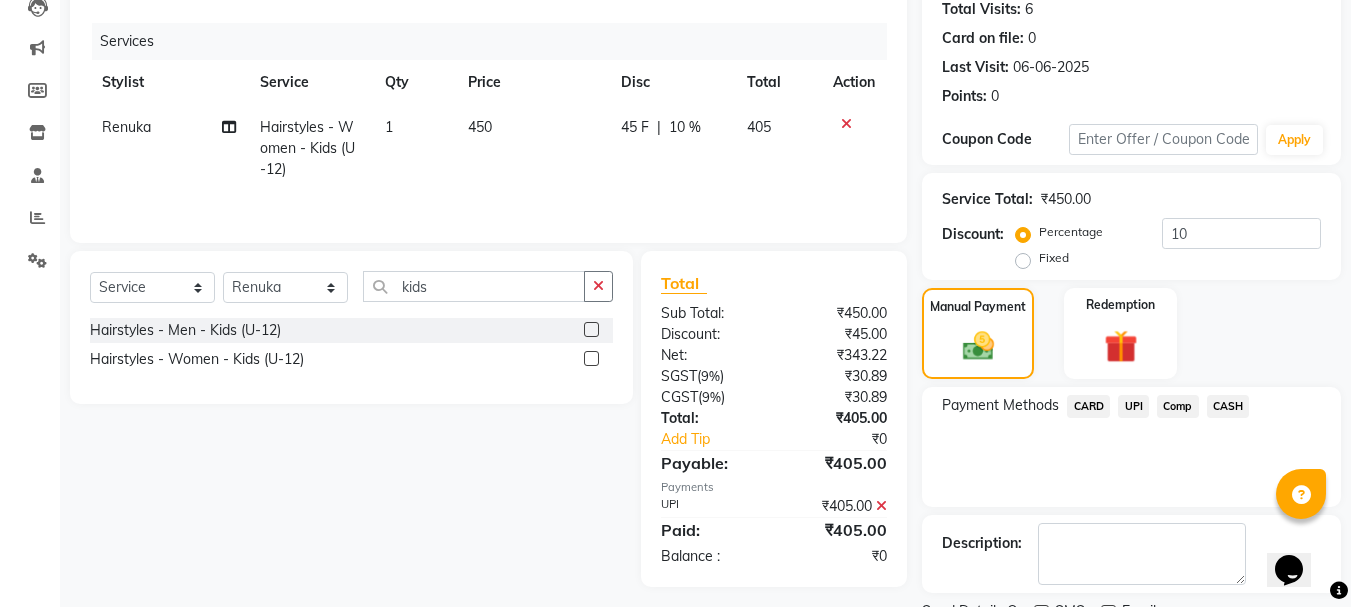 scroll, scrollTop: 309, scrollLeft: 0, axis: vertical 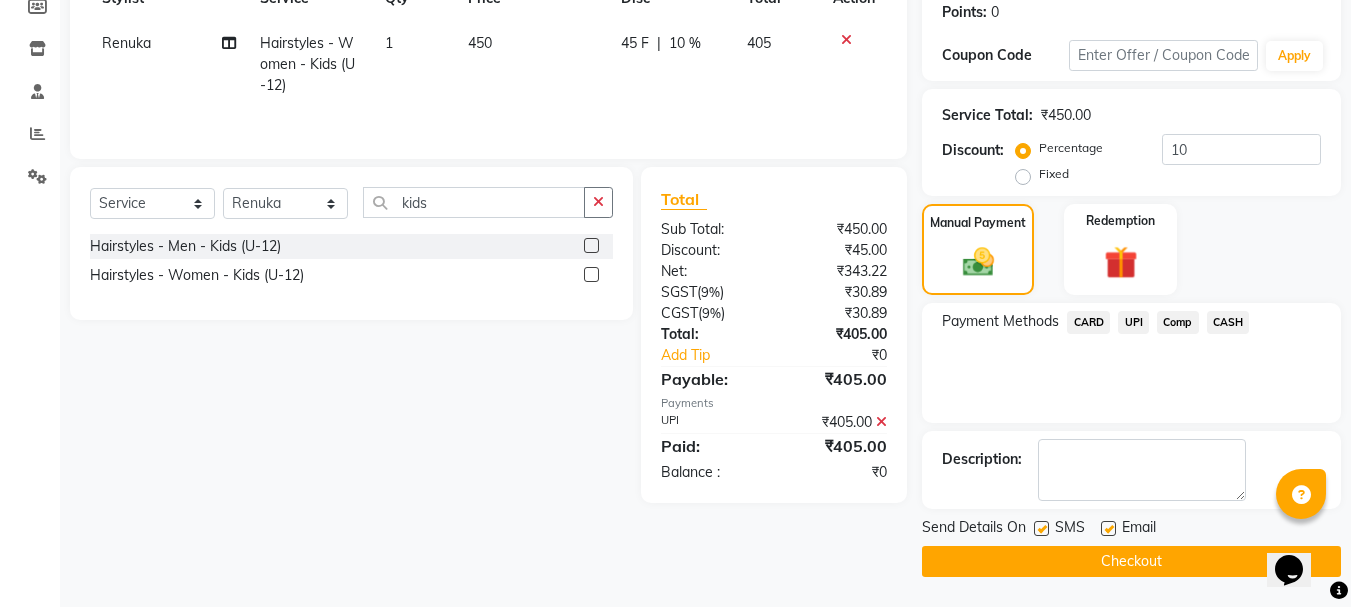 click on "Checkout" 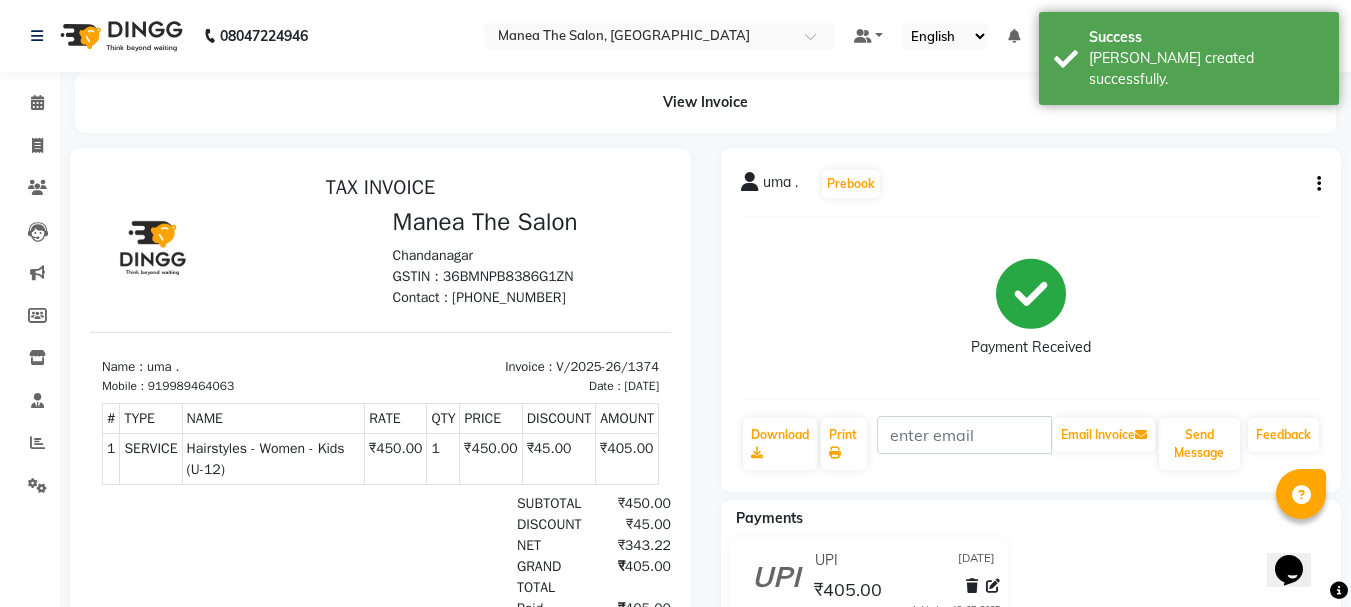 scroll, scrollTop: 0, scrollLeft: 0, axis: both 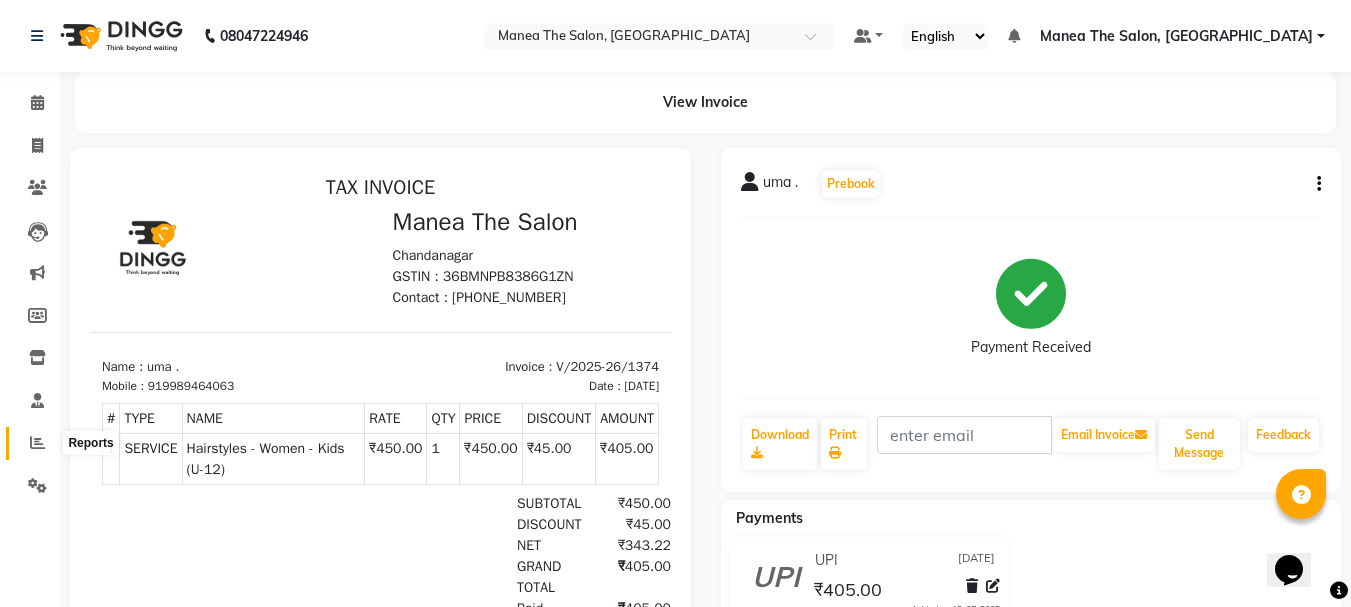 click 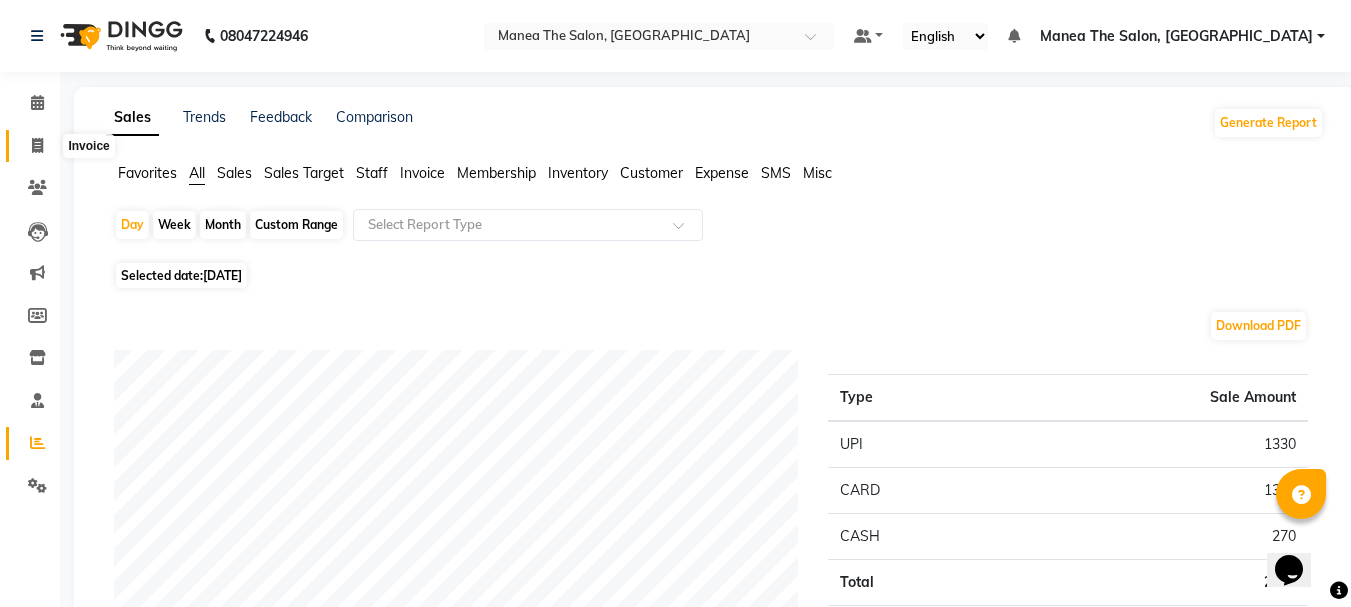 click 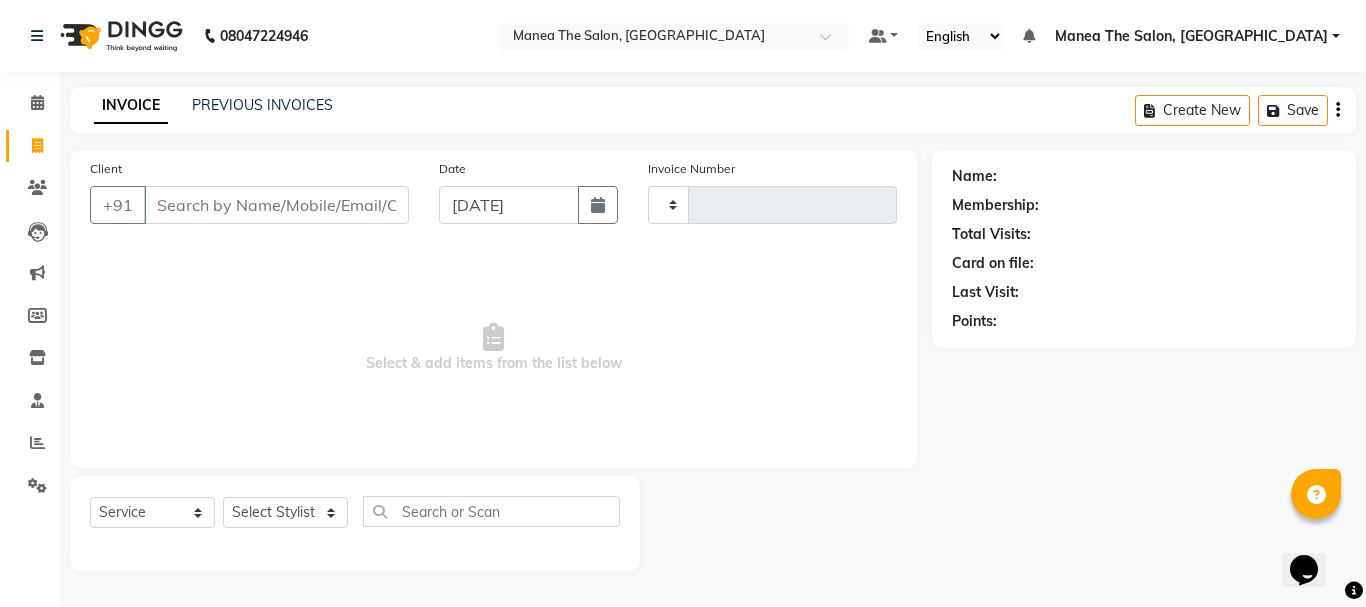 type on "1375" 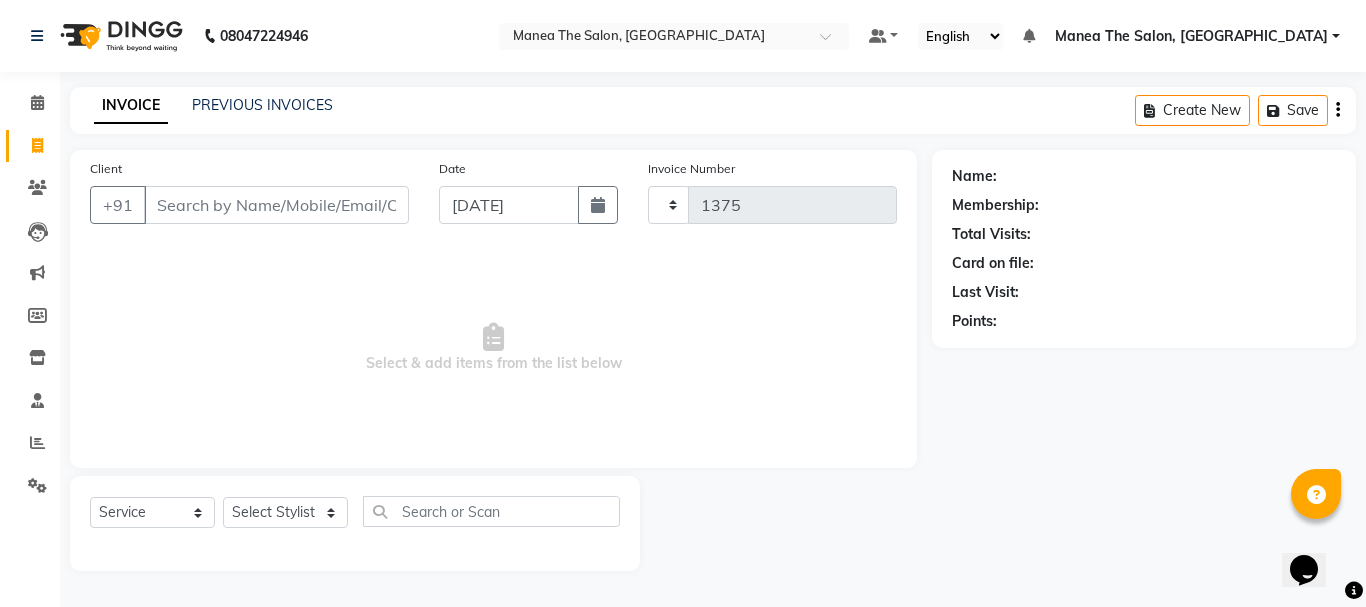 click on "Client" at bounding box center (276, 205) 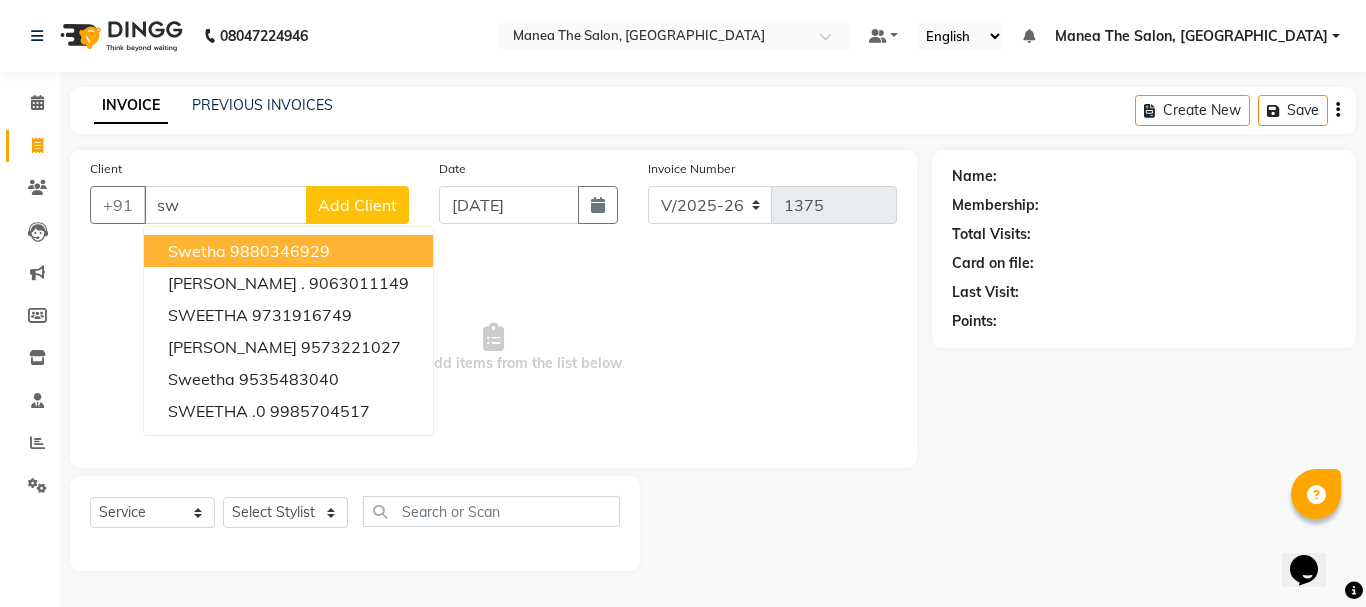 type on "s" 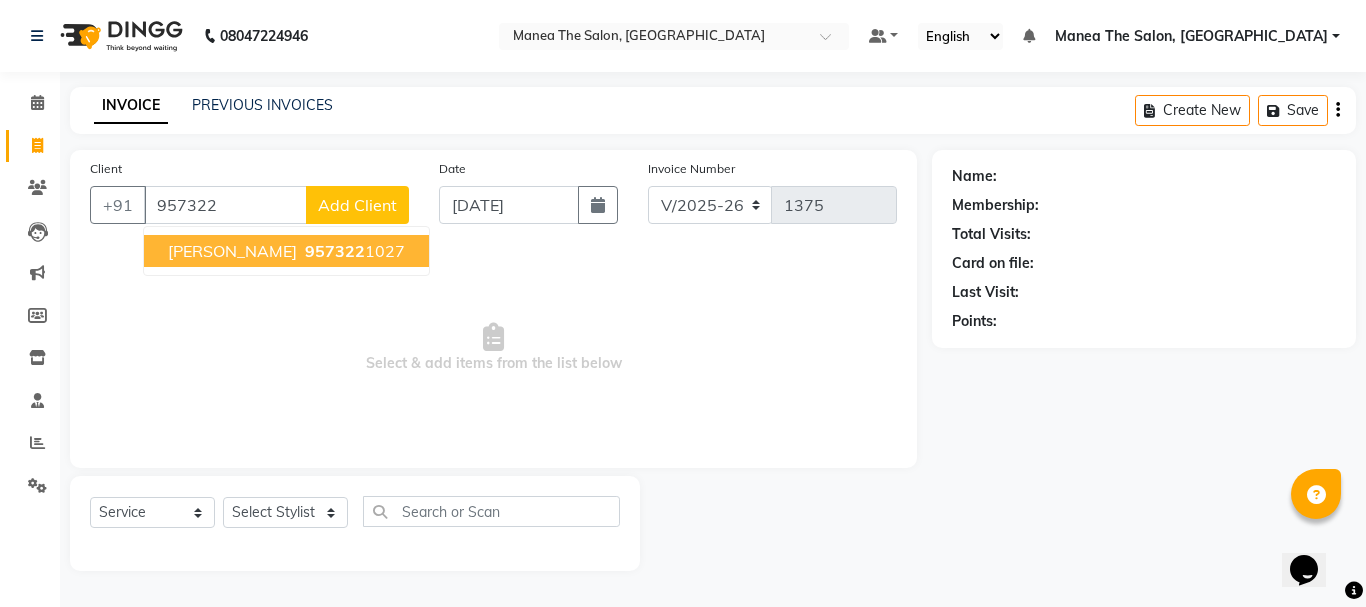click on "957322" at bounding box center (335, 251) 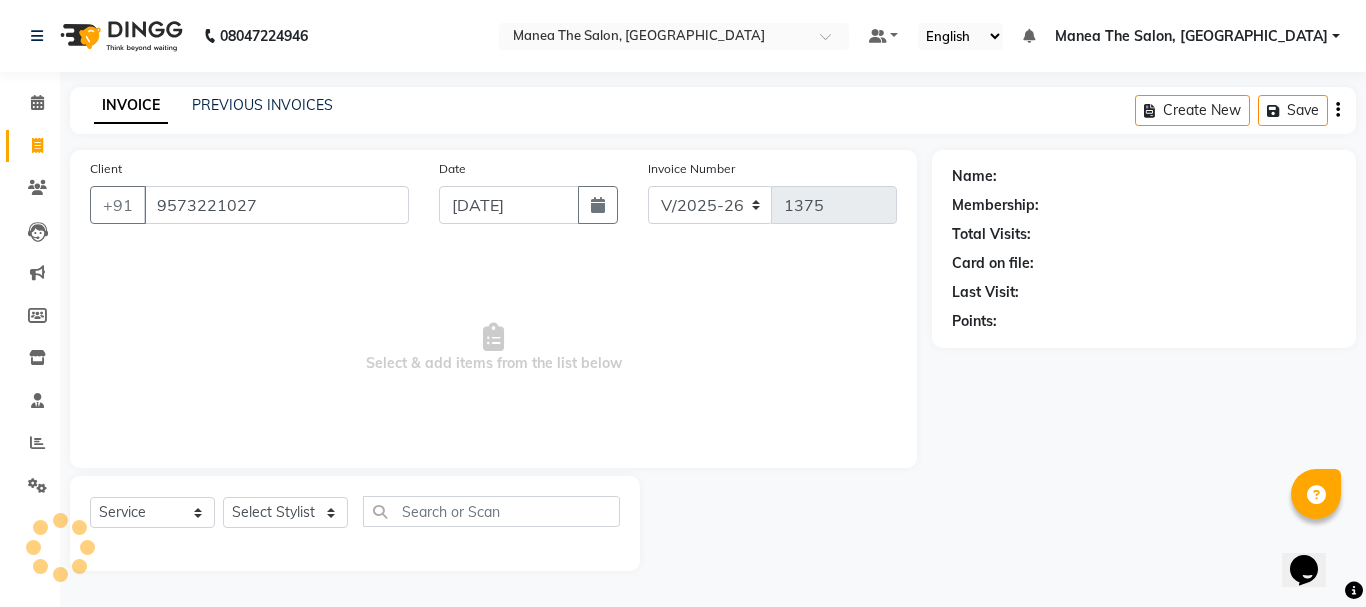 type on "9573221027" 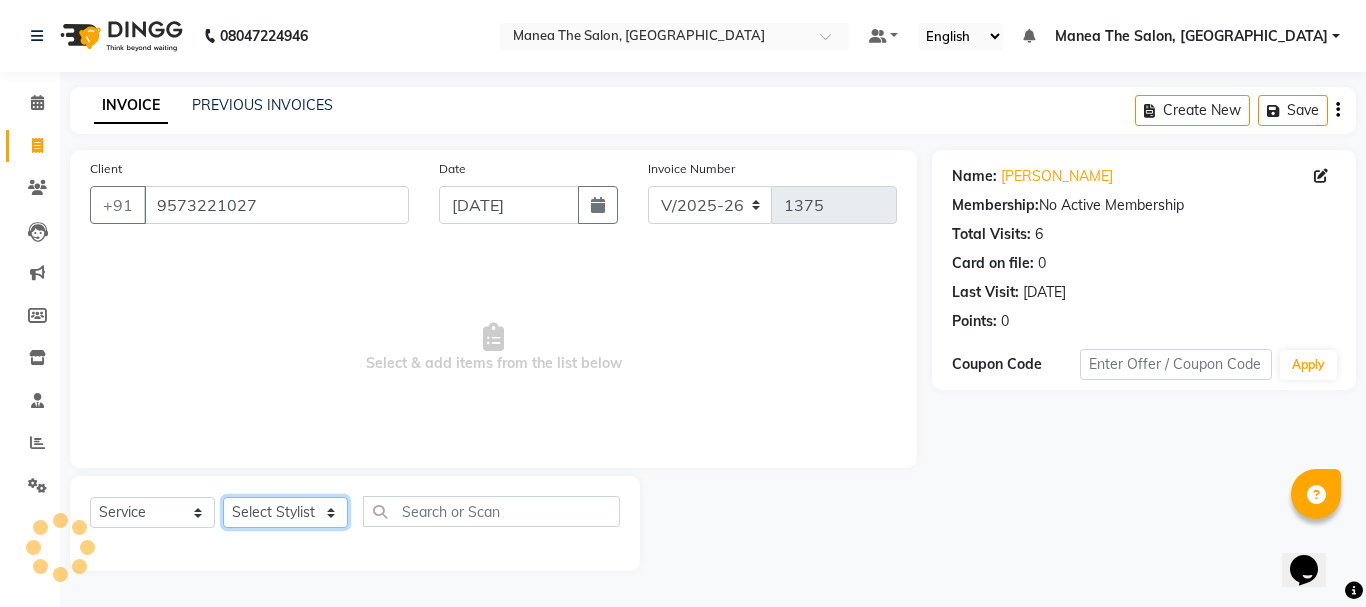 click on "Select Stylist aman Azeem Divya Prasad Rajyalaxmi Renuka shireesha Sulthana" 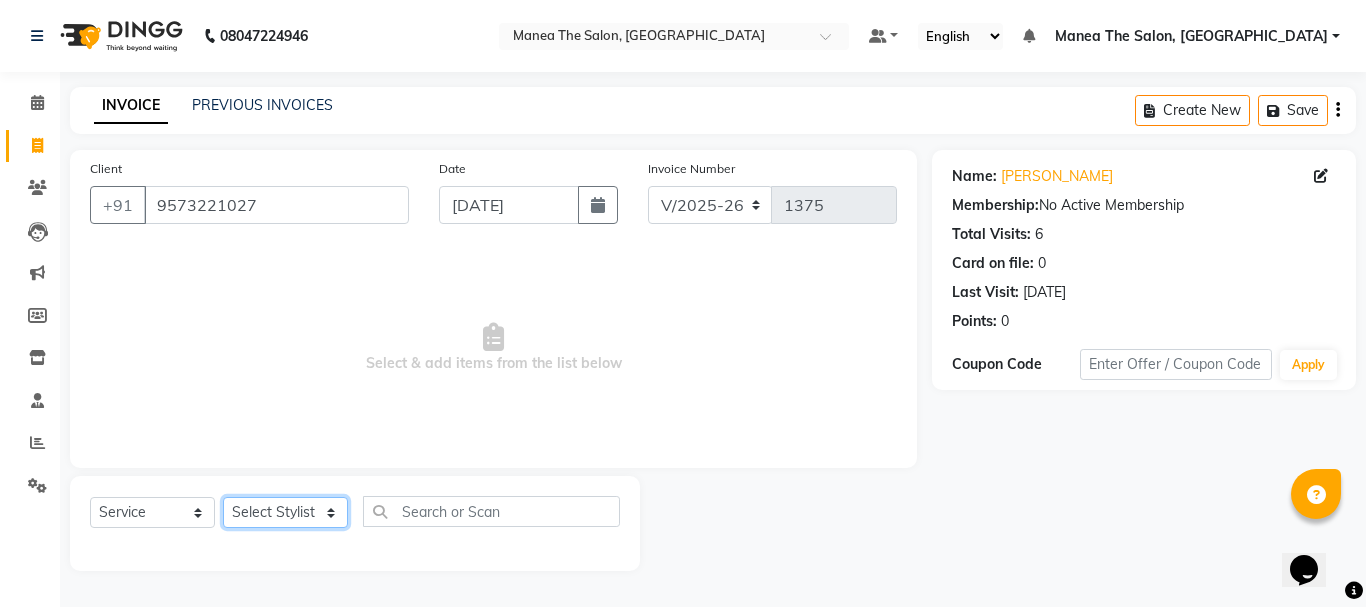 select on "63576" 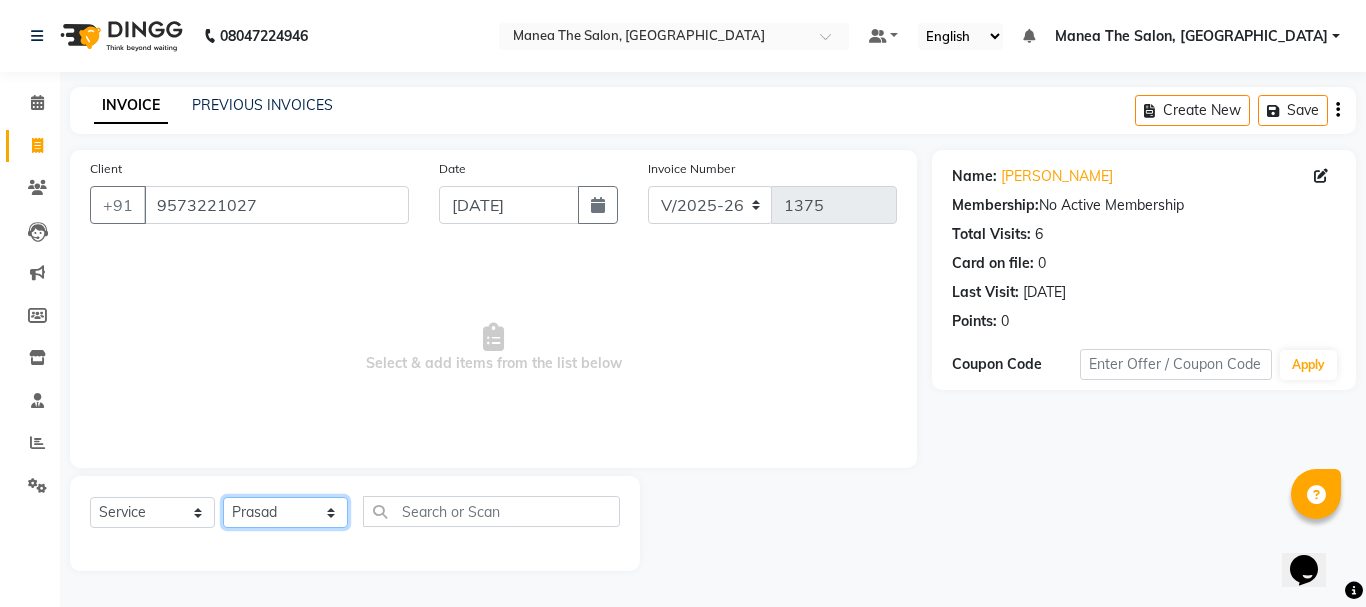 click on "Select Stylist aman Azeem Divya Prasad Rajyalaxmi Renuka shireesha Sulthana" 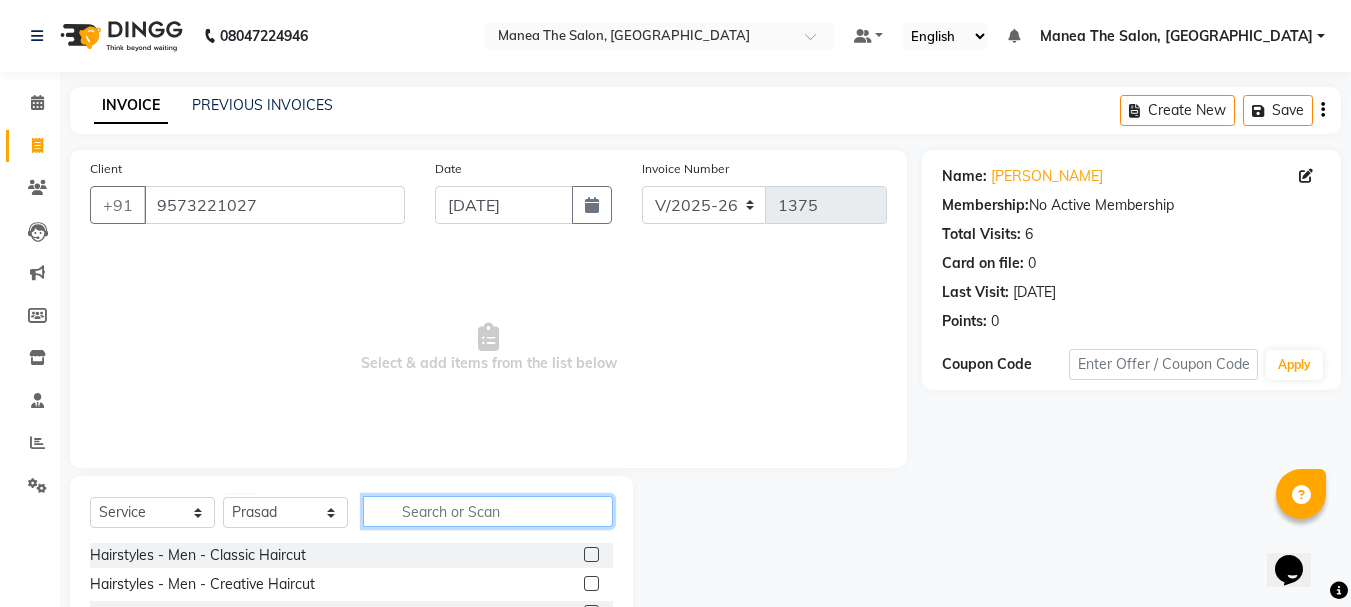 click 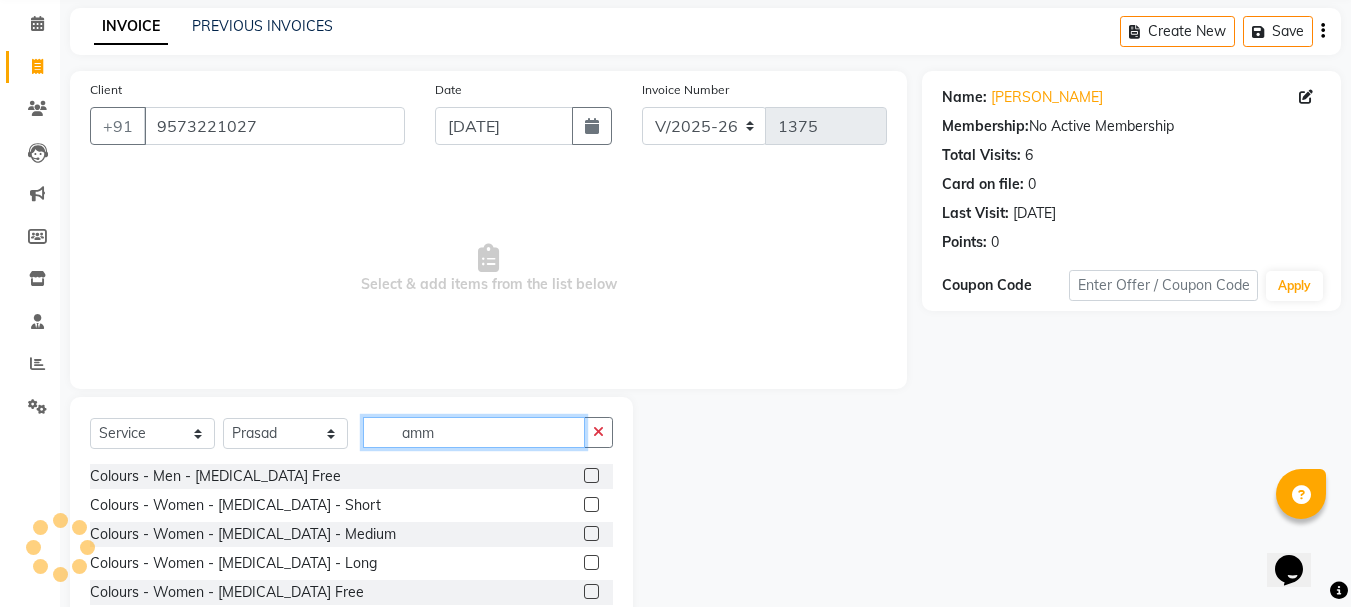 scroll, scrollTop: 139, scrollLeft: 0, axis: vertical 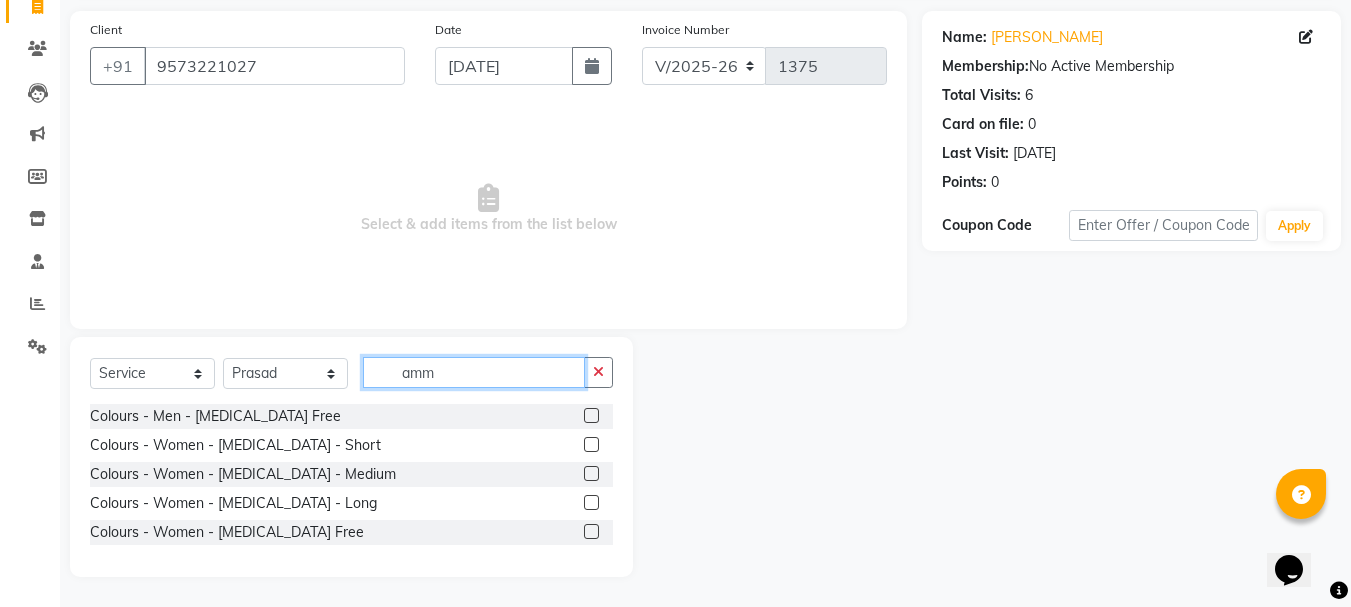 type on "amm" 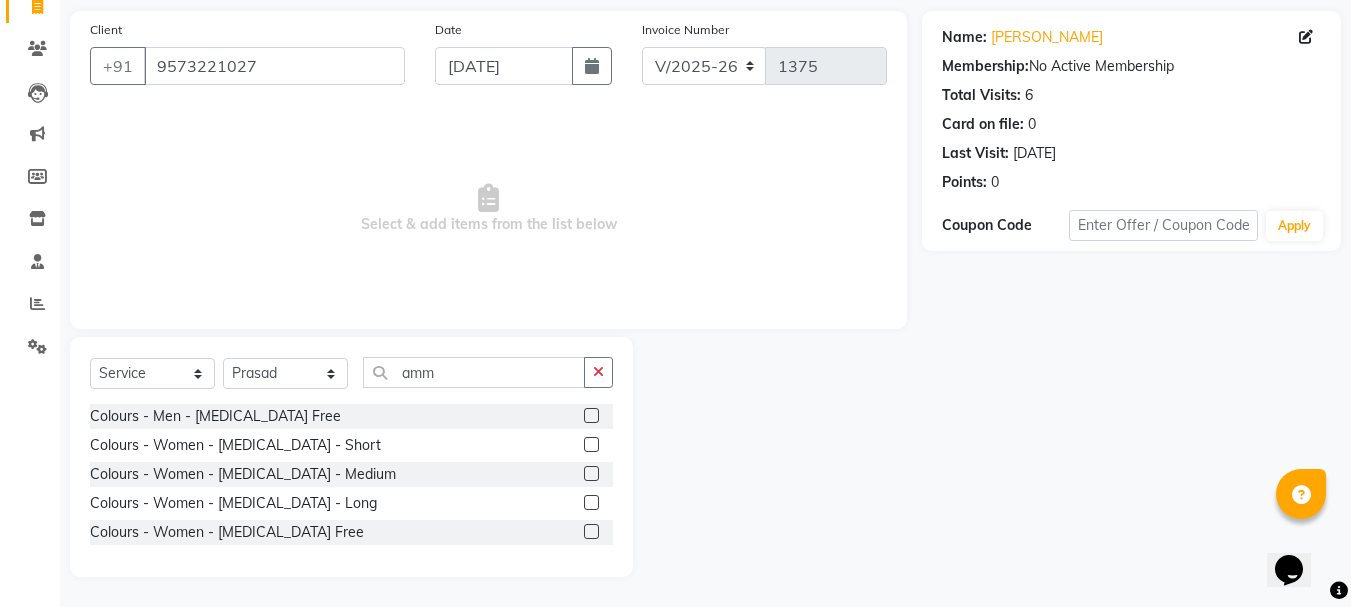 click 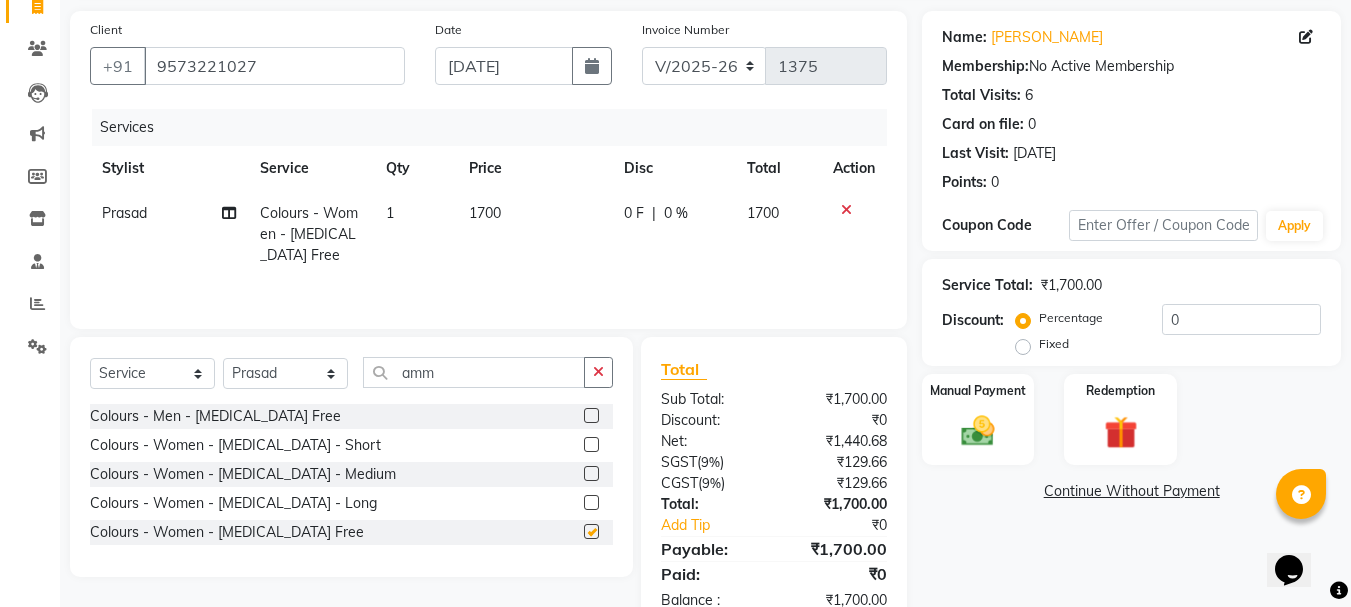 checkbox on "false" 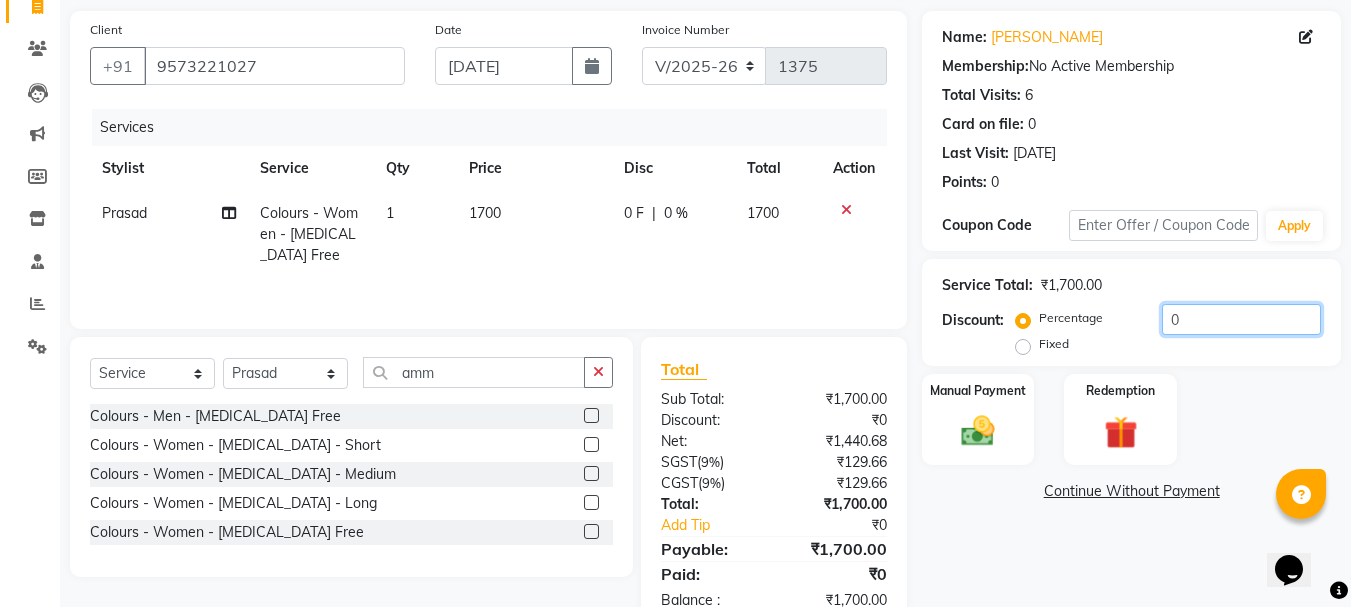 click on "0" 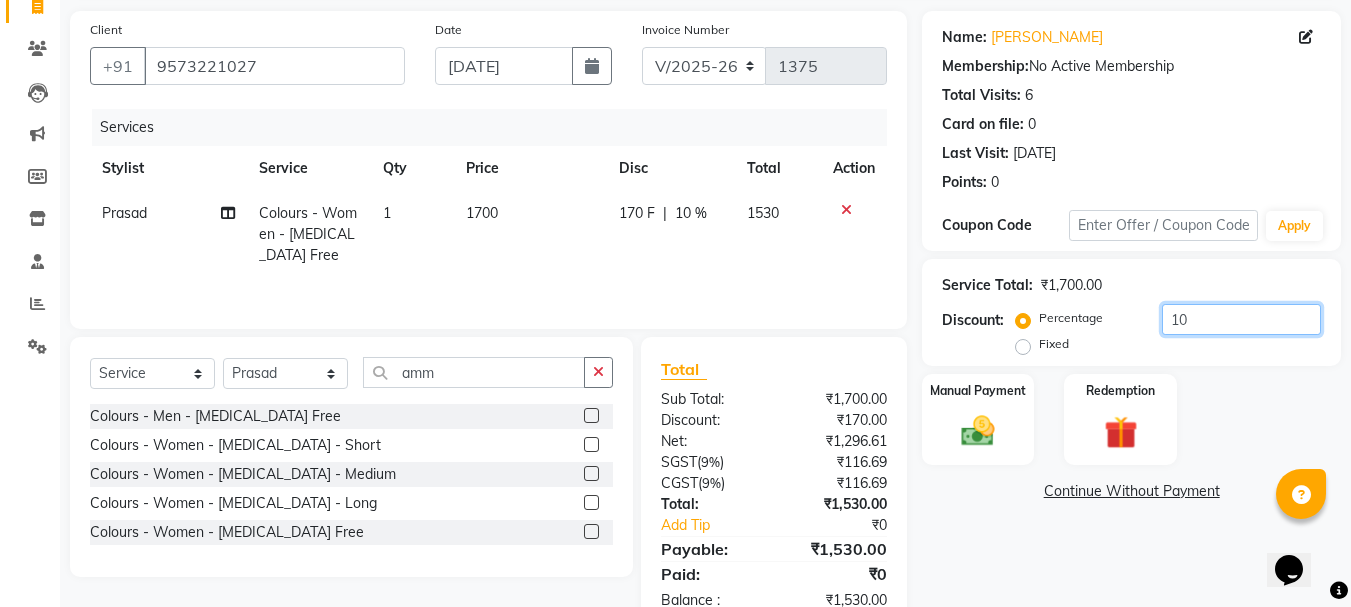 scroll, scrollTop: 193, scrollLeft: 0, axis: vertical 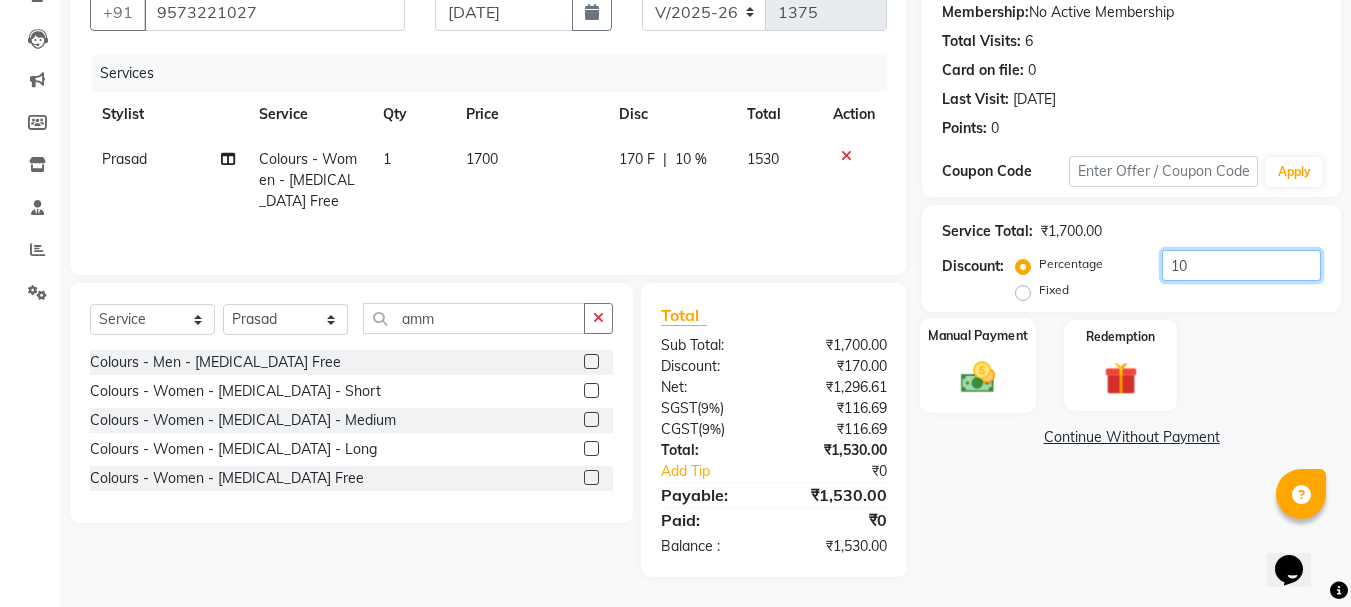 type on "10" 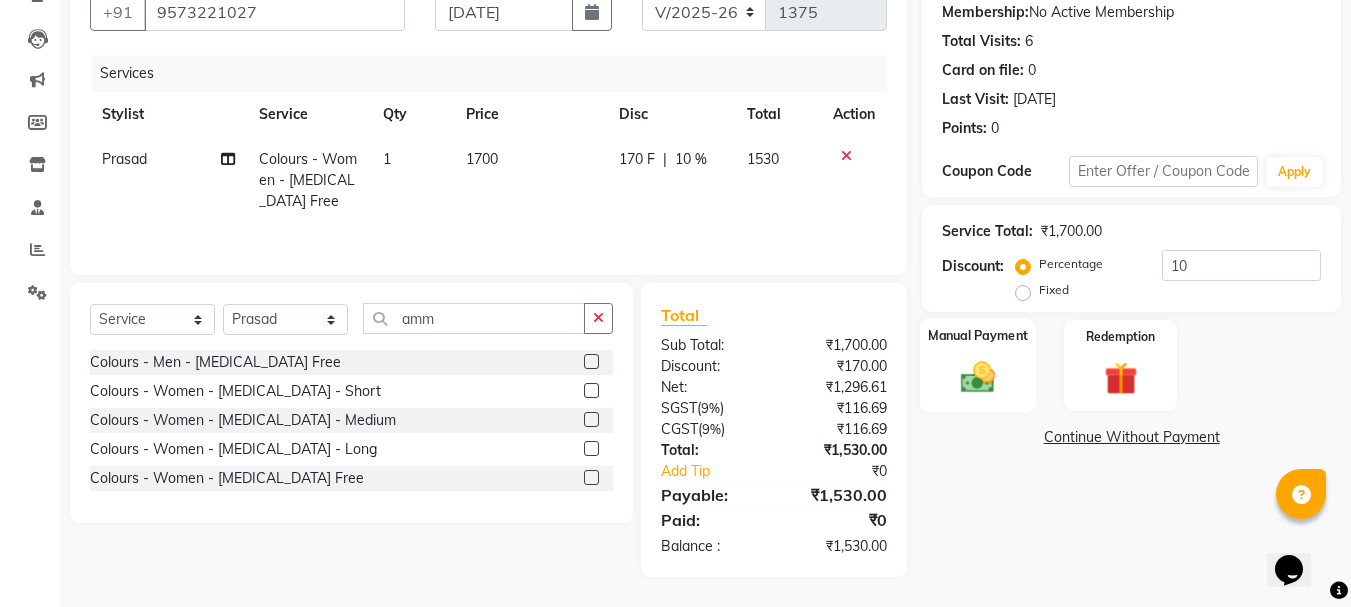 click 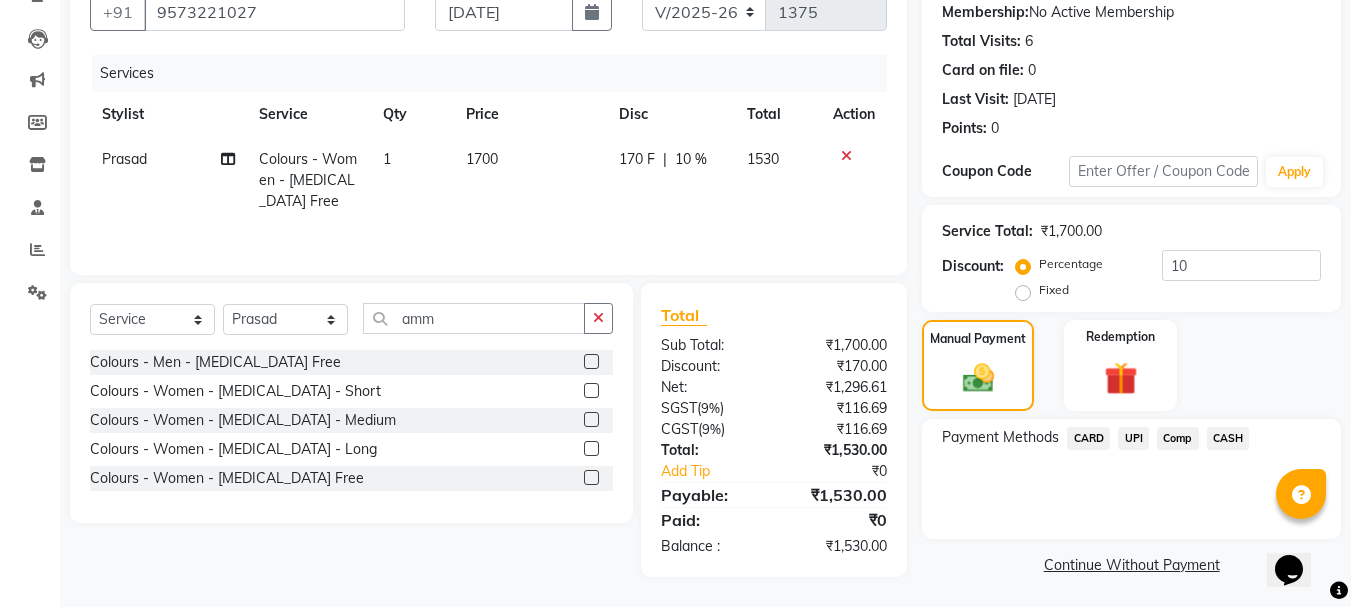 click on "UPI" 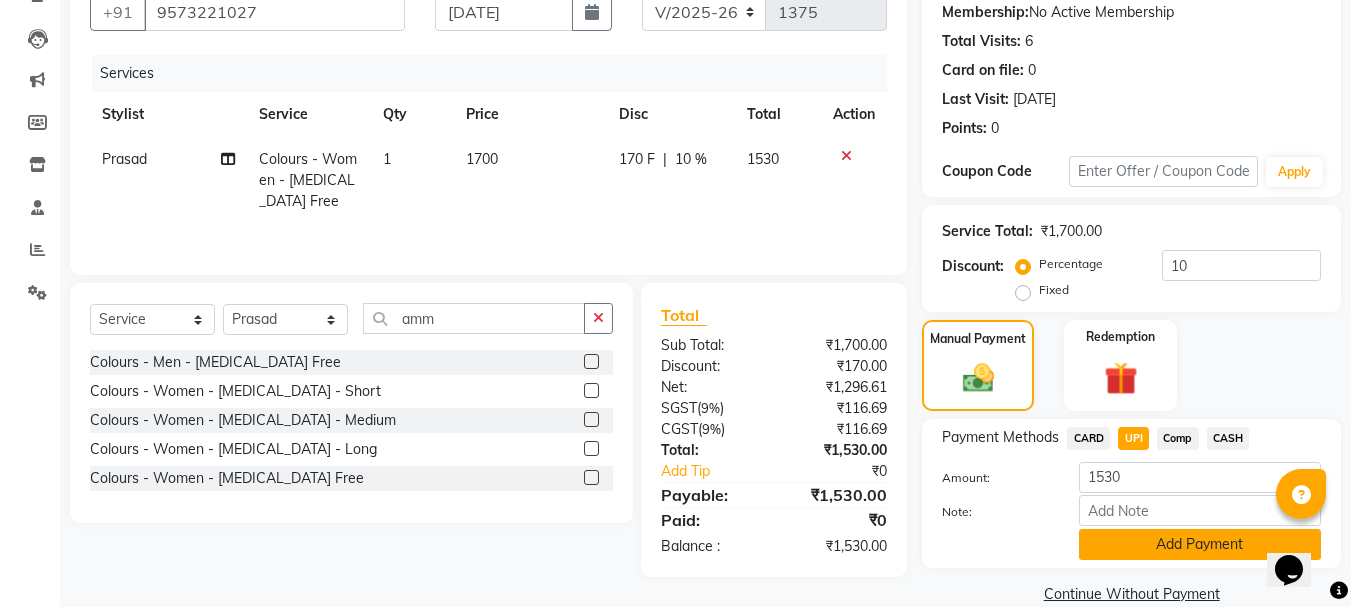 click on "Add Payment" 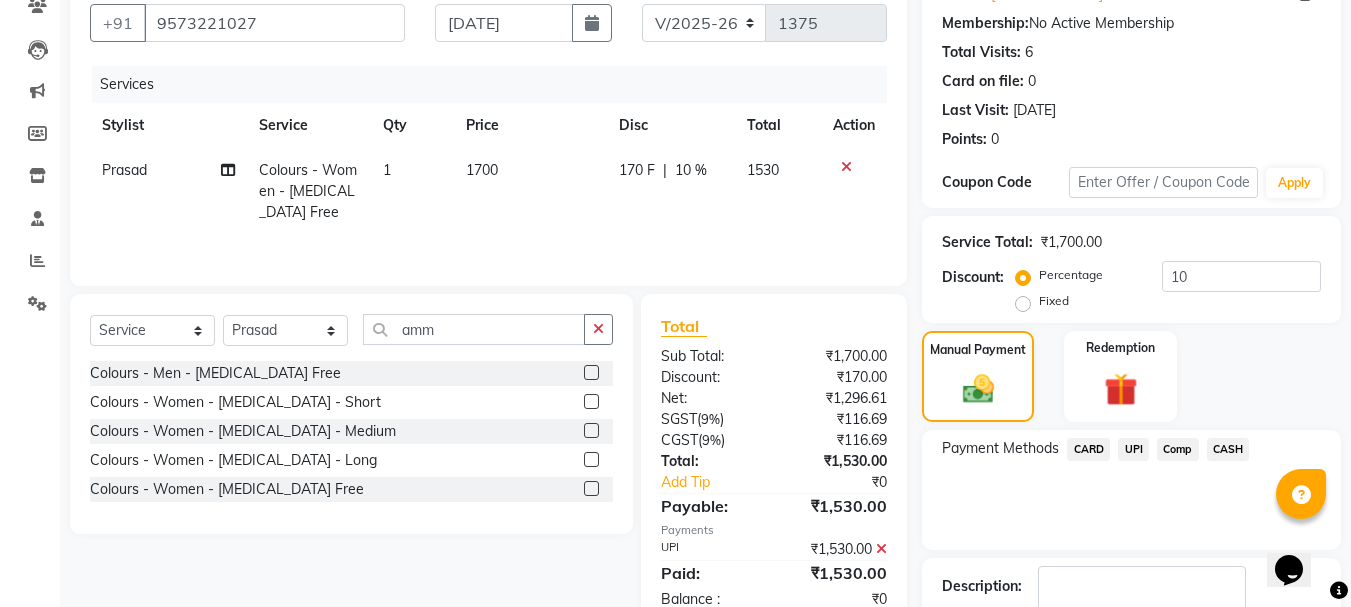 scroll, scrollTop: 309, scrollLeft: 0, axis: vertical 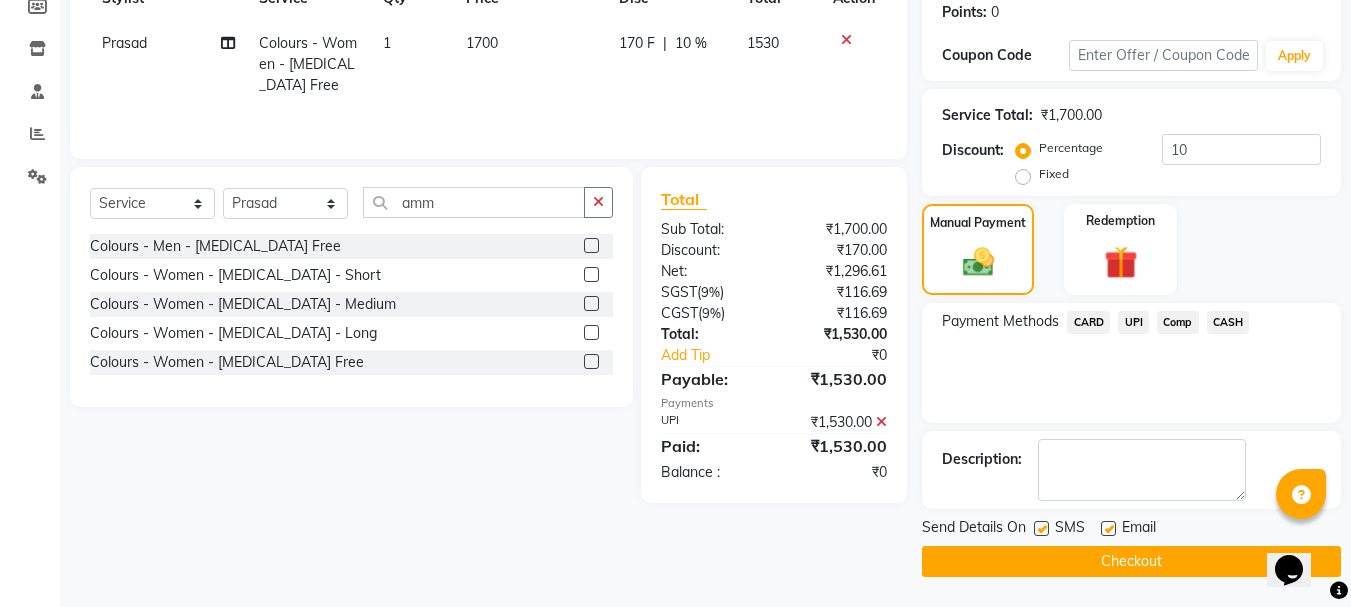 click on "Checkout" 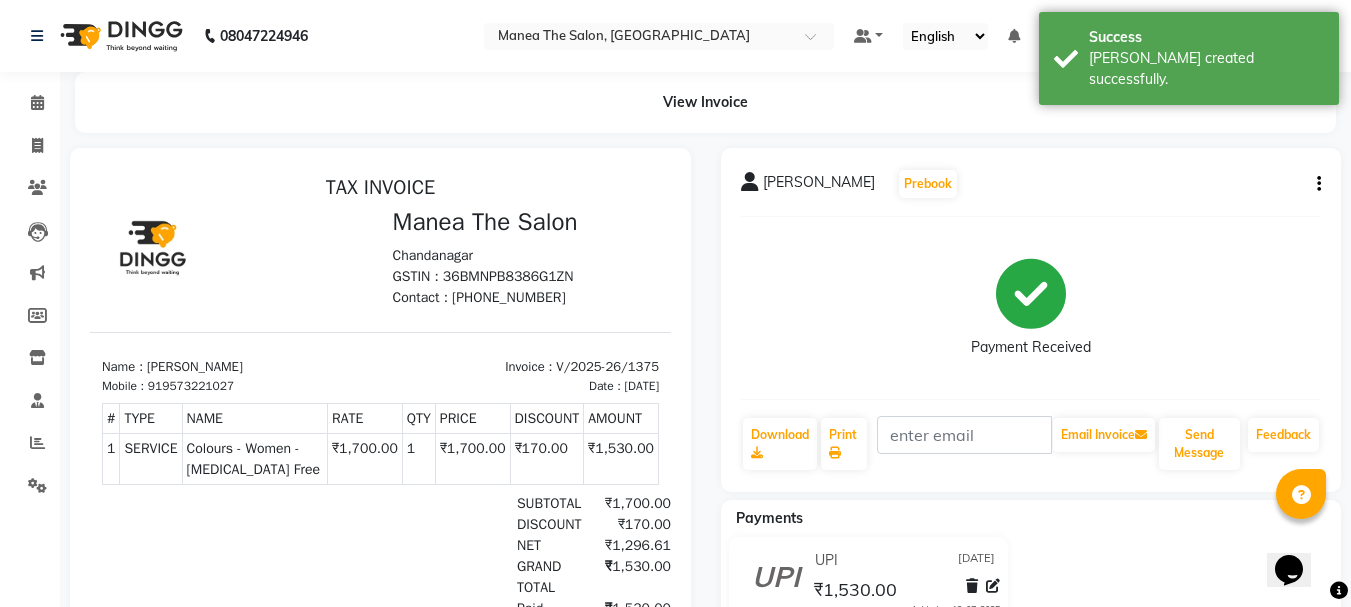 scroll, scrollTop: 0, scrollLeft: 0, axis: both 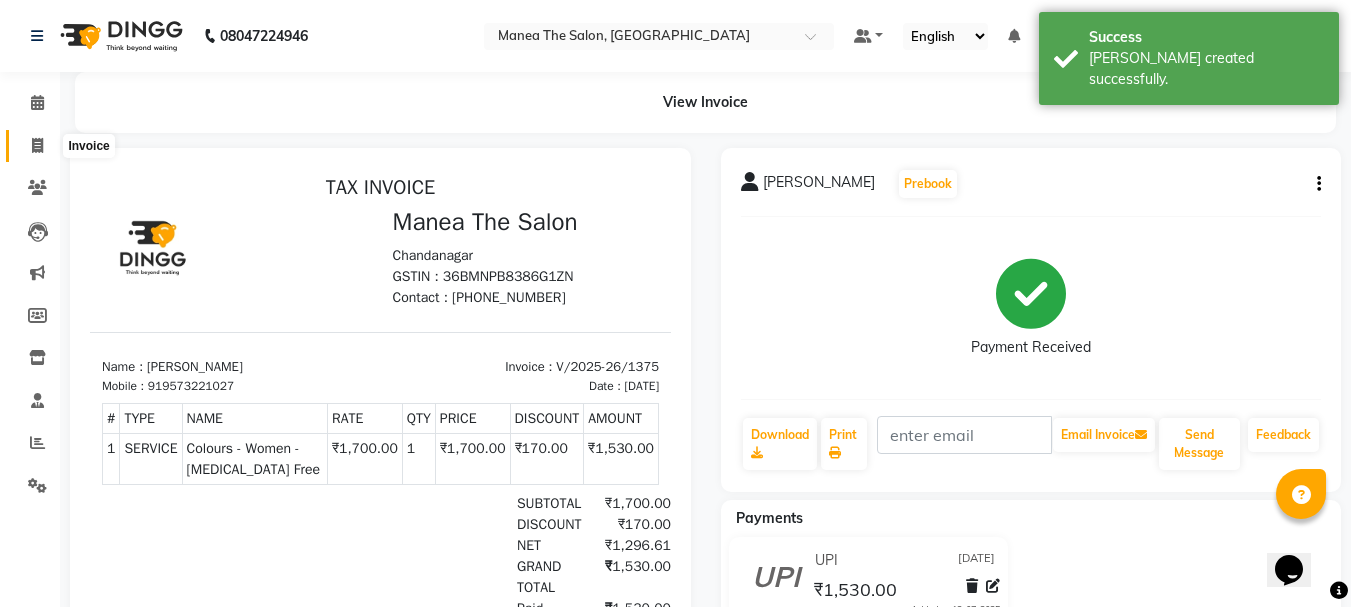 click 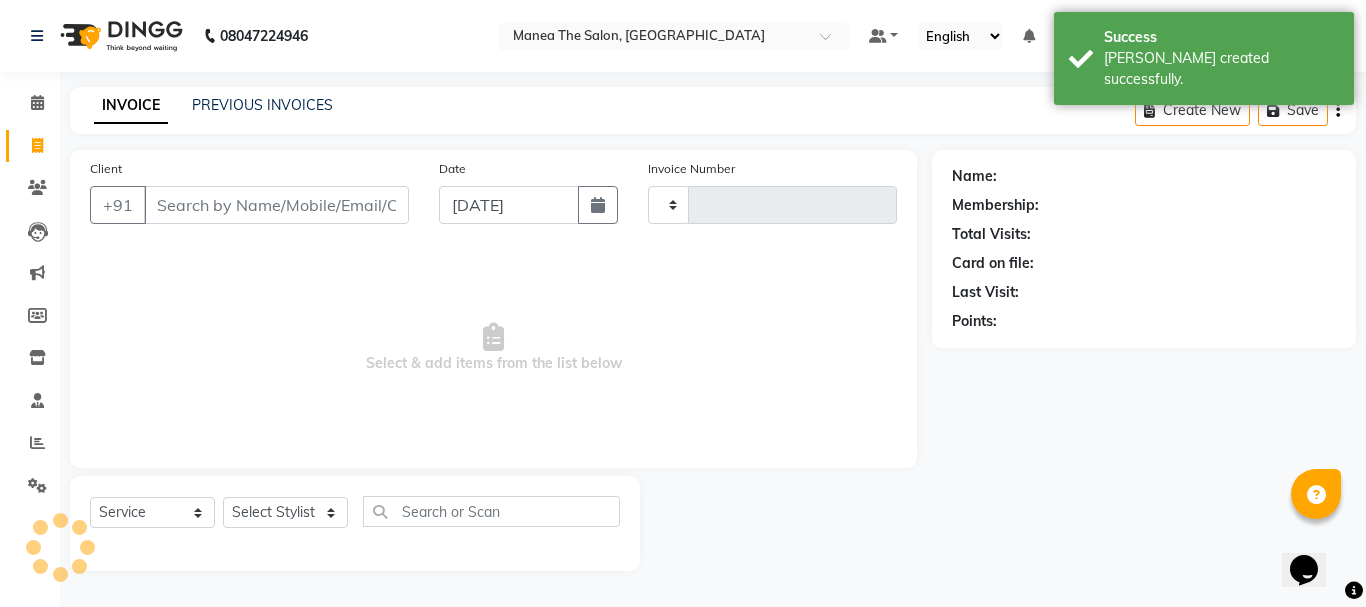 type on "1376" 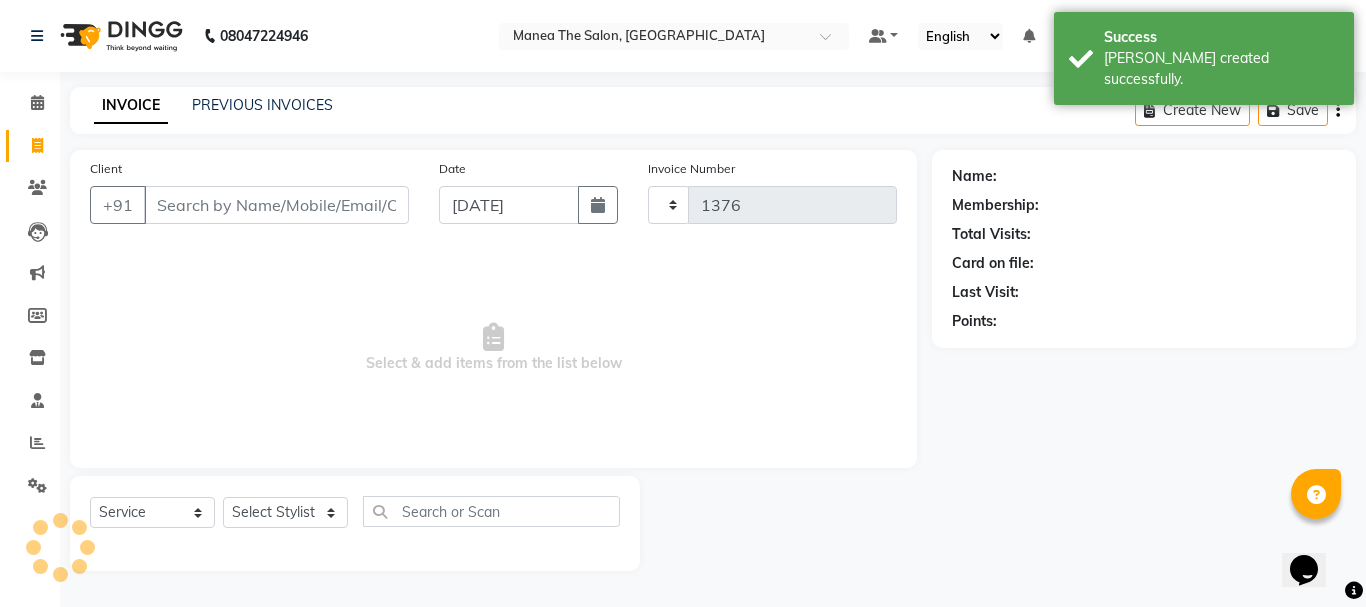 select on "7351" 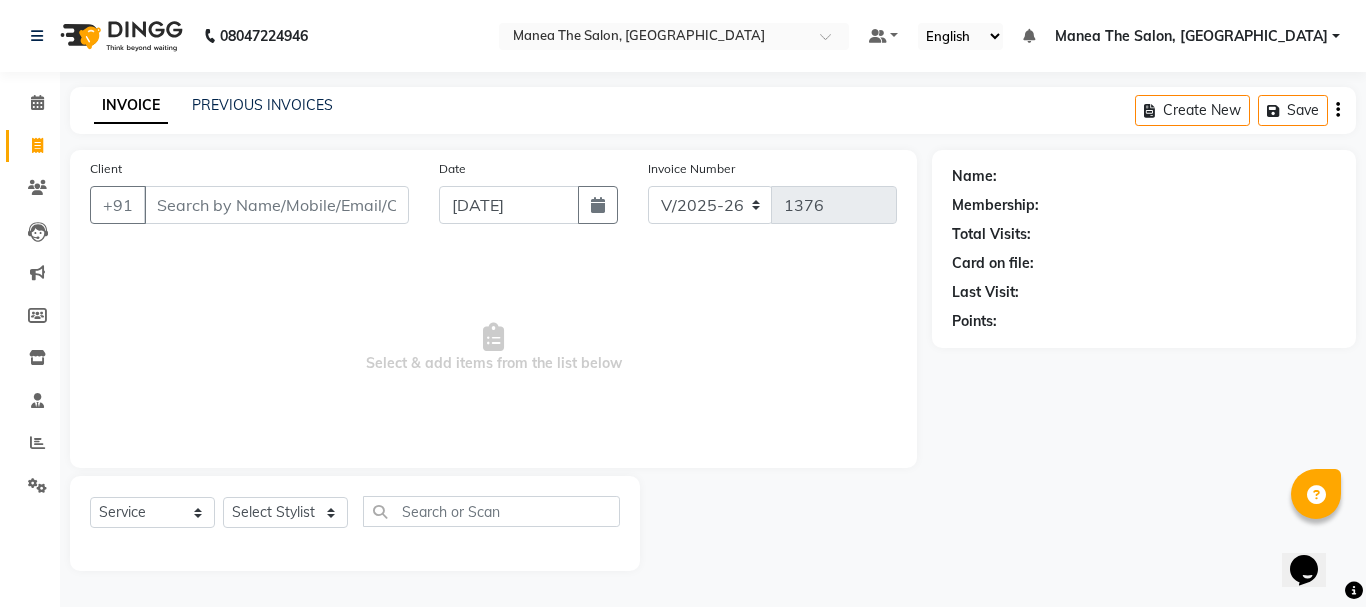 click on "Client" at bounding box center (276, 205) 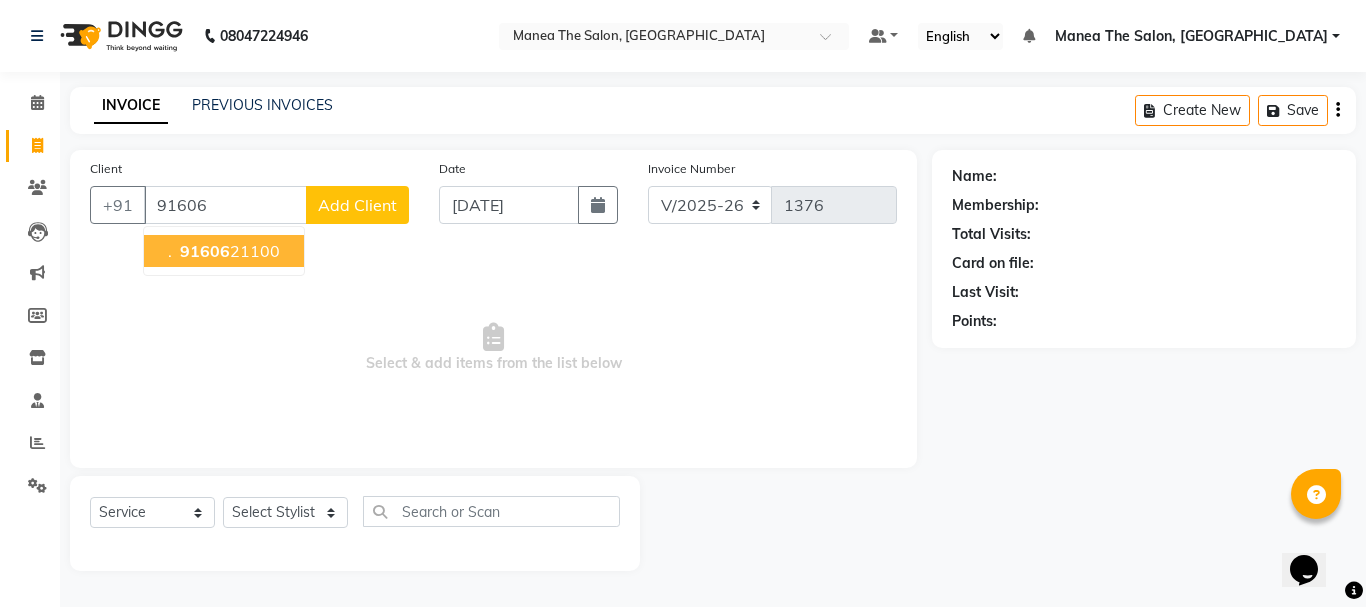 drag, startPoint x: 191, startPoint y: 239, endPoint x: 204, endPoint y: 268, distance: 31.780497 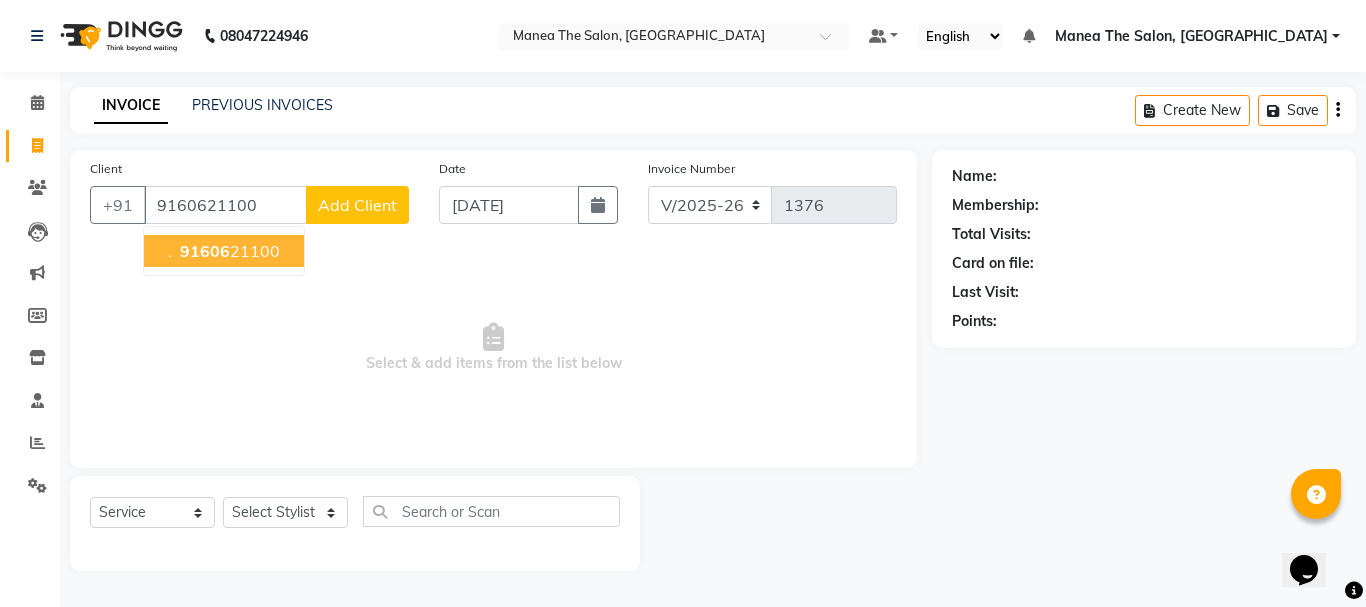type on "9160621100" 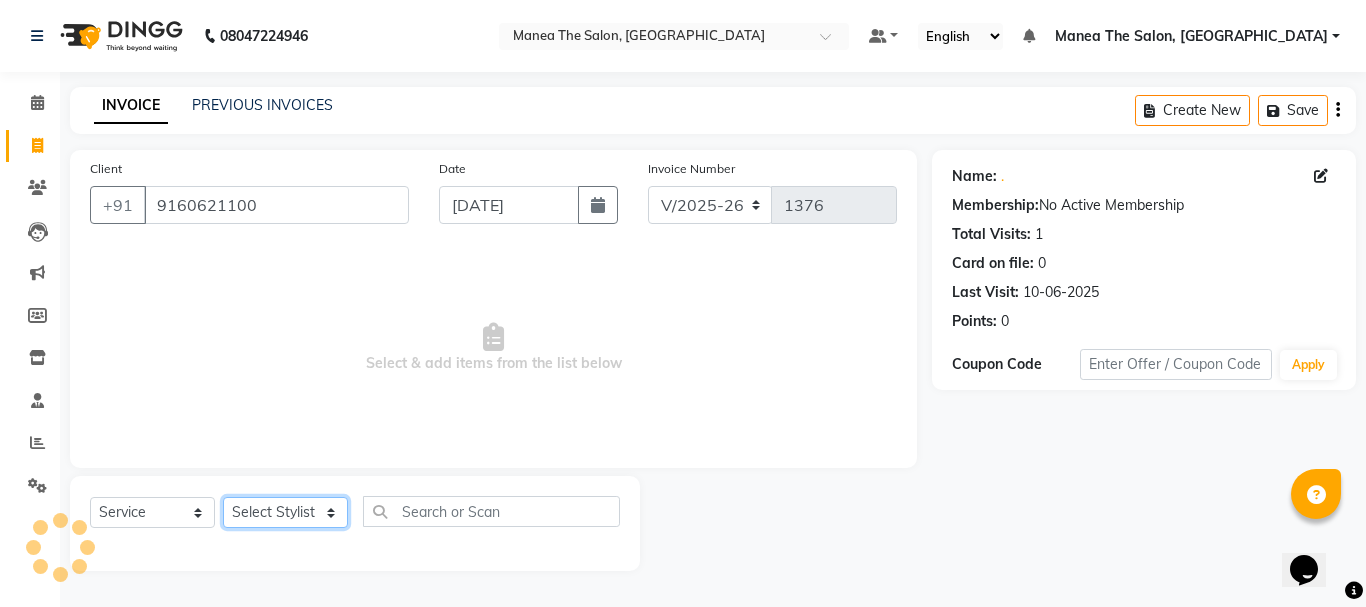 click on "Select Stylist aman Azeem Divya Prasad Rajyalaxmi Renuka shireesha Sulthana" 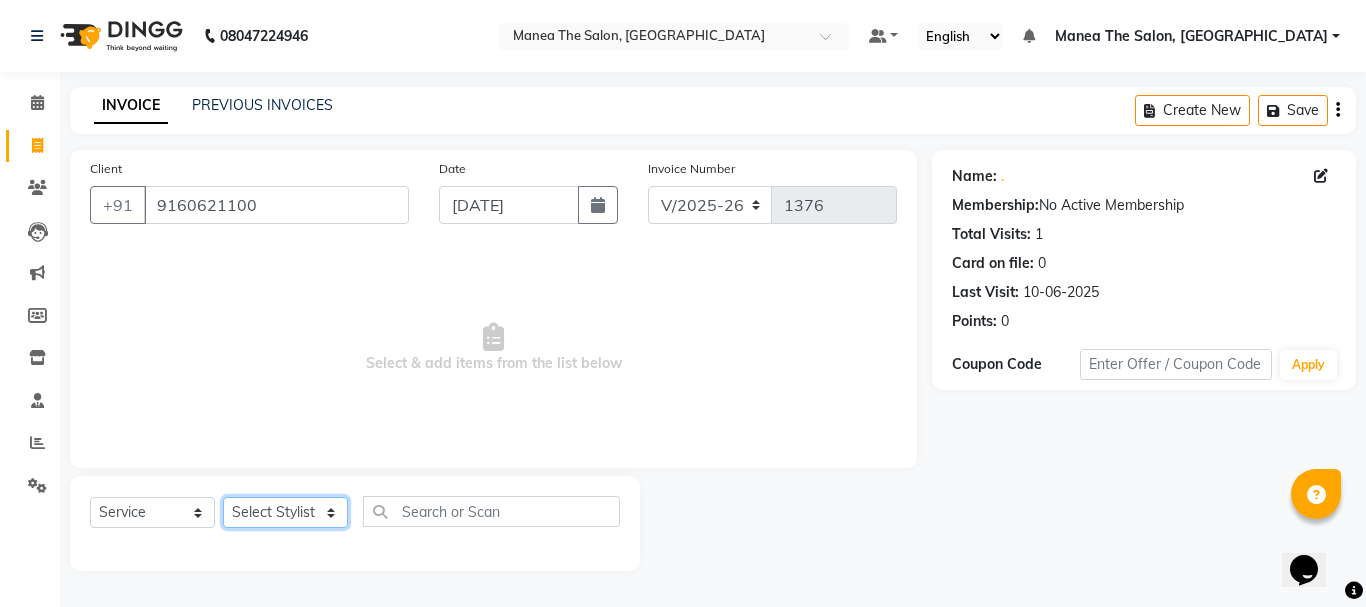 select on "63582" 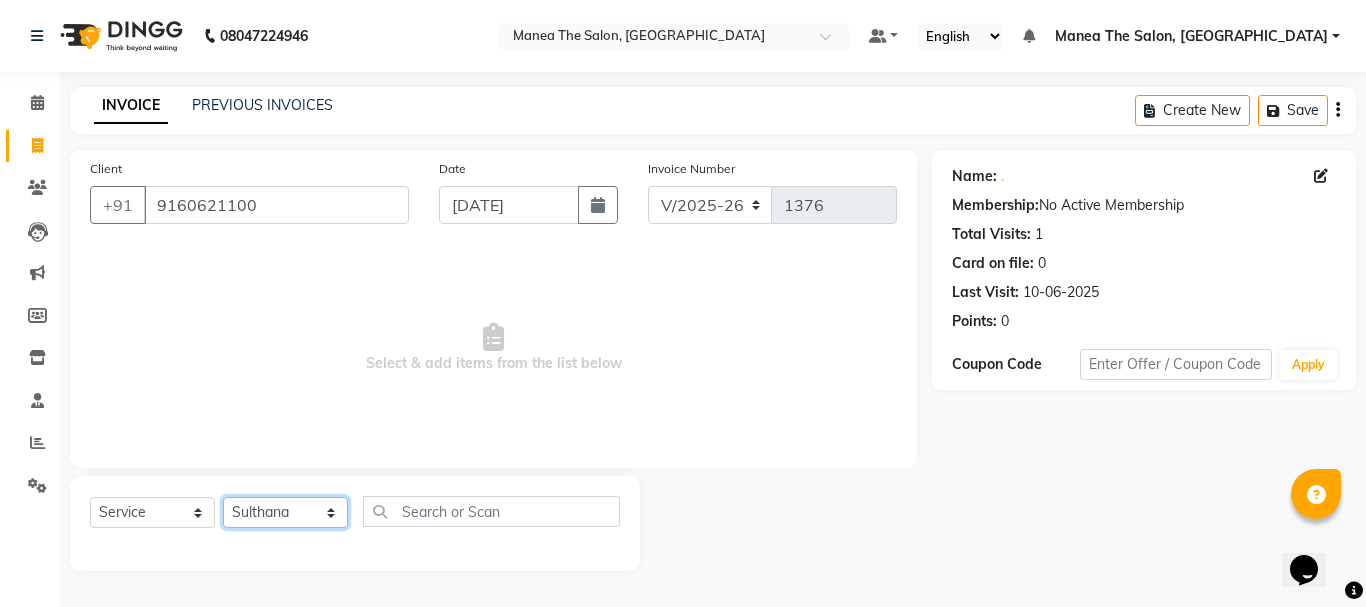 click on "Select Stylist aman Azeem Divya Prasad Rajyalaxmi Renuka shireesha Sulthana" 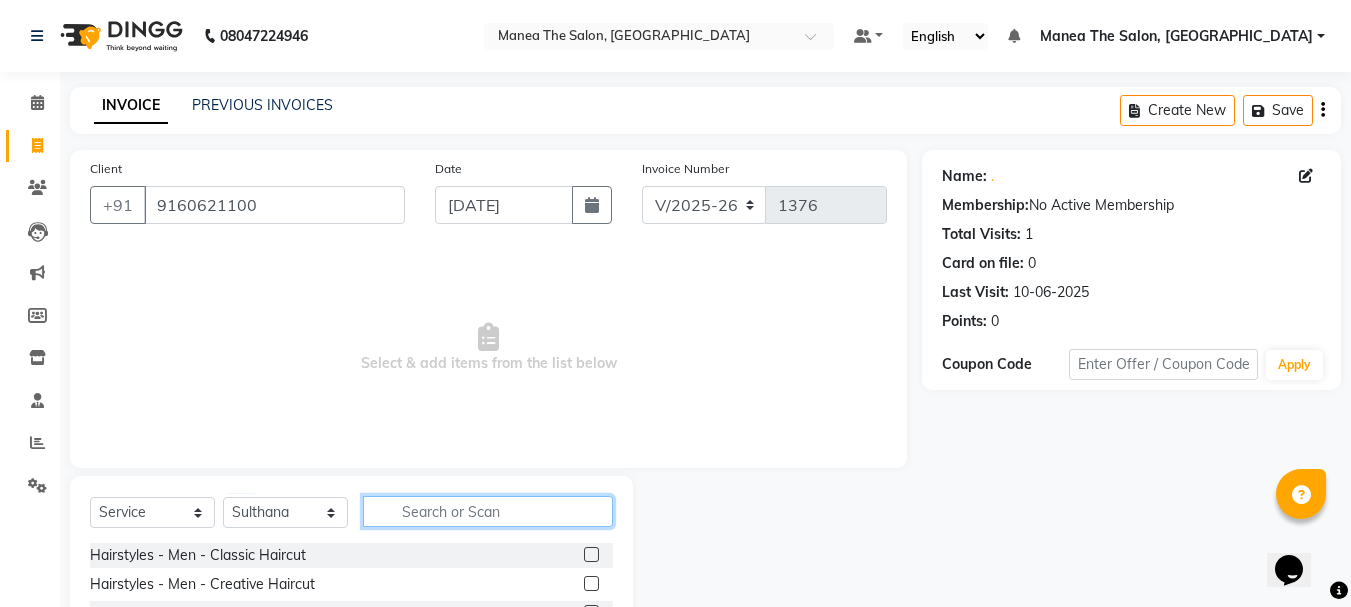 click 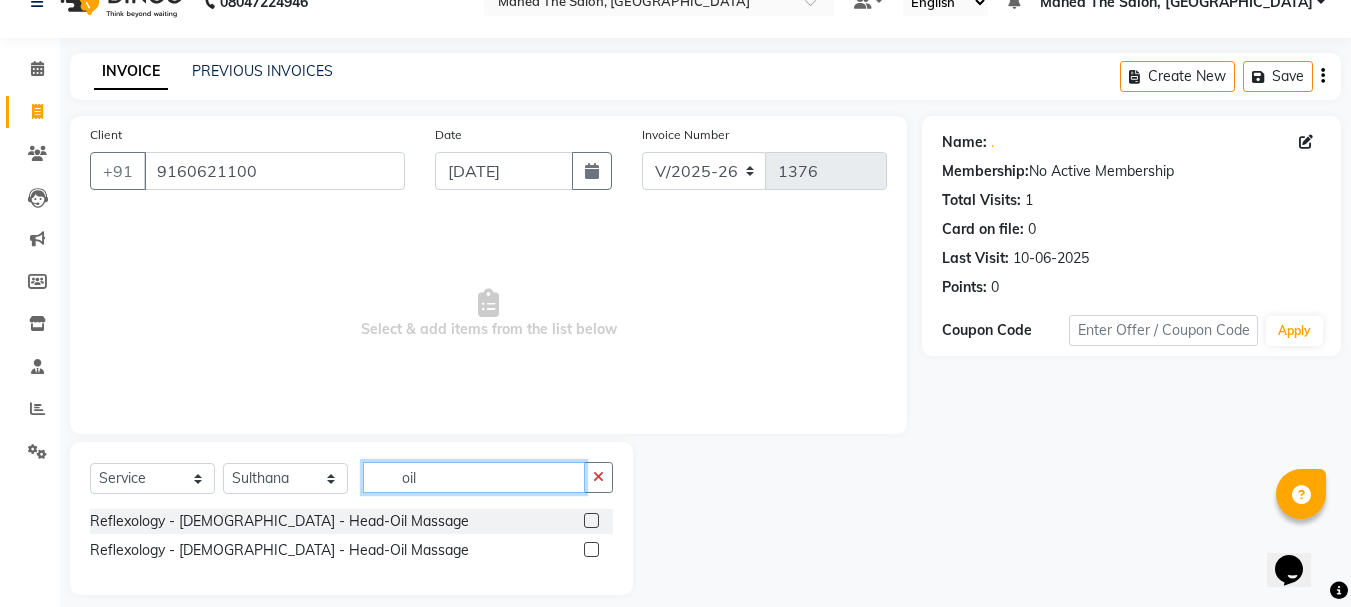 scroll, scrollTop: 52, scrollLeft: 0, axis: vertical 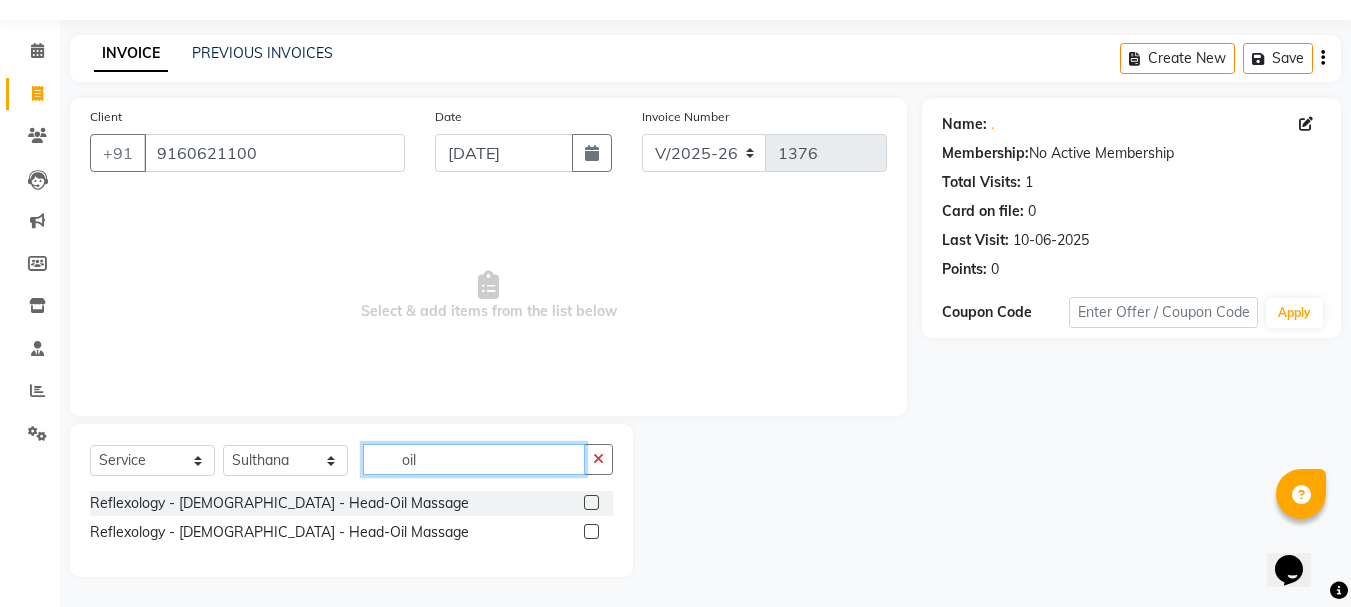type on "oil" 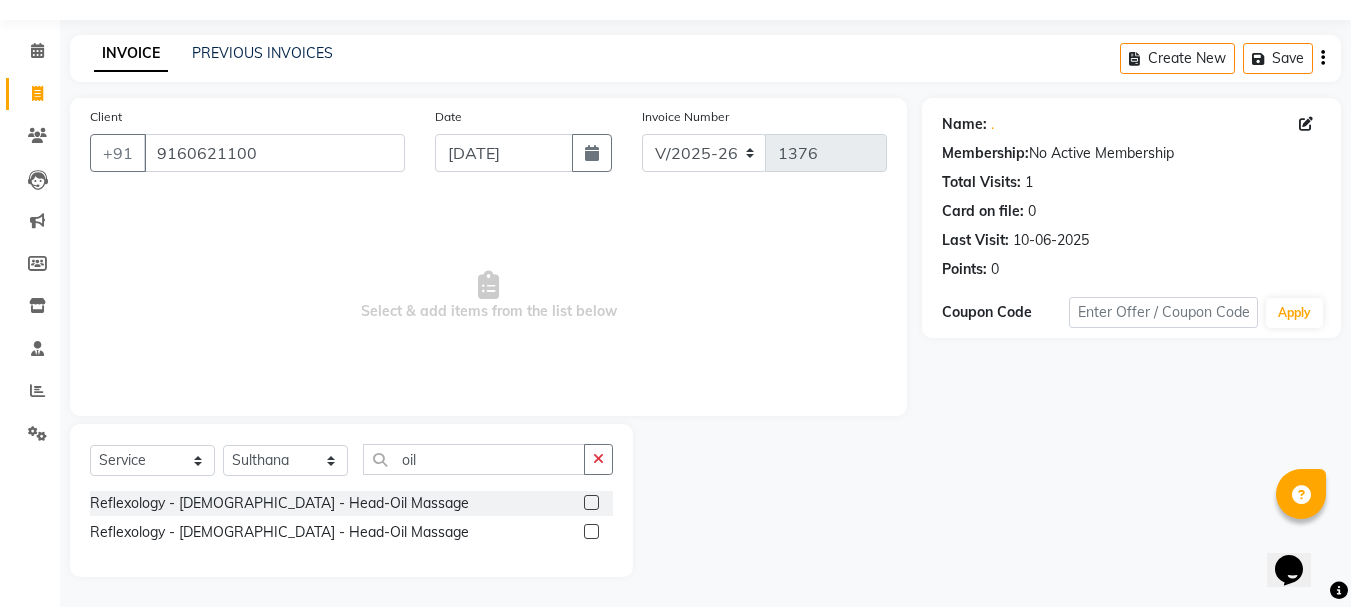 click 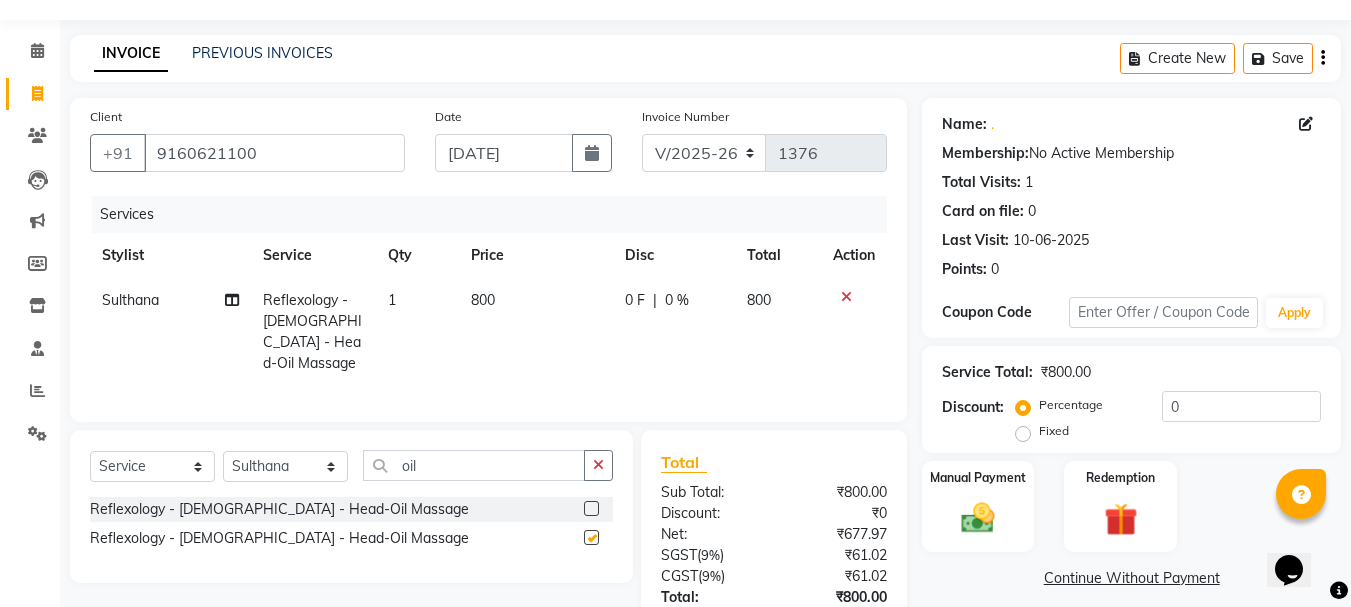 checkbox on "false" 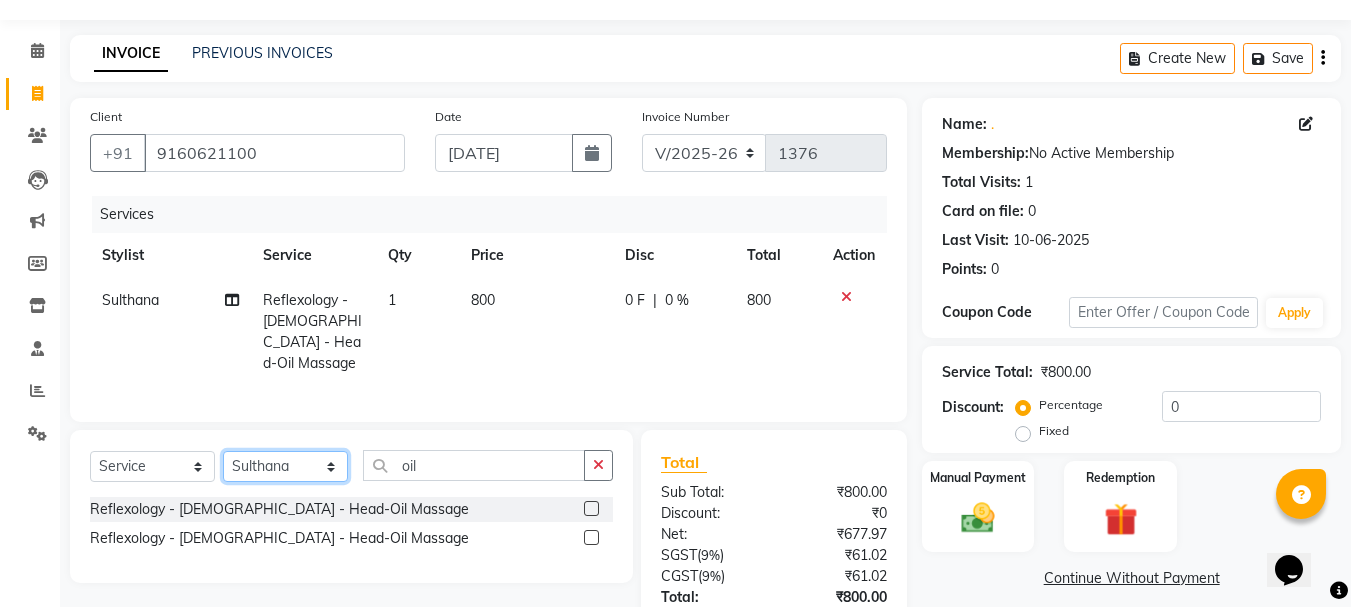 click on "Select Stylist aman Azeem Divya Prasad Rajyalaxmi Renuka shireesha Sulthana" 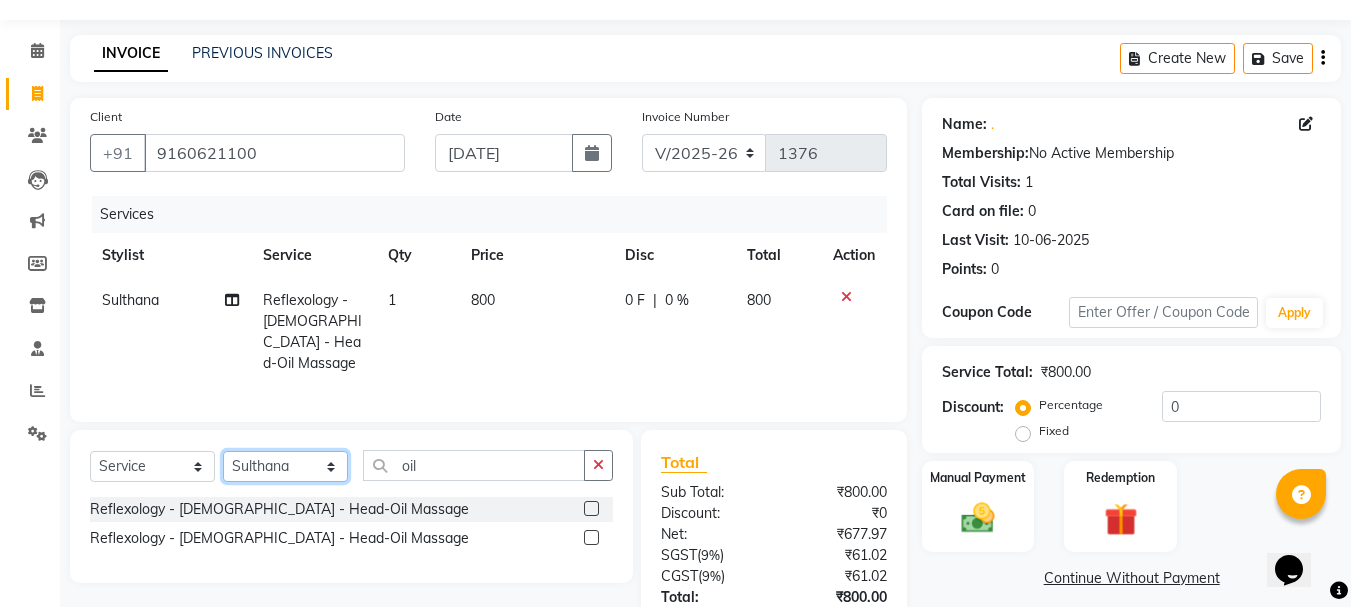 select on "63576" 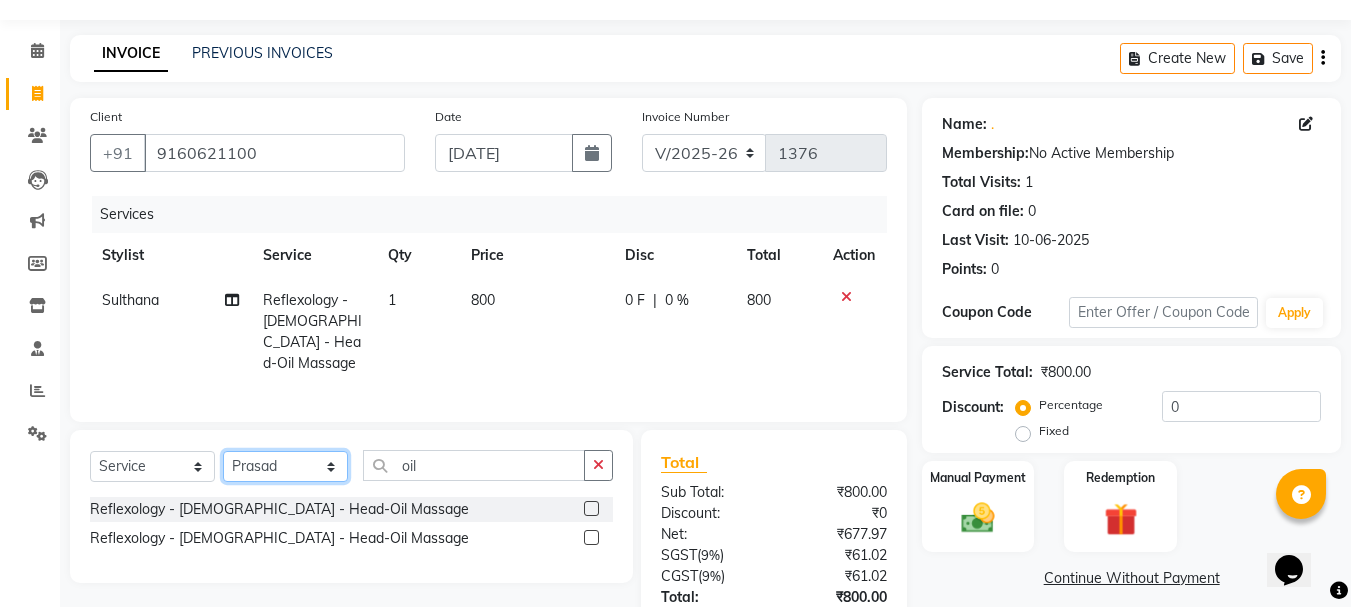 click on "Select Stylist aman Azeem Divya Prasad Rajyalaxmi Renuka shireesha Sulthana" 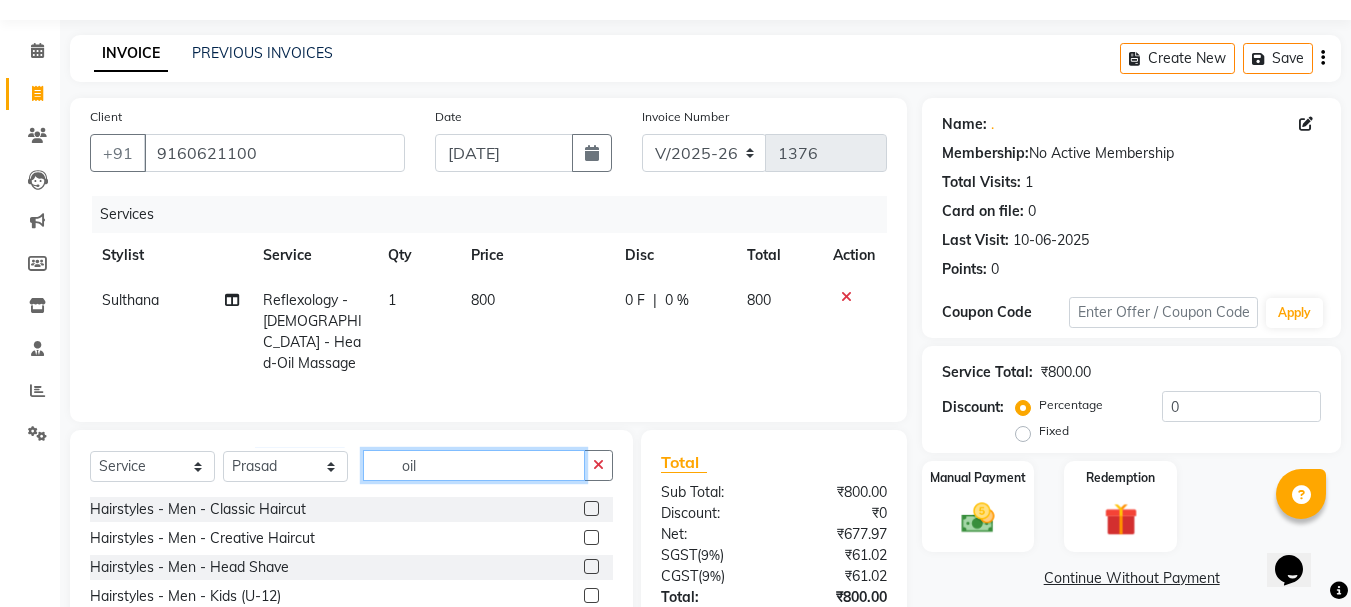 click on "oil" 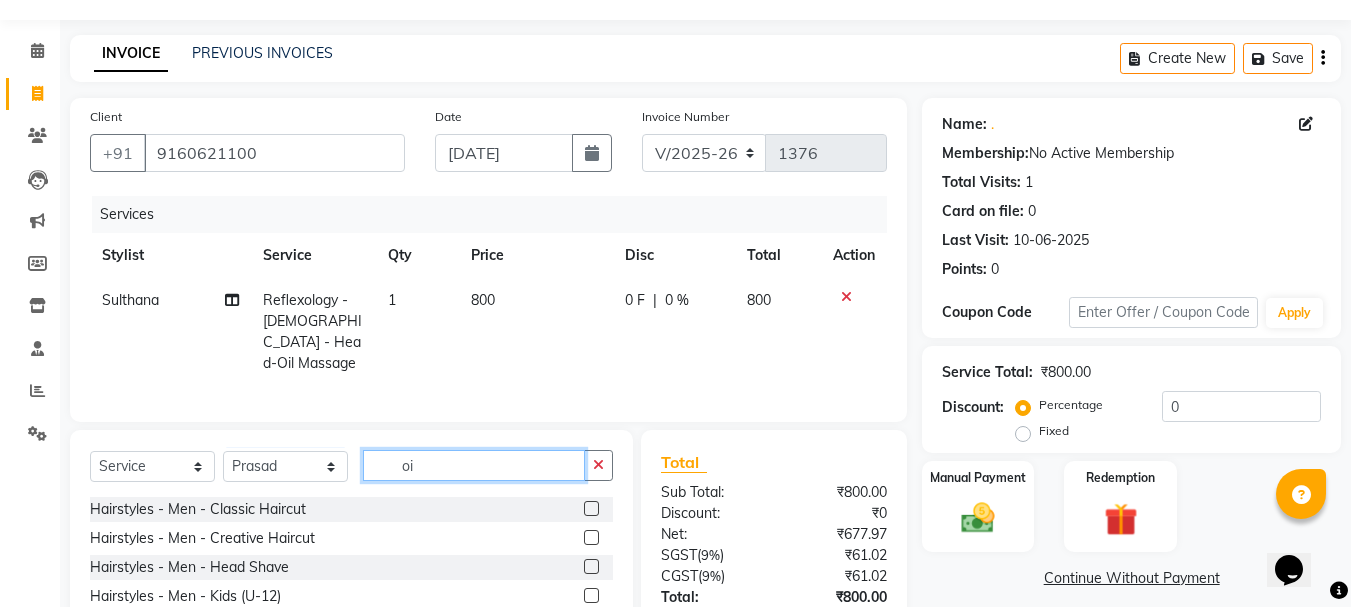 type on "o" 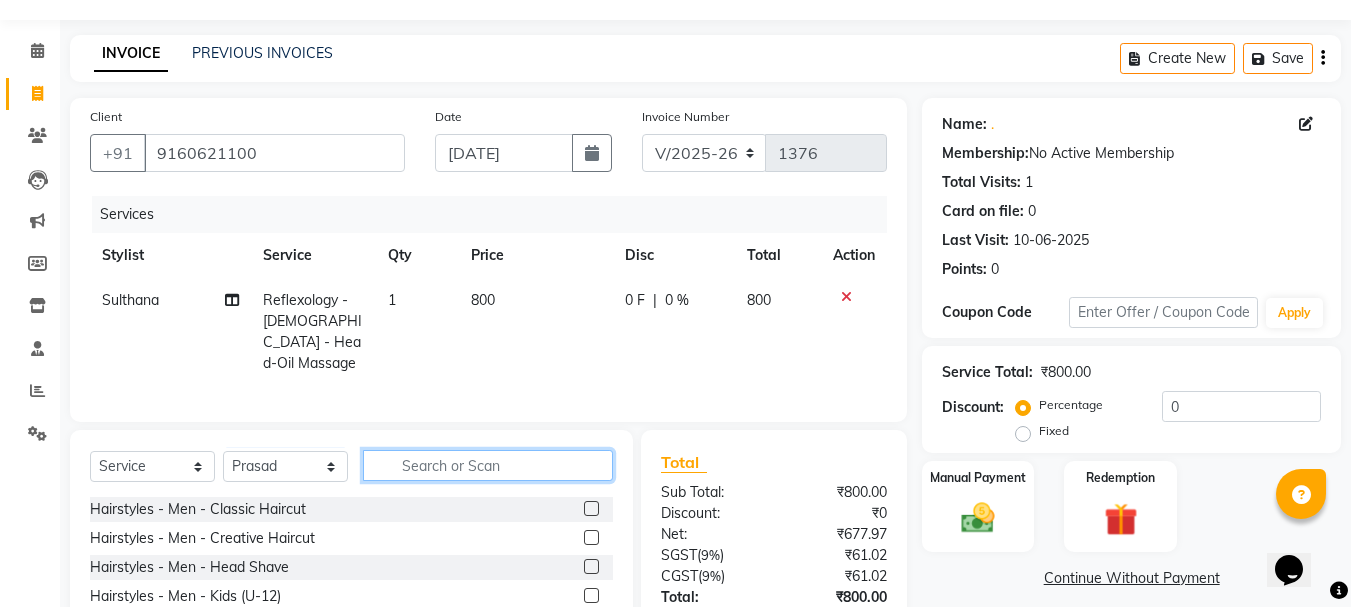 type on "p" 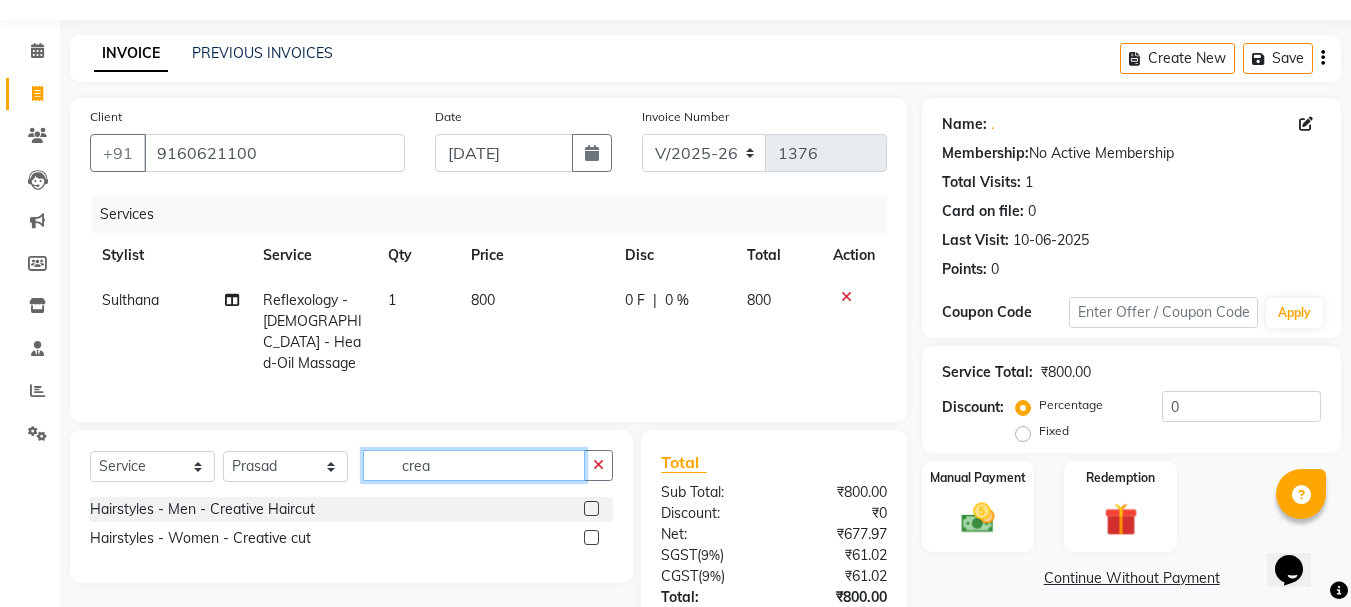 type on "crea" 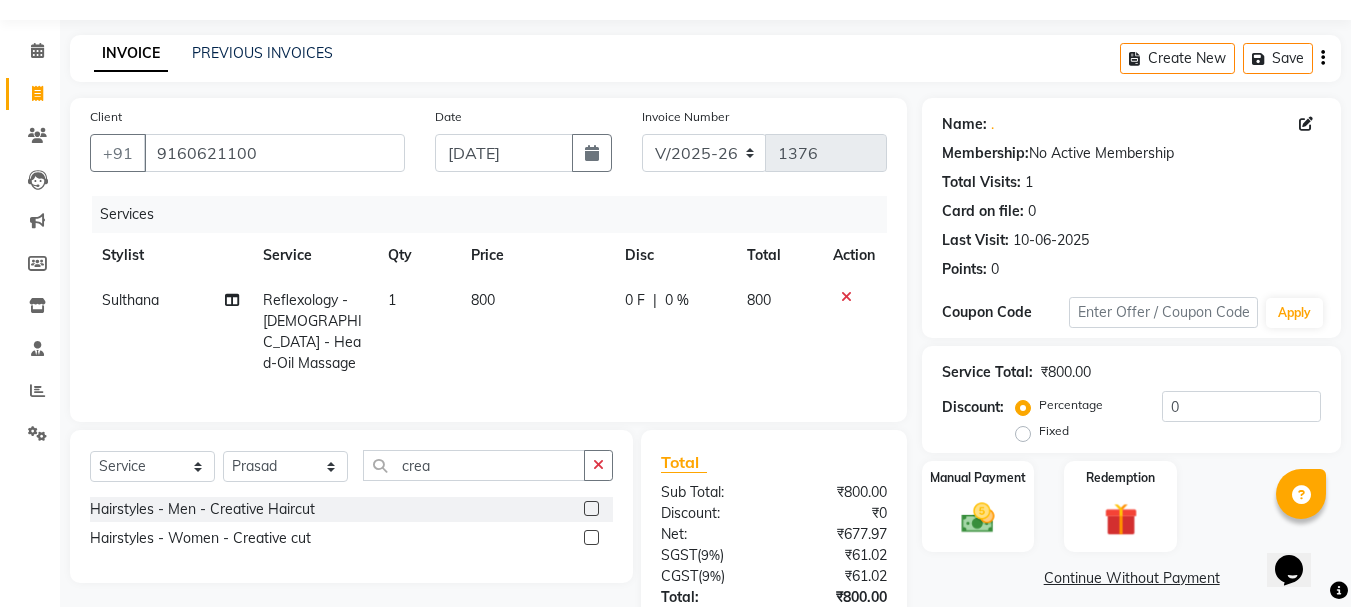 click 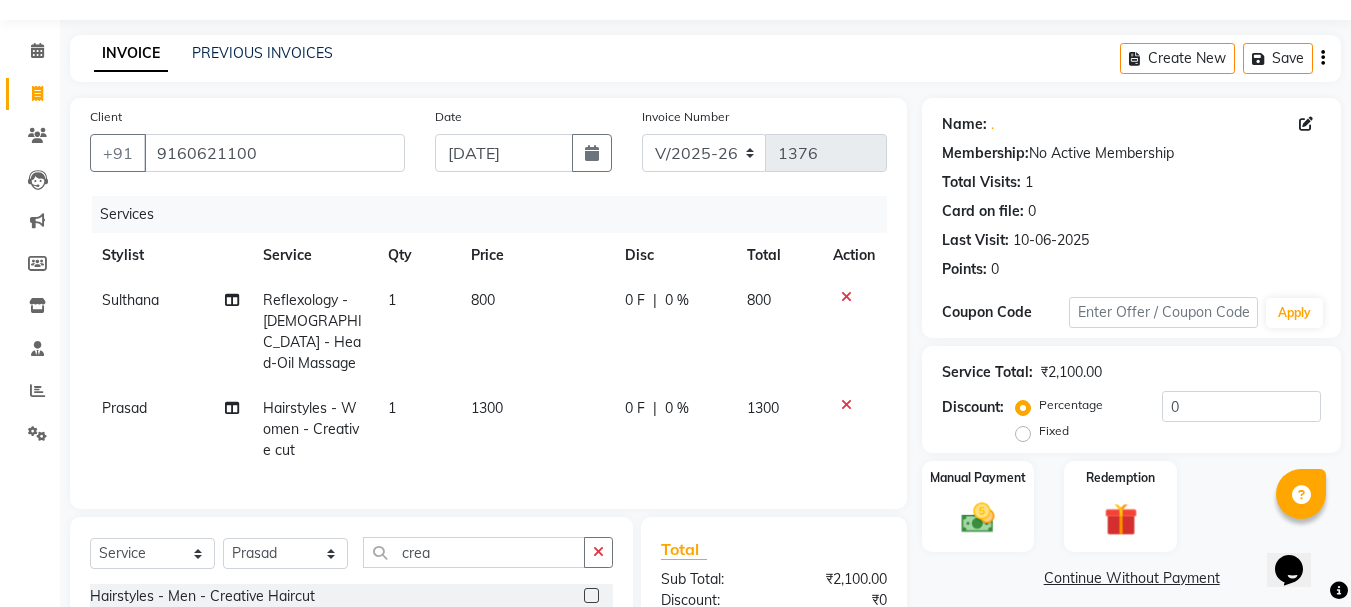 checkbox on "false" 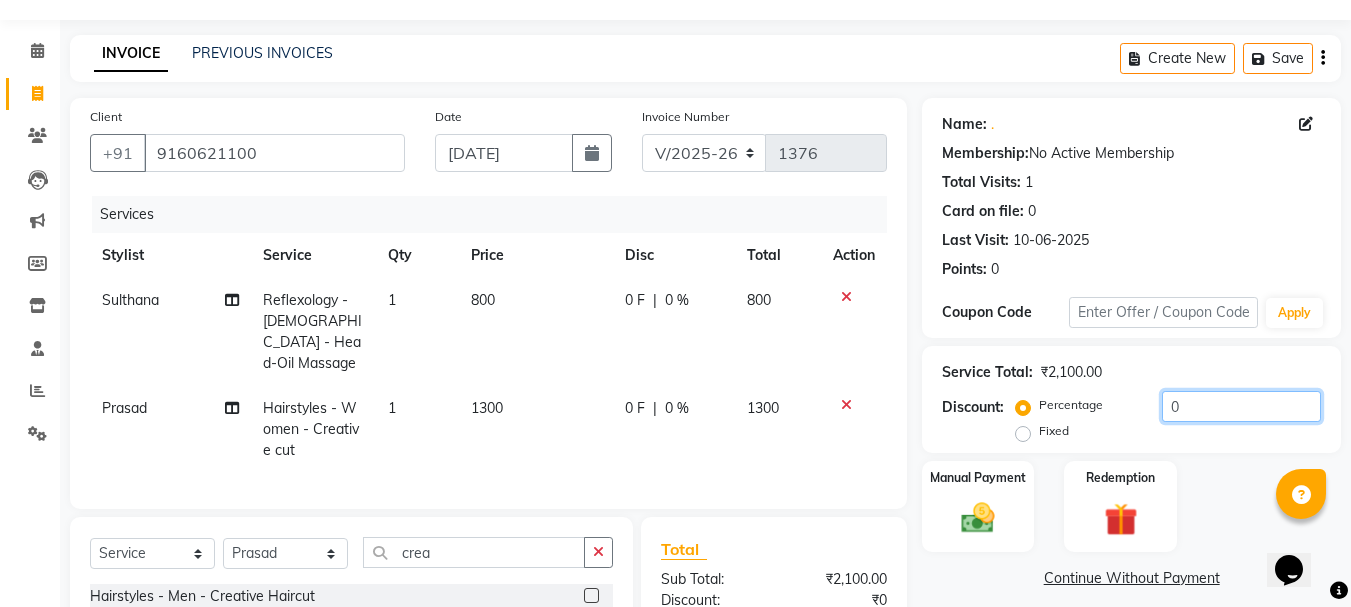 click on "0" 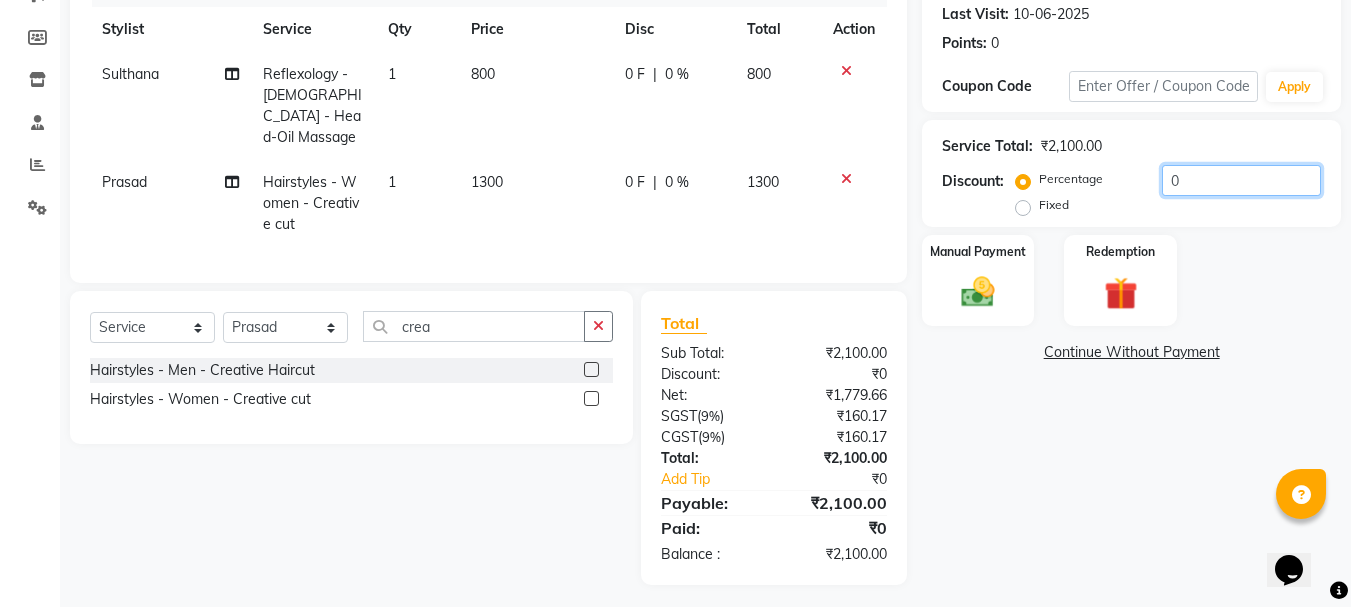 scroll, scrollTop: 280, scrollLeft: 0, axis: vertical 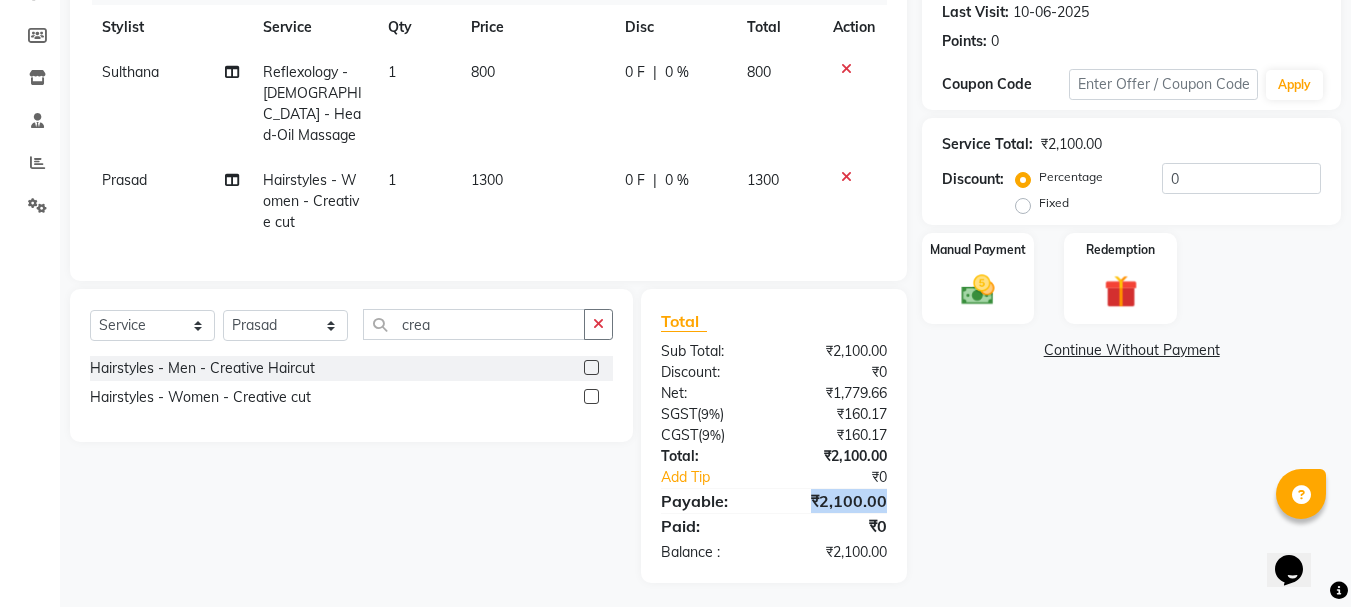 drag, startPoint x: 891, startPoint y: 491, endPoint x: 793, endPoint y: 484, distance: 98.24968 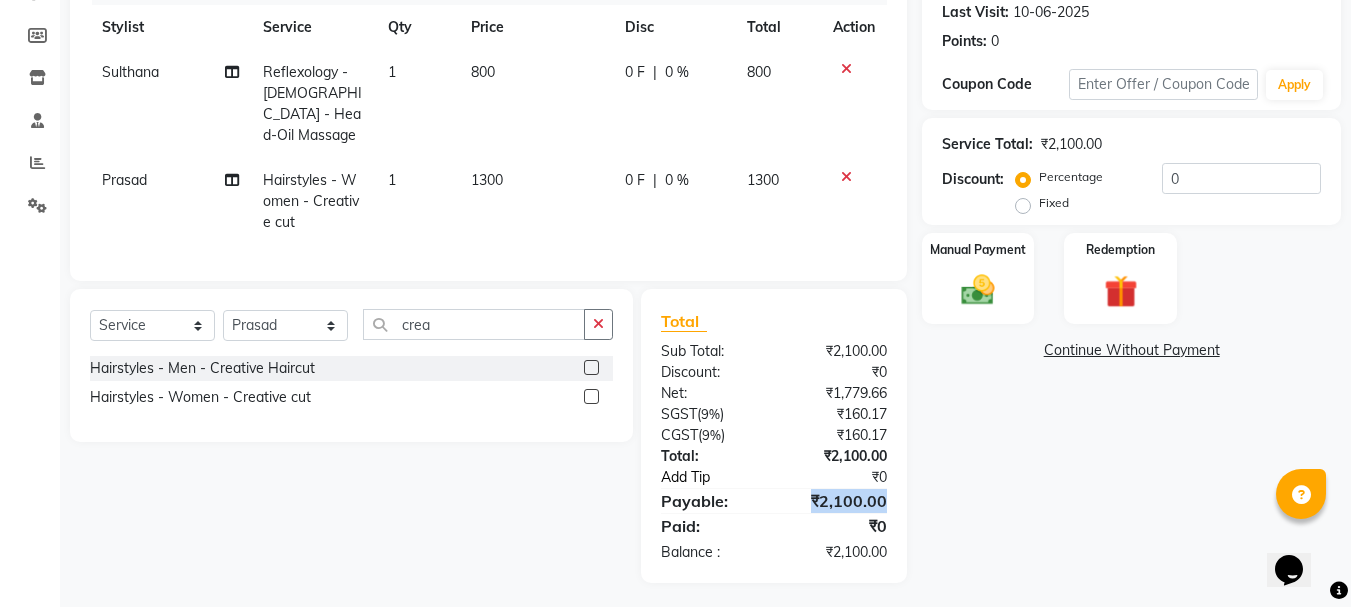 click on "Add Tip" 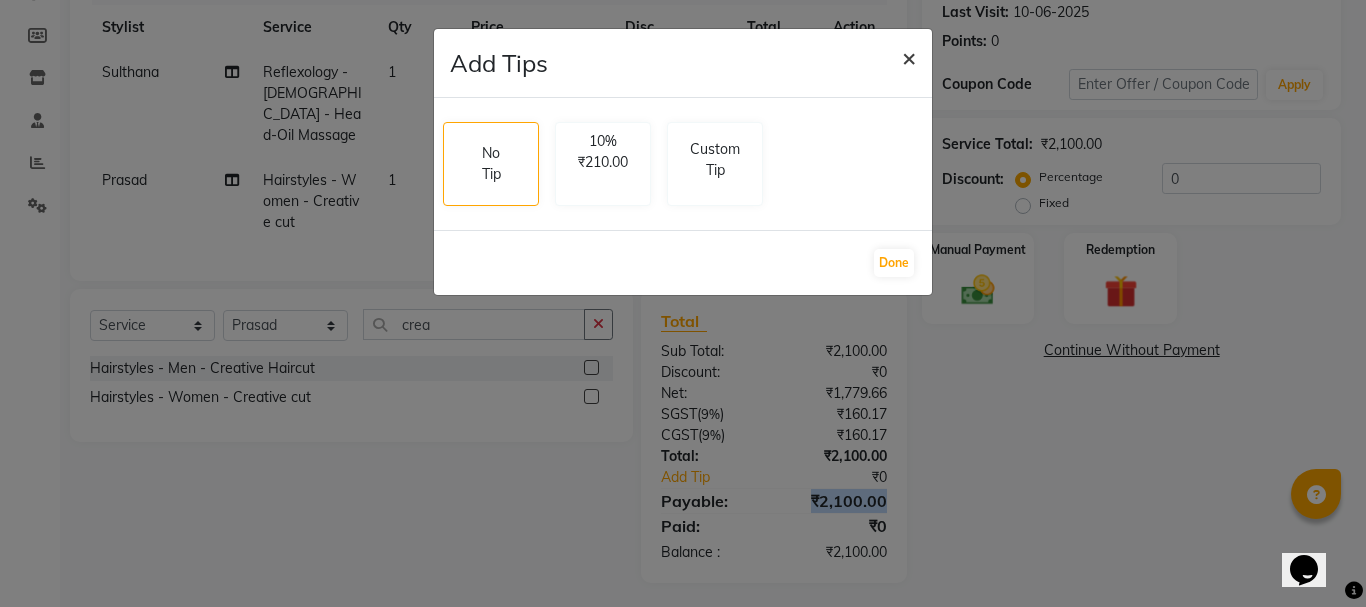 click on "×" 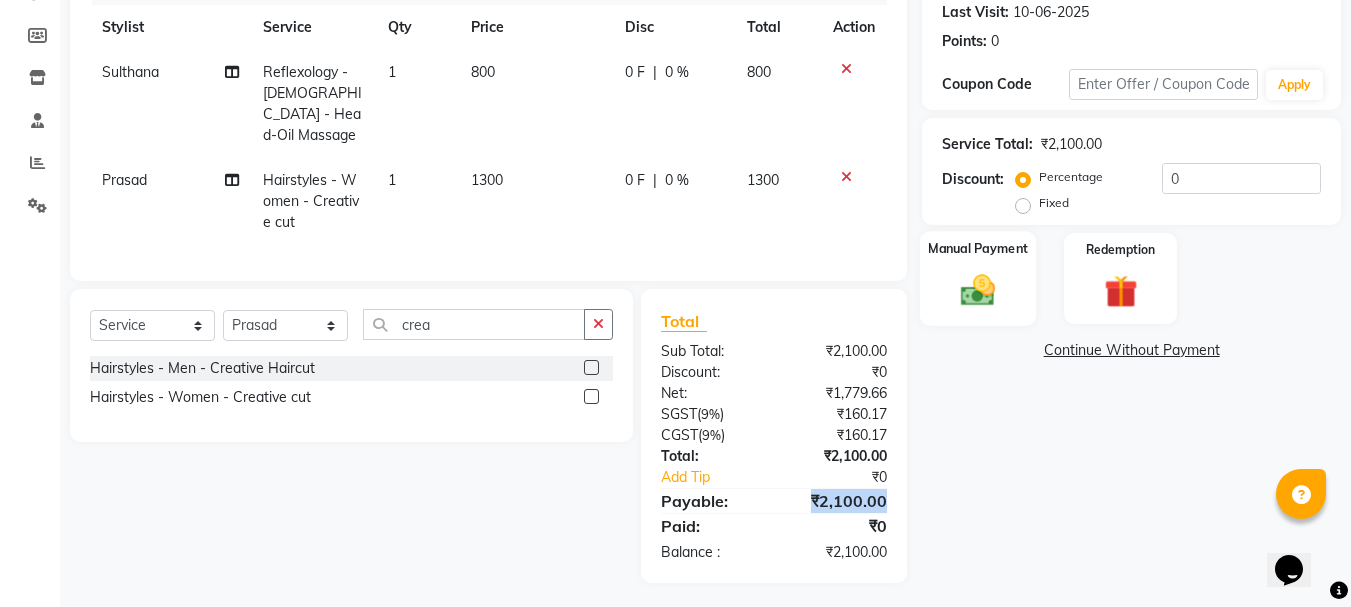 click 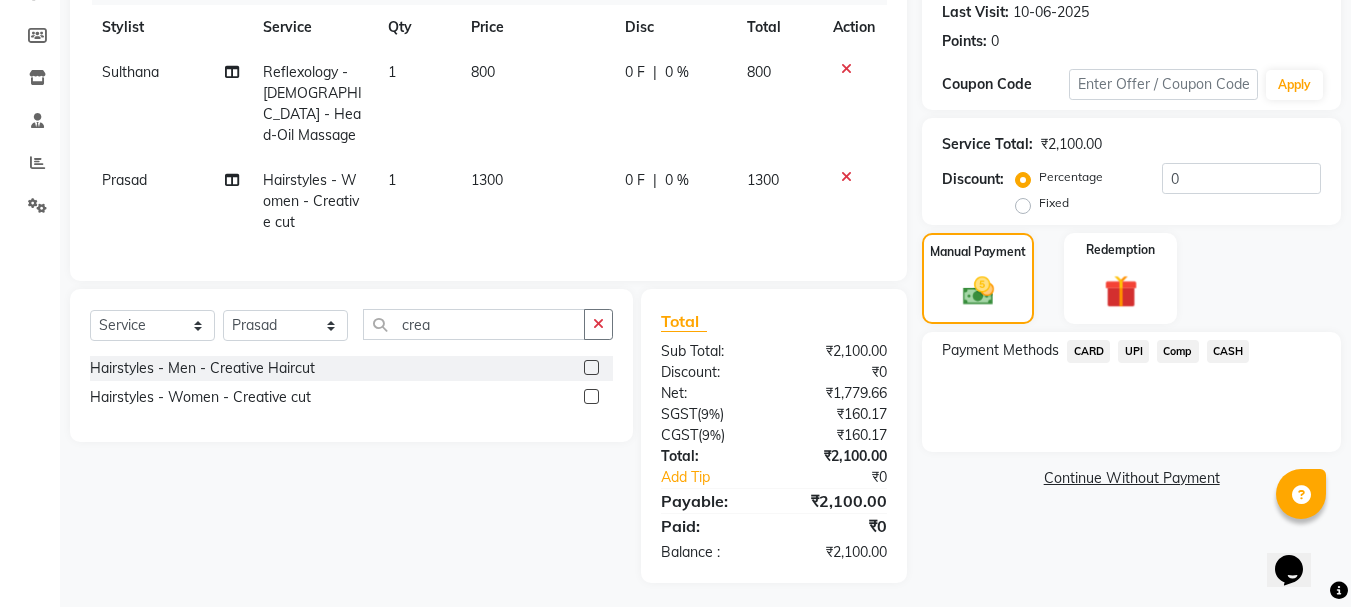 click on "CARD" 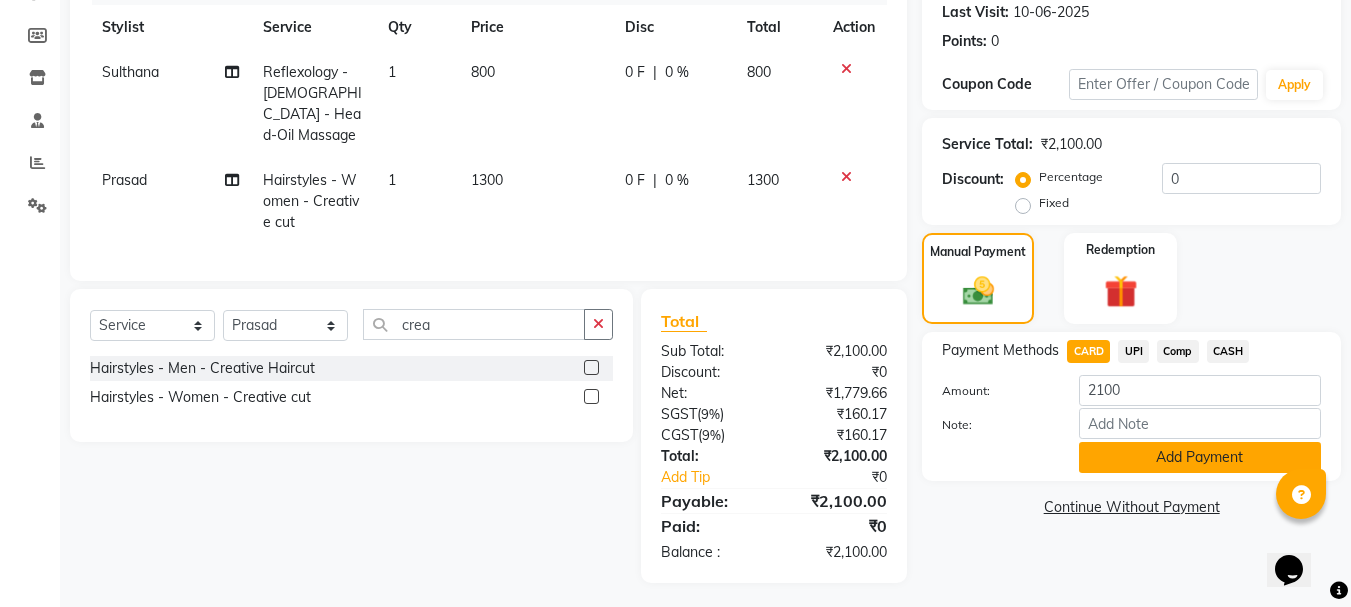click on "Add Payment" 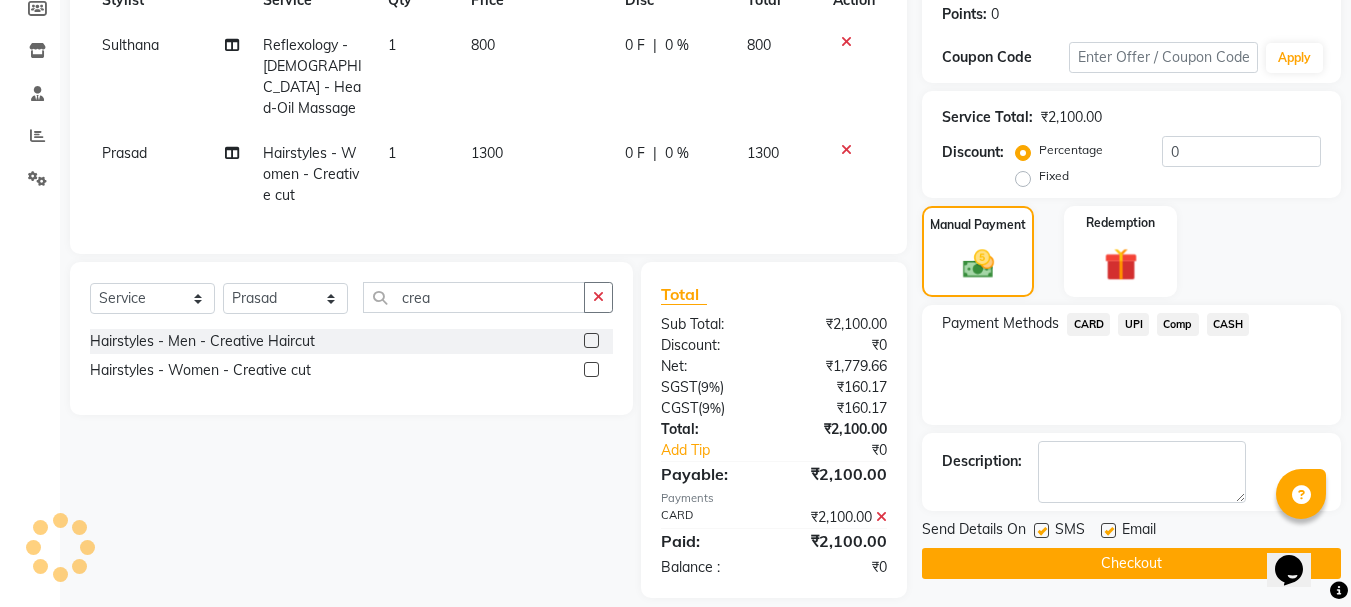 scroll, scrollTop: 322, scrollLeft: 0, axis: vertical 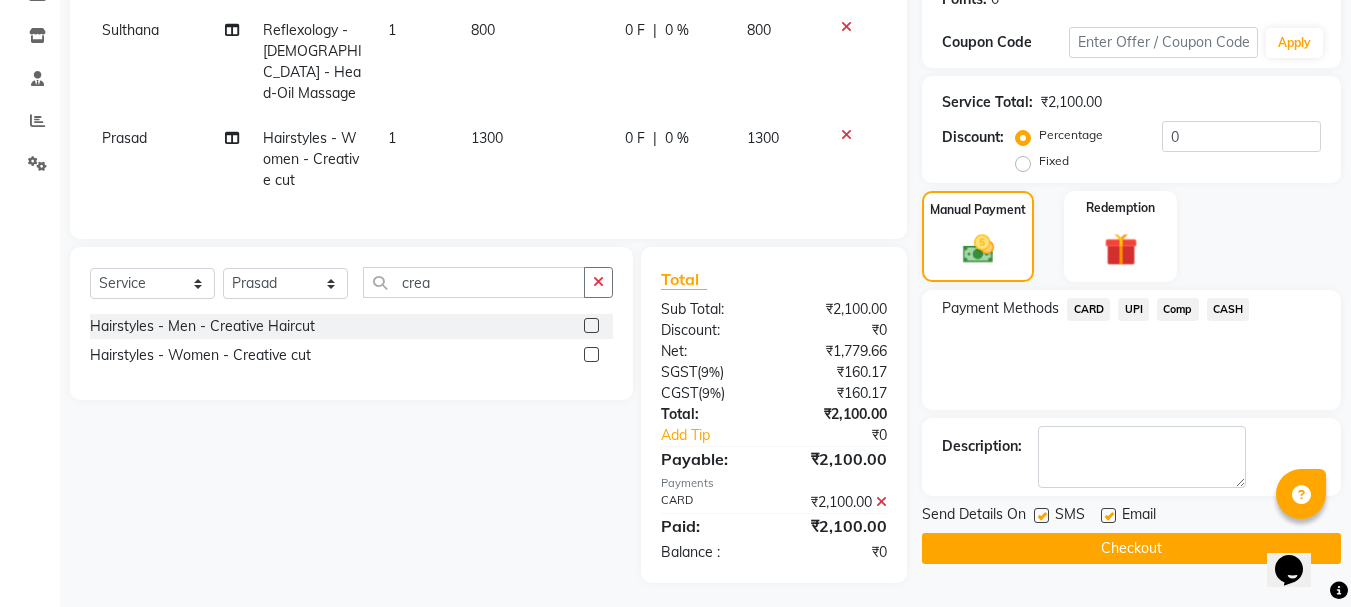 click on "Checkout" 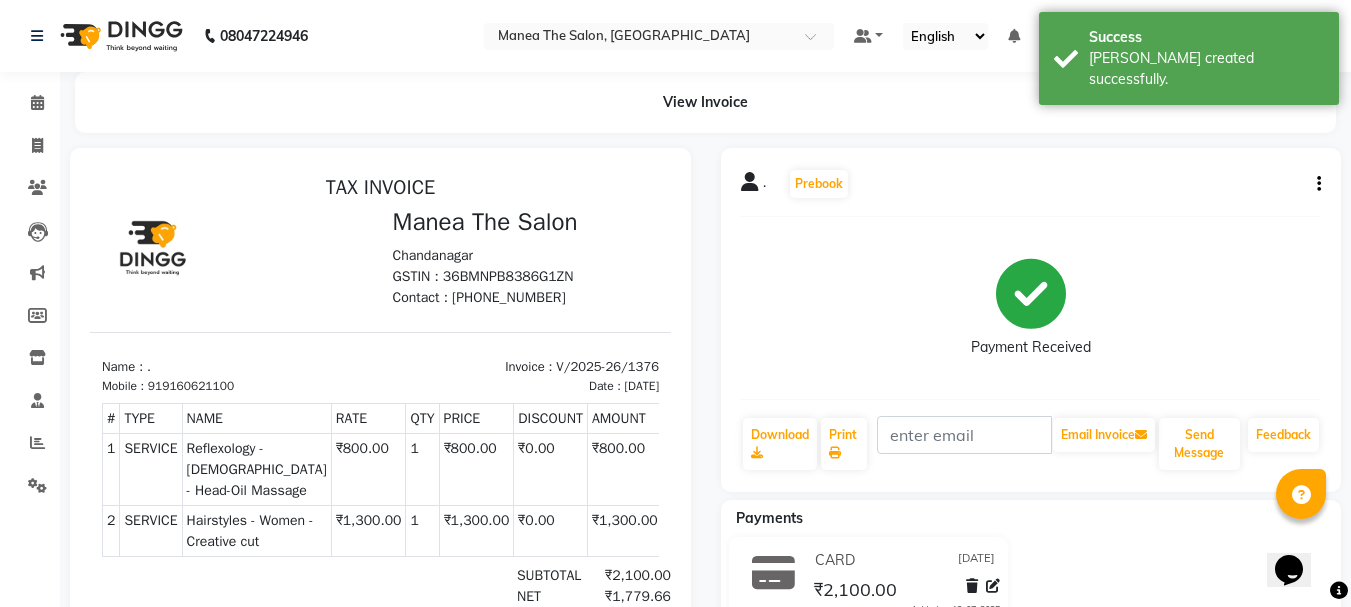 scroll, scrollTop: 0, scrollLeft: 0, axis: both 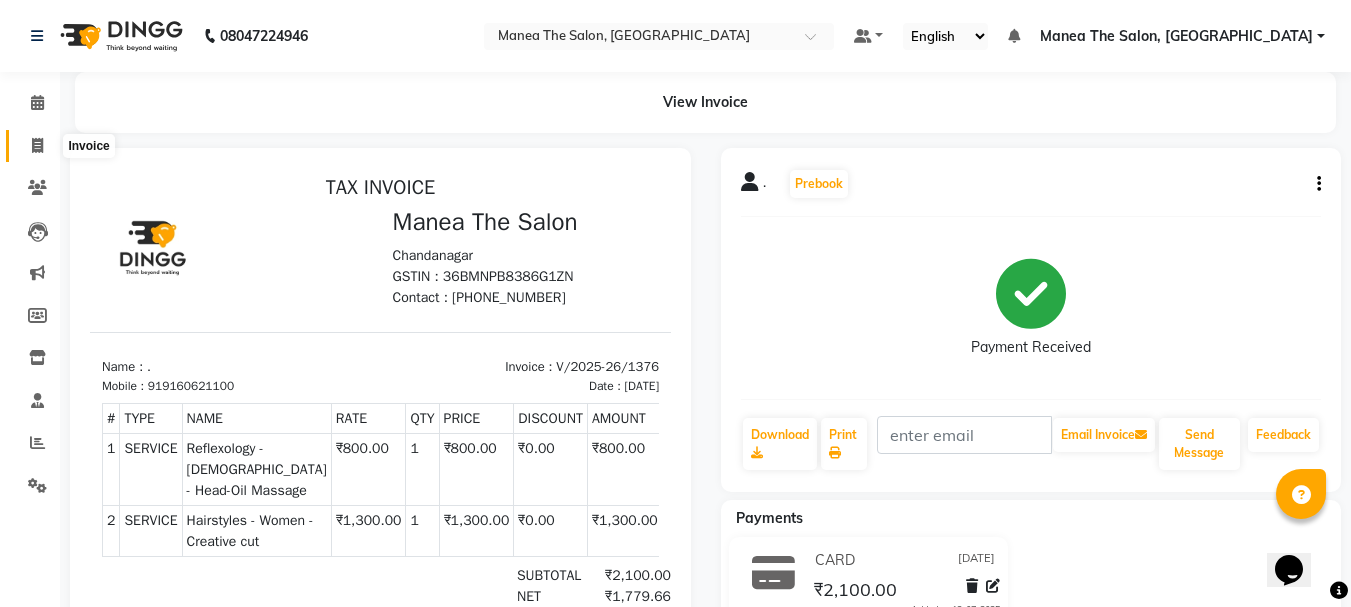 click 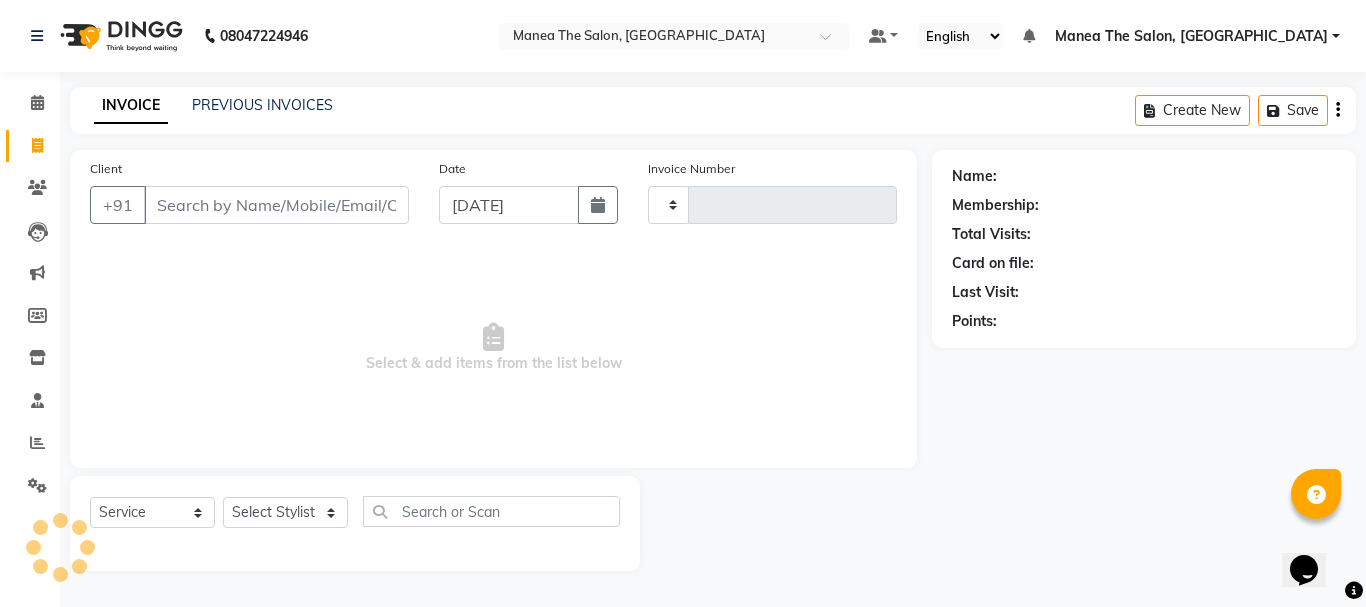type on "1377" 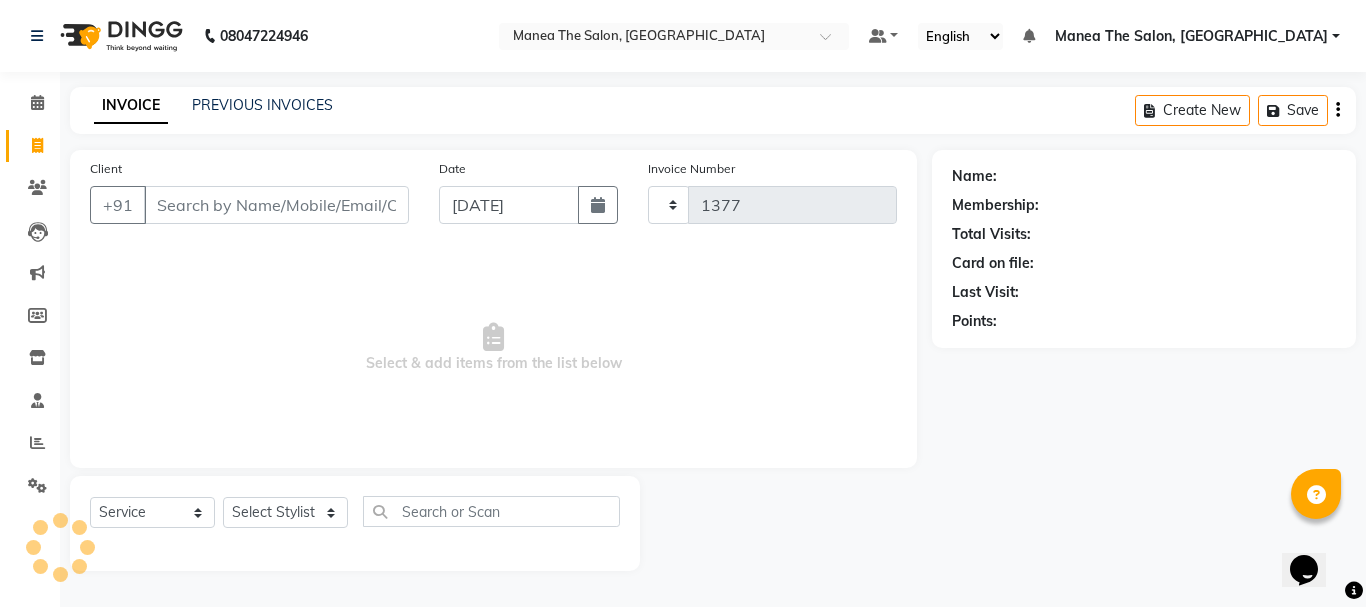 select on "7351" 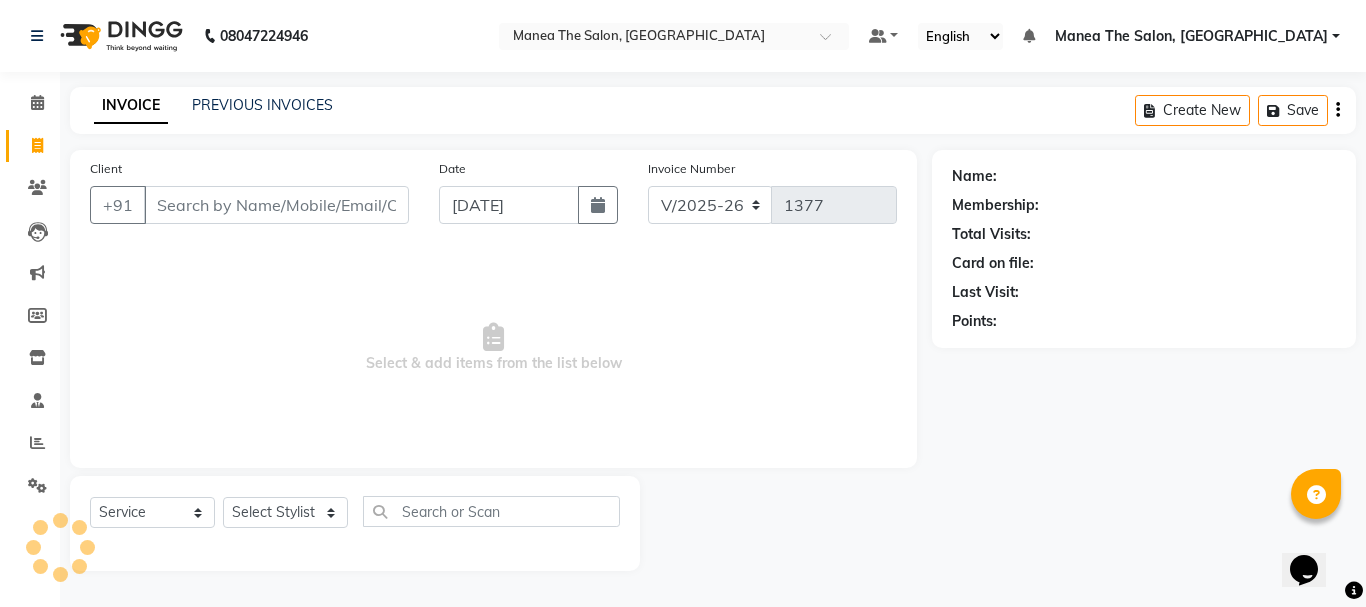 click on "Client" at bounding box center (276, 205) 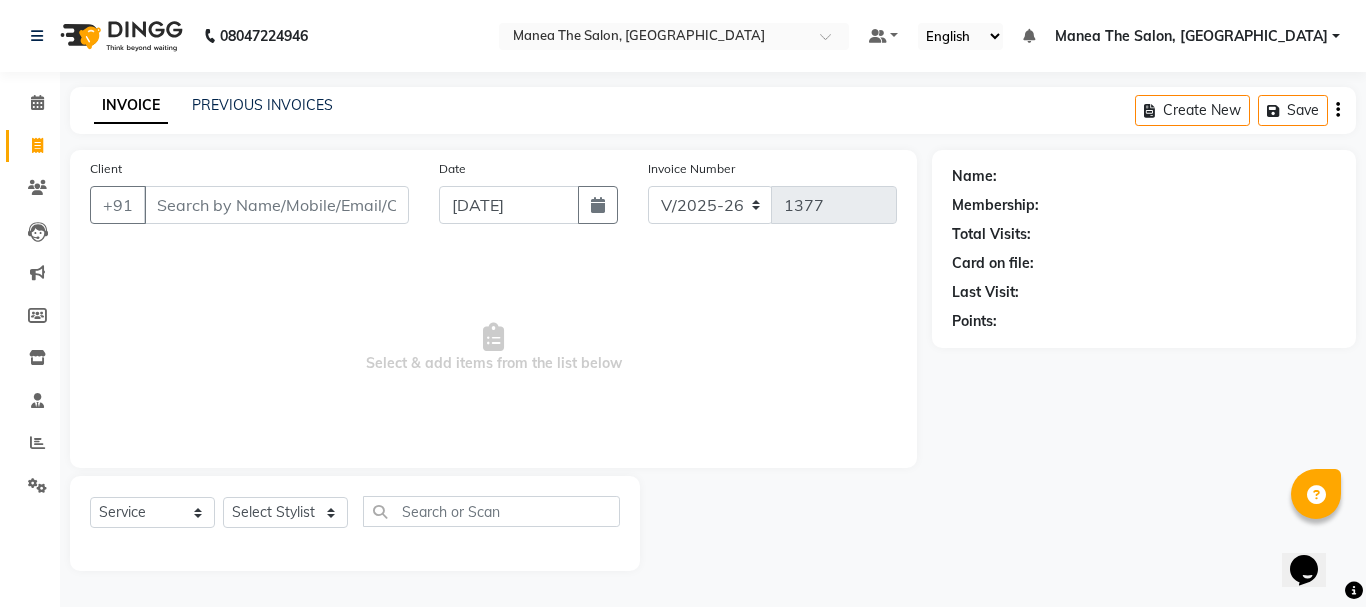 click on "Client" at bounding box center [276, 205] 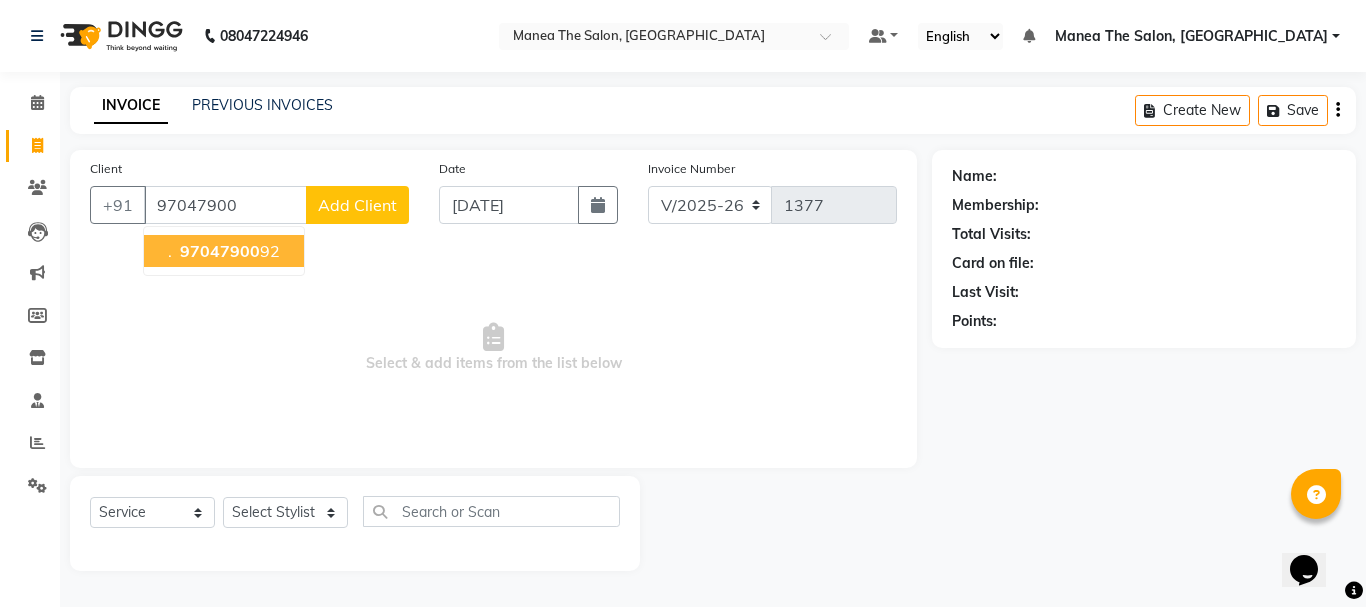 click on "97047900 92" at bounding box center (228, 251) 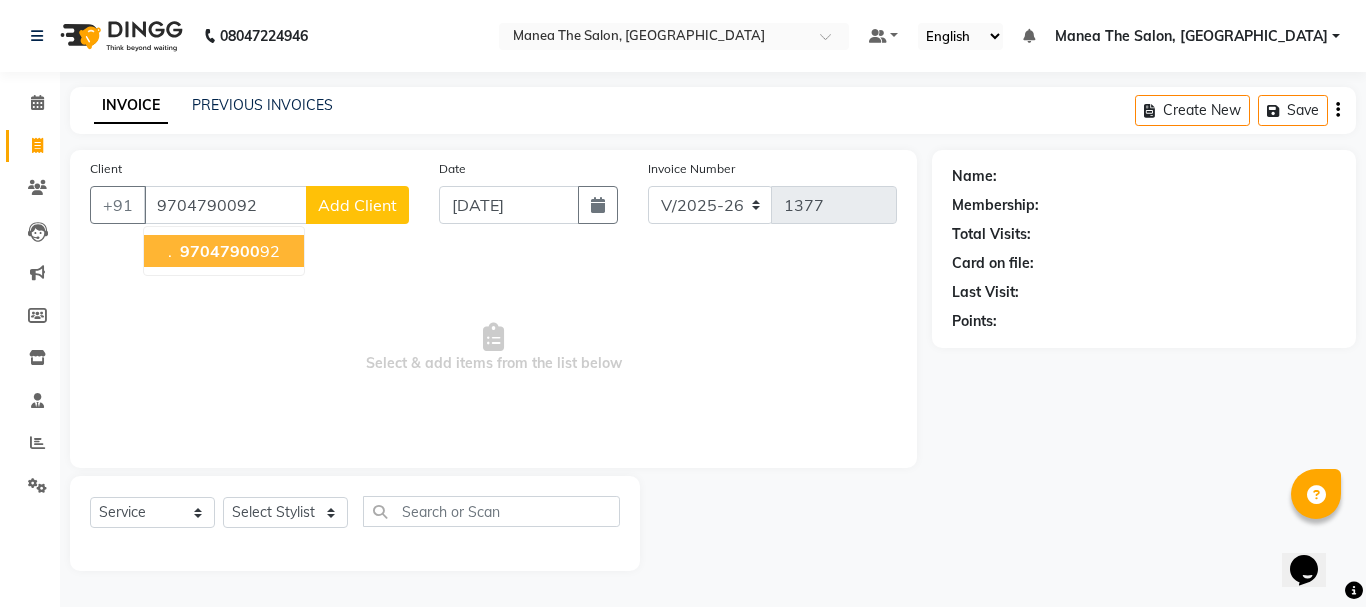type on "9704790092" 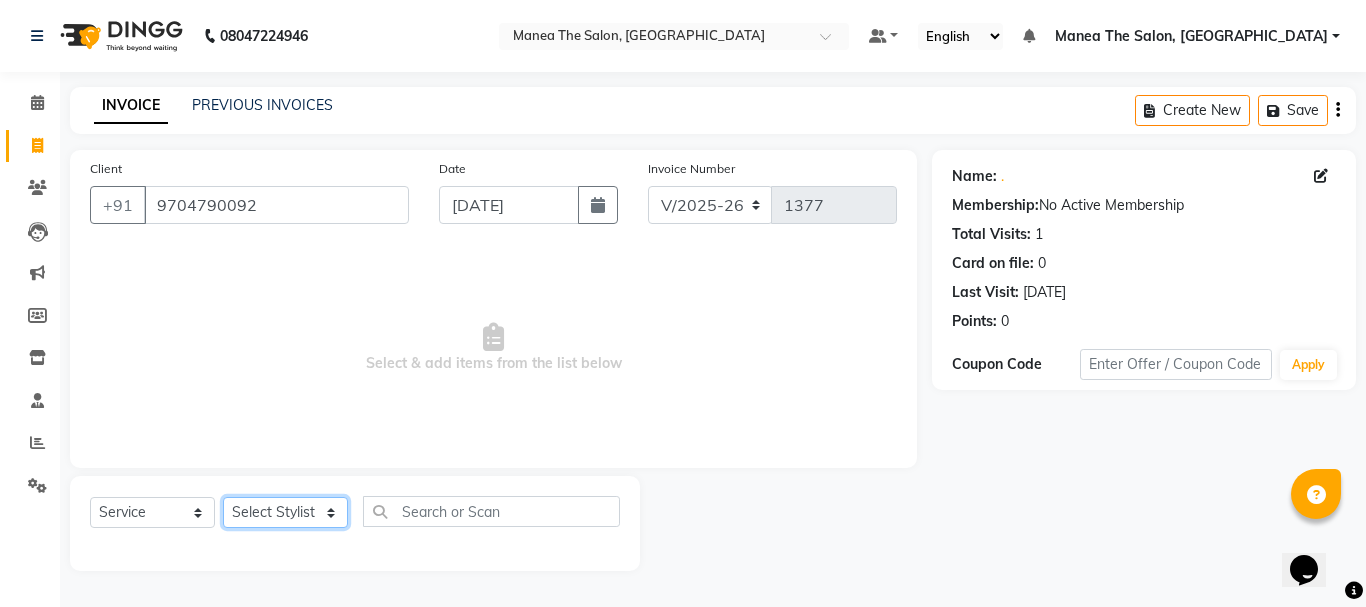 click on "Select Stylist aman Azeem Divya Prasad Rajyalaxmi Renuka shireesha Sulthana" 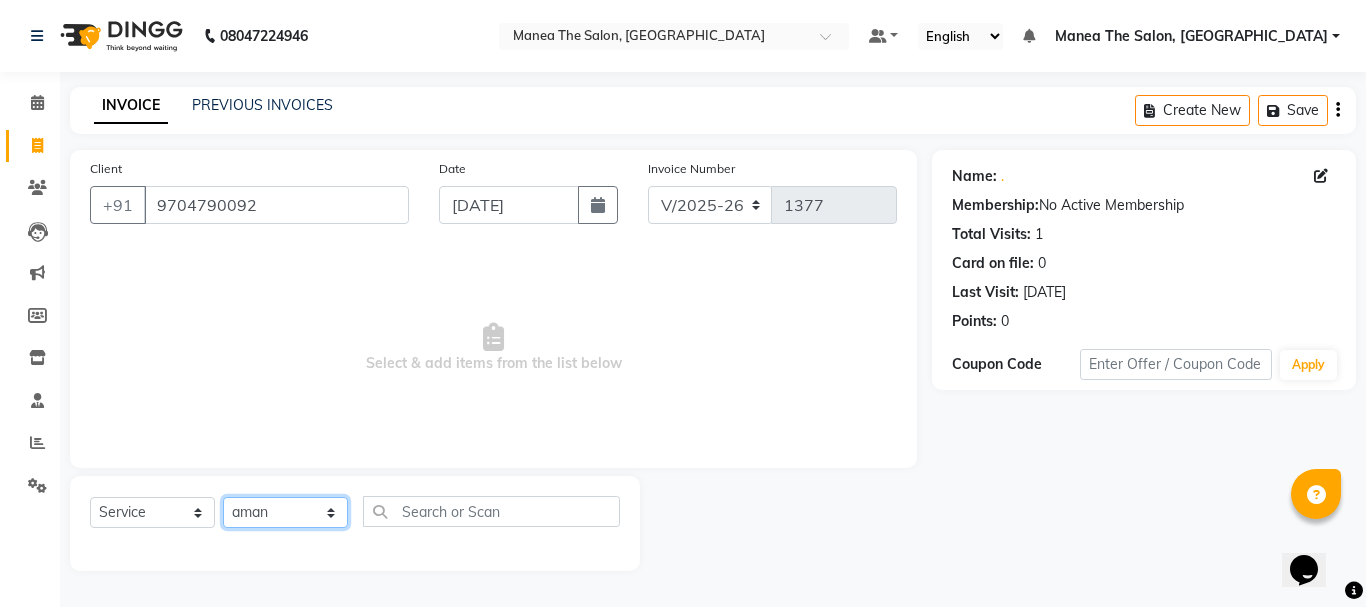 click on "Select Stylist aman Azeem Divya Prasad Rajyalaxmi Renuka shireesha Sulthana" 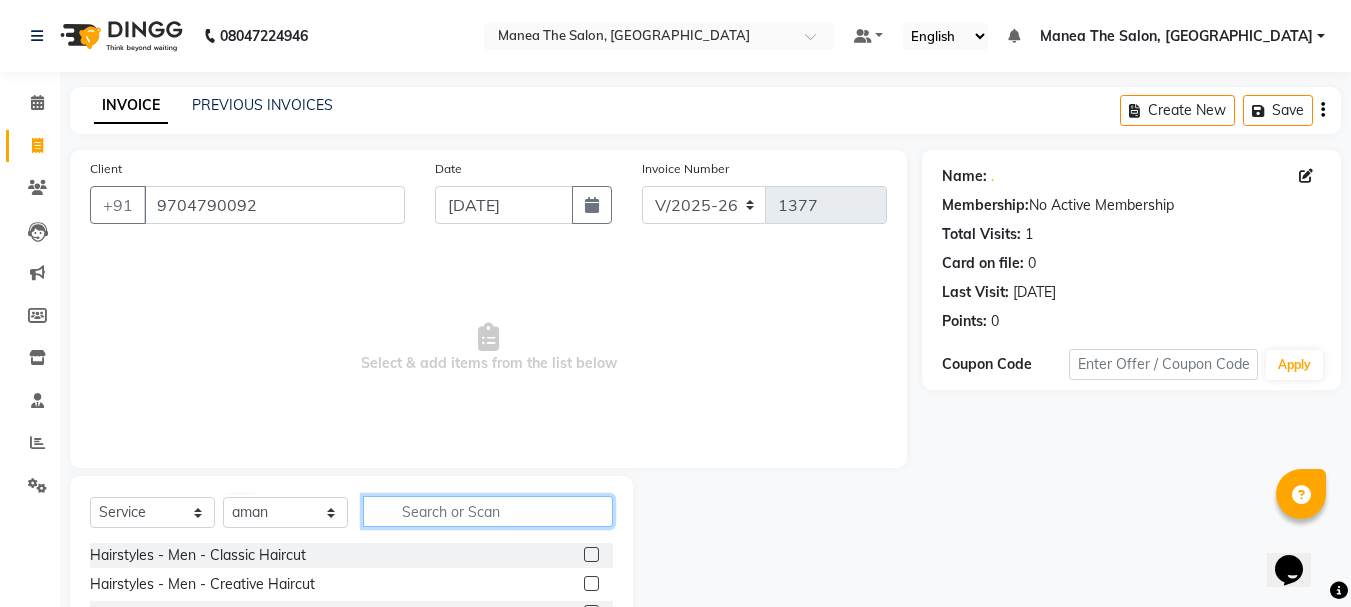 click 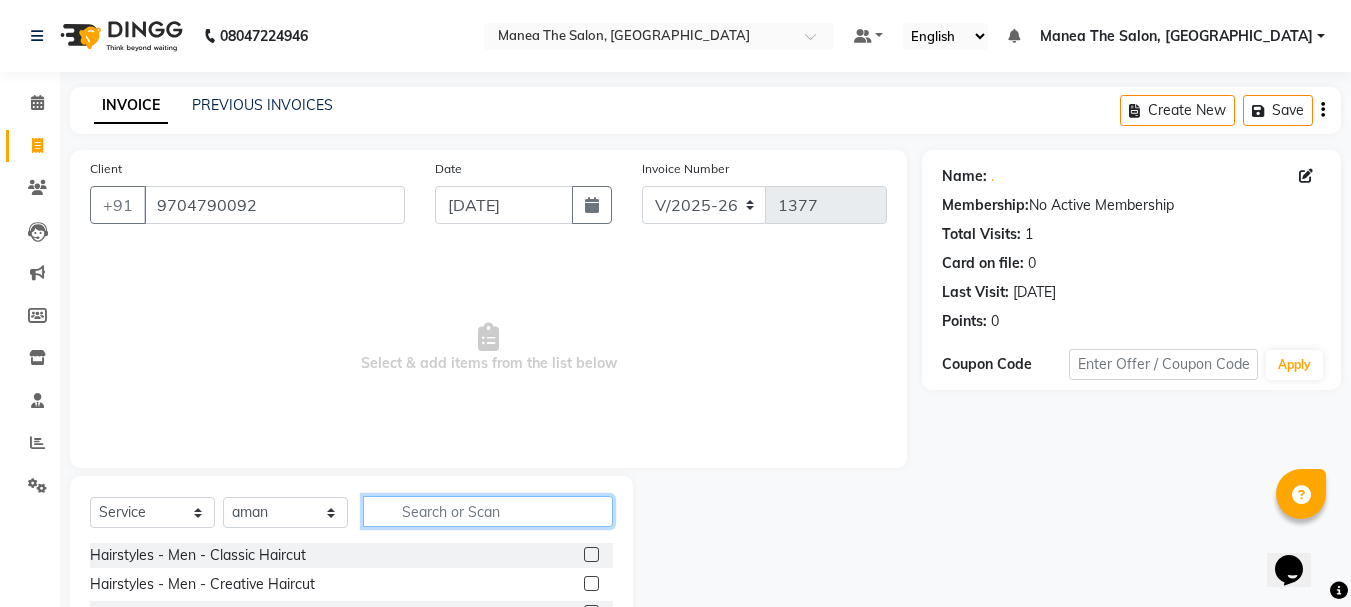 click 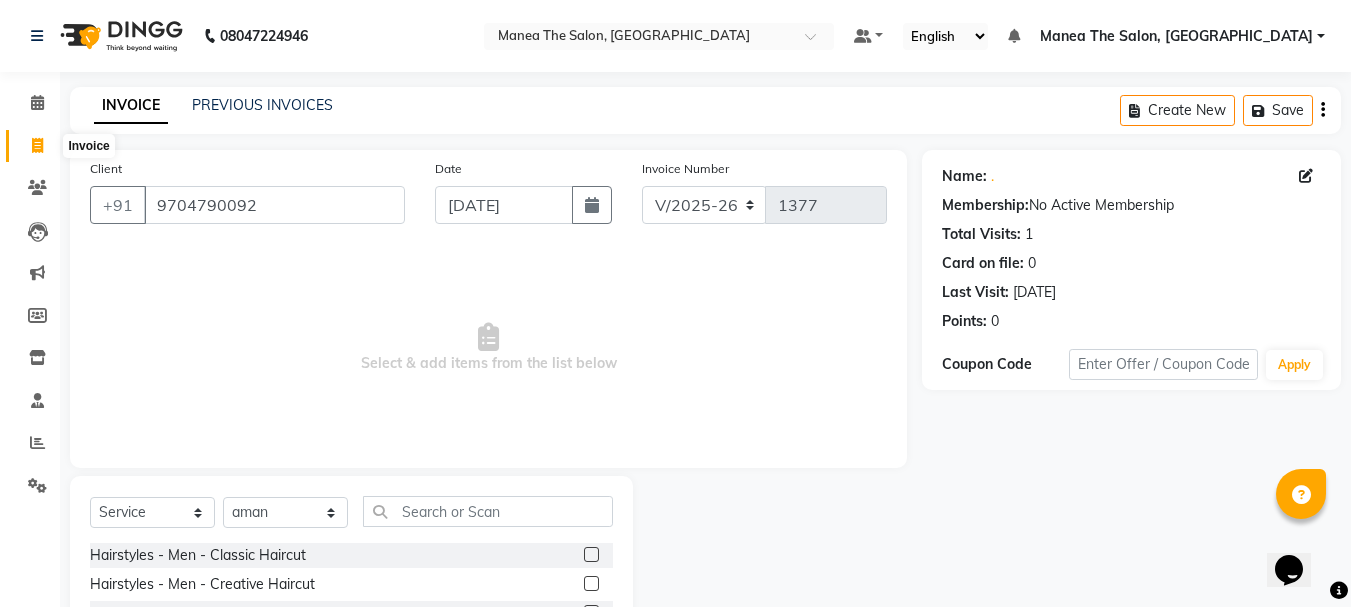 click 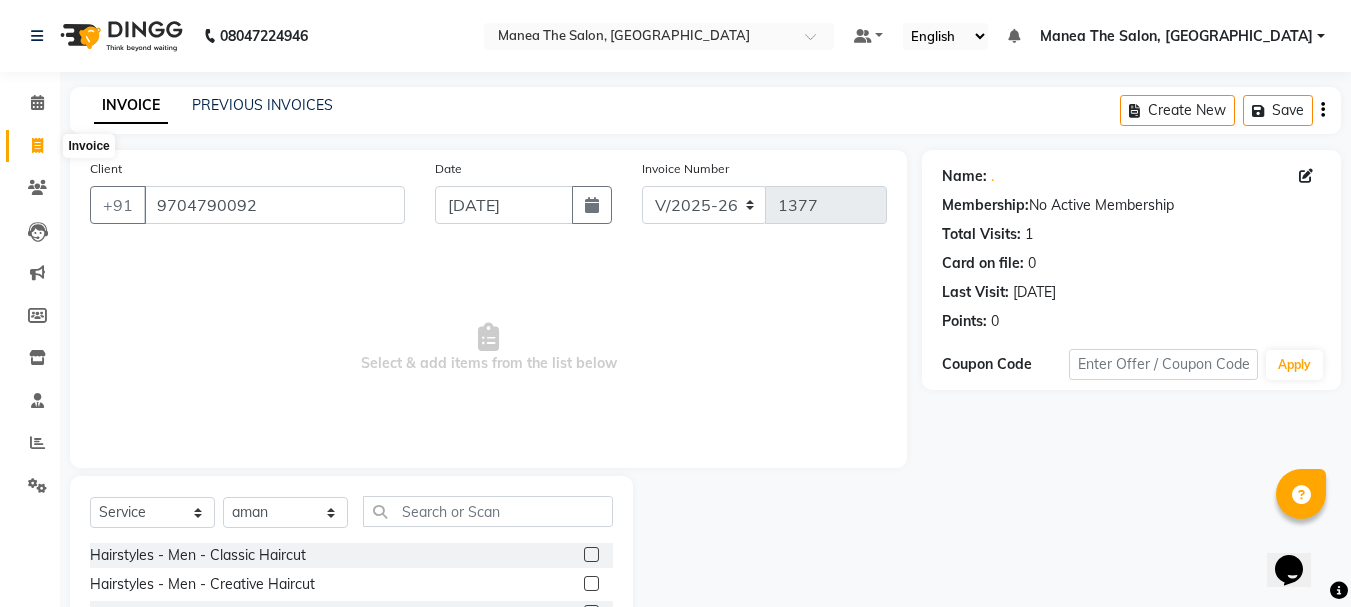 select on "service" 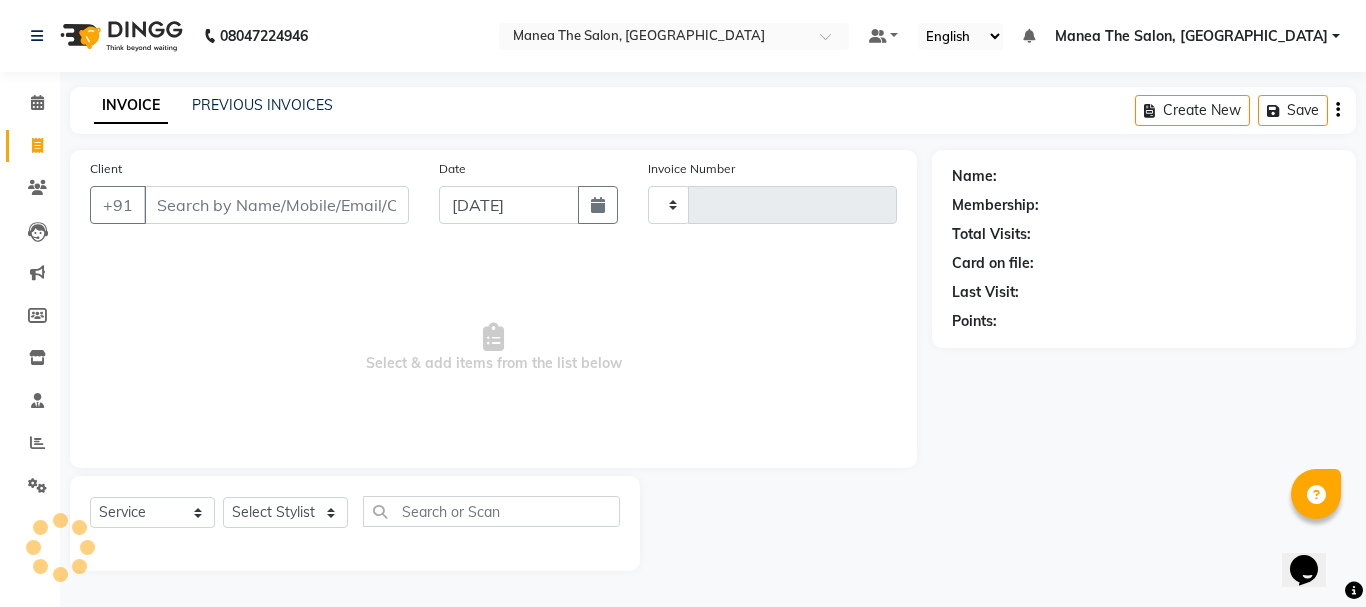 type on "1377" 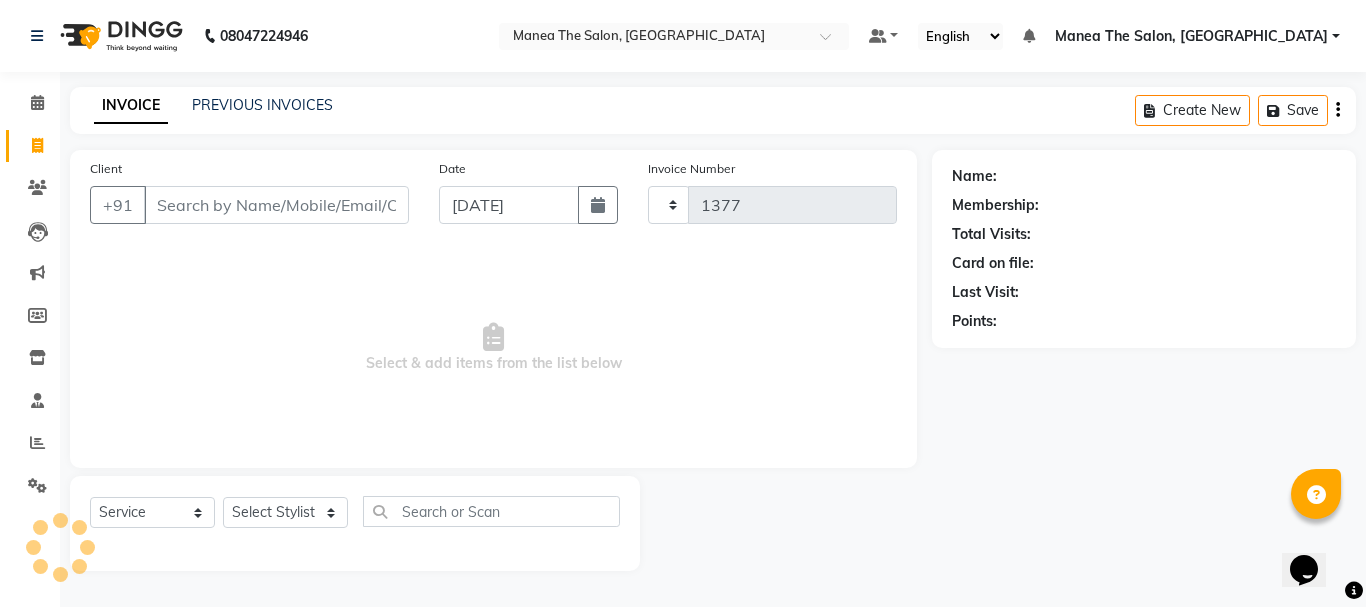 select on "7351" 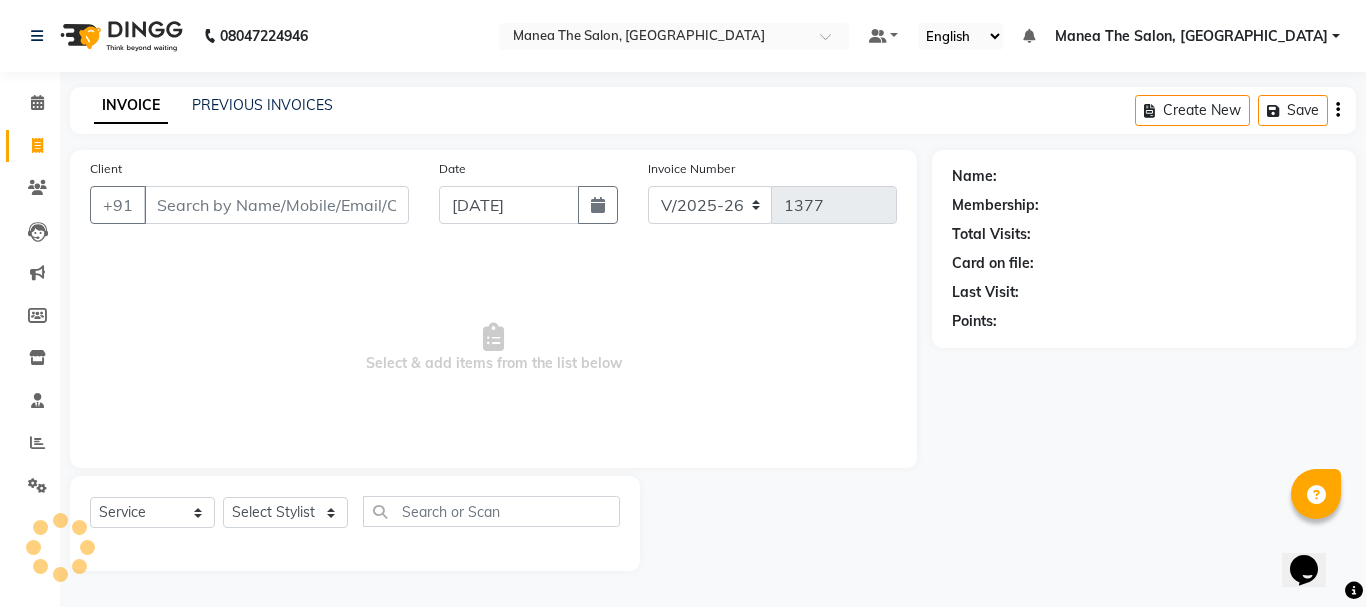 click on "Client" at bounding box center (276, 205) 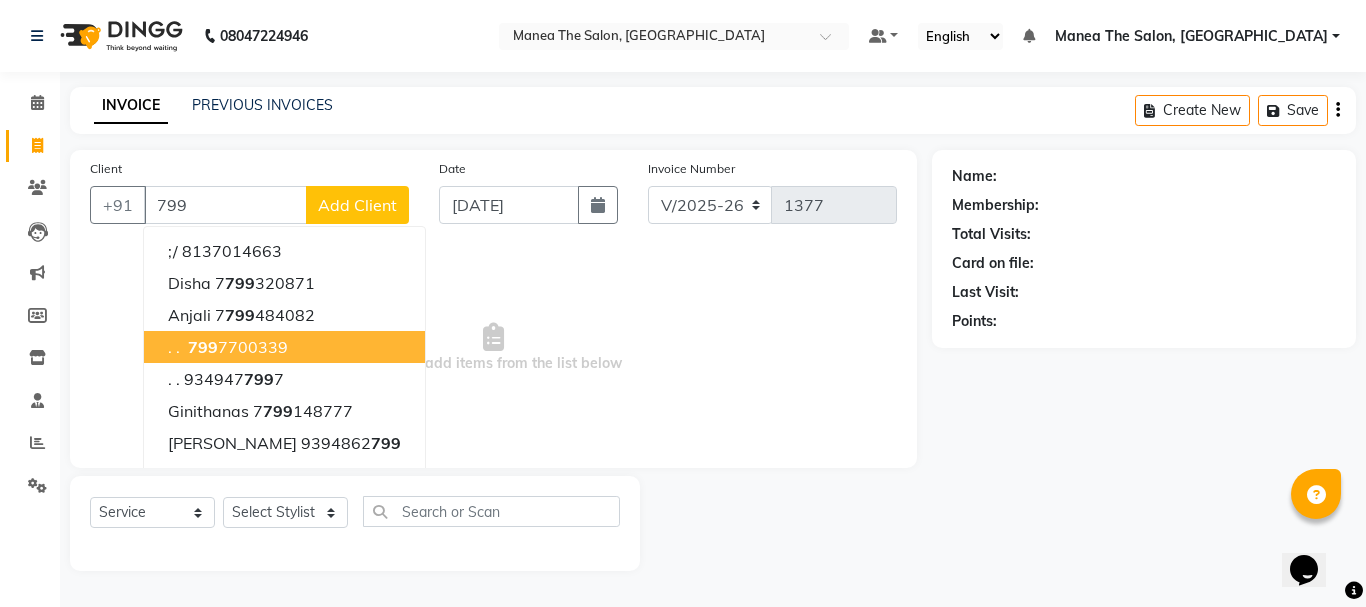 click on "799 7700339" at bounding box center [236, 347] 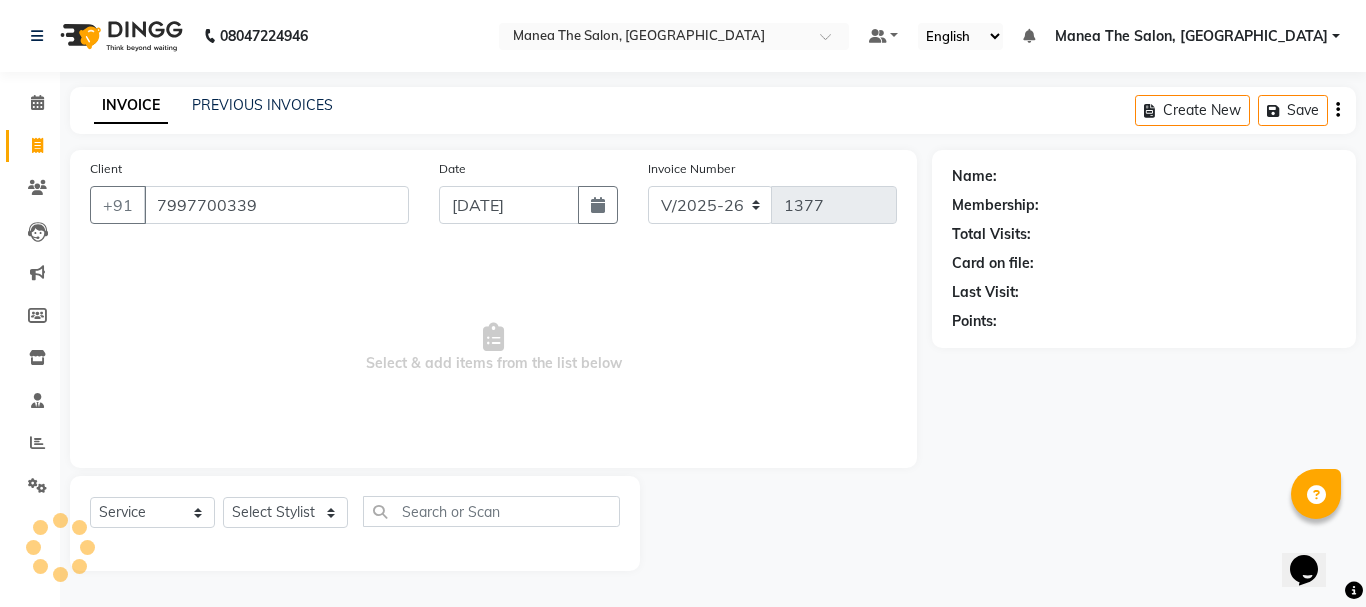 type on "7997700339" 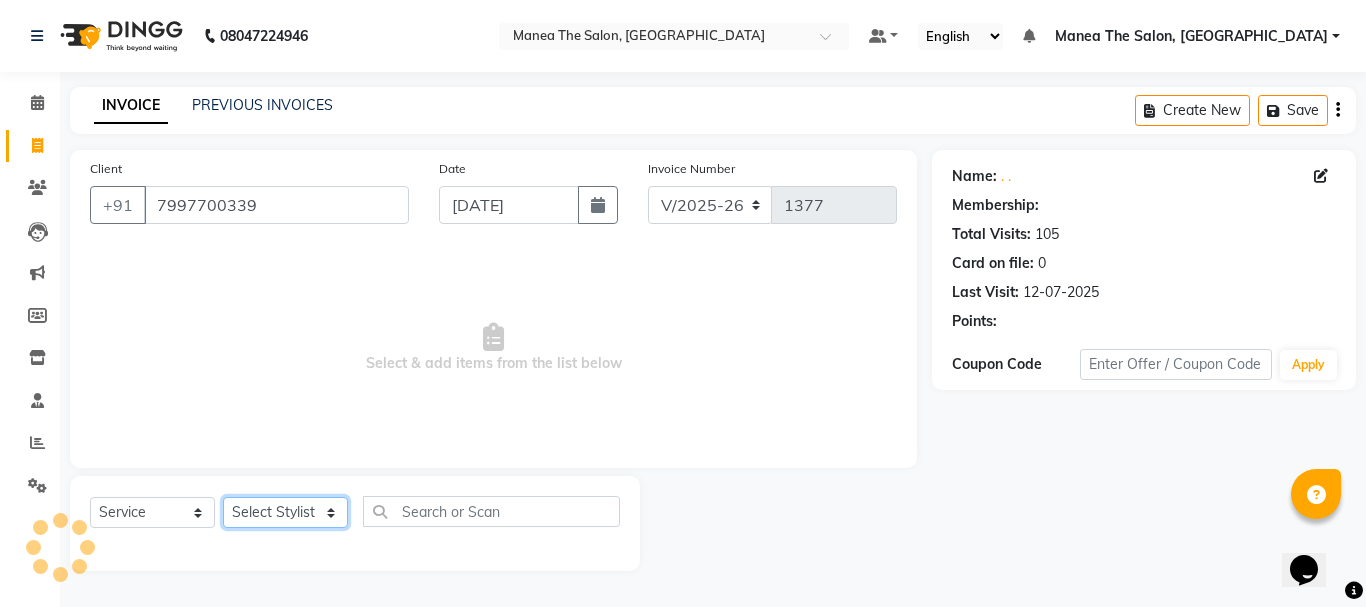 select on "1: Object" 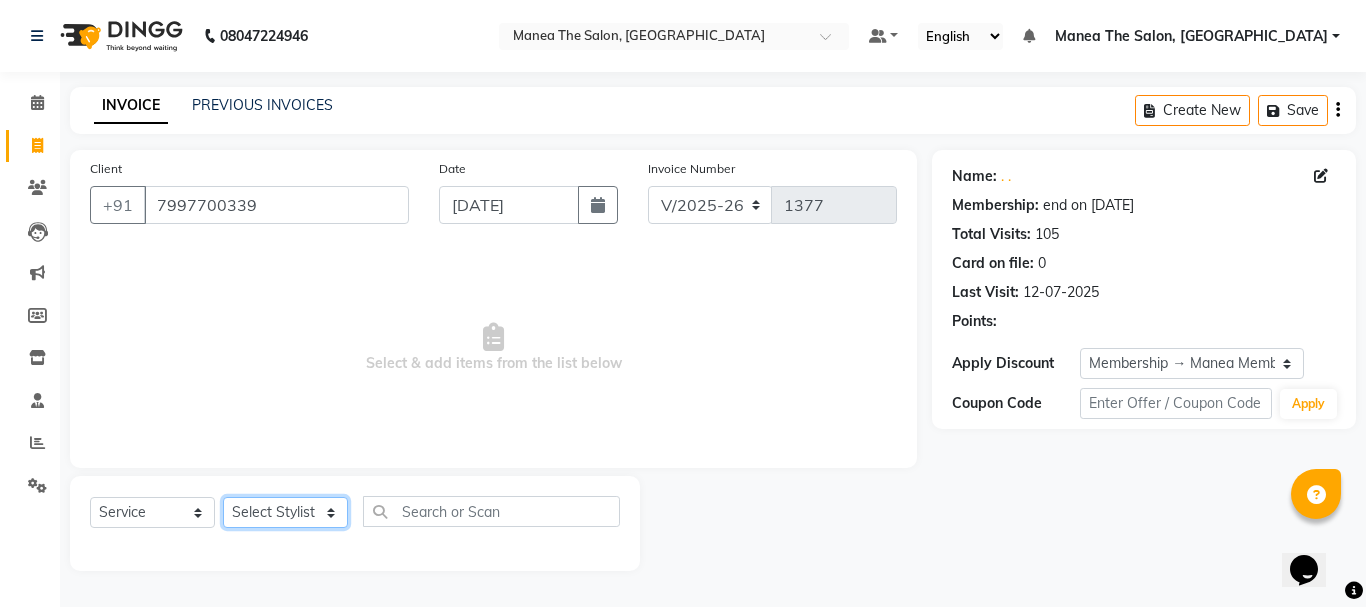 click on "Select Stylist aman Azeem Divya Prasad Rajyalaxmi Renuka shireesha Sulthana" 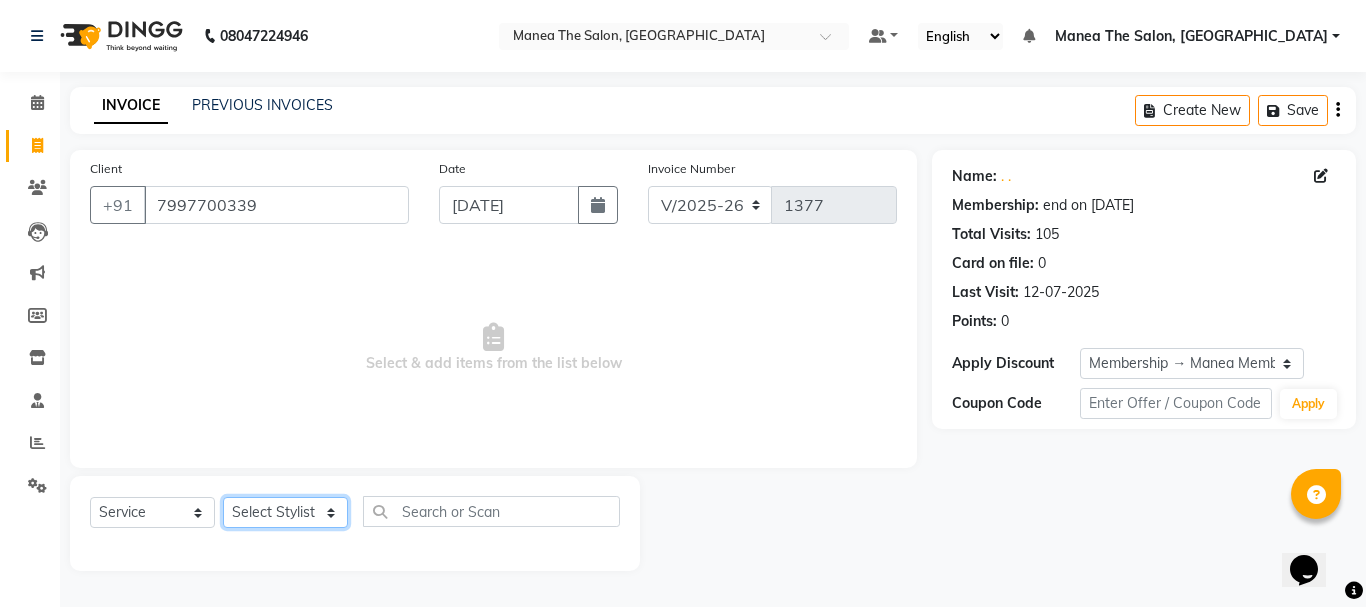 select on "63576" 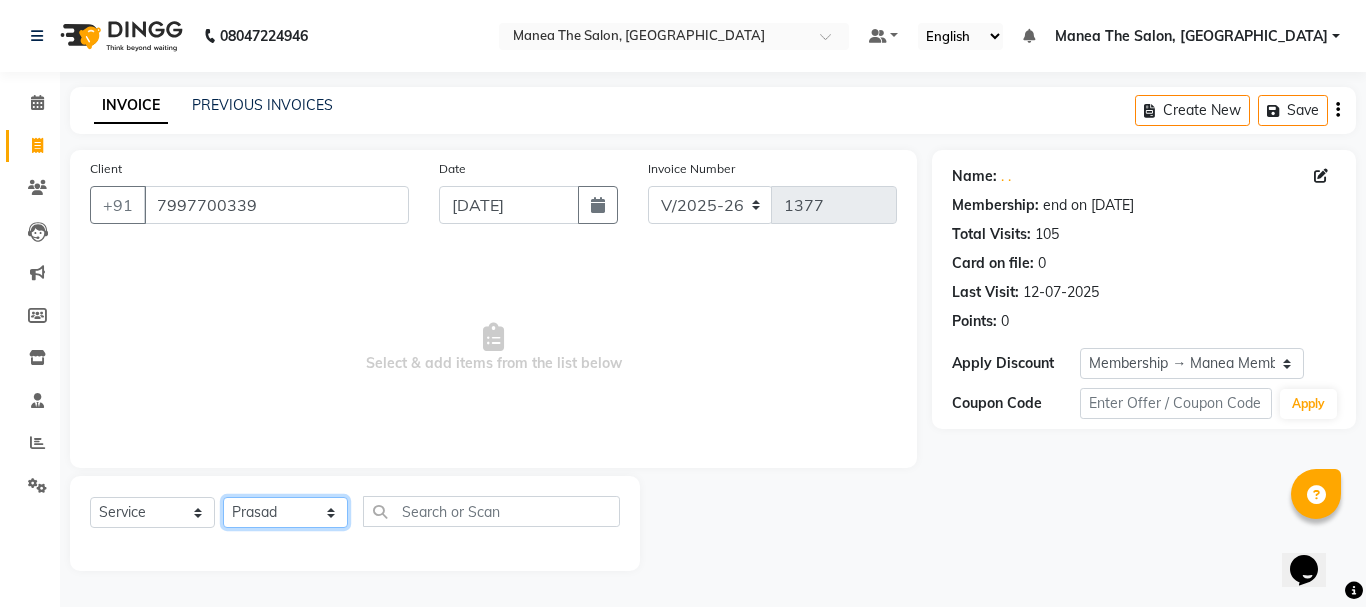 click on "Select Stylist aman Azeem Divya Prasad Rajyalaxmi Renuka shireesha Sulthana" 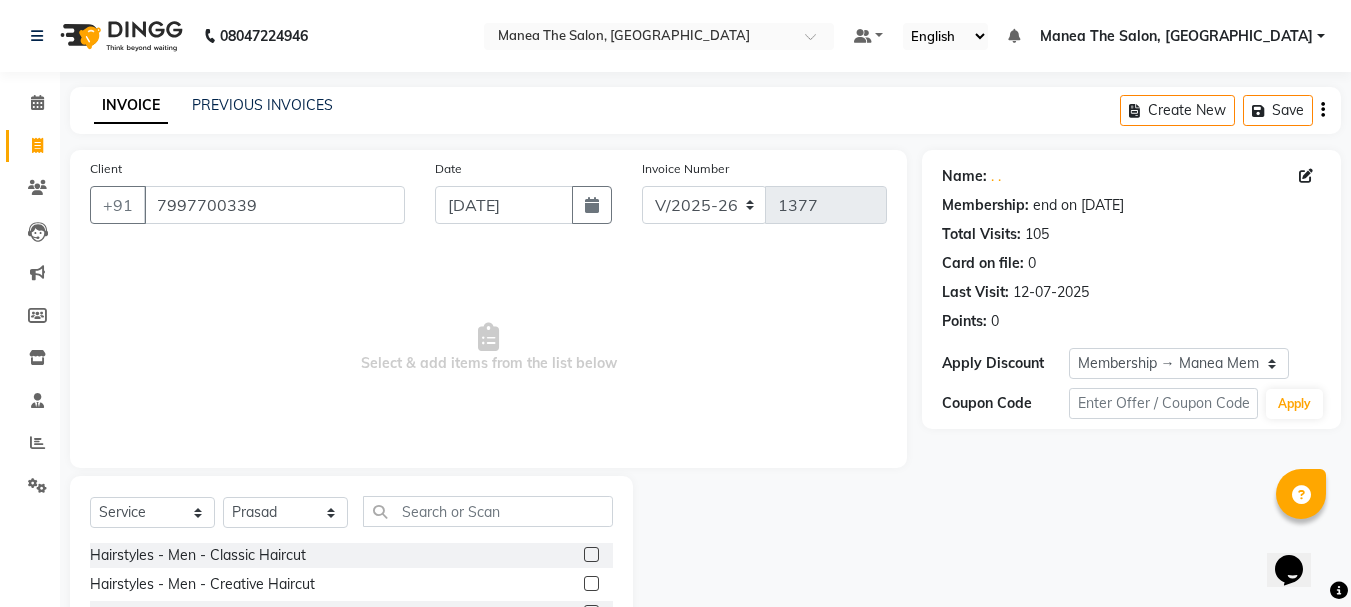 click 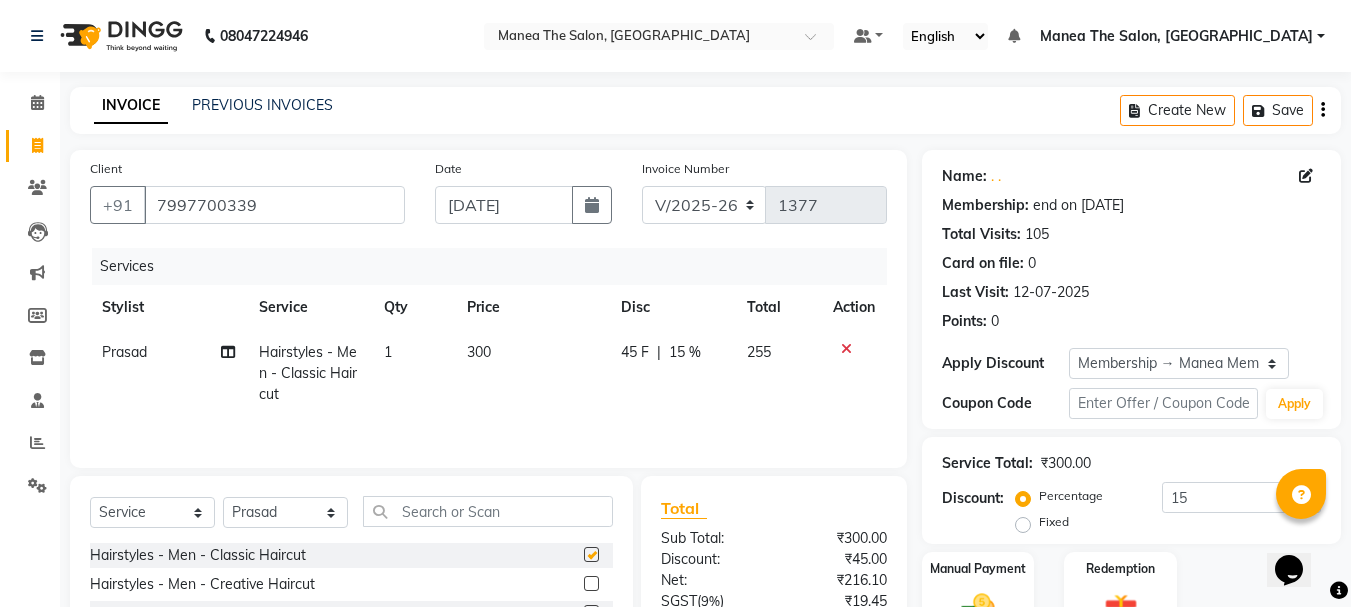 checkbox on "false" 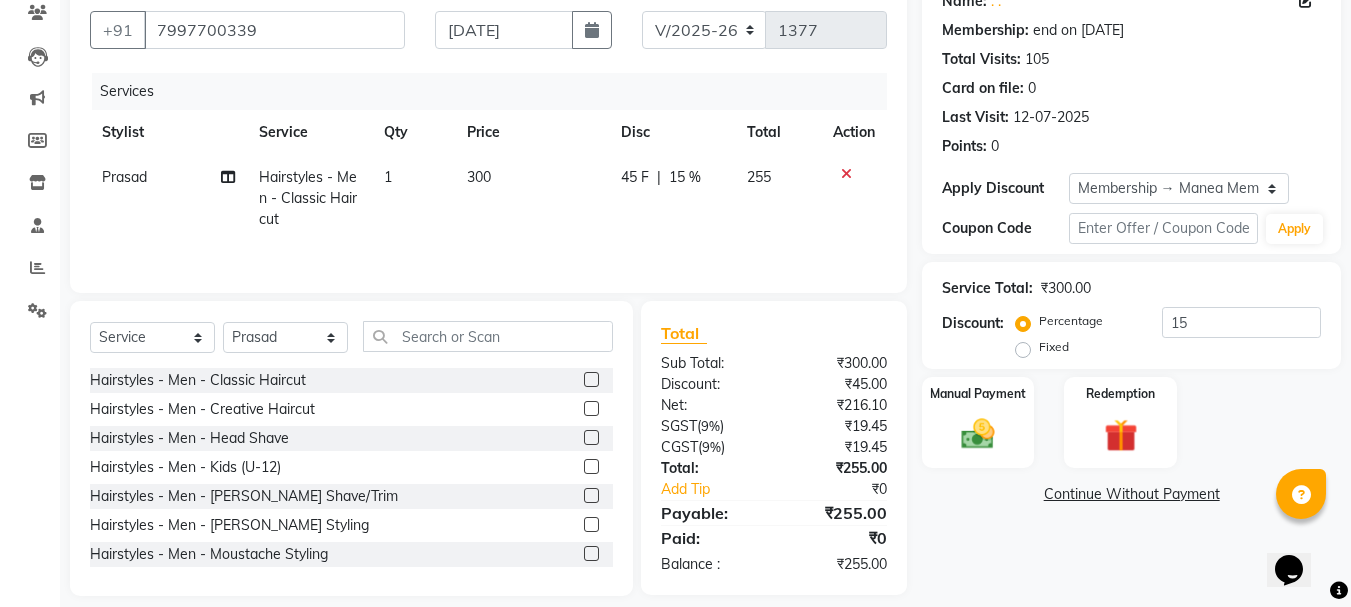 scroll, scrollTop: 194, scrollLeft: 0, axis: vertical 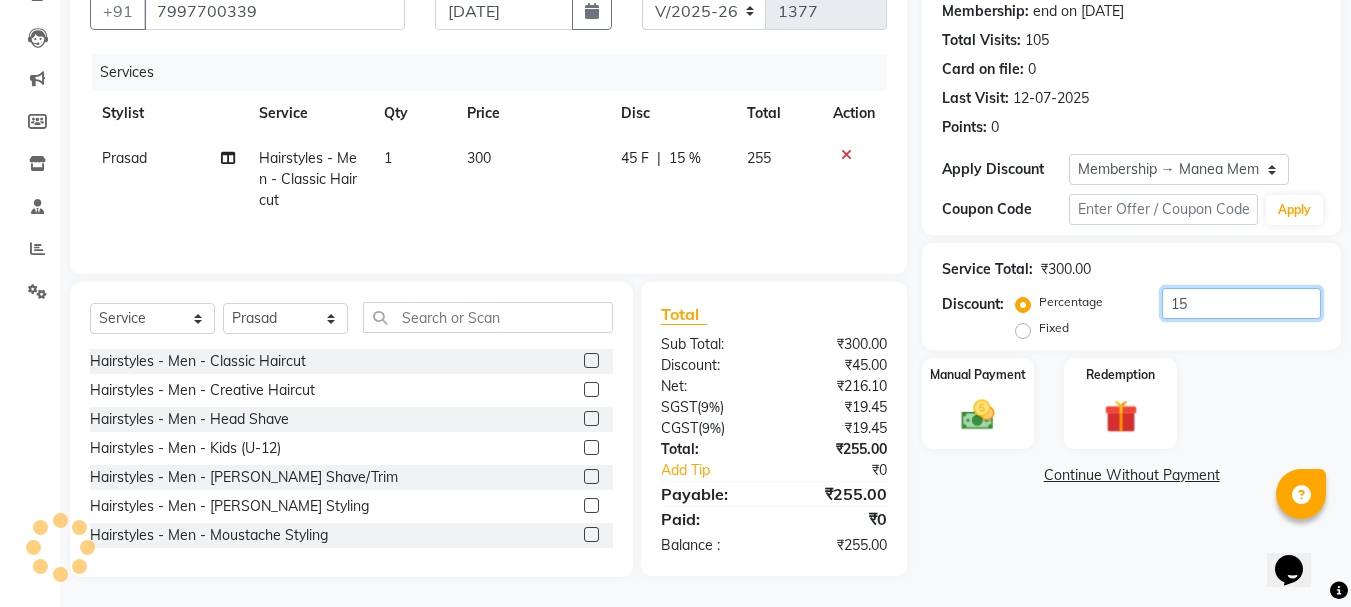 click on "15" 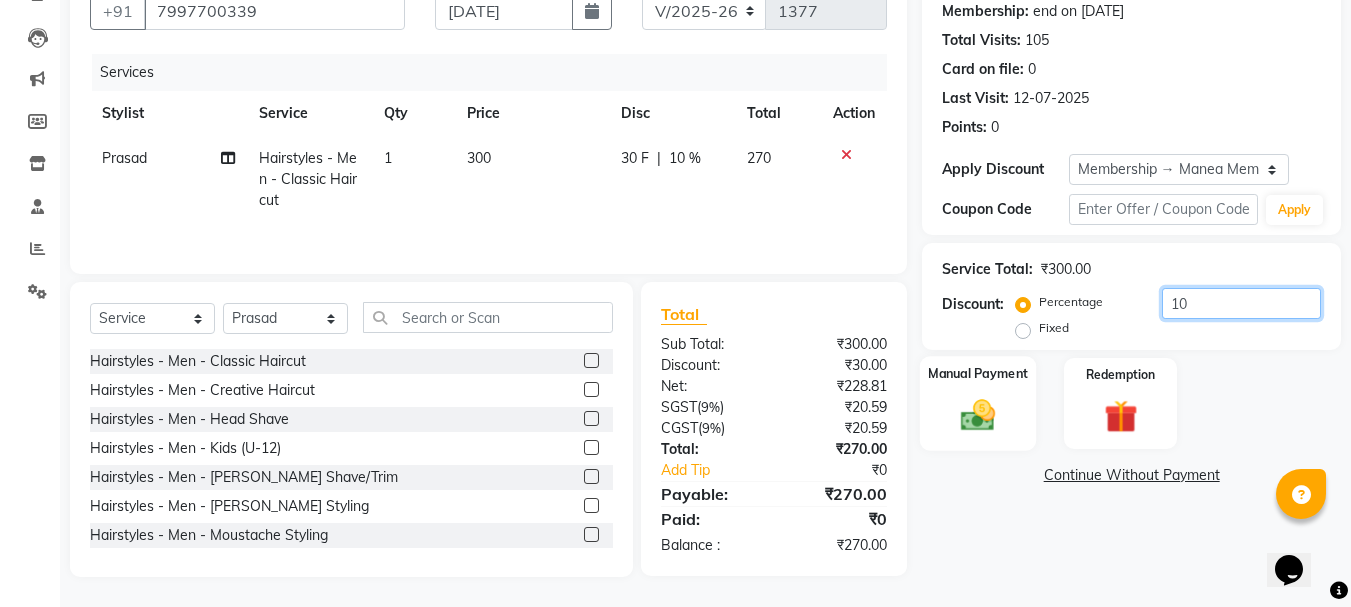type on "10" 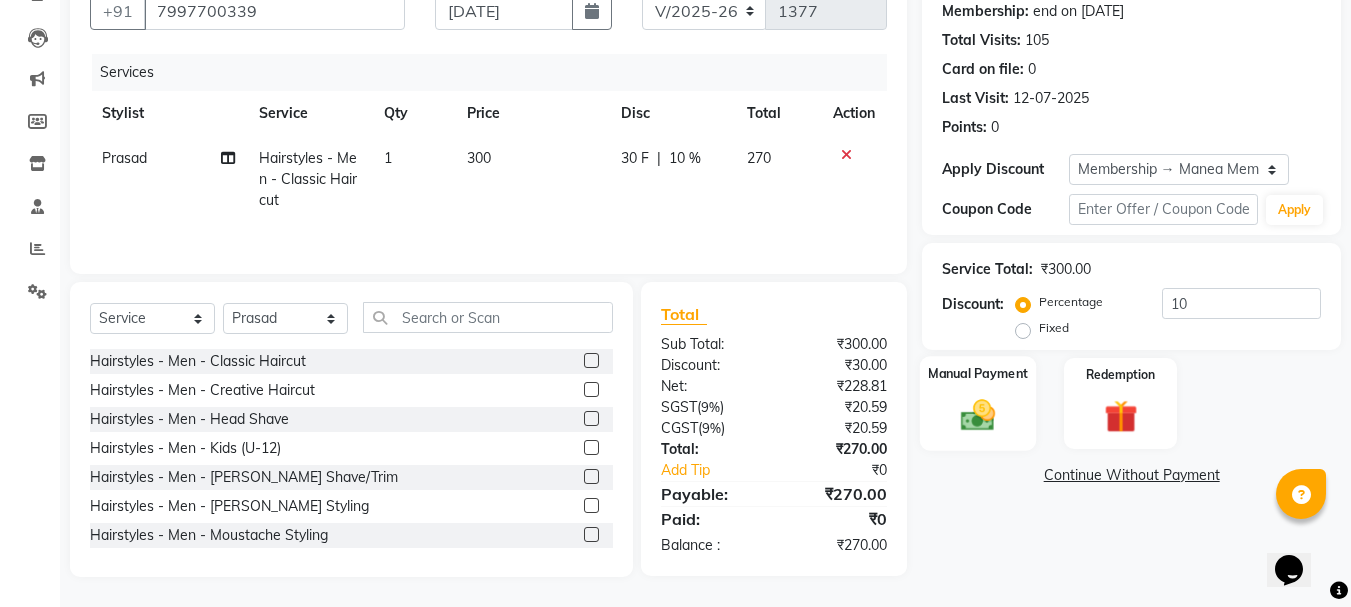 click 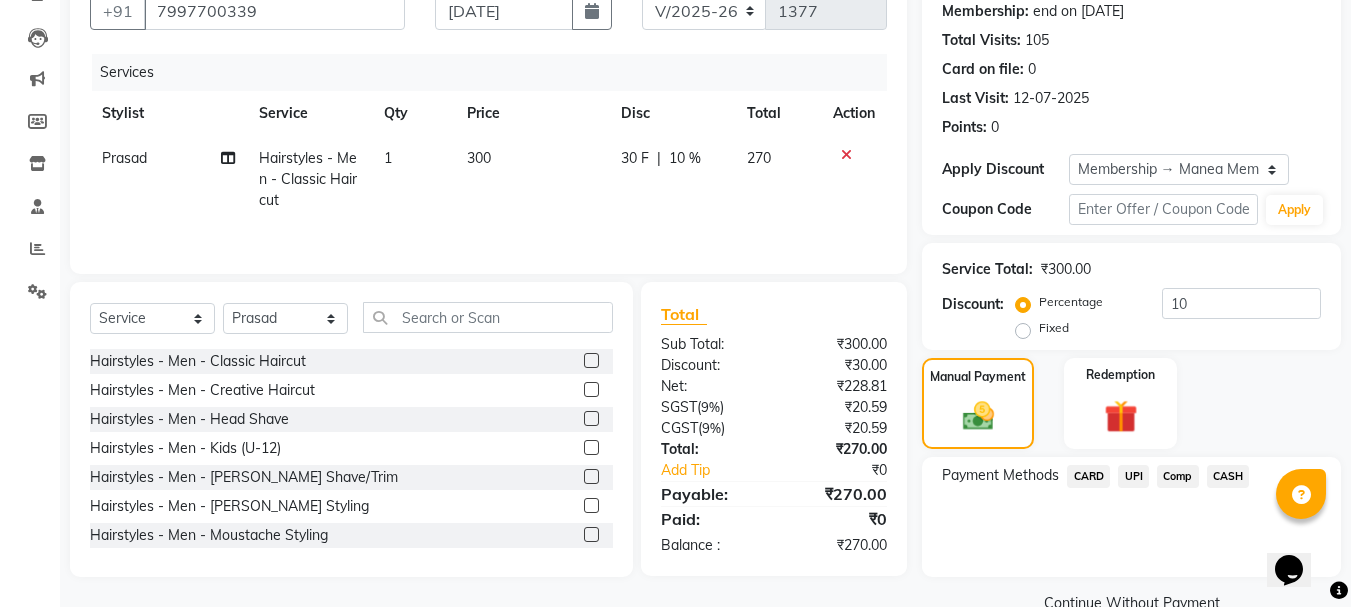 click on "UPI" 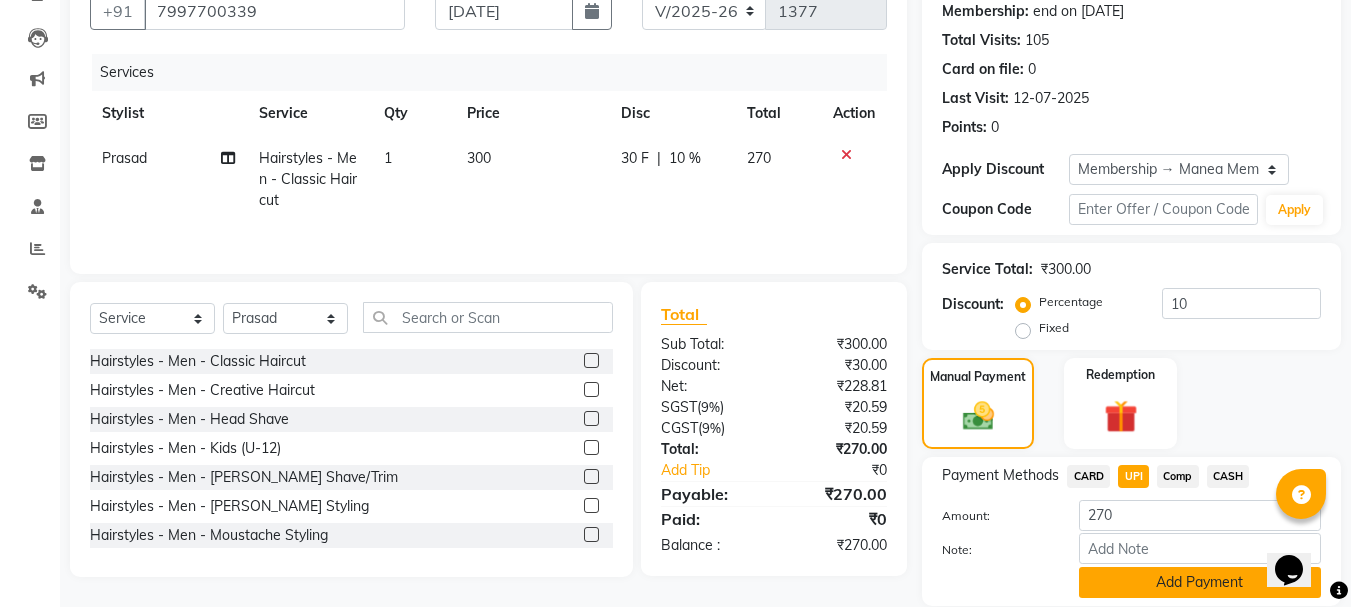 click on "Add Payment" 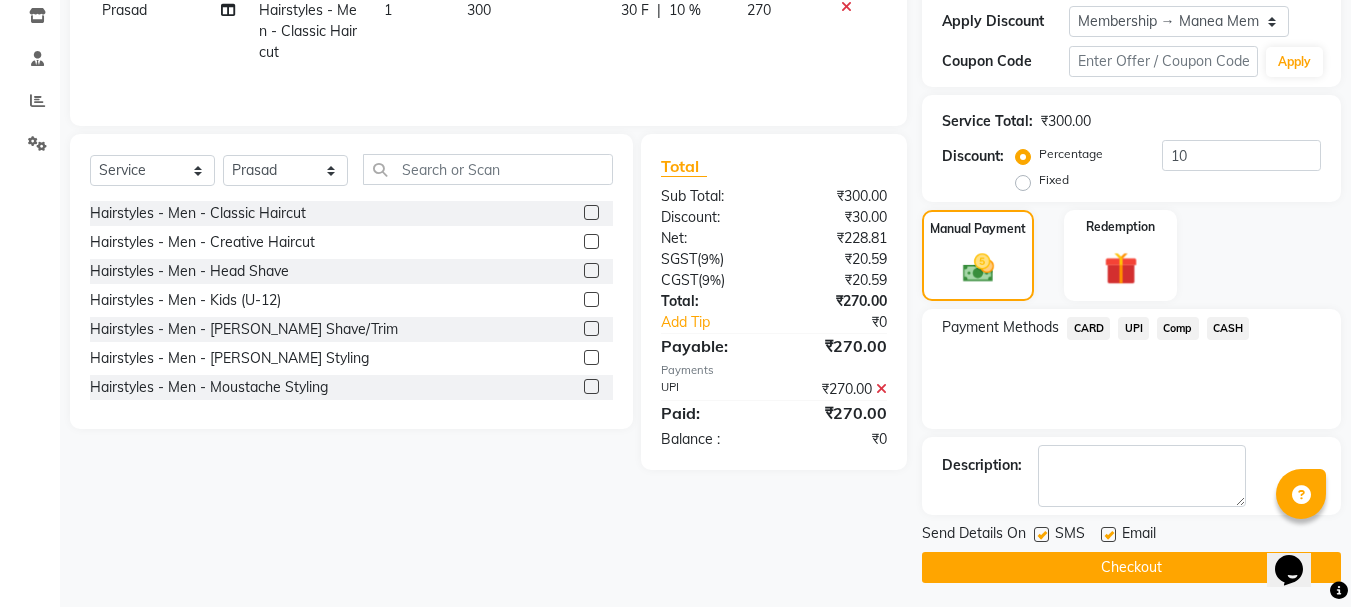 scroll, scrollTop: 348, scrollLeft: 0, axis: vertical 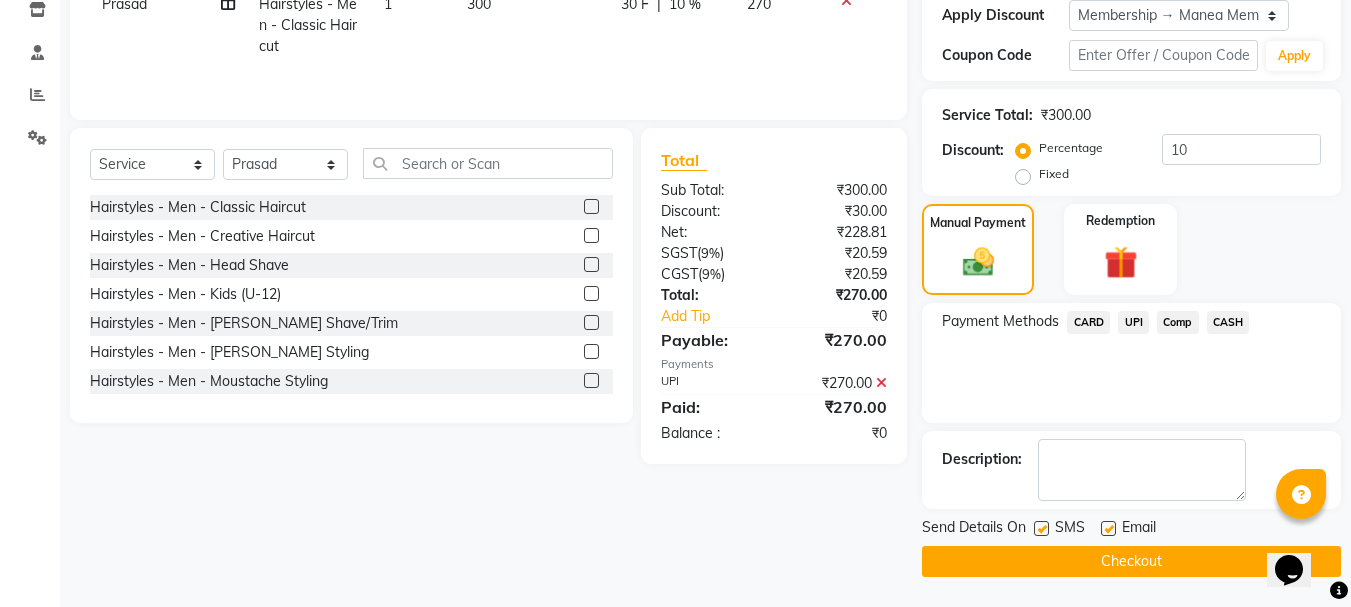click on "Checkout" 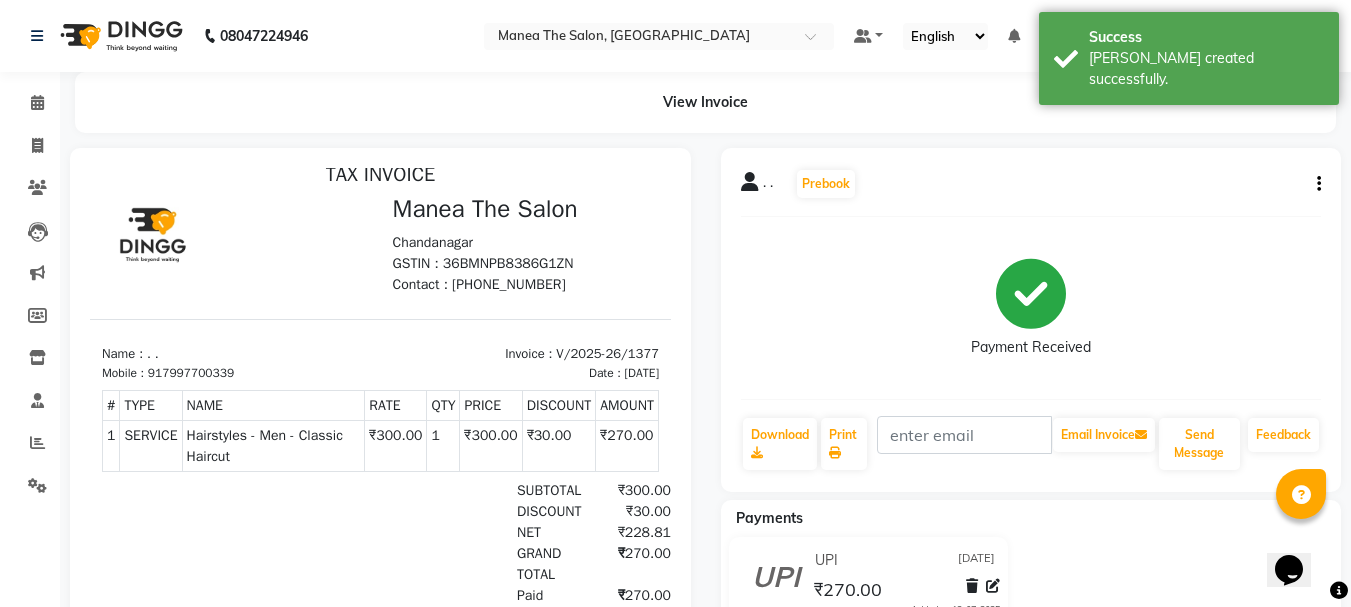 scroll, scrollTop: 16, scrollLeft: 0, axis: vertical 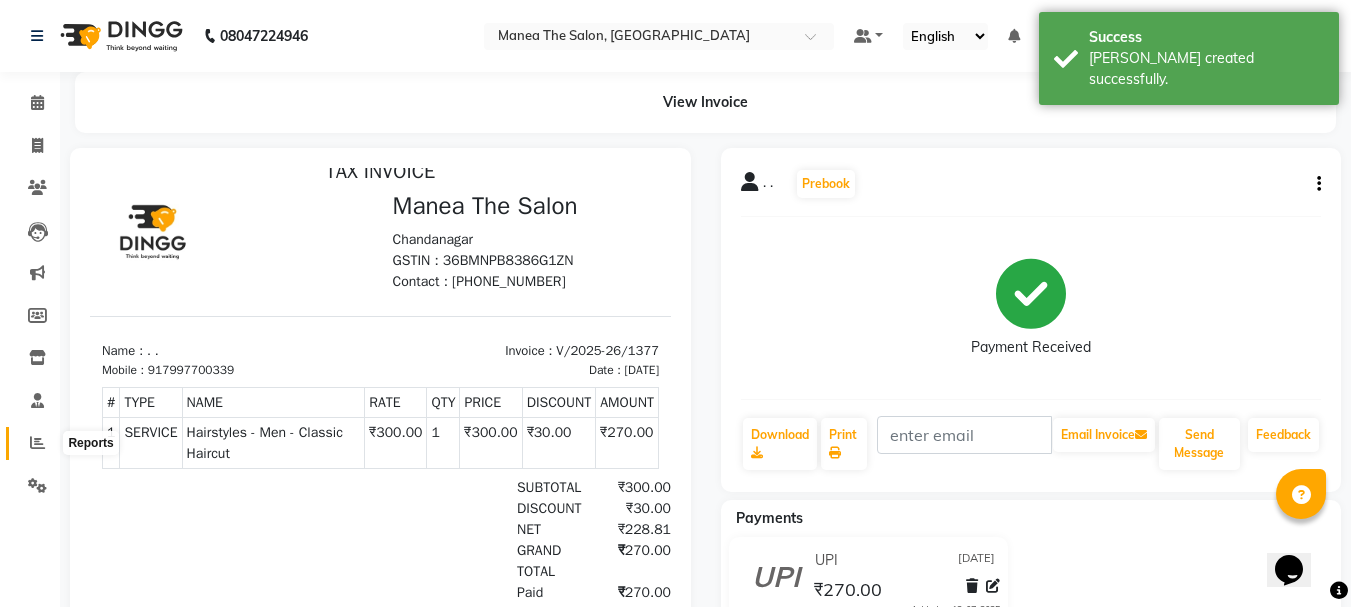 click 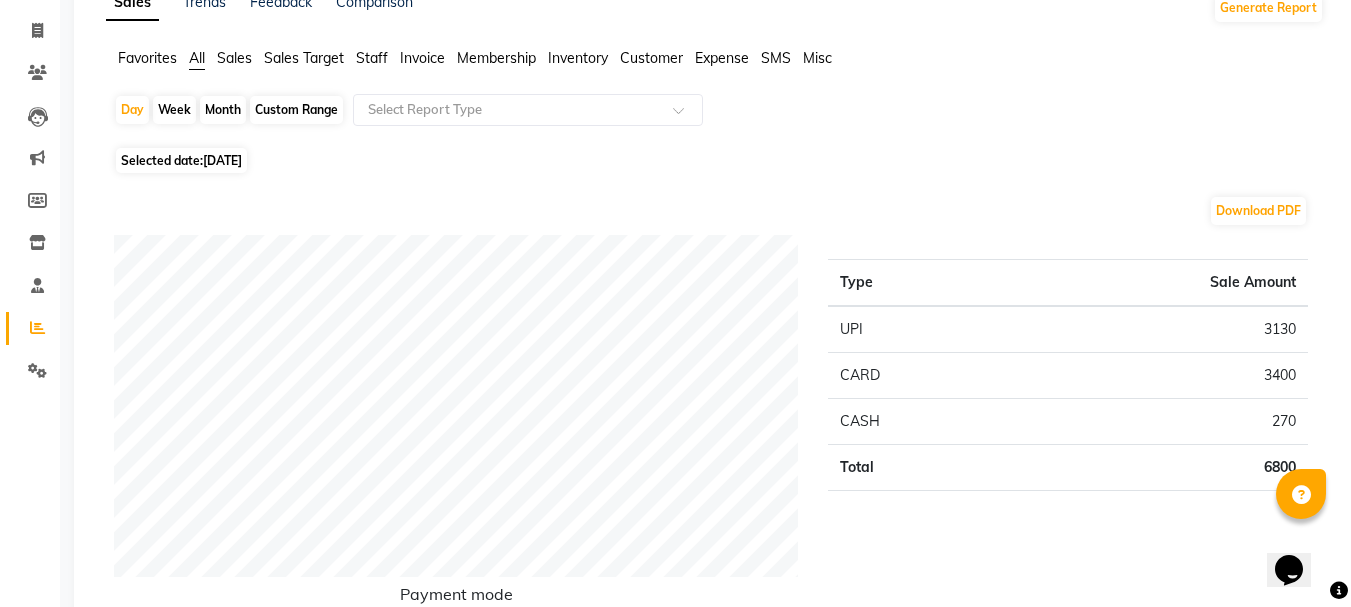 scroll, scrollTop: 0, scrollLeft: 0, axis: both 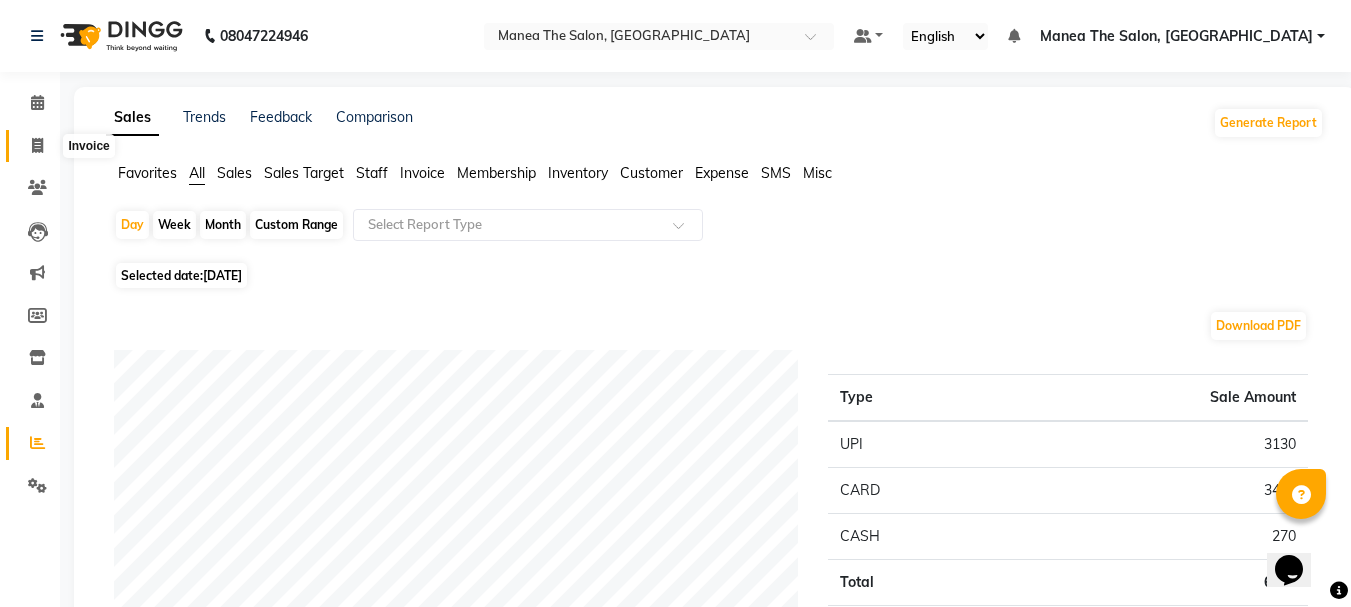 click 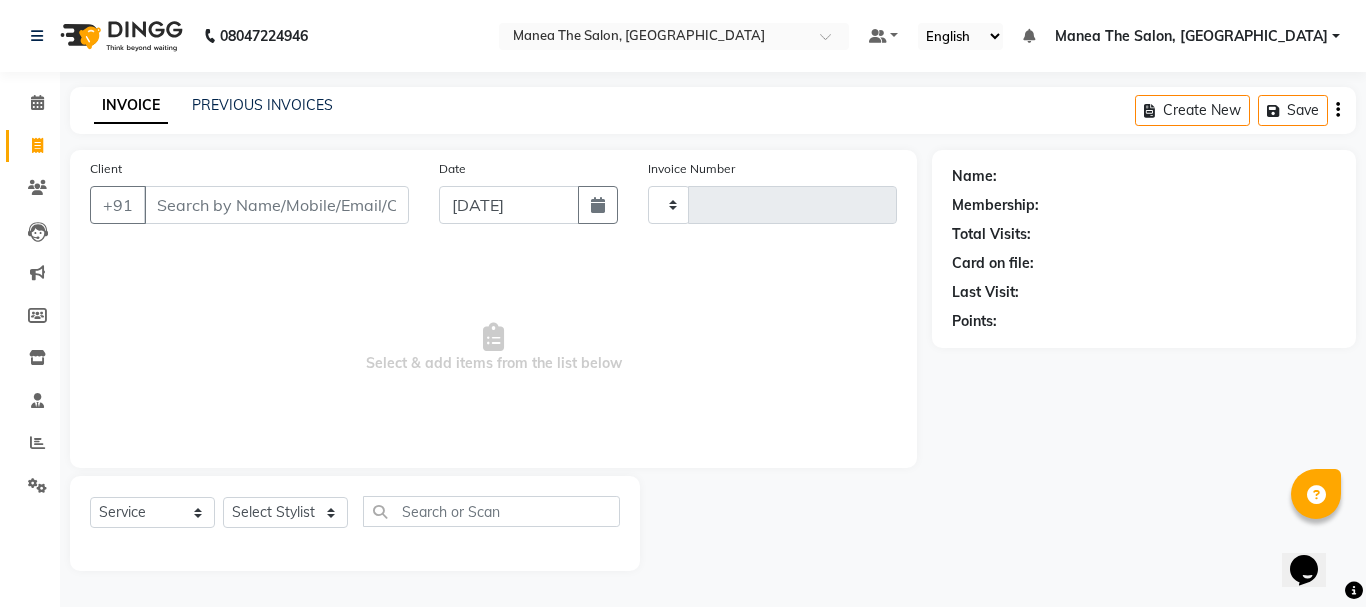 type on "1378" 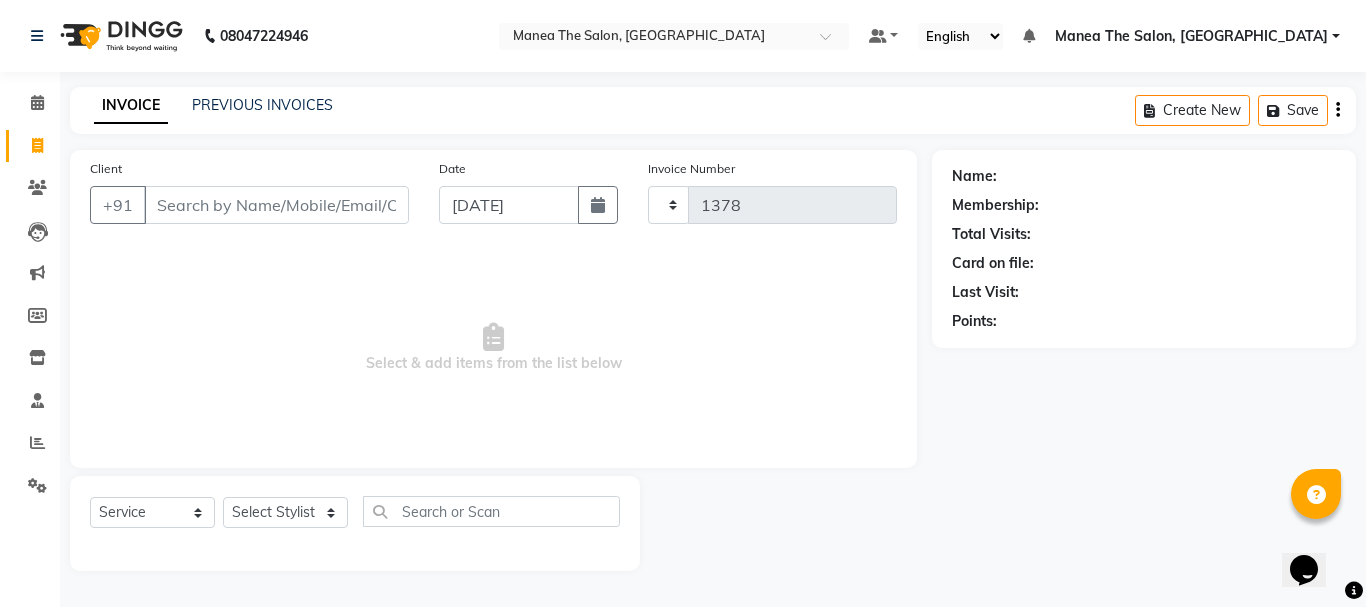 select on "7351" 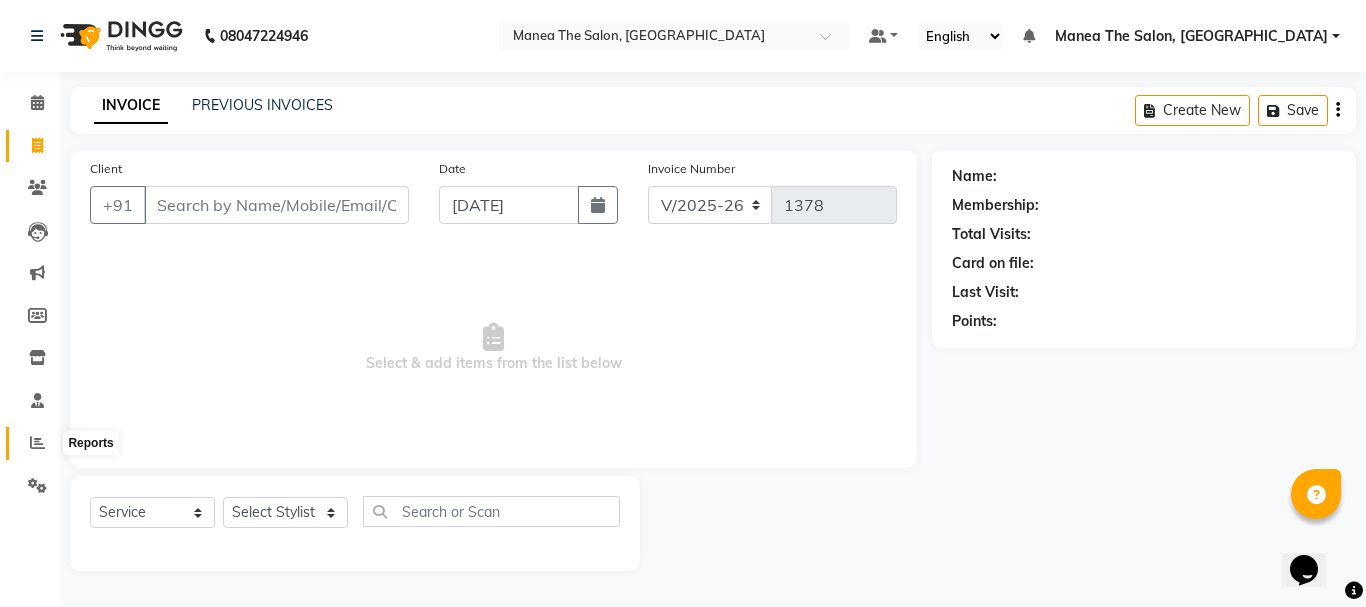 click 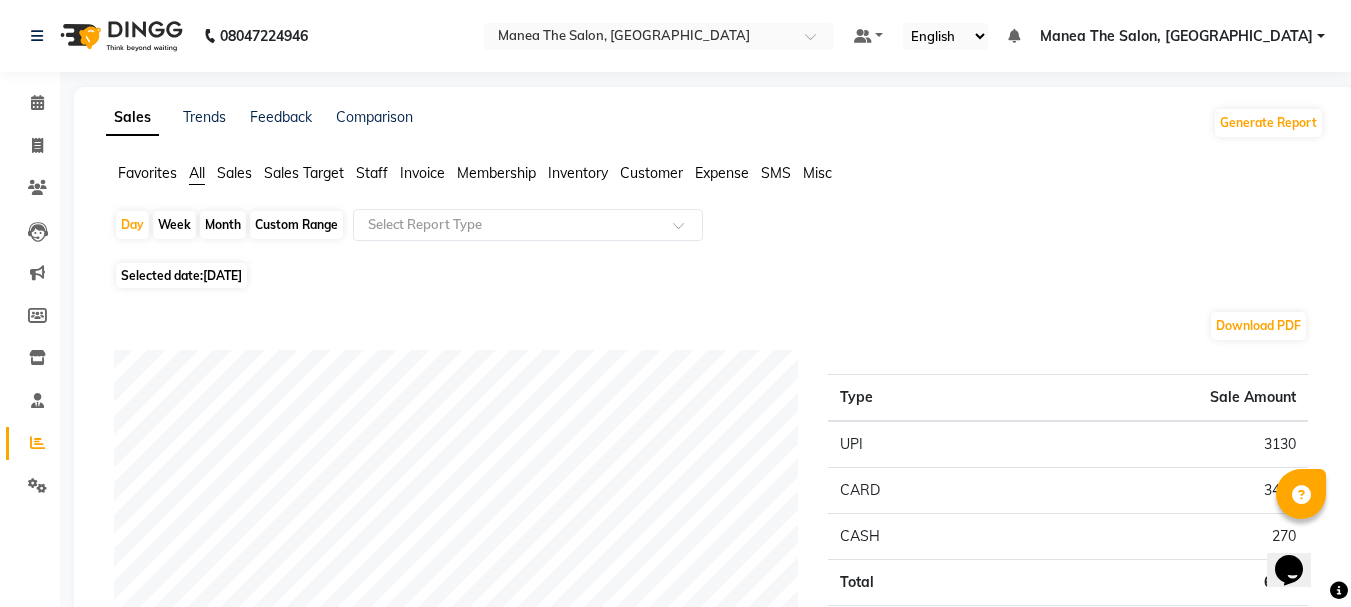 click on "Month" 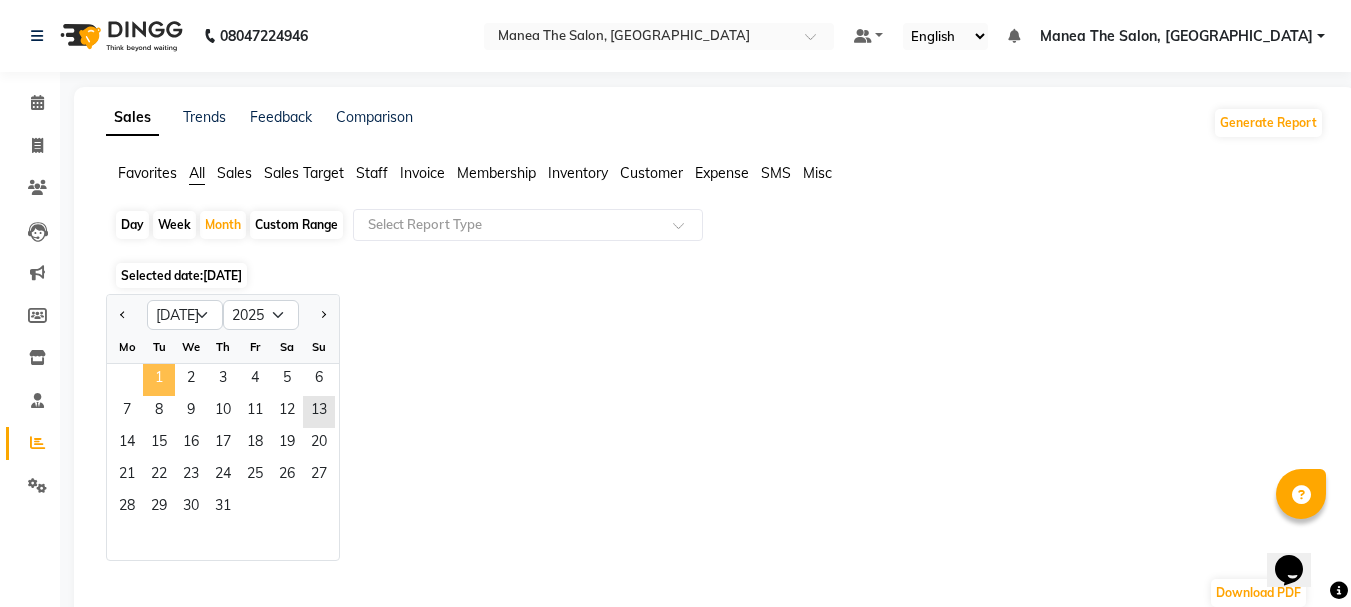 click on "1" 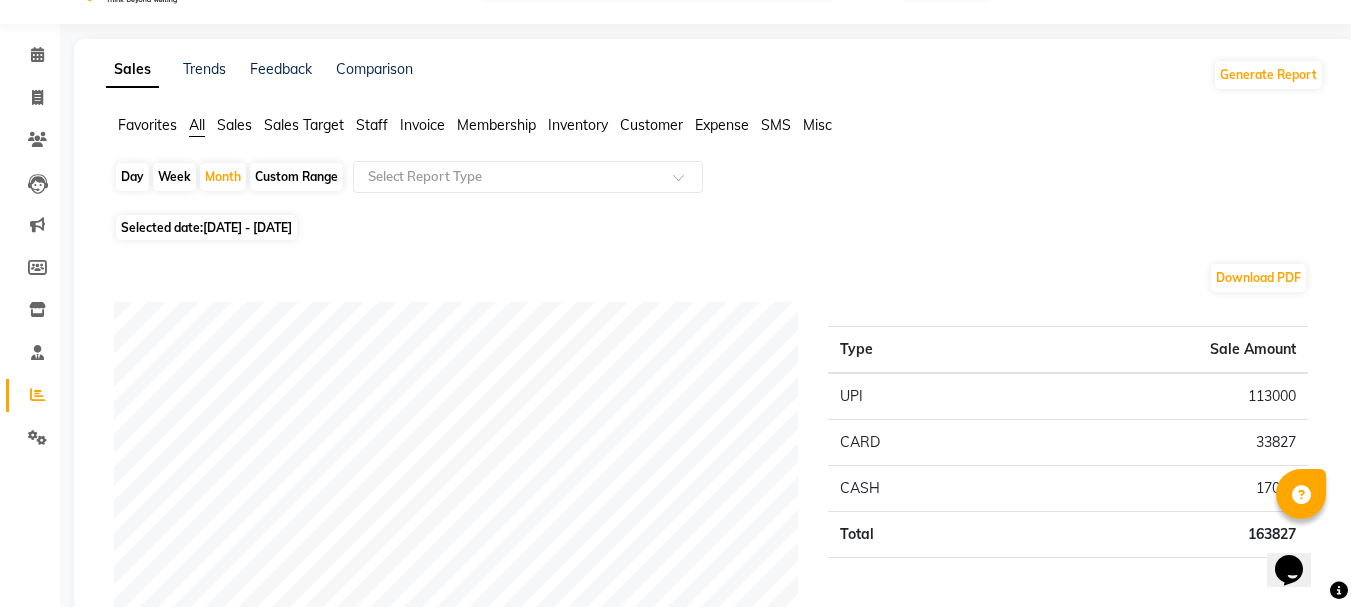 scroll, scrollTop: 0, scrollLeft: 0, axis: both 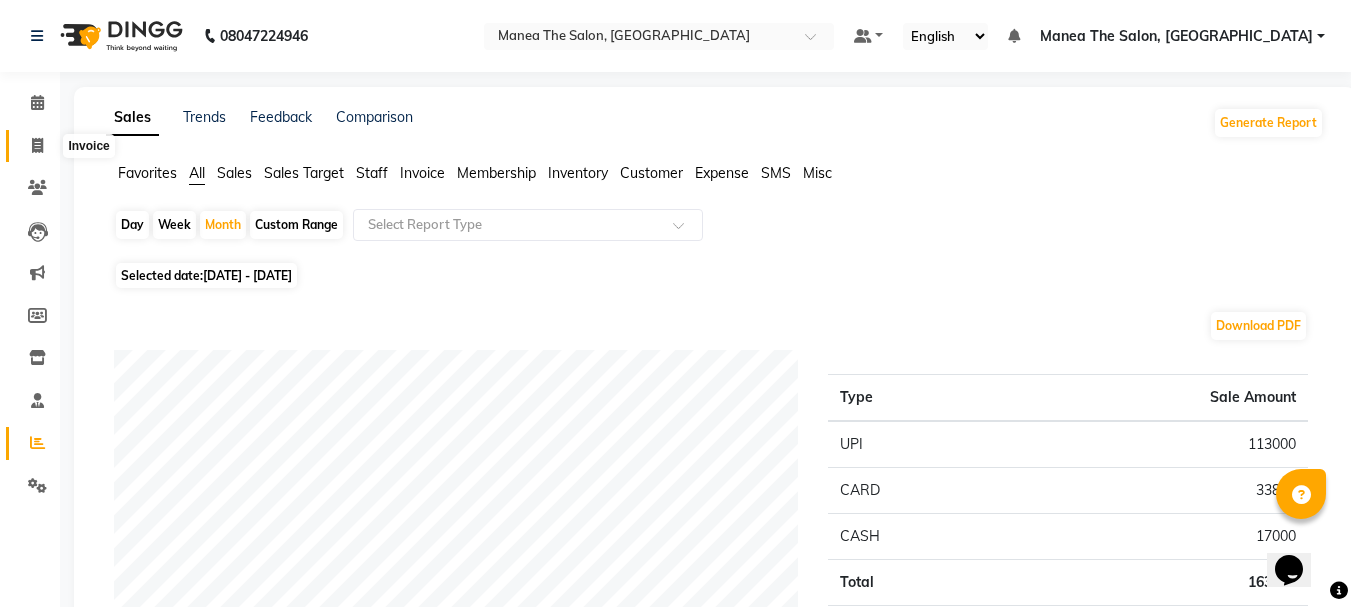 click 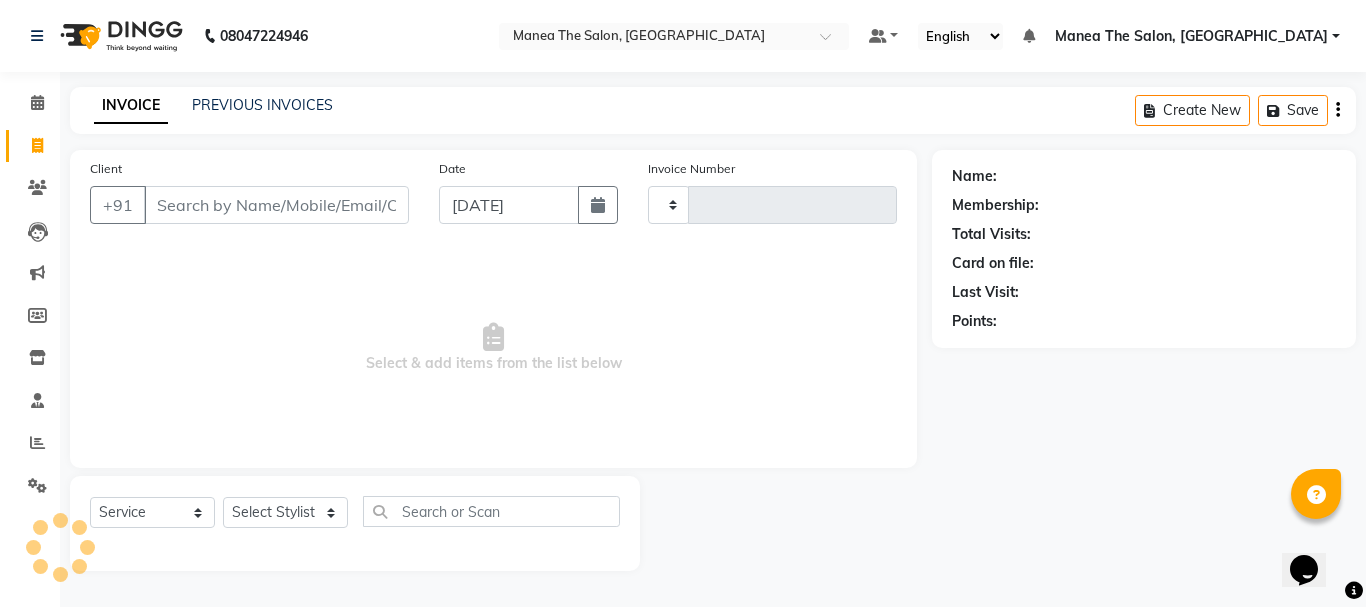 type on "1378" 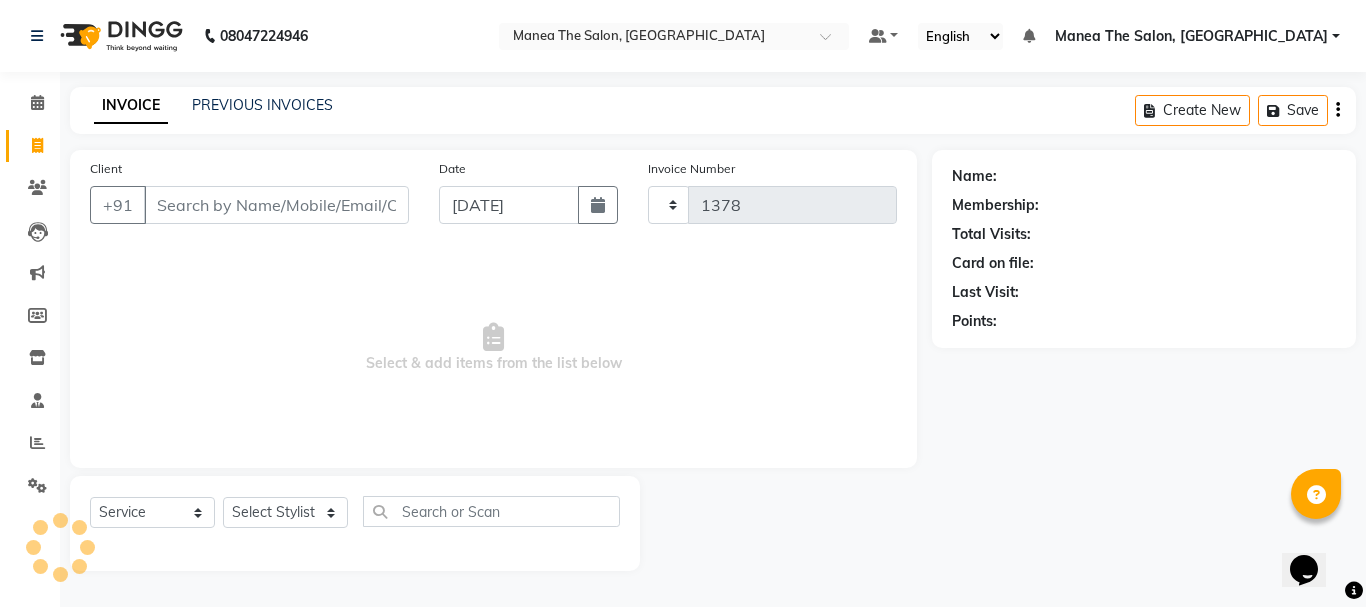 select on "7351" 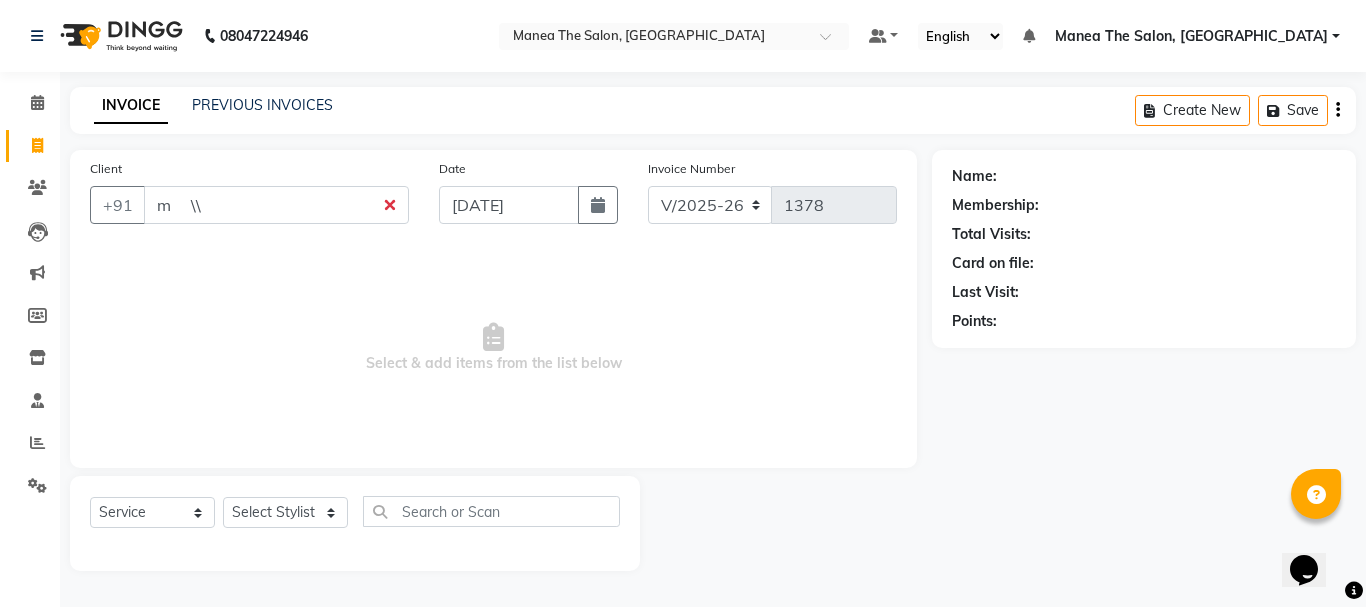 click on "m     \\" at bounding box center (276, 205) 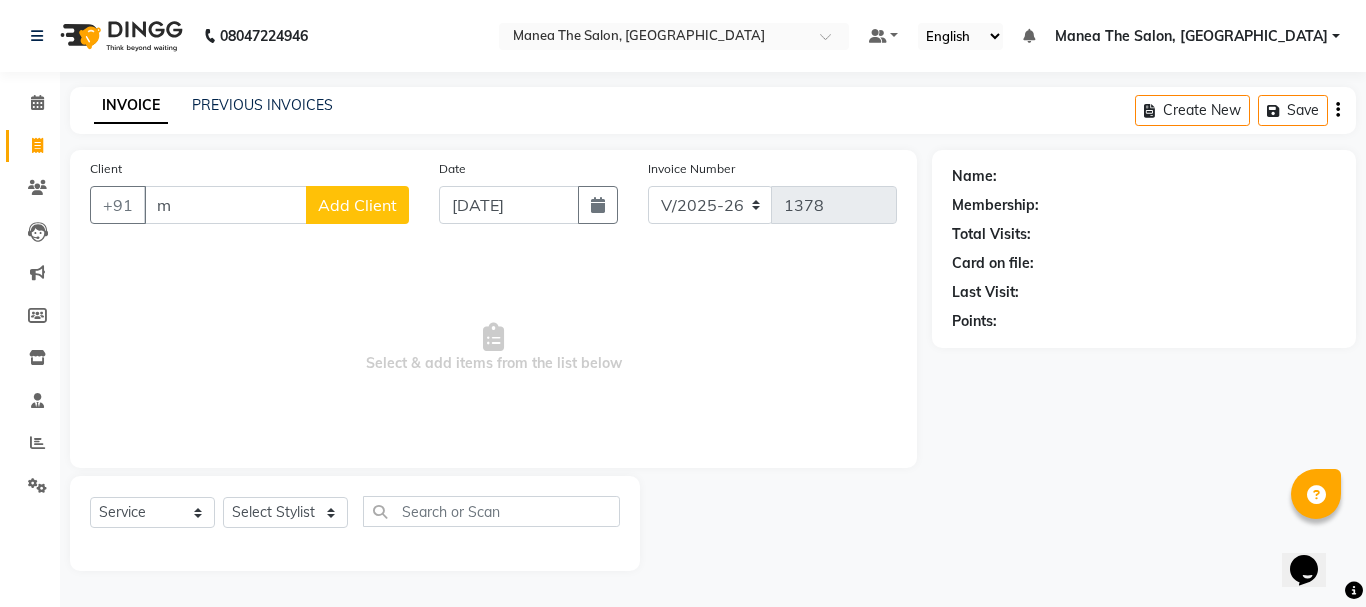 click on "m" at bounding box center (225, 205) 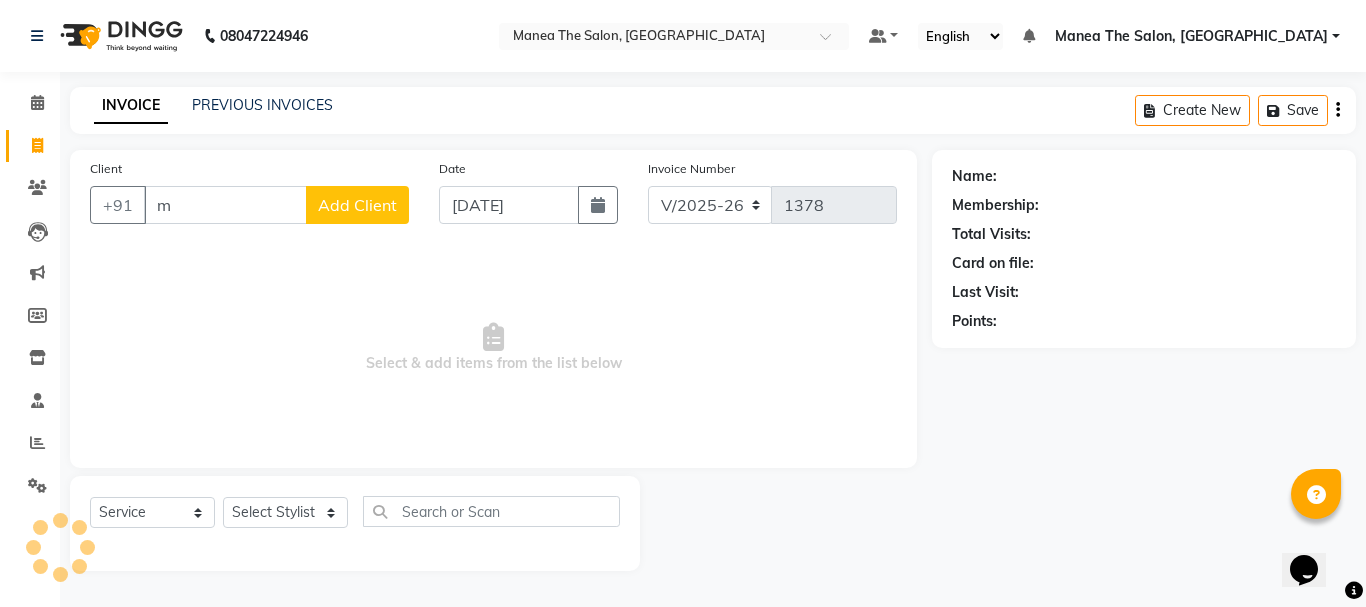 click on "m" at bounding box center (225, 205) 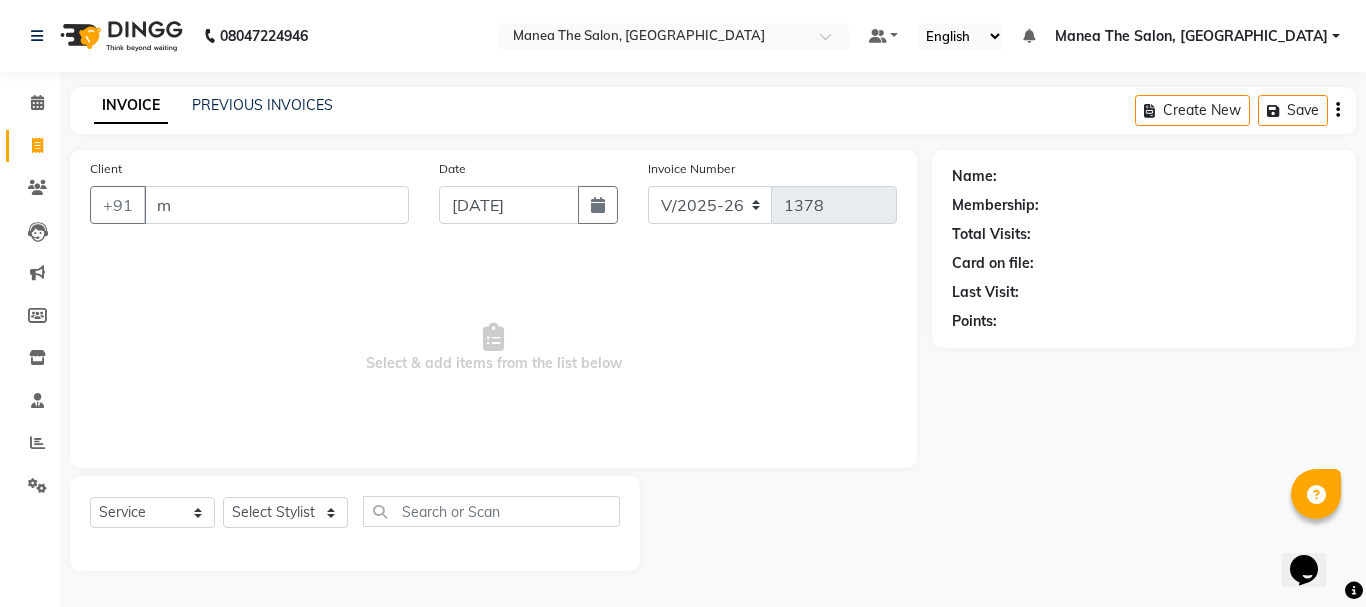 type on "m" 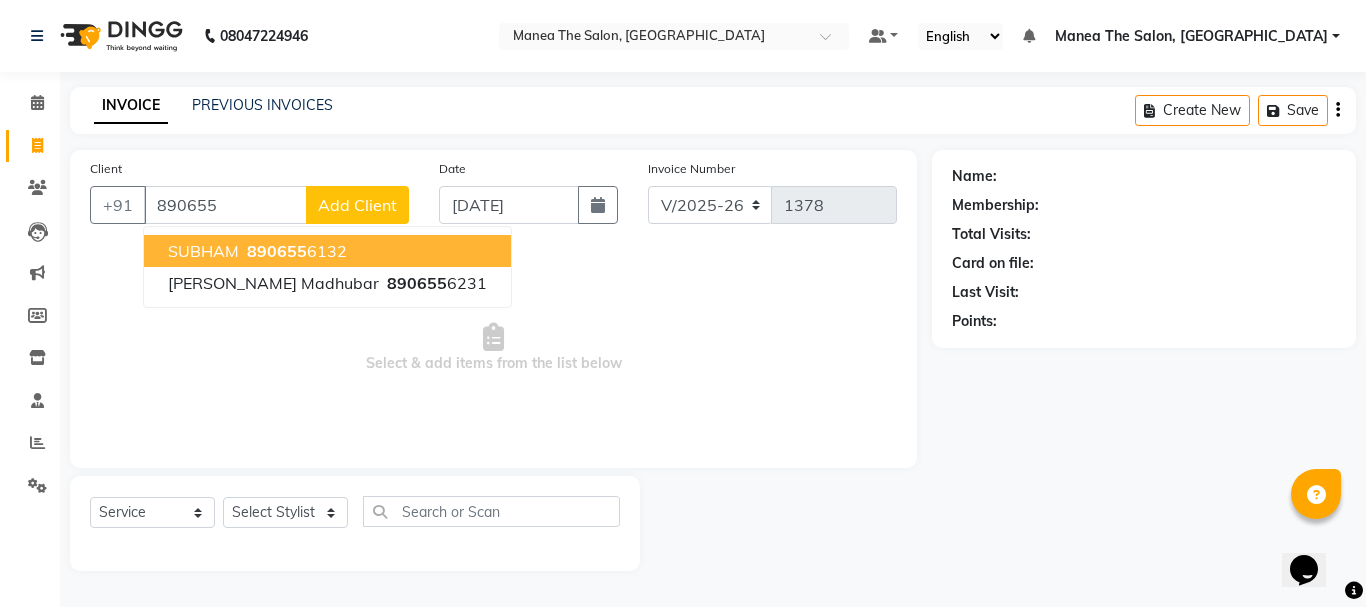 click on "890655 6132" at bounding box center (295, 251) 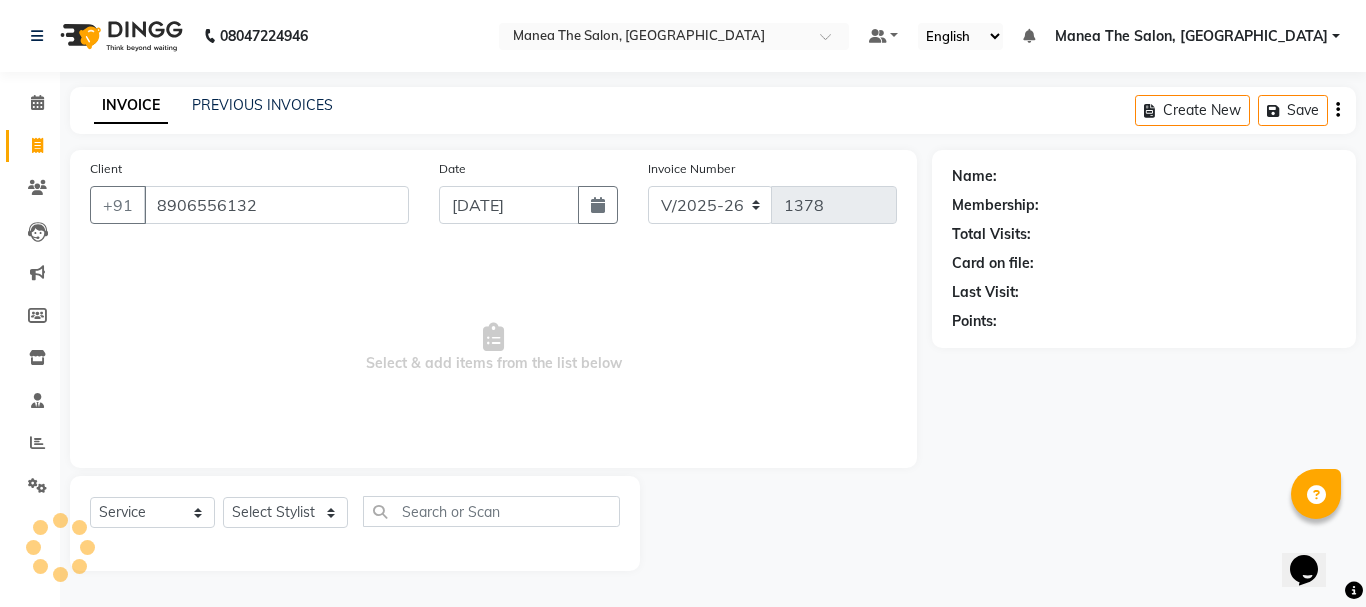 type on "8906556132" 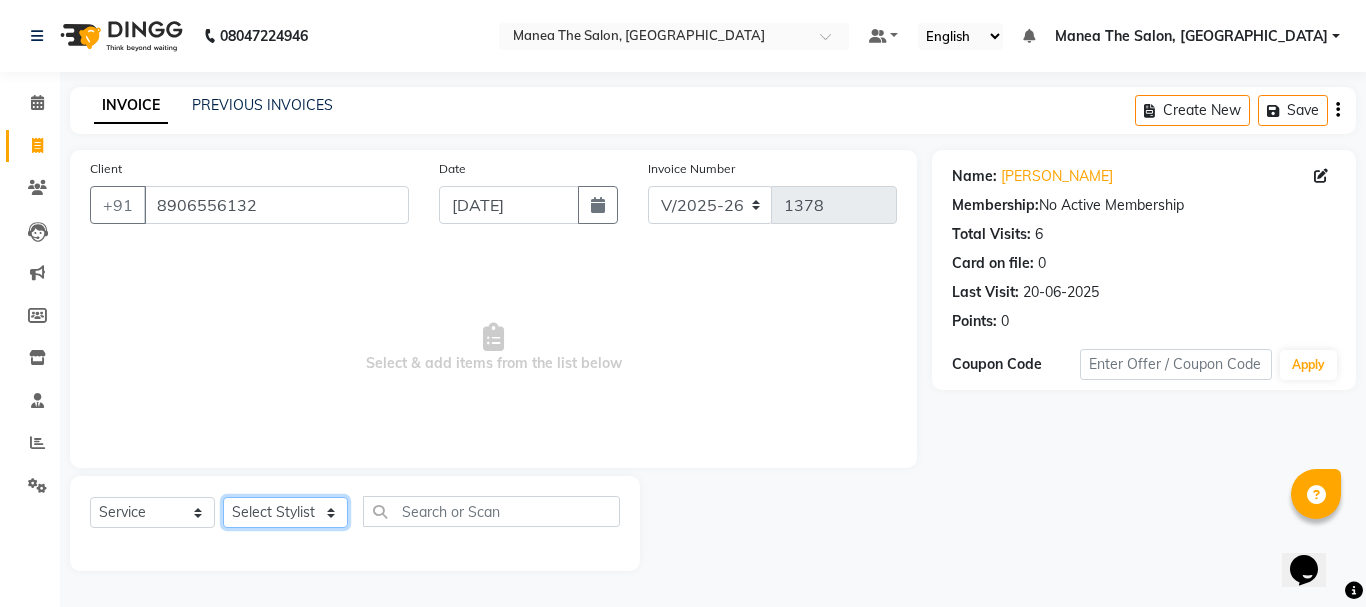 click on "Select Stylist aman Azeem Divya Prasad Rajyalaxmi Renuka shireesha Sulthana" 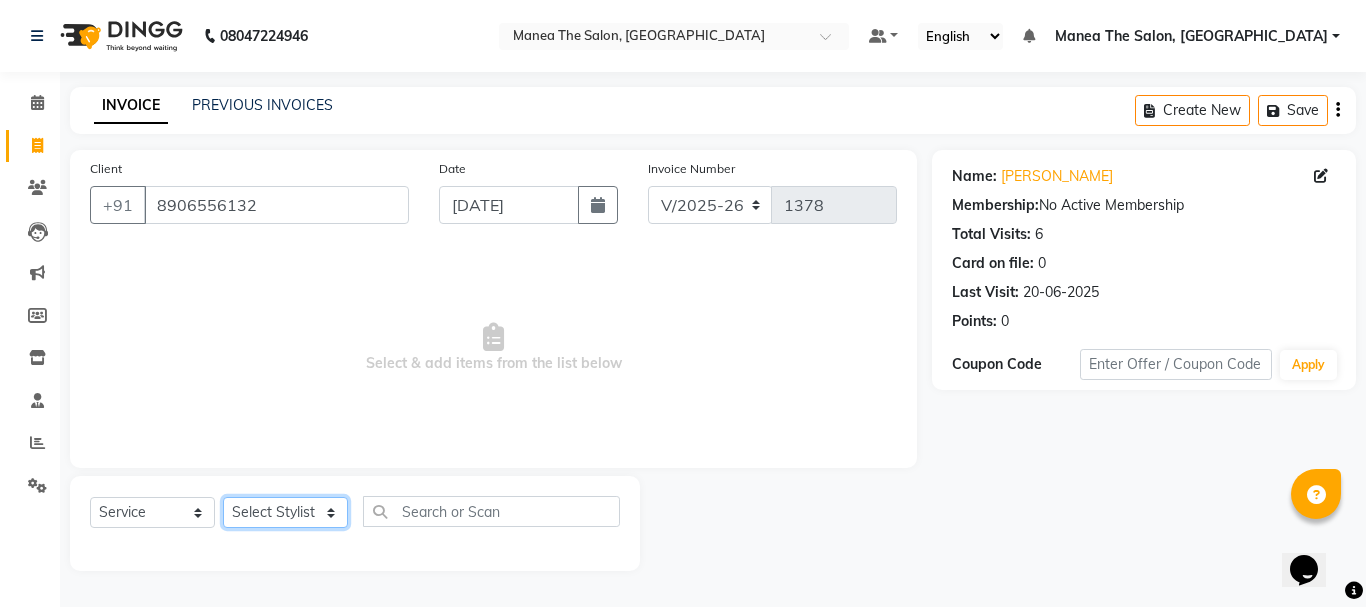 select on "63586" 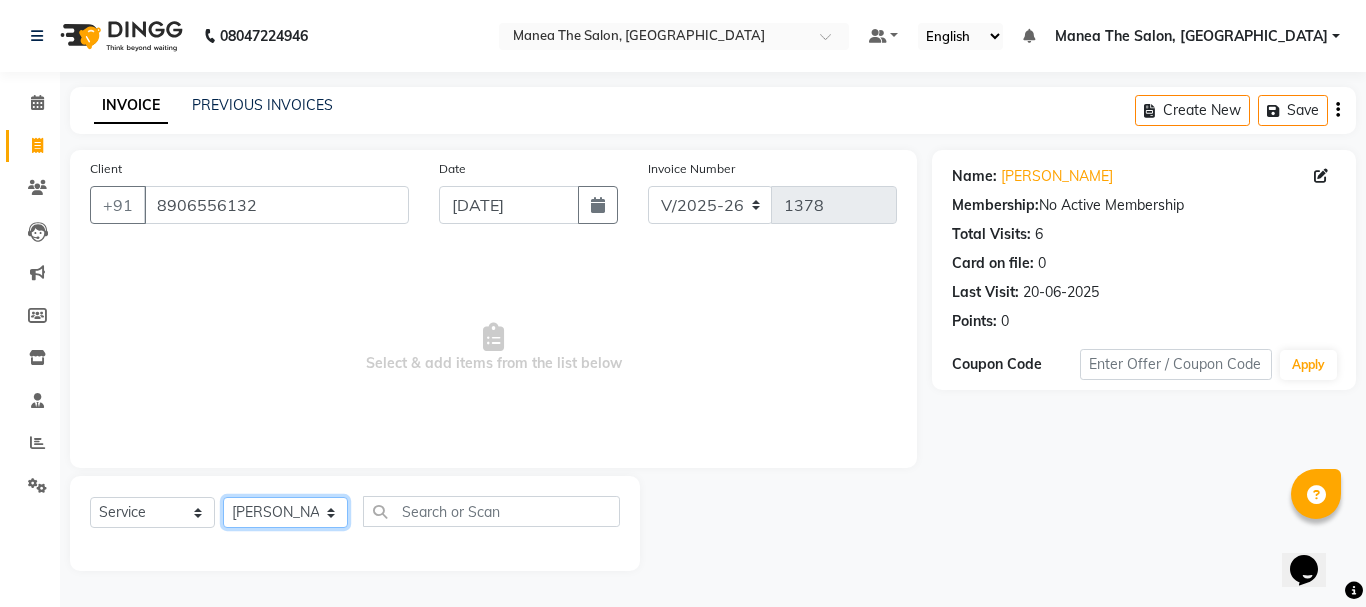 click on "Select Stylist aman Azeem Divya Prasad Rajyalaxmi Renuka shireesha Sulthana" 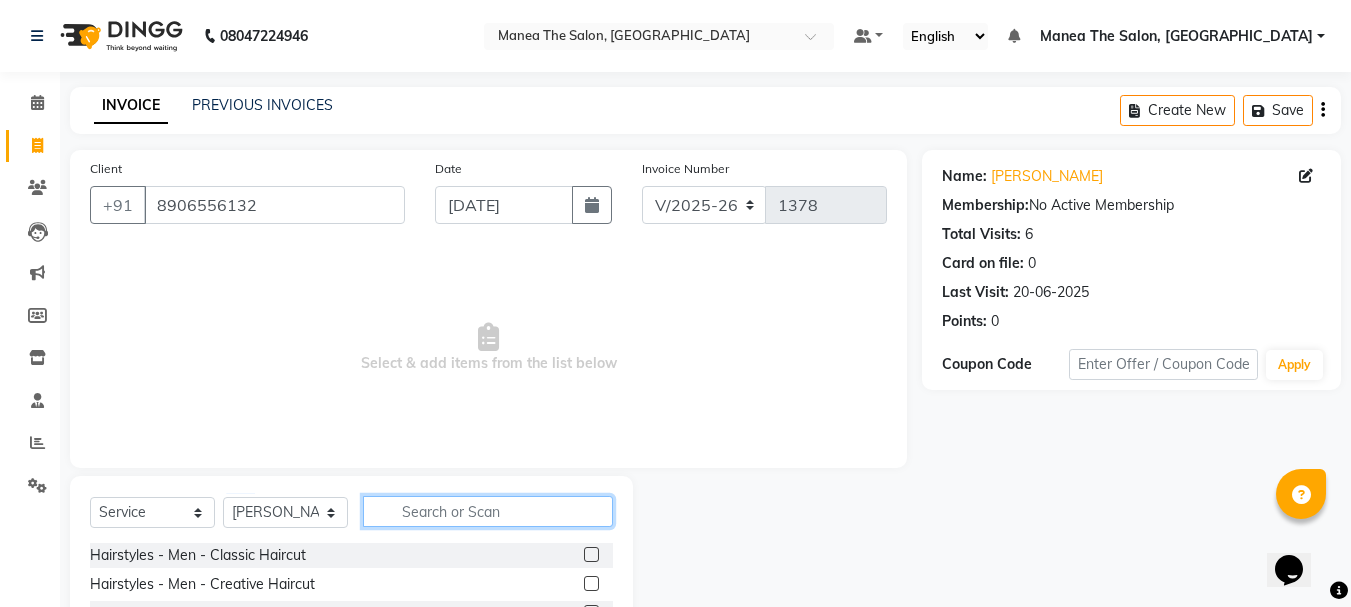 click 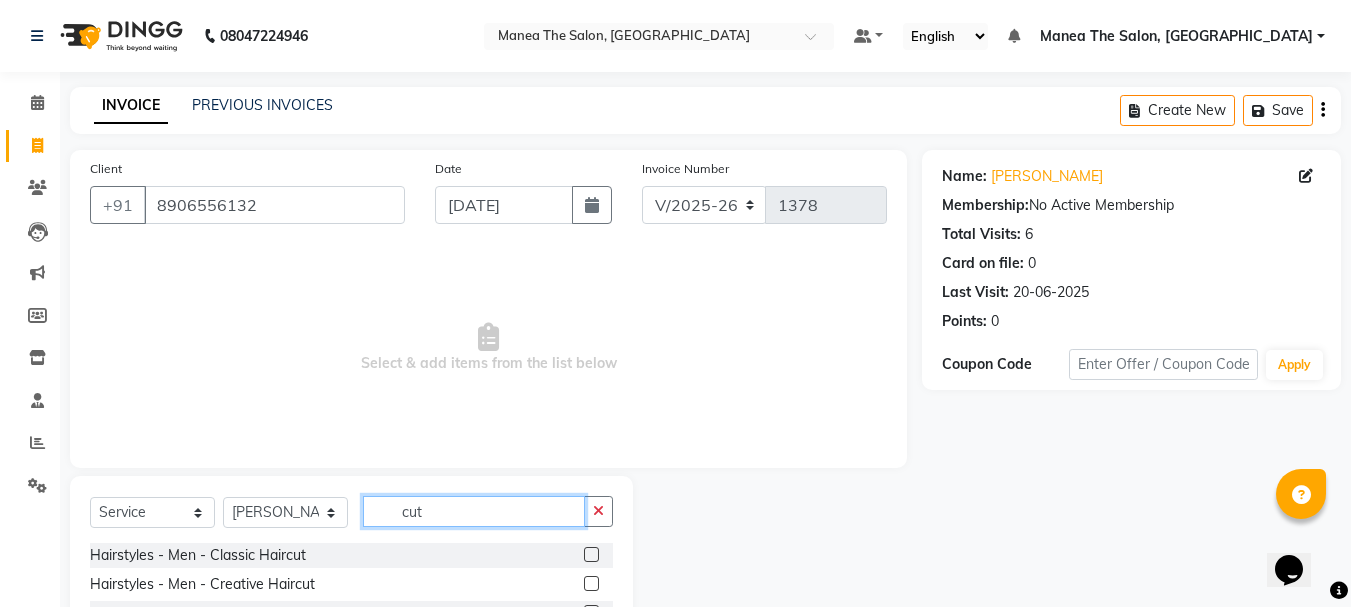 type on "cut" 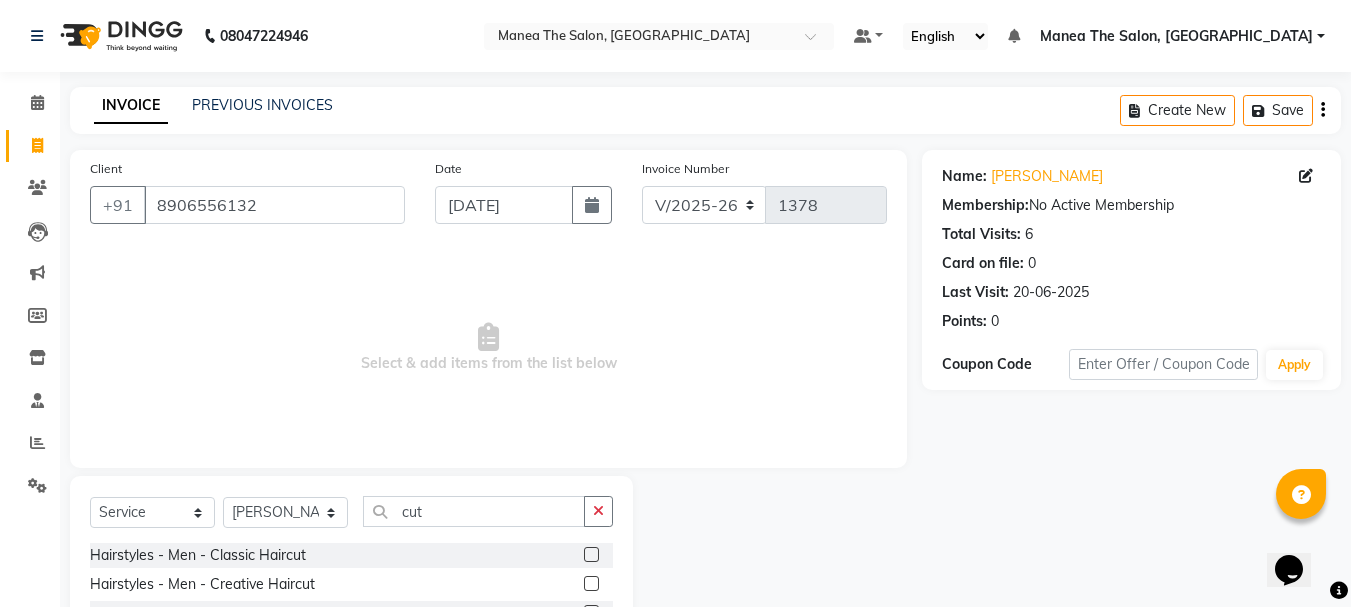 click 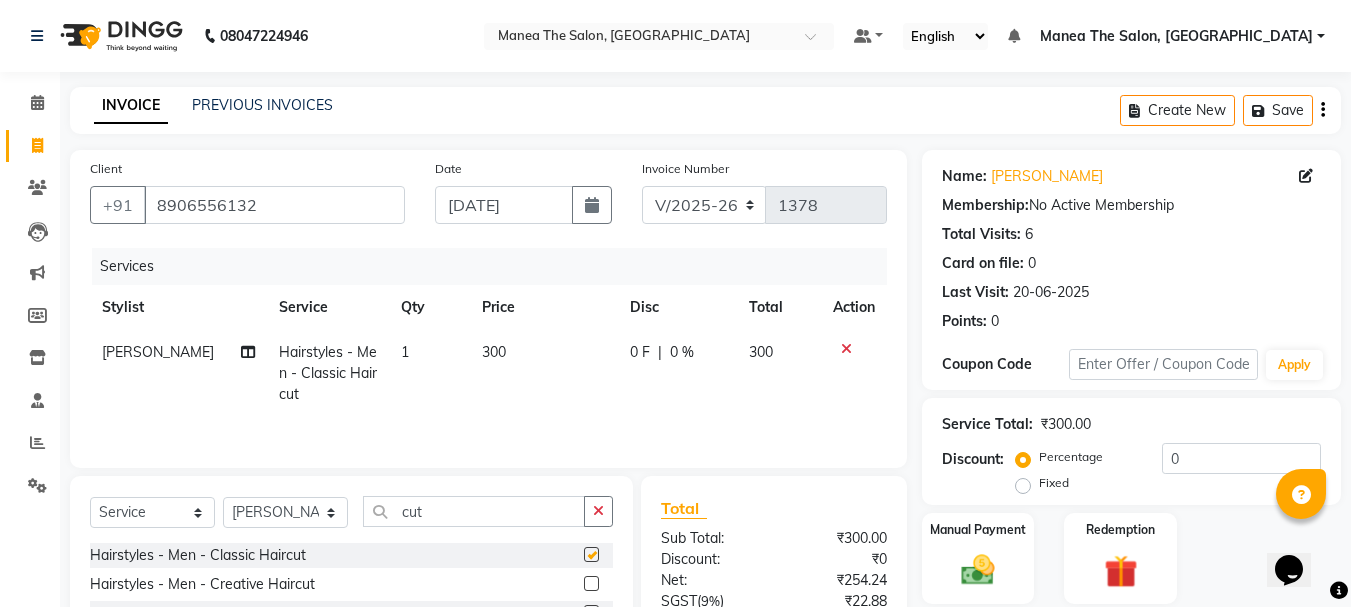checkbox on "false" 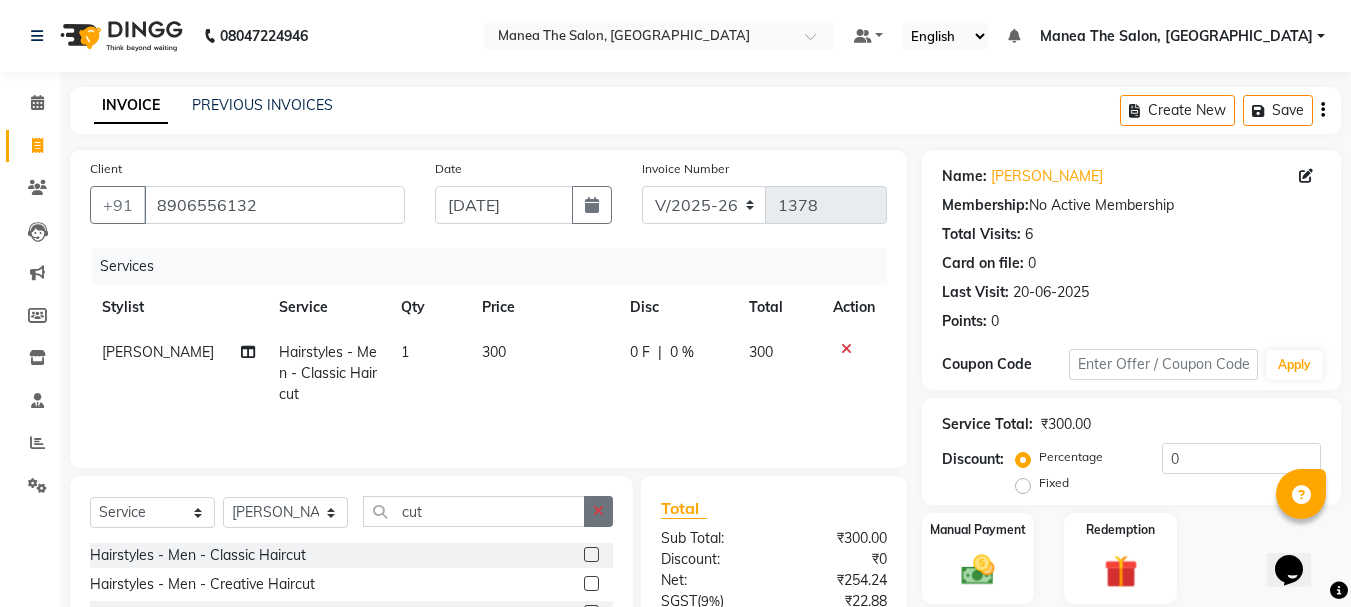 click 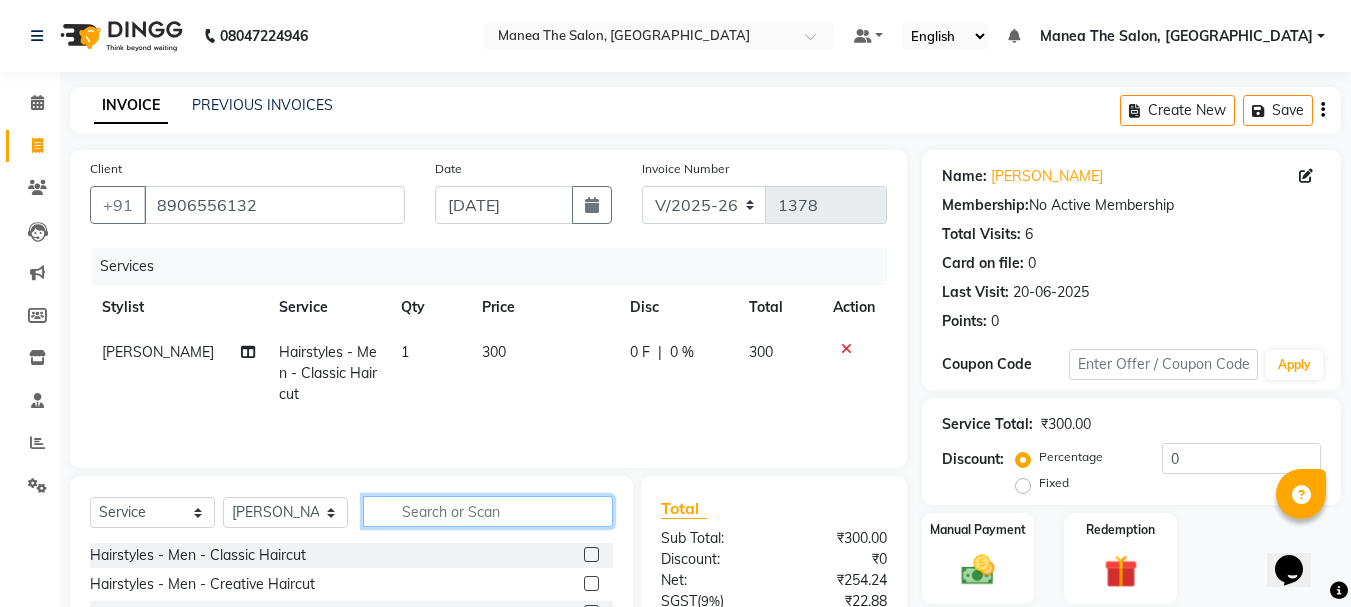 click 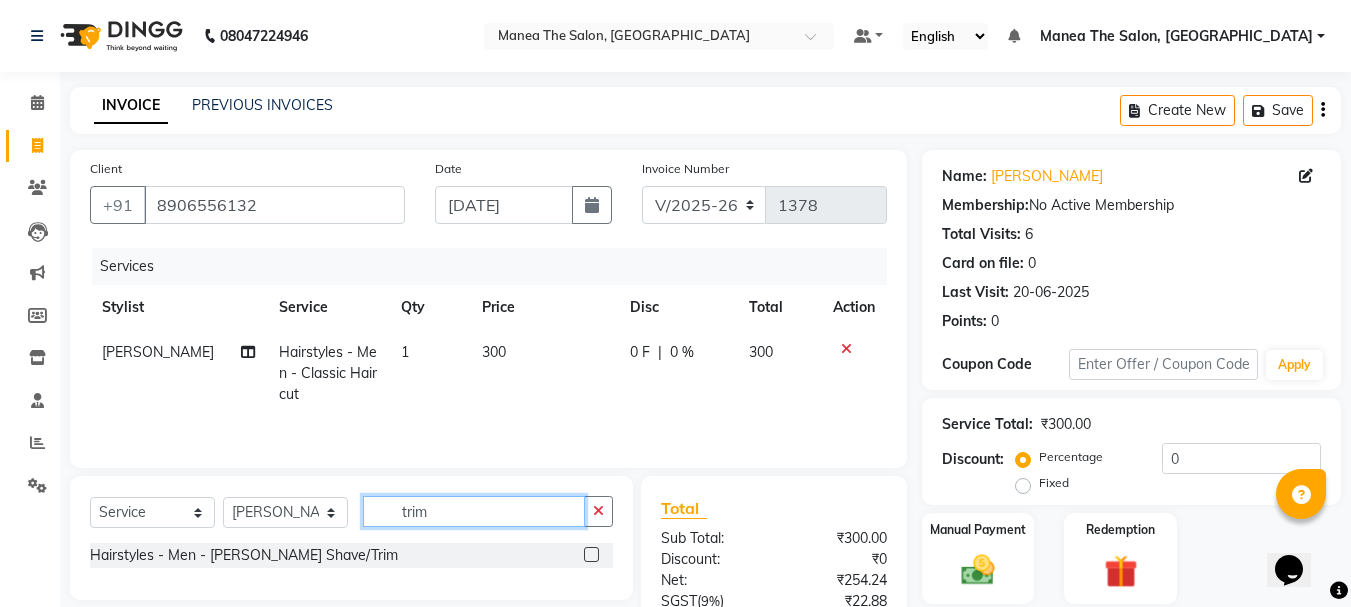 type on "trim" 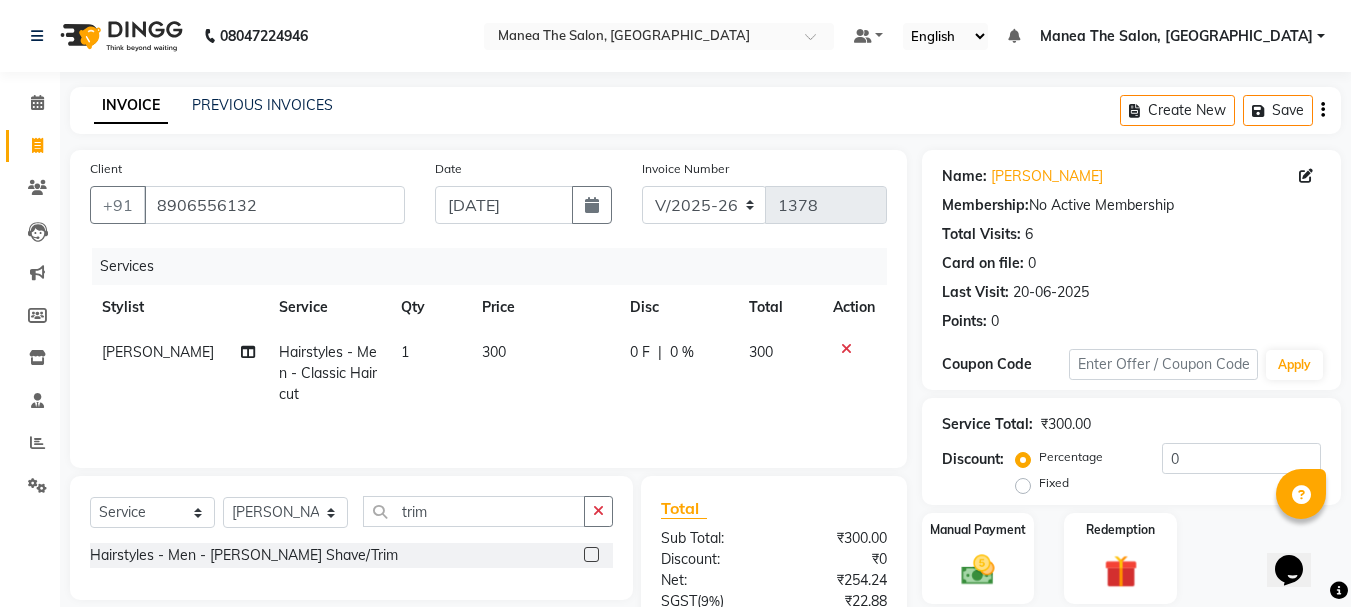 click 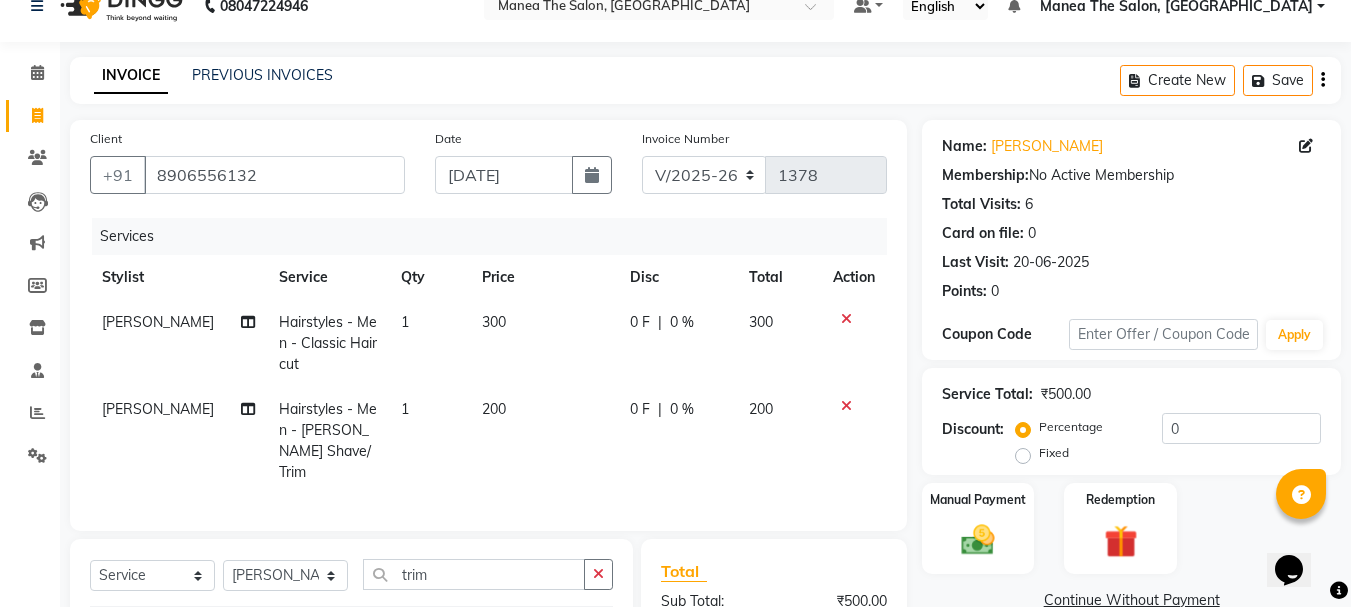 checkbox on "false" 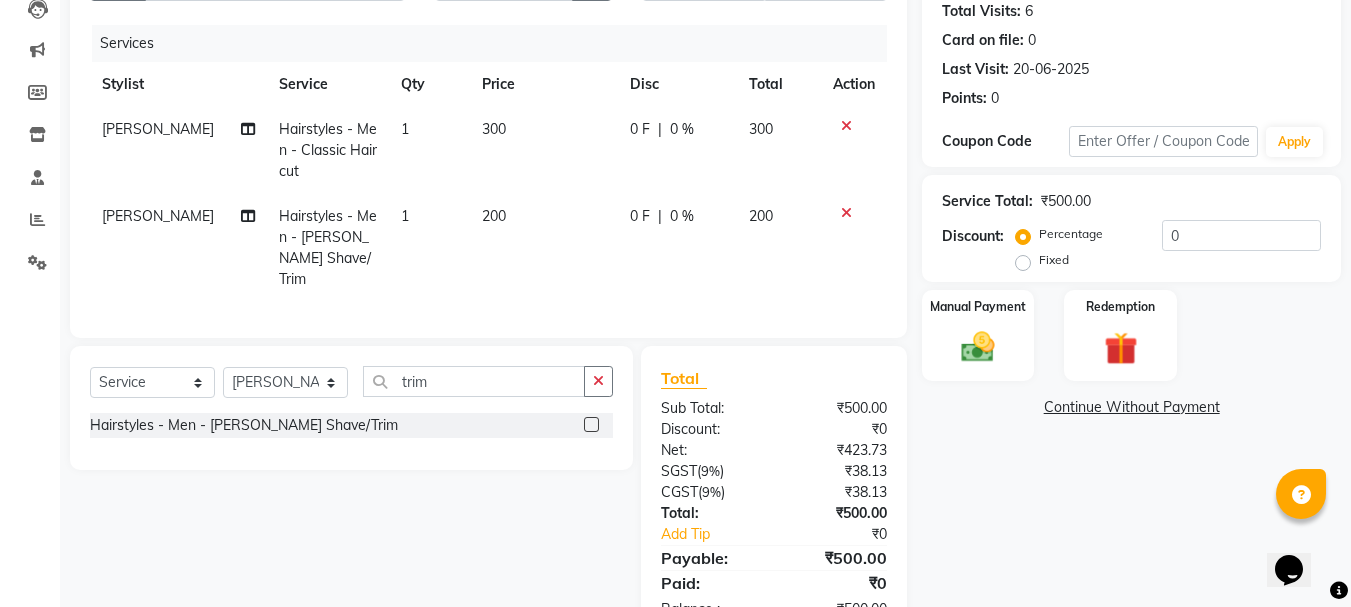 scroll, scrollTop: 280, scrollLeft: 0, axis: vertical 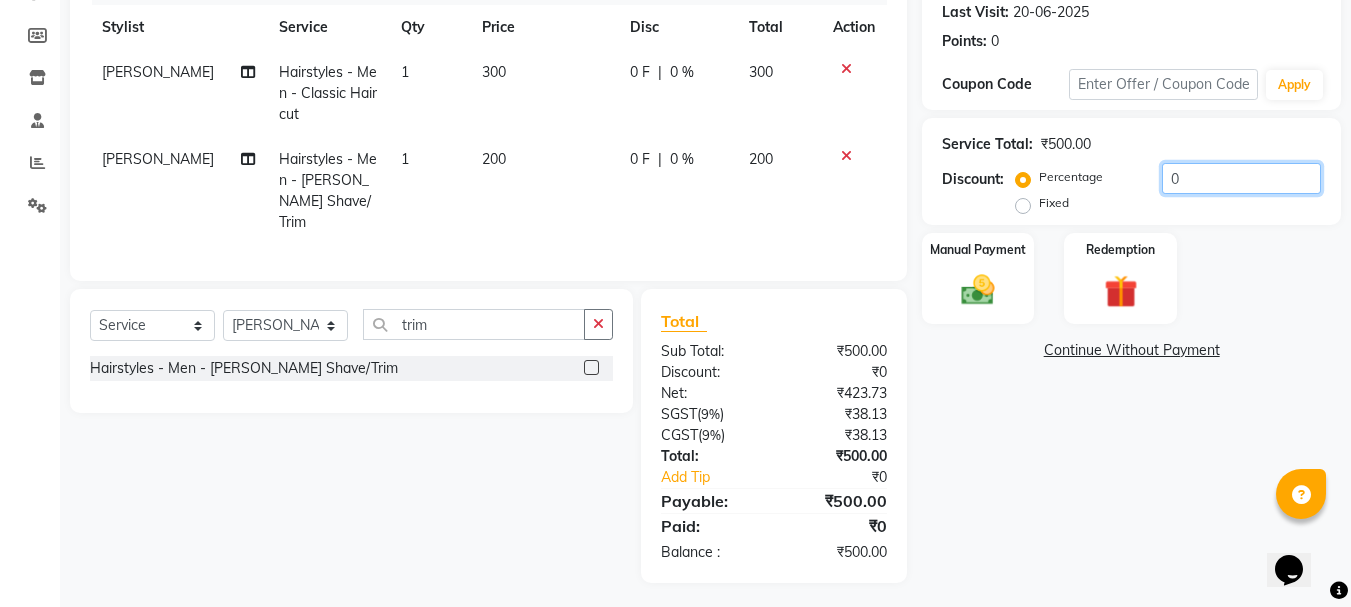 click on "0" 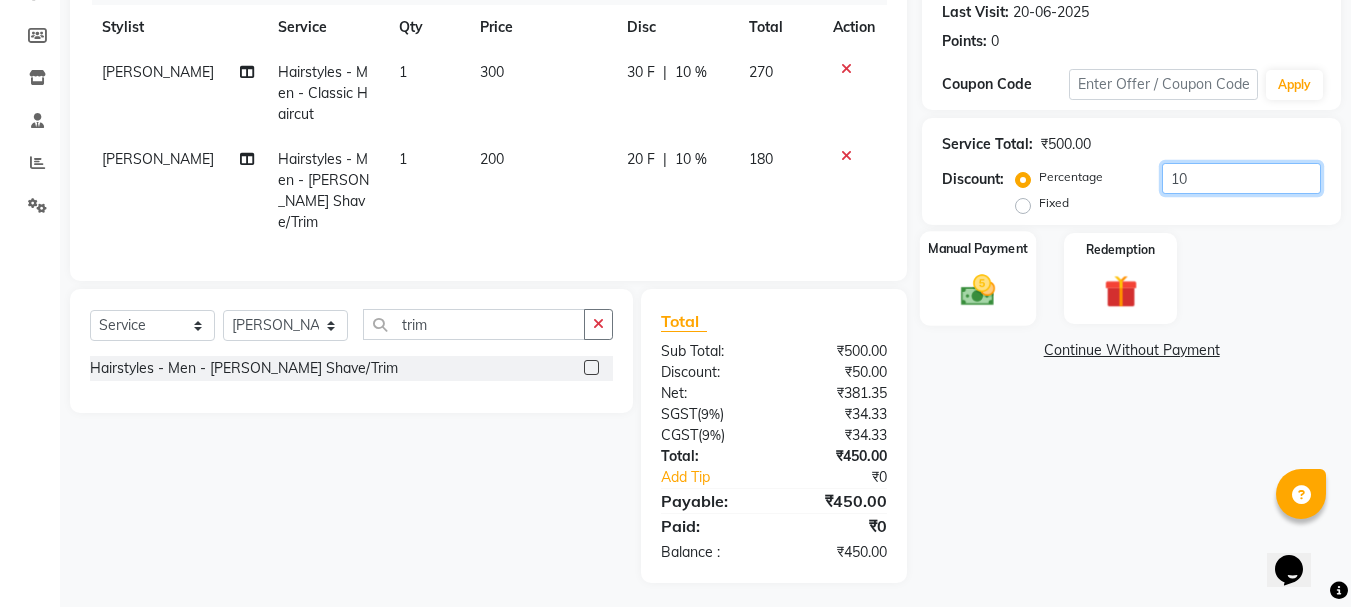 type on "10" 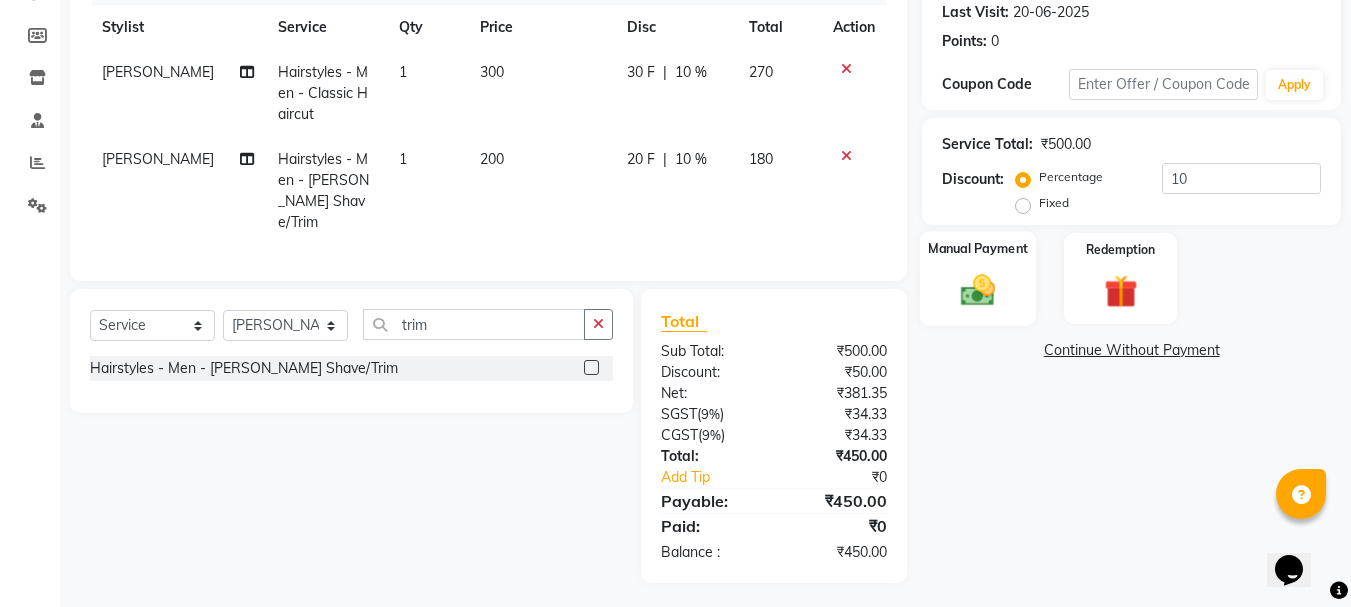 click on "Manual Payment" 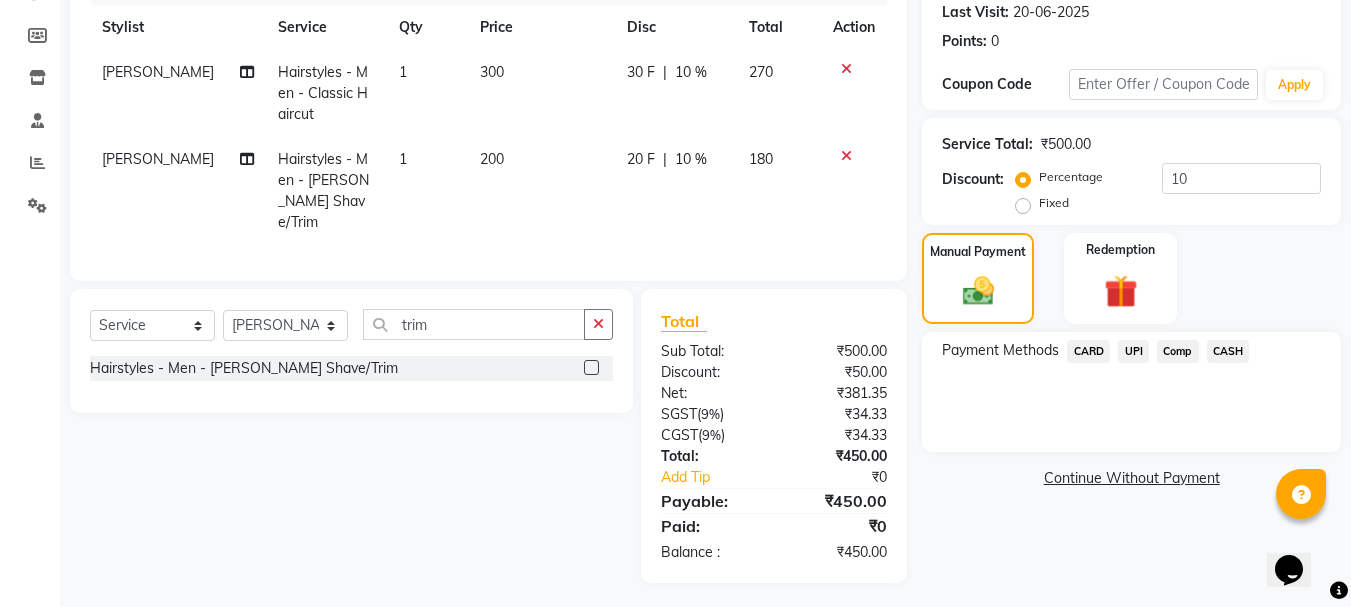 click on "UPI" 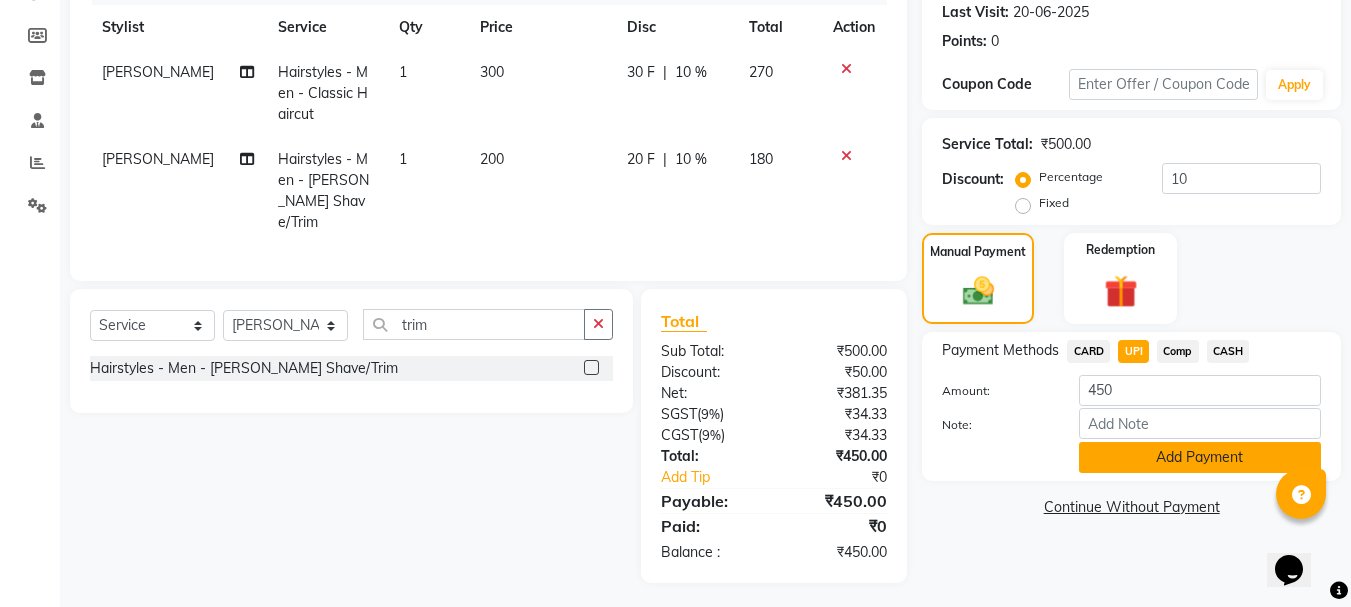 click on "Add Payment" 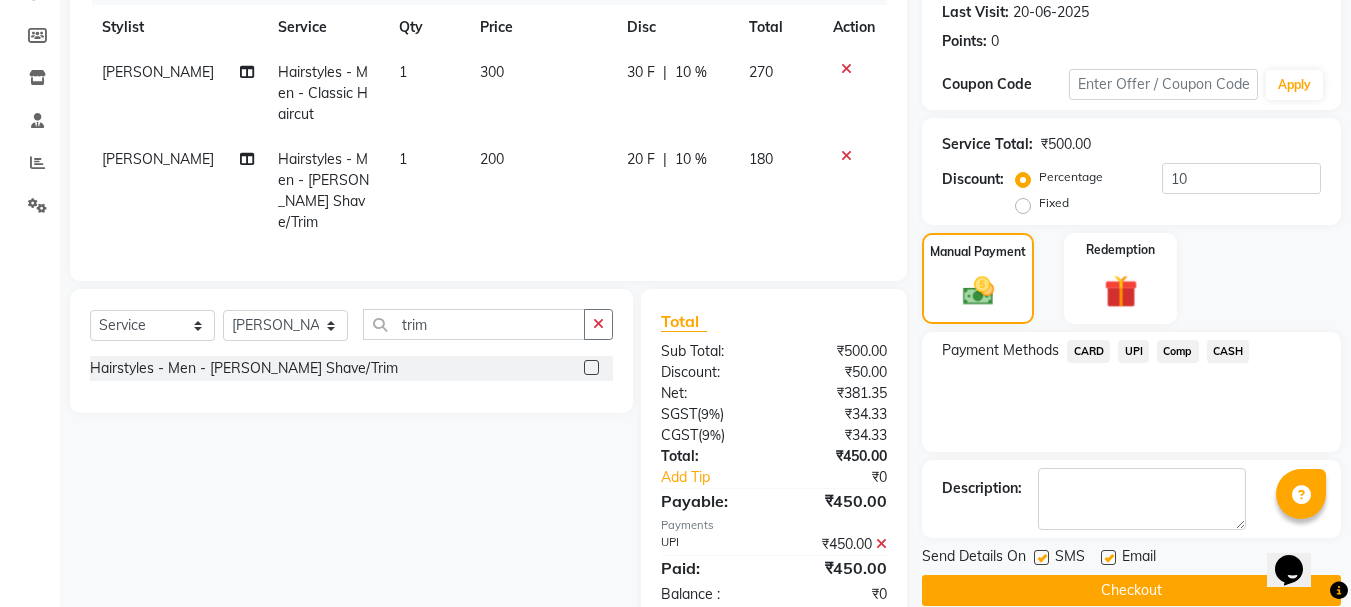 click on "Checkout" 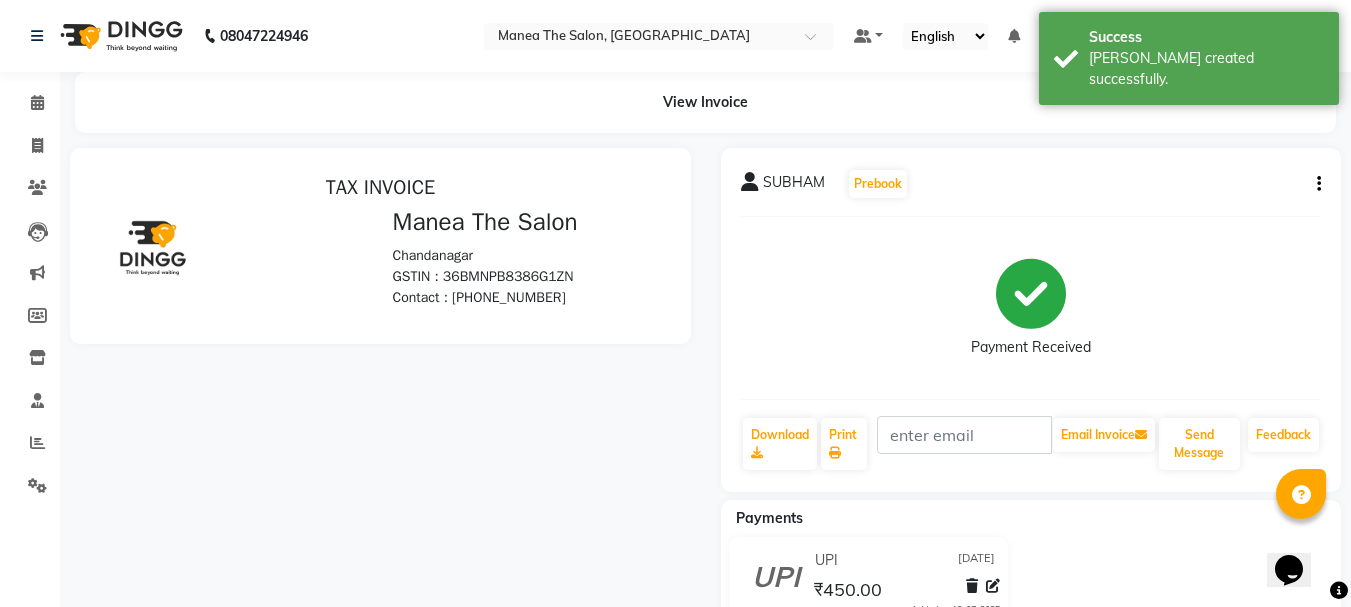 scroll, scrollTop: 0, scrollLeft: 0, axis: both 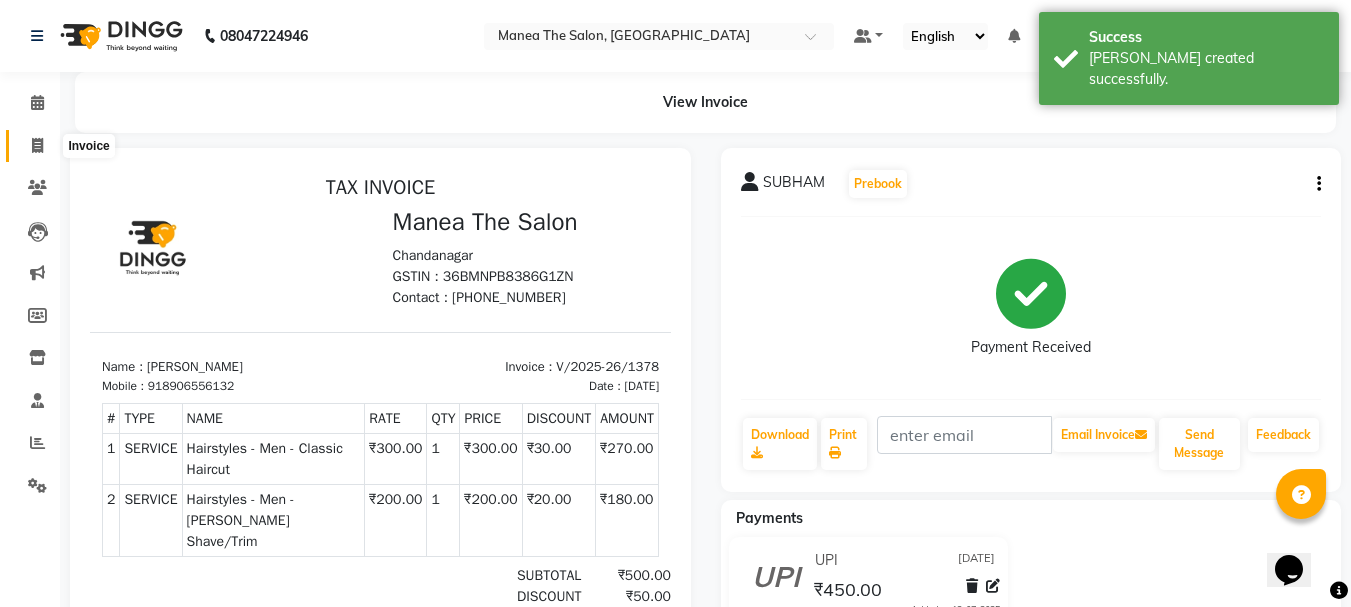 click 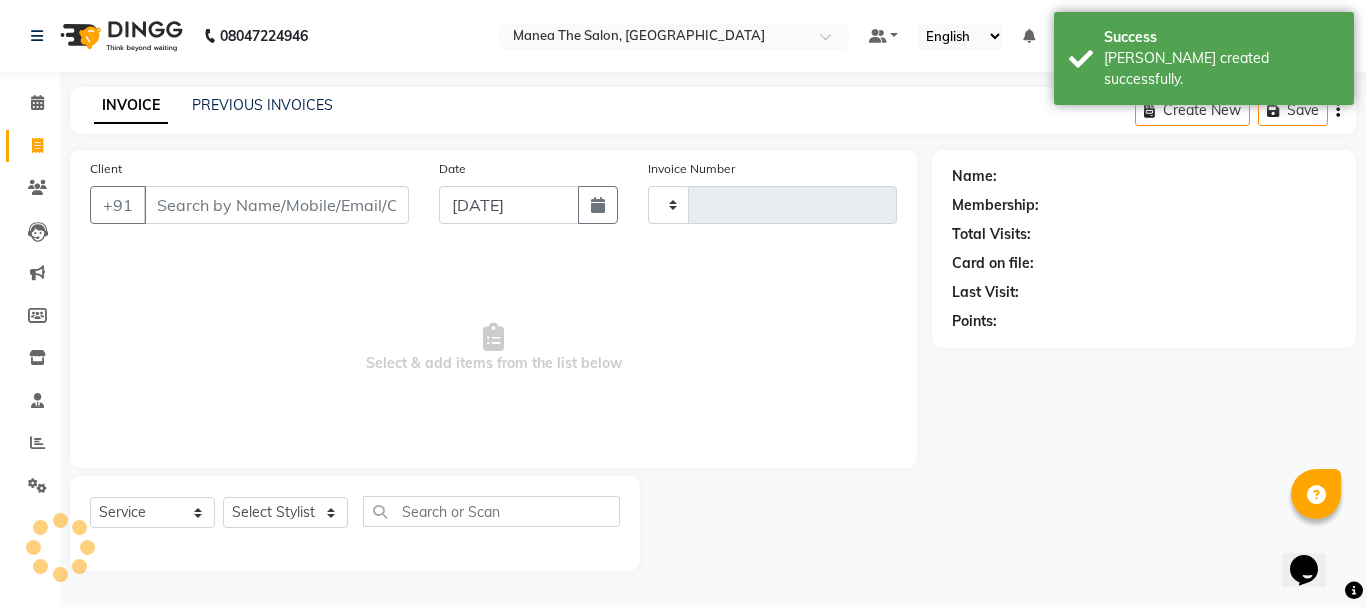 type on "1379" 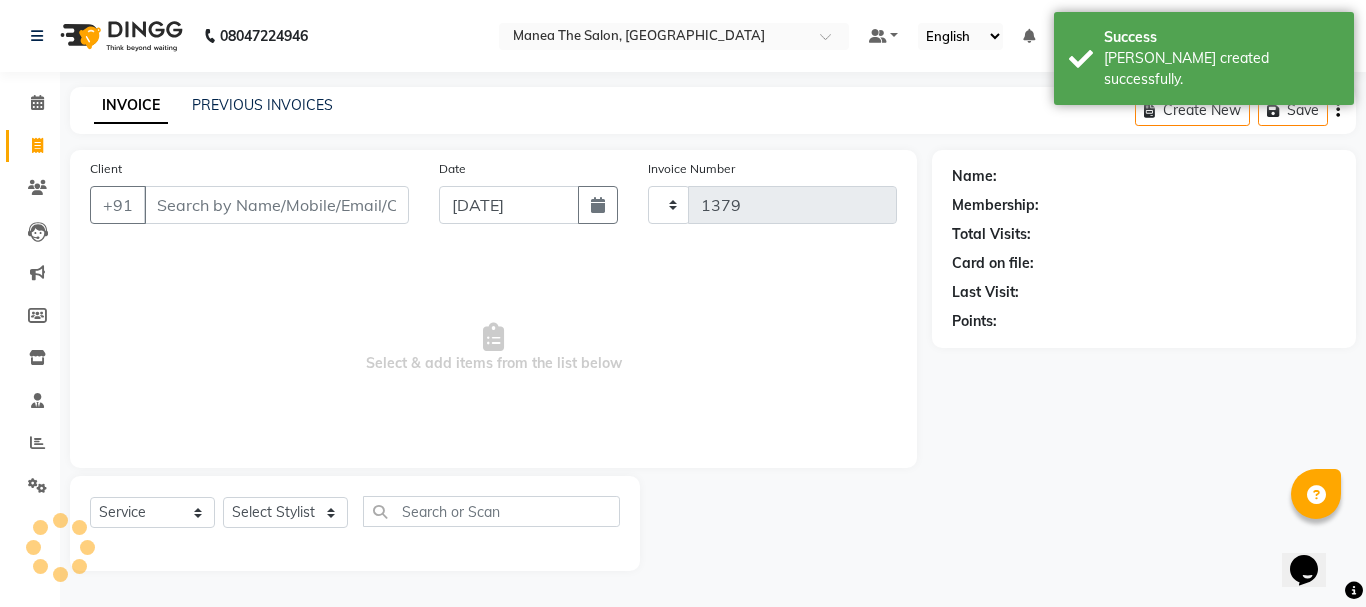 select on "7351" 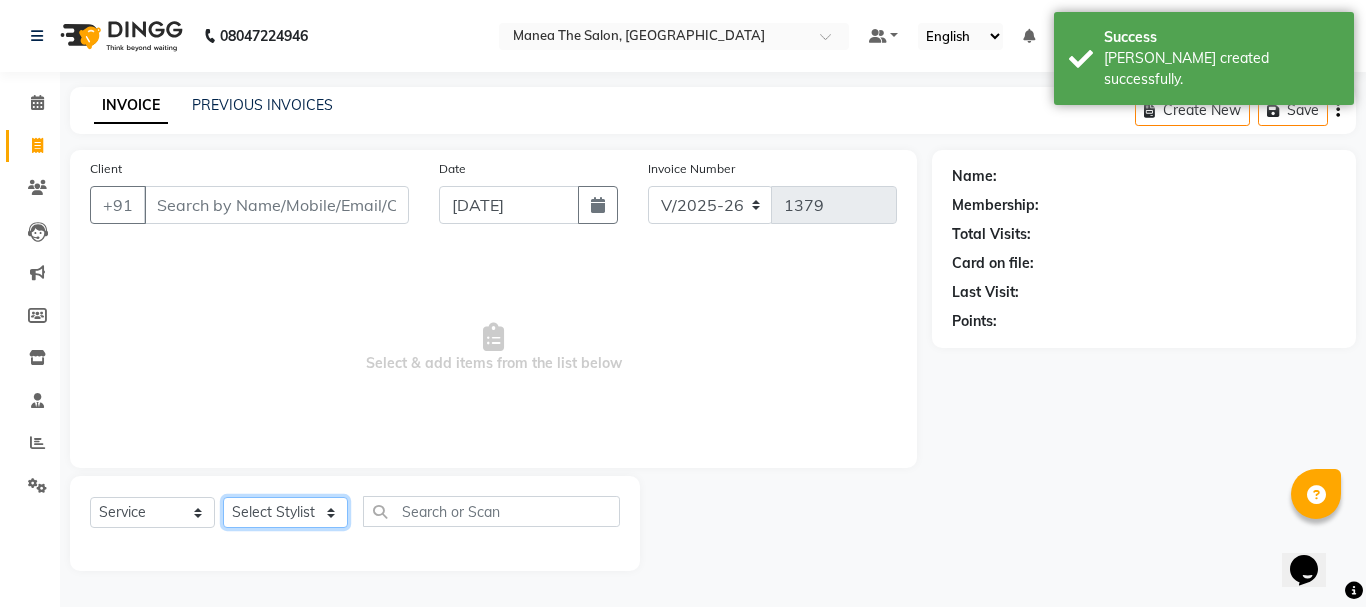 click on "Select Stylist aman Azeem Divya Prasad Rajyalaxmi Renuka shireesha Sulthana" 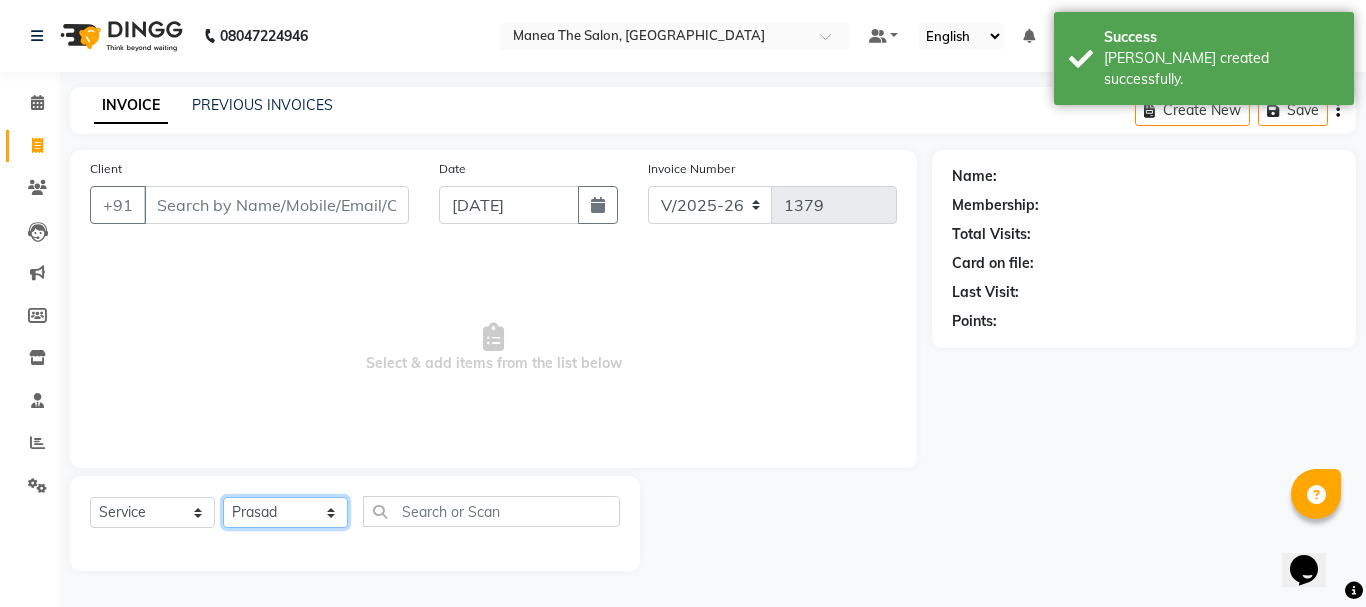 click on "Select Stylist aman Azeem Divya Prasad Rajyalaxmi Renuka shireesha Sulthana" 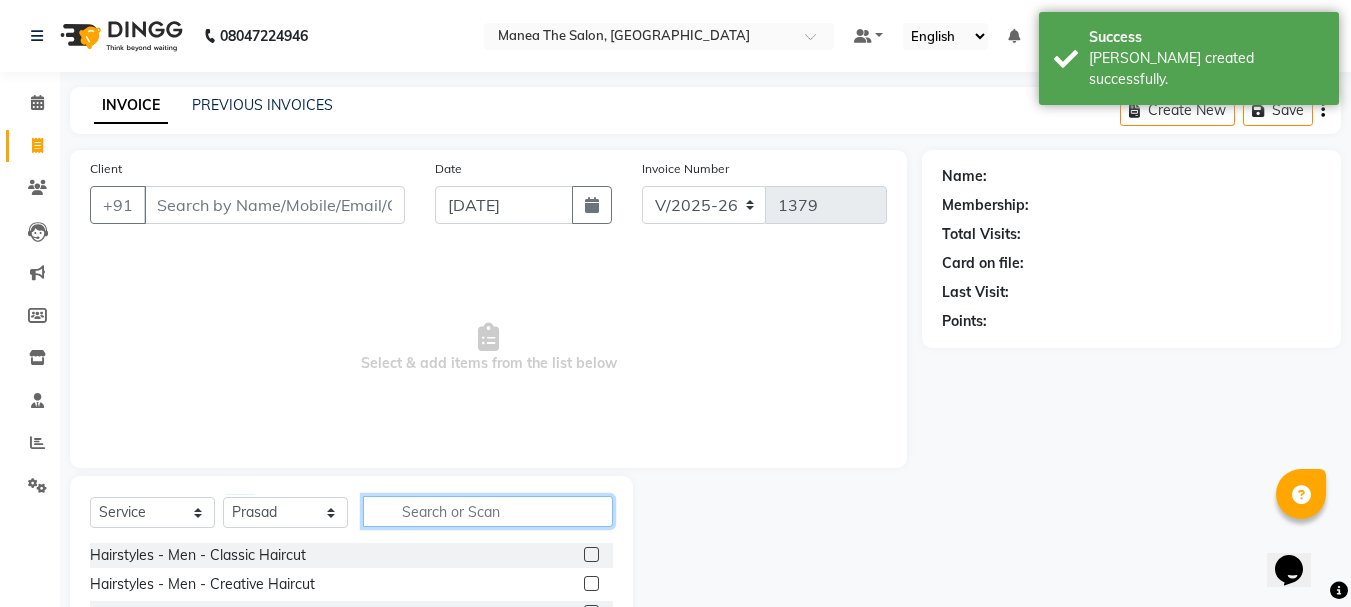 click 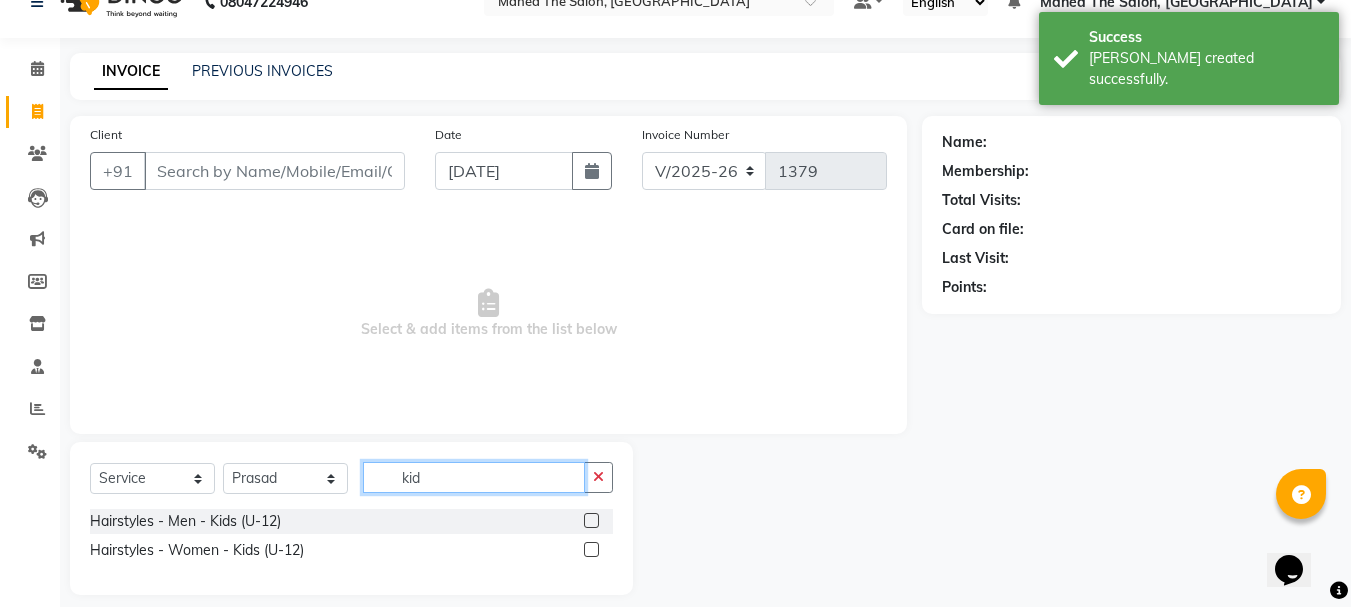 scroll, scrollTop: 52, scrollLeft: 0, axis: vertical 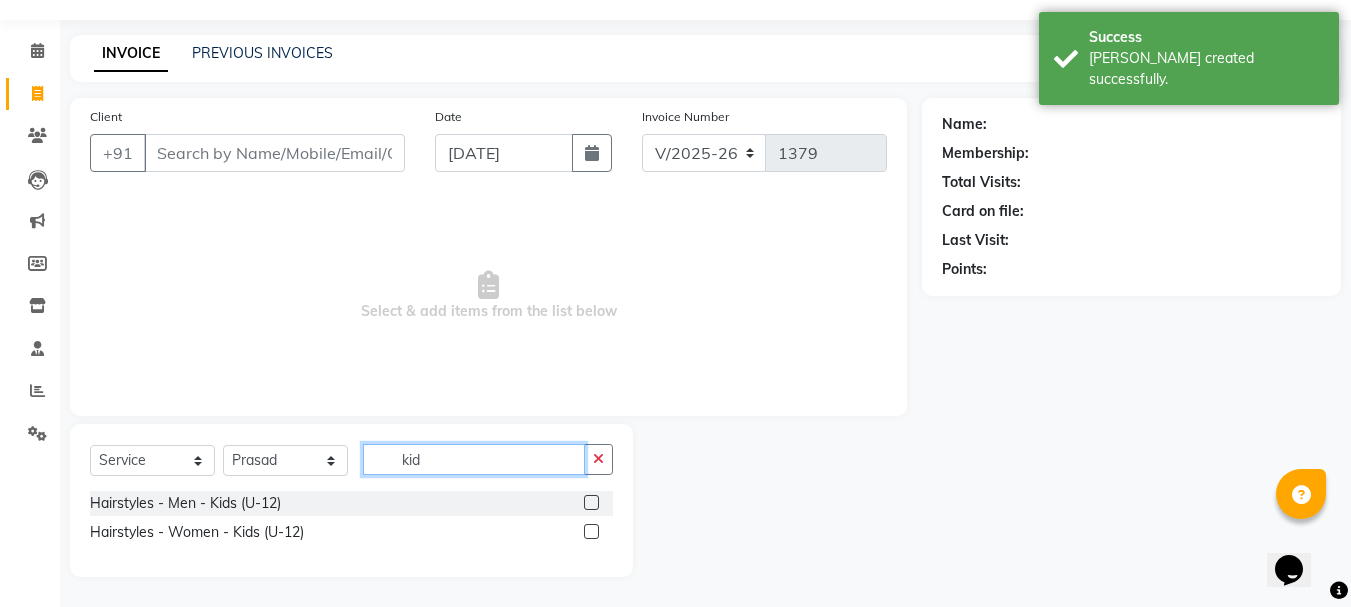 type on "kid" 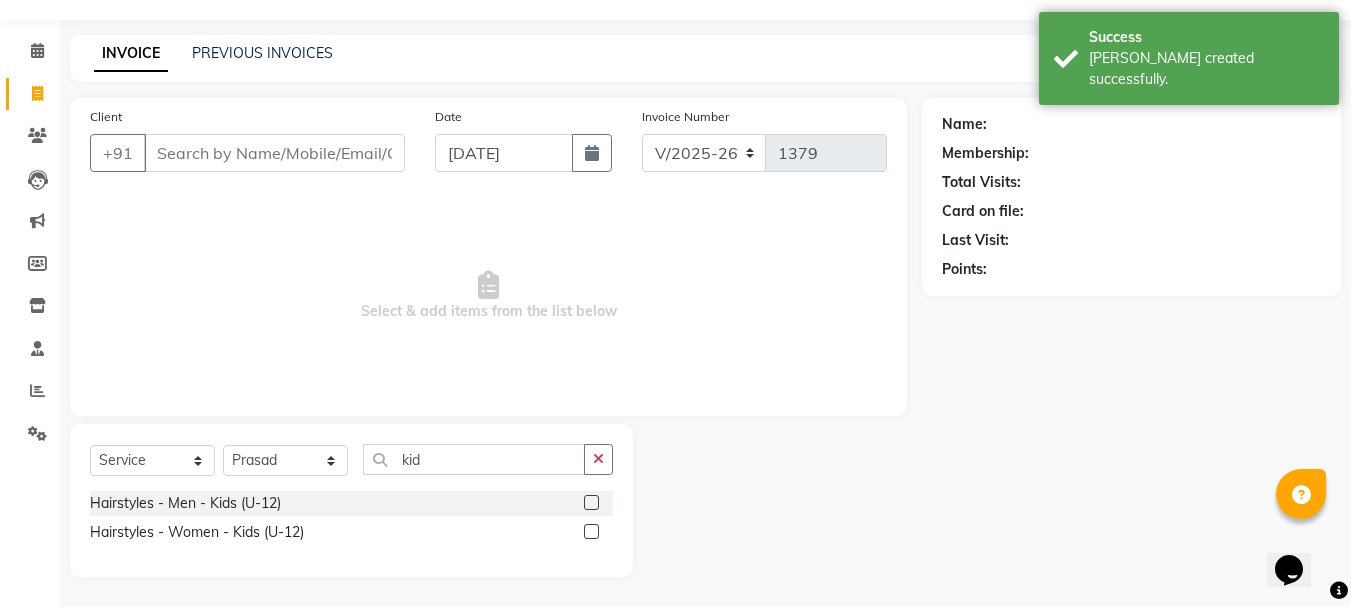 click 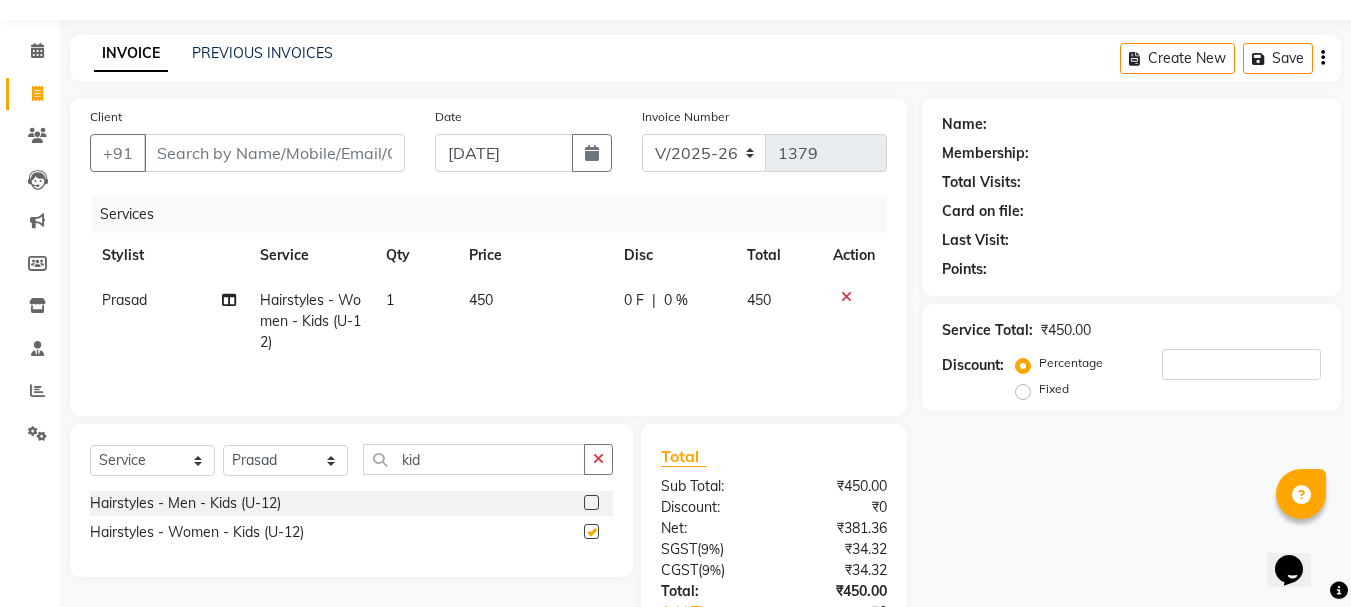 checkbox on "false" 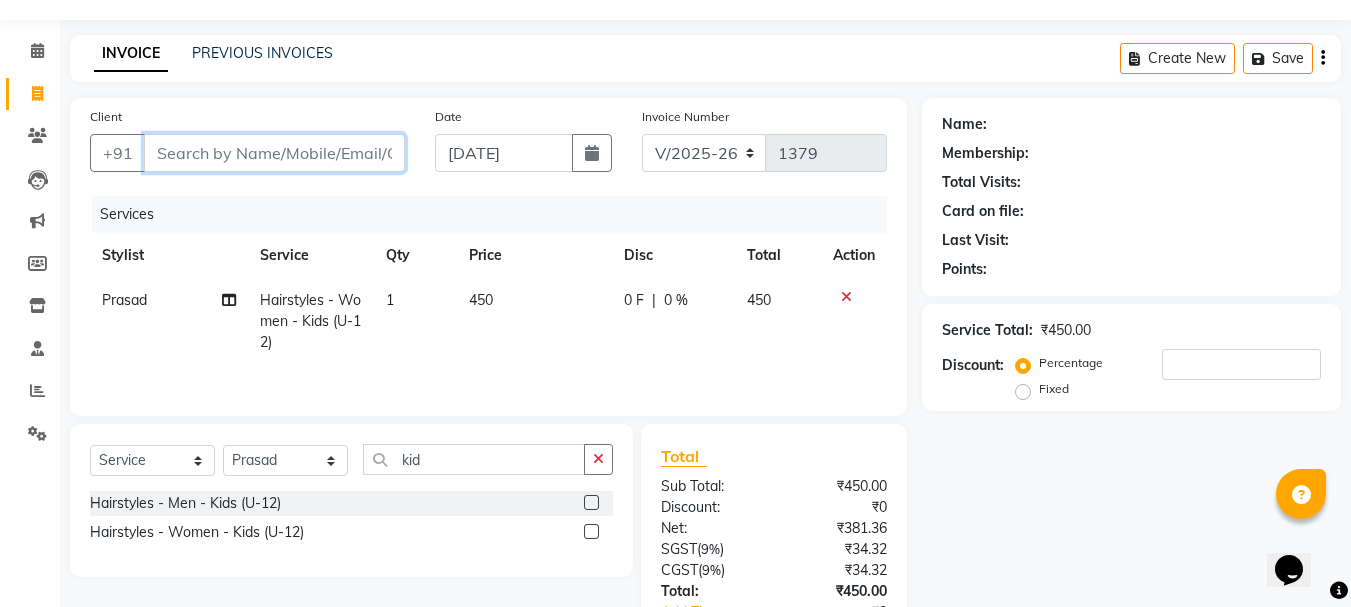 click on "Client" at bounding box center (274, 153) 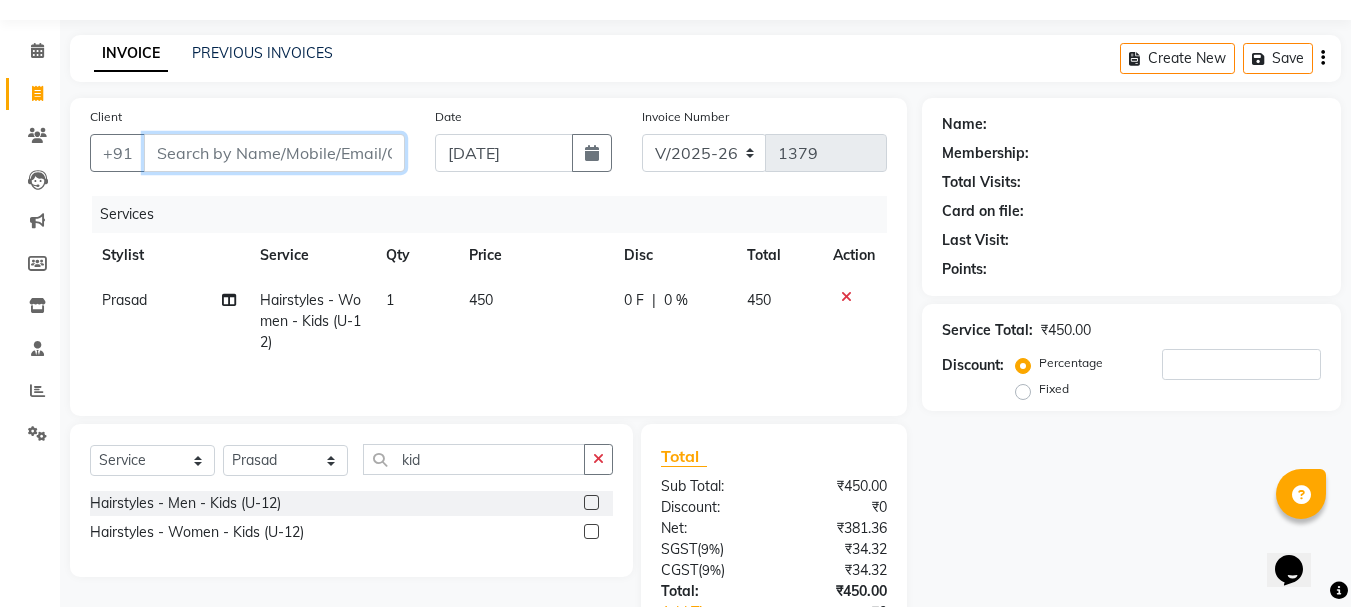 type on "9" 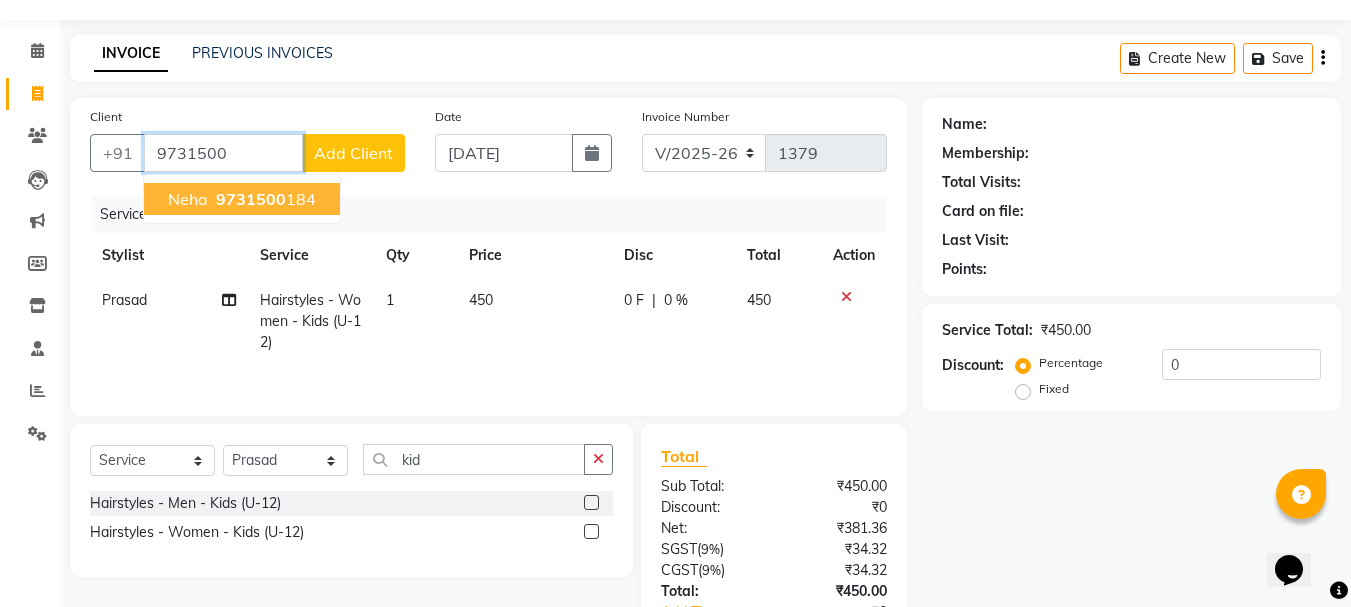 click on "9731500" at bounding box center [251, 199] 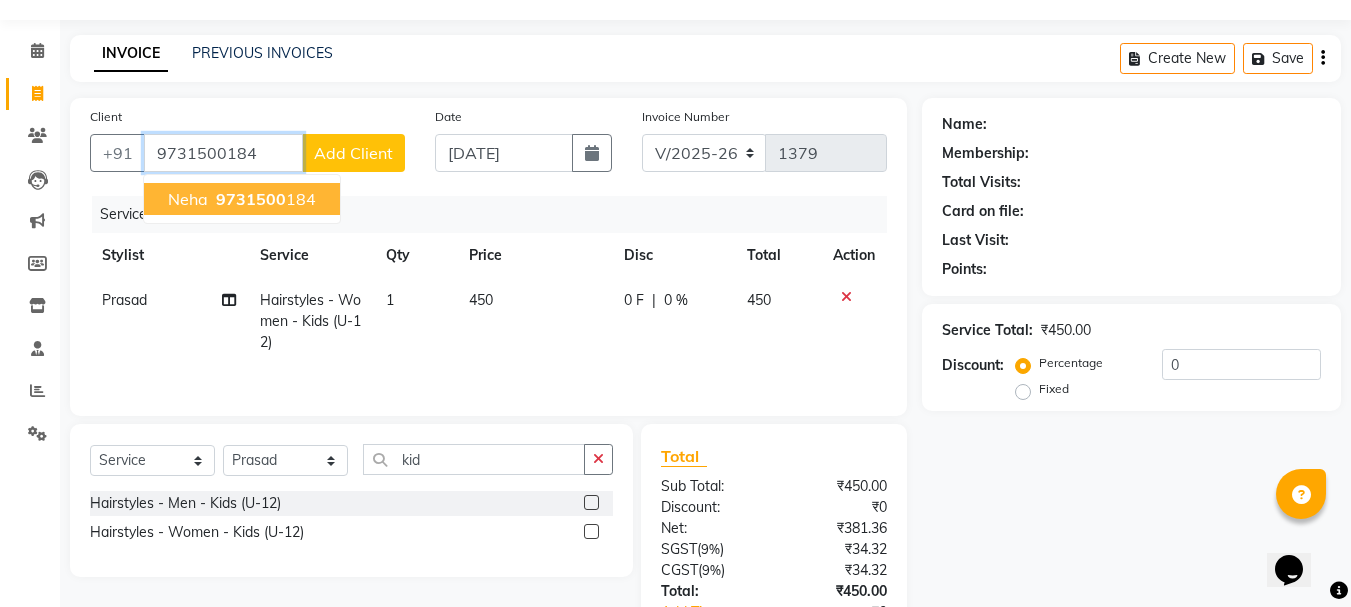 type on "9731500184" 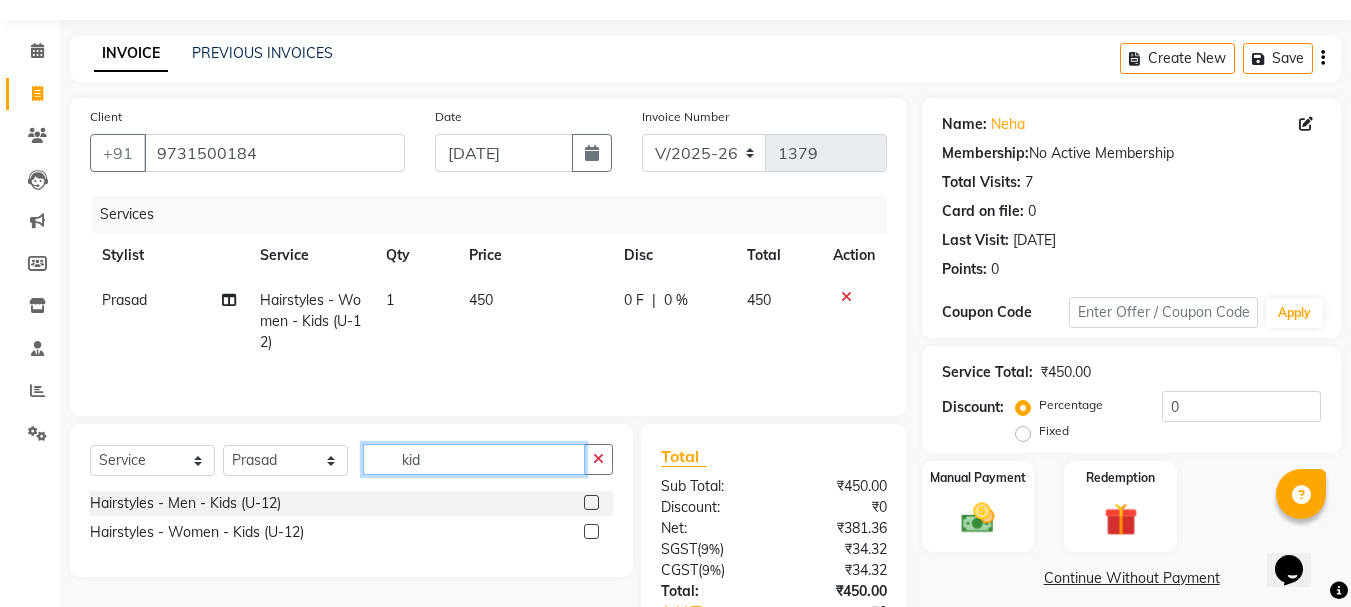 click on "kid" 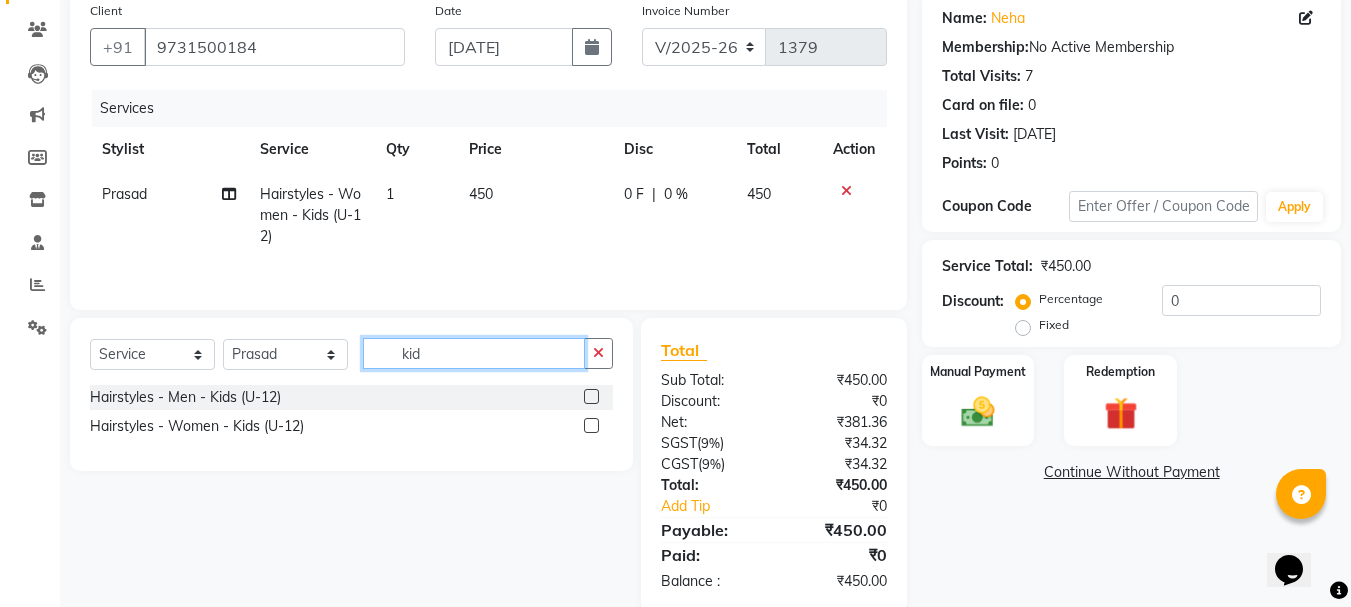 scroll, scrollTop: 193, scrollLeft: 0, axis: vertical 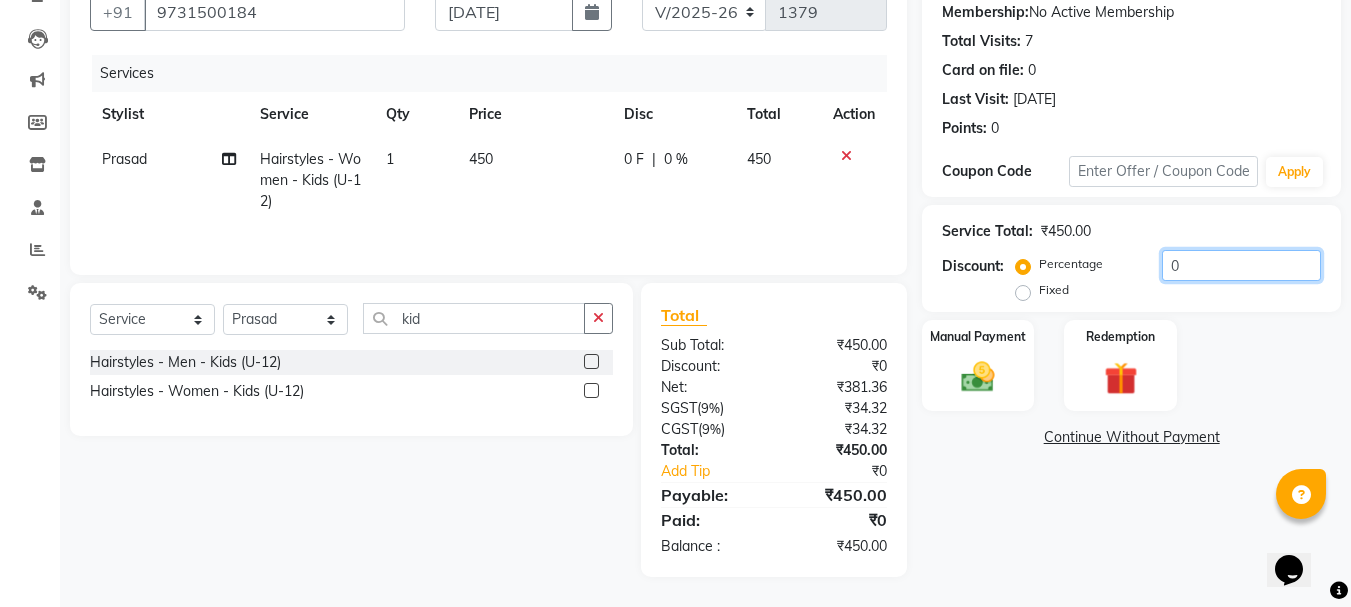 click on "0" 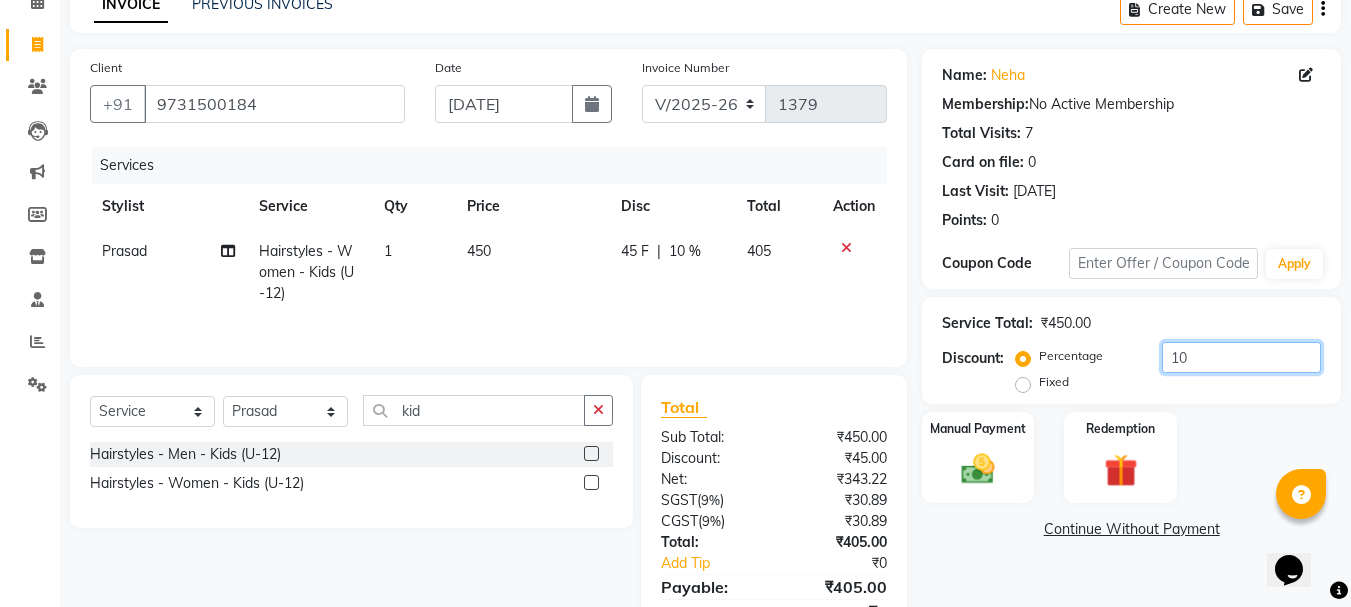 scroll, scrollTop: 193, scrollLeft: 0, axis: vertical 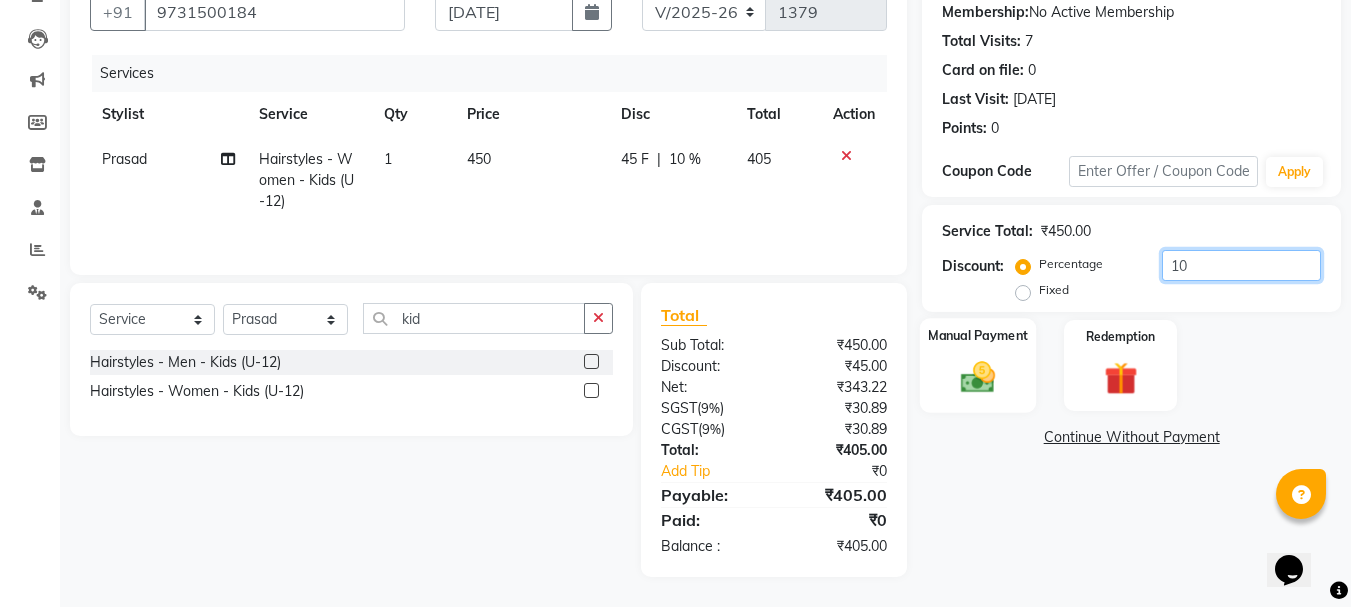 type on "10" 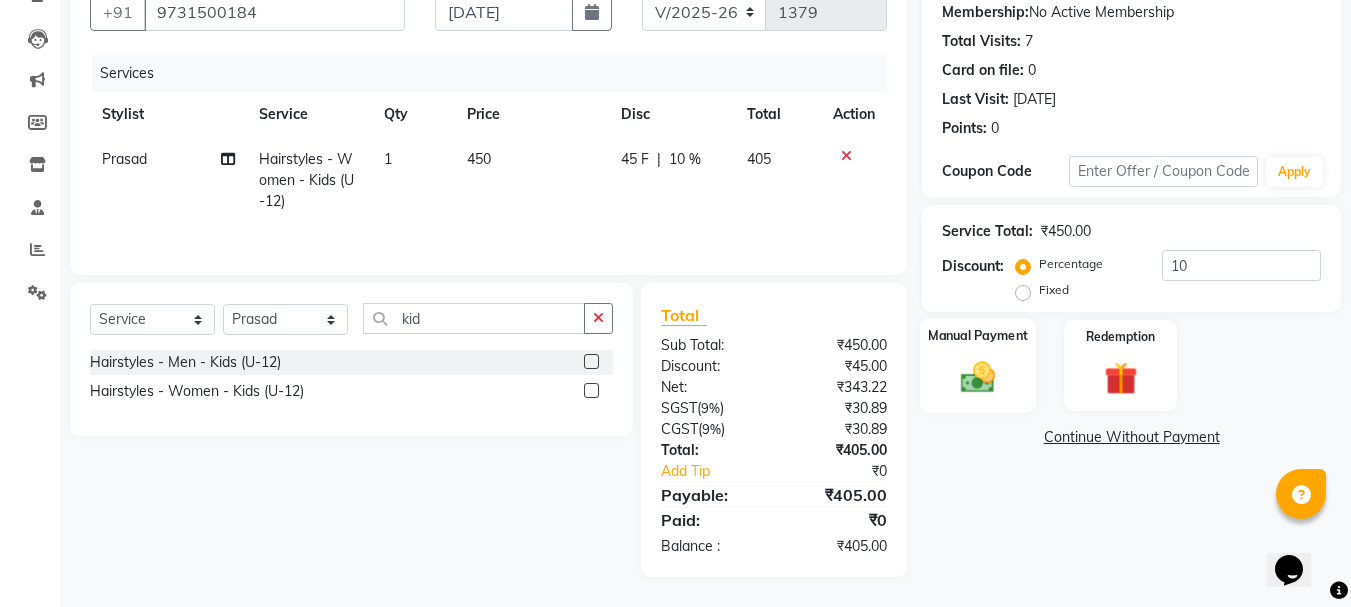 click 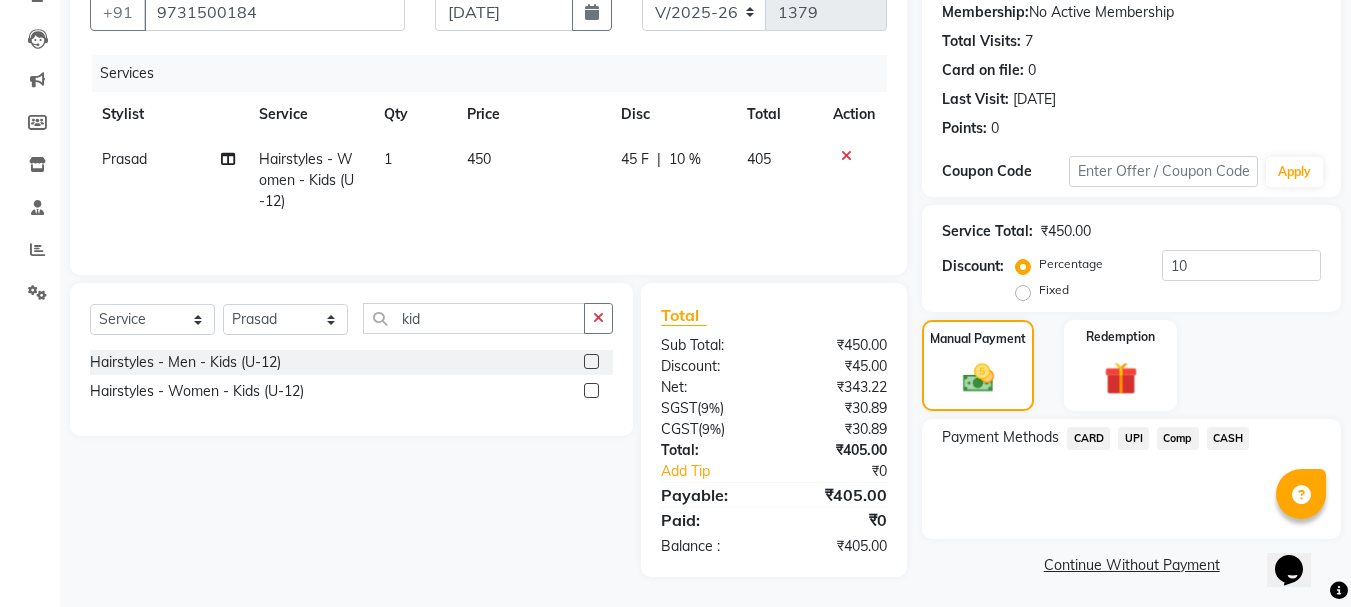click on "CASH" 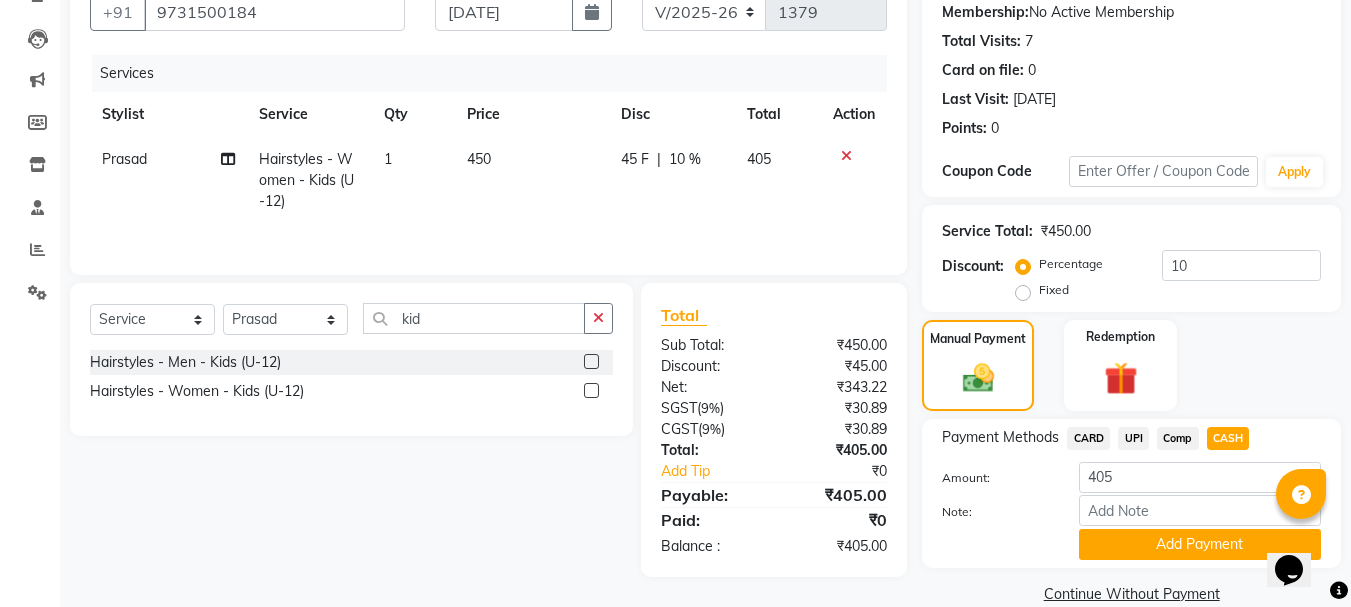click on "UPI" 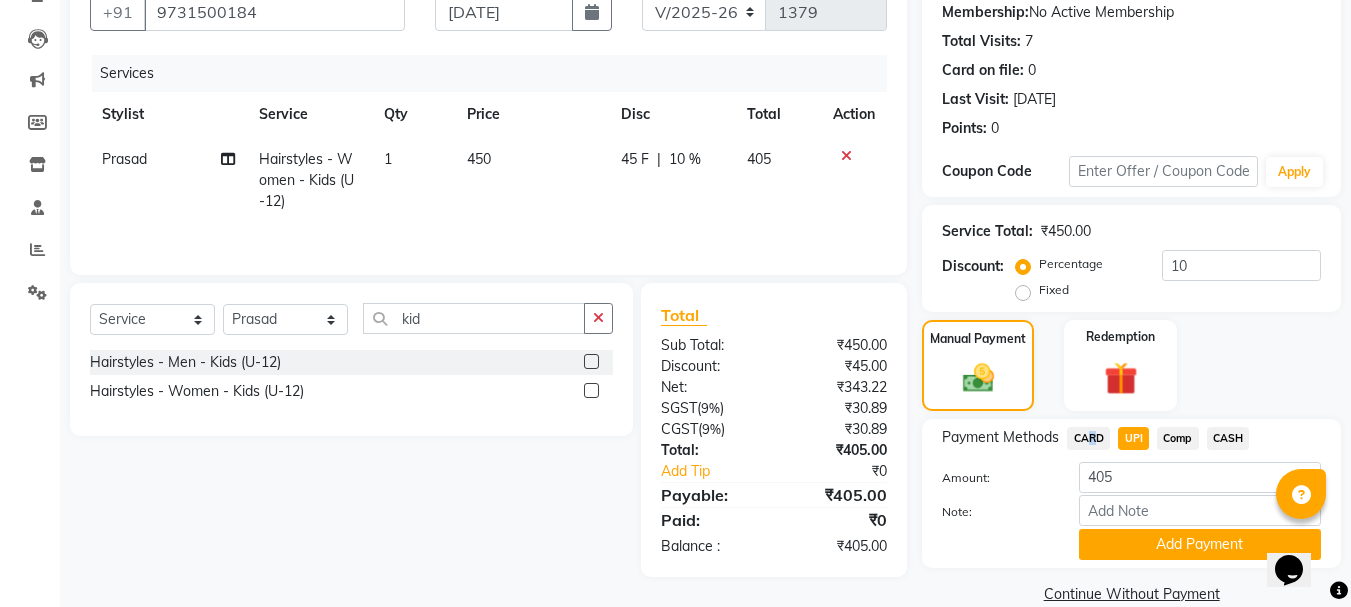 click on "CARD" 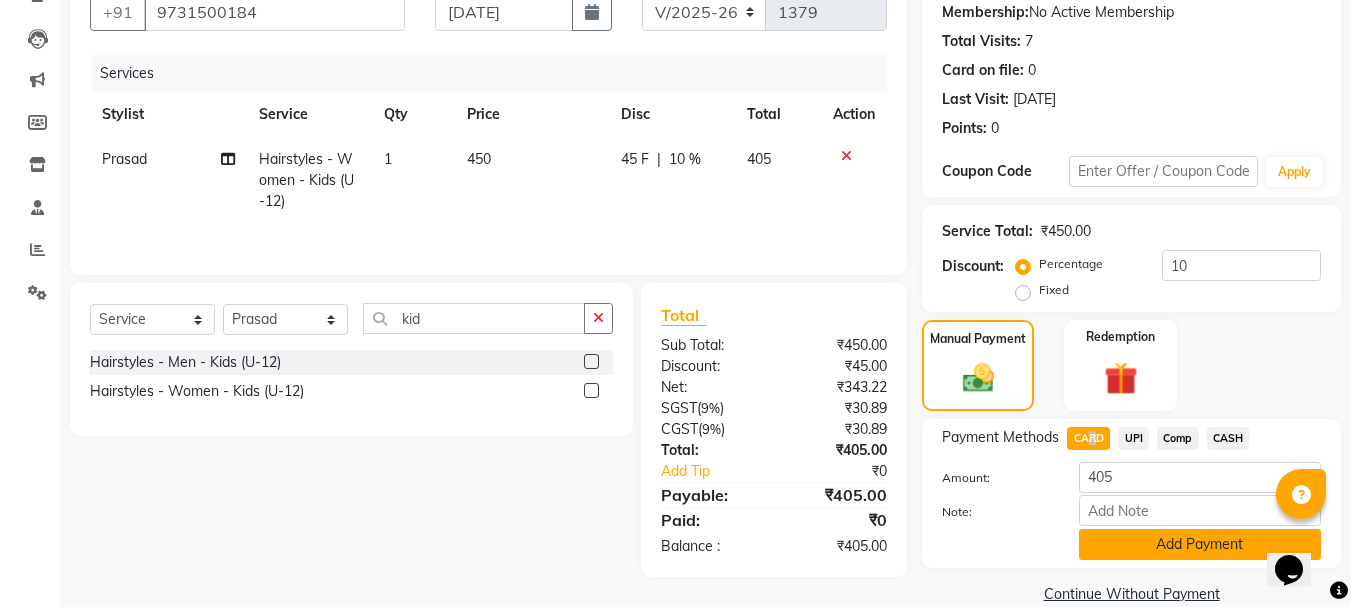 click on "Add Payment" 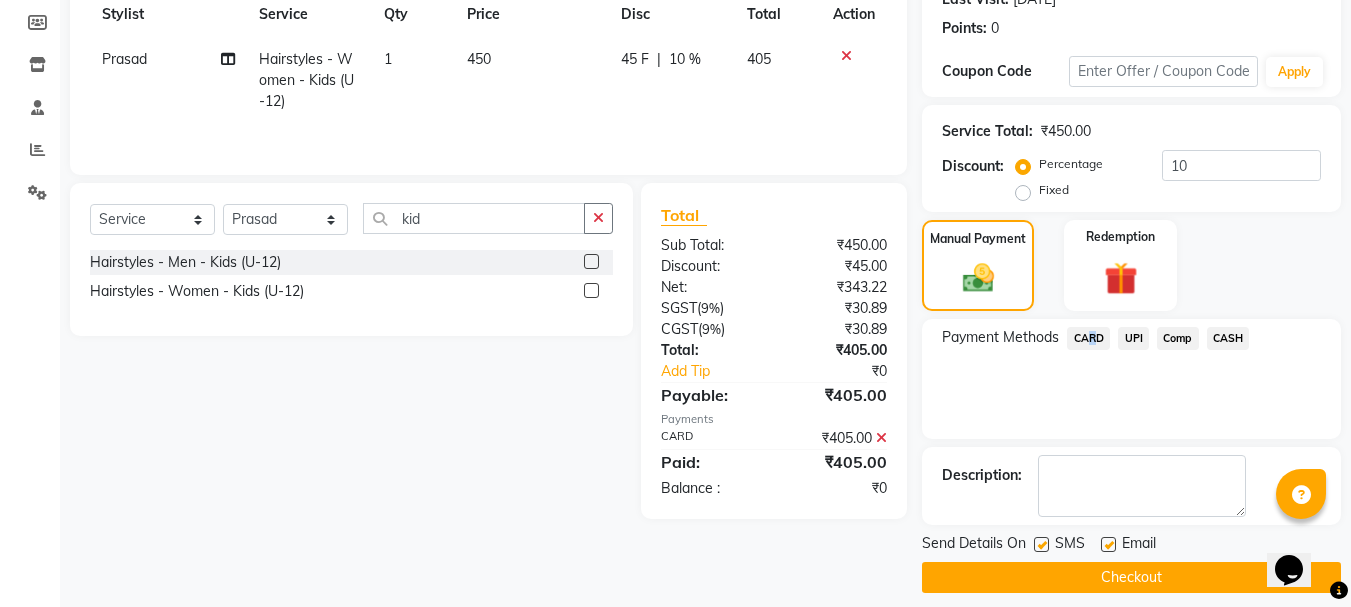 scroll, scrollTop: 309, scrollLeft: 0, axis: vertical 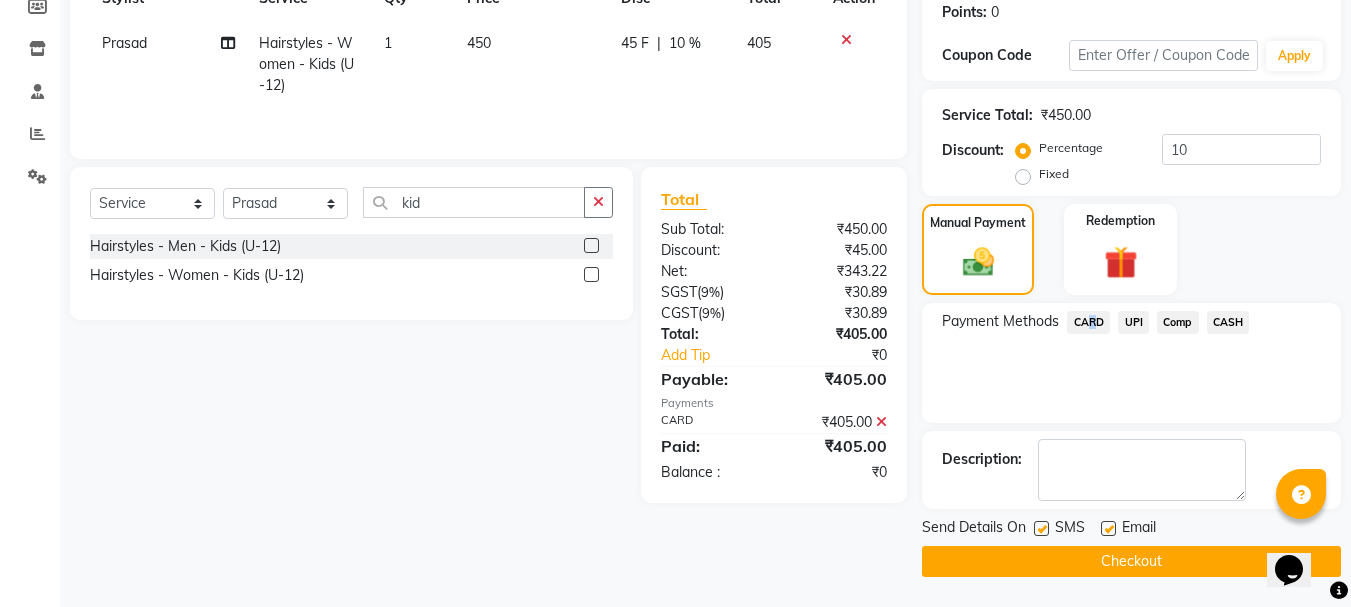 click on "Checkout" 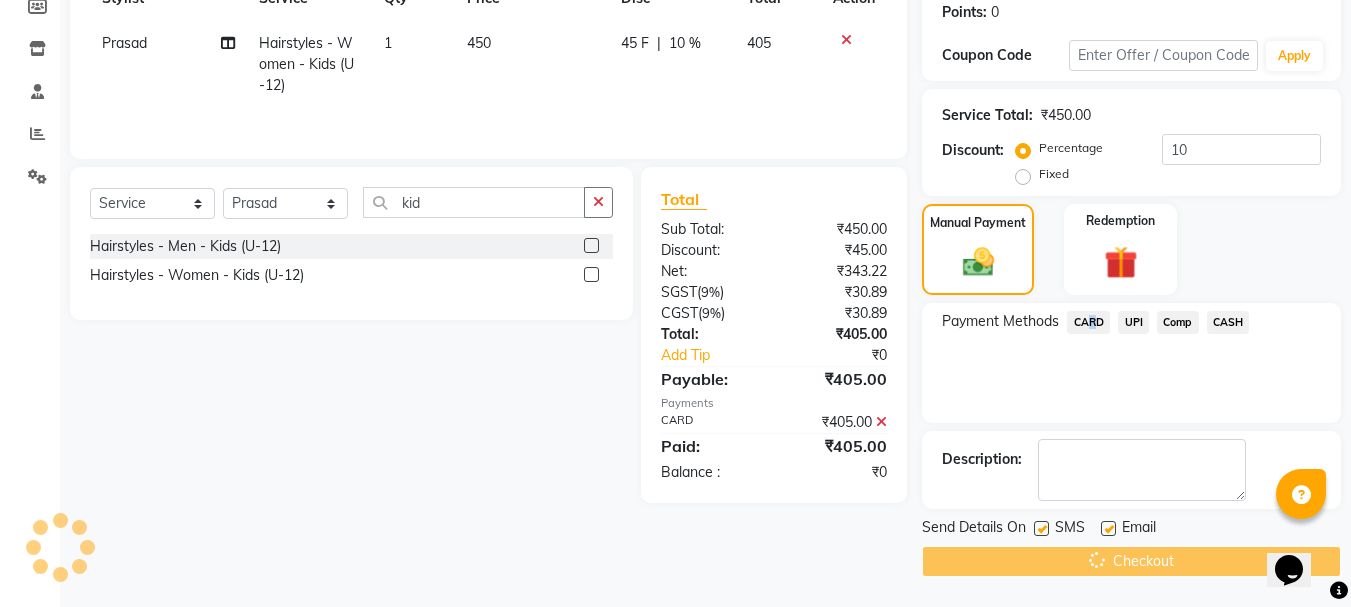 scroll, scrollTop: 0, scrollLeft: 0, axis: both 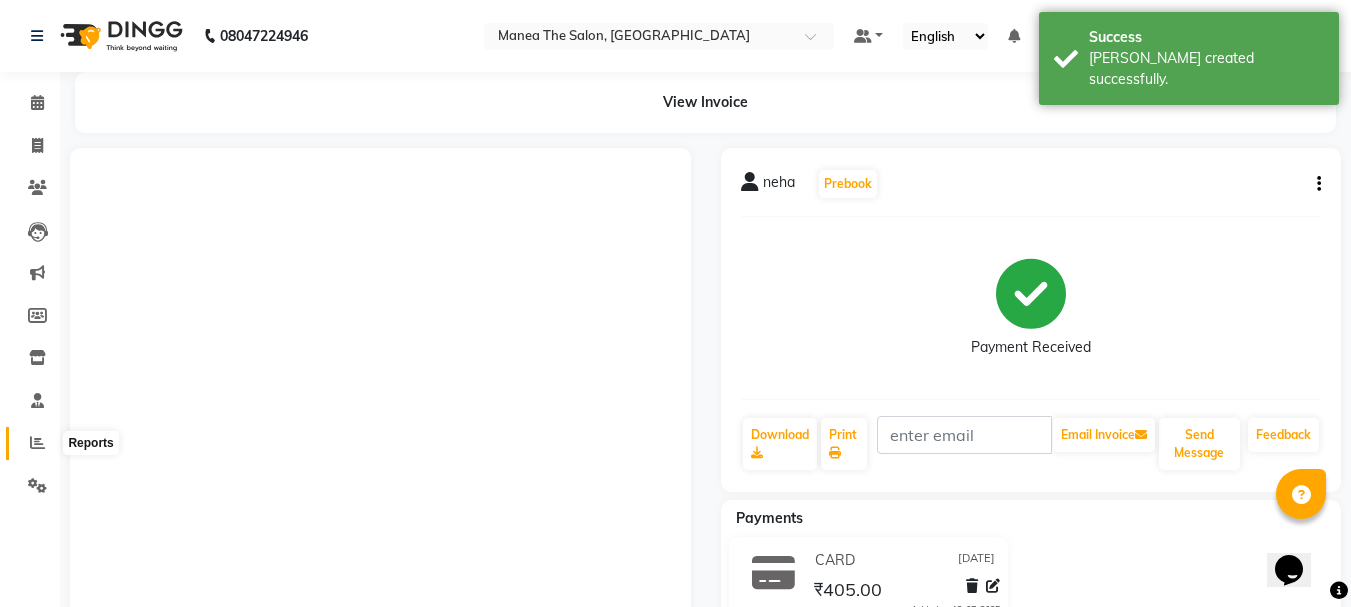 click 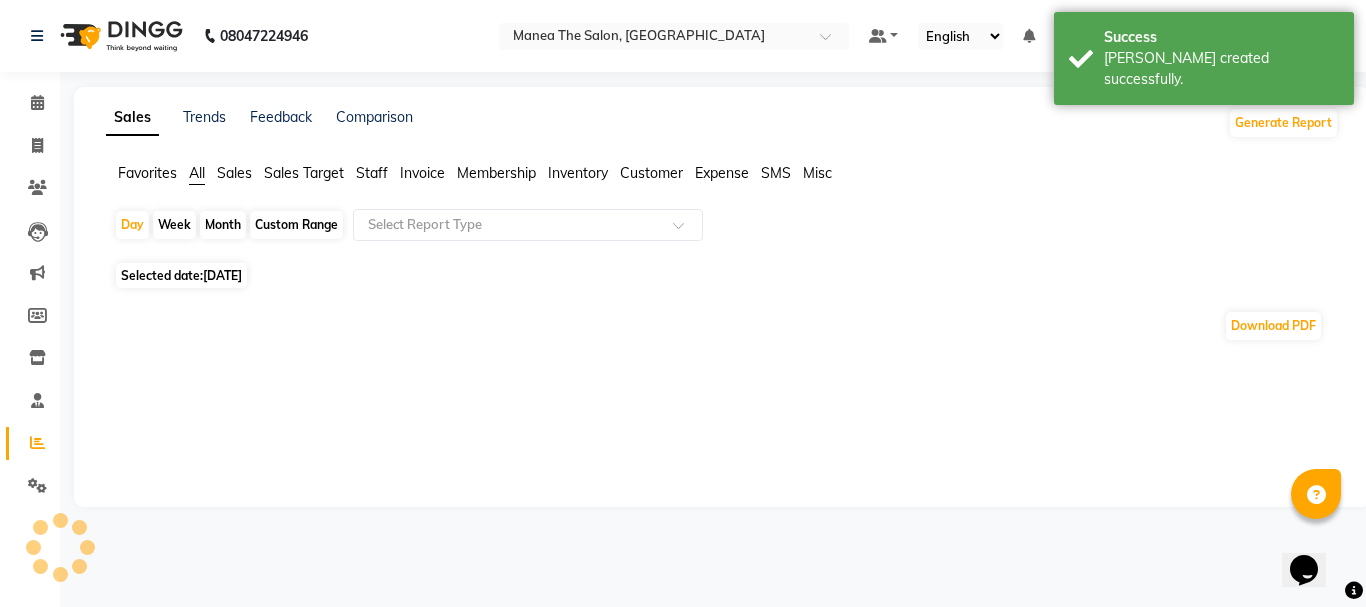 click on "Month" 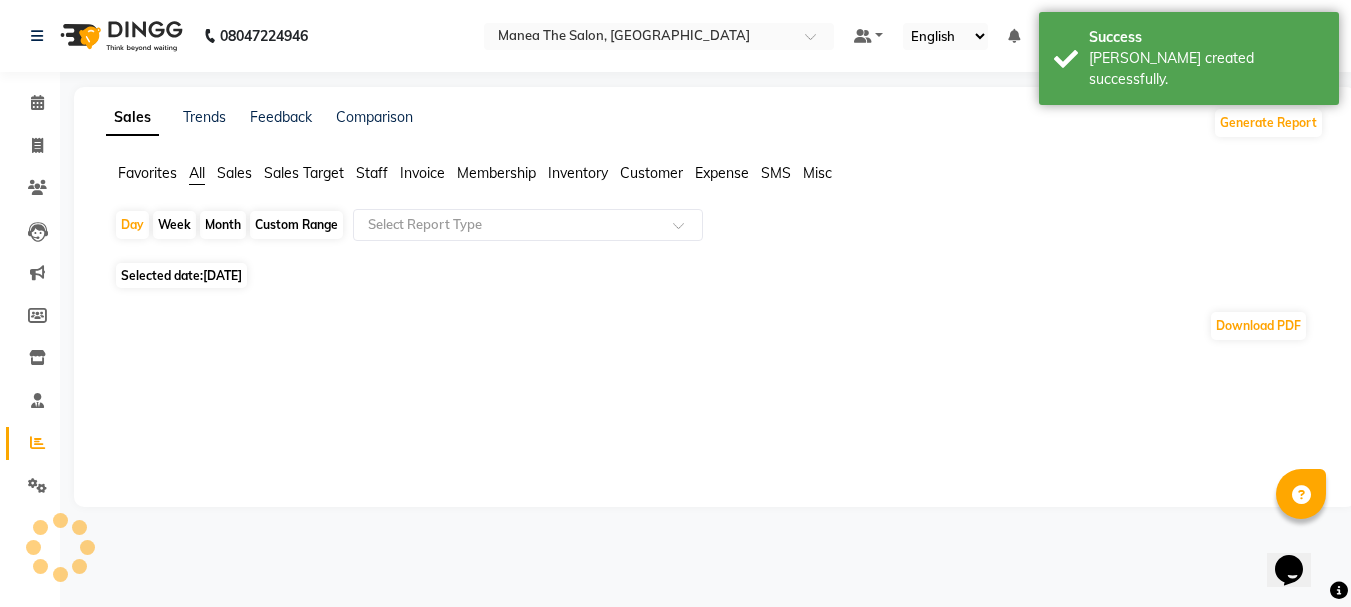 select on "7" 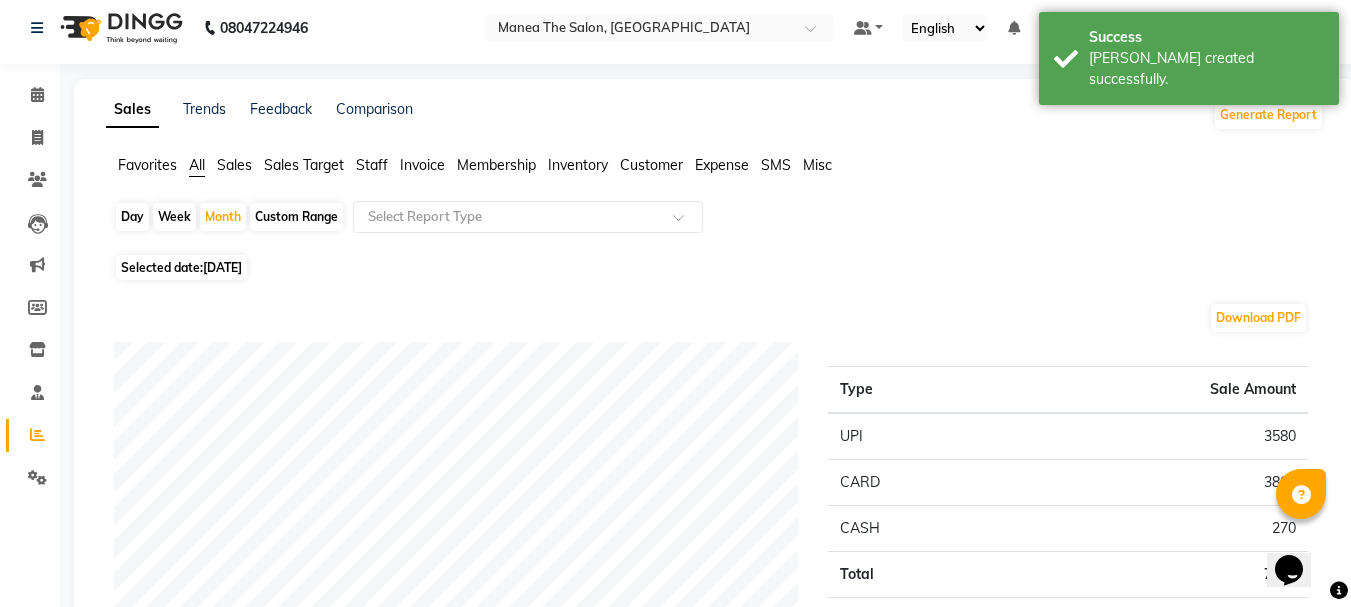 scroll, scrollTop: 0, scrollLeft: 0, axis: both 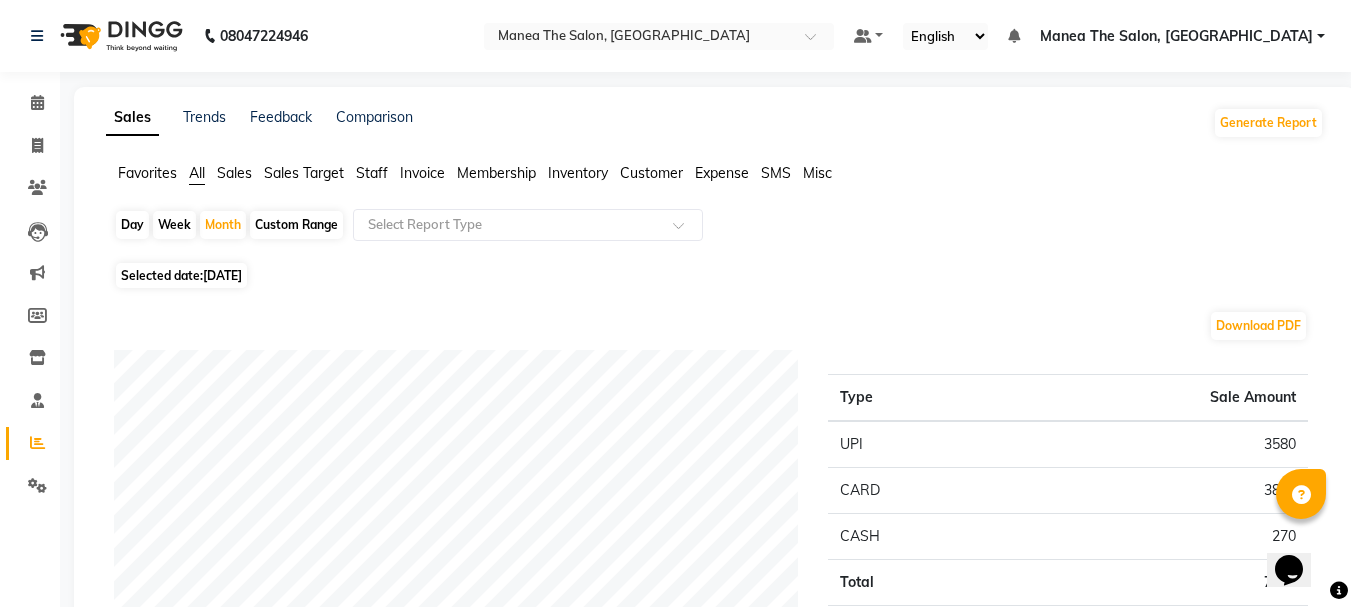 click on "Day" 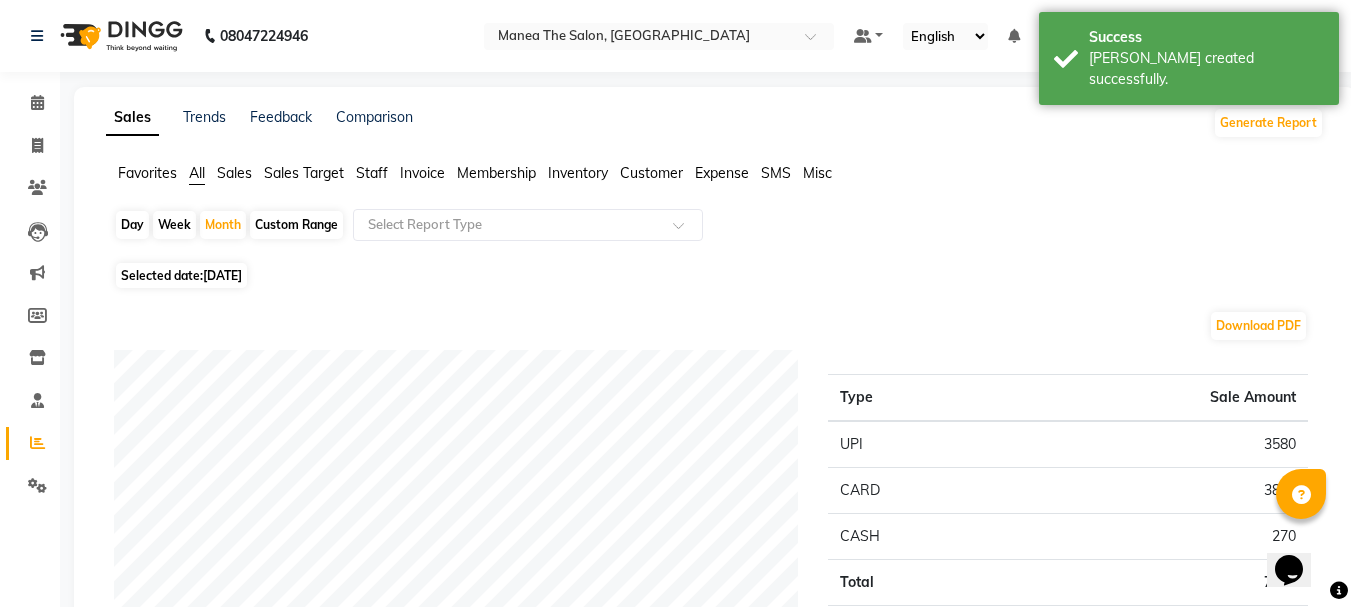 select on "7" 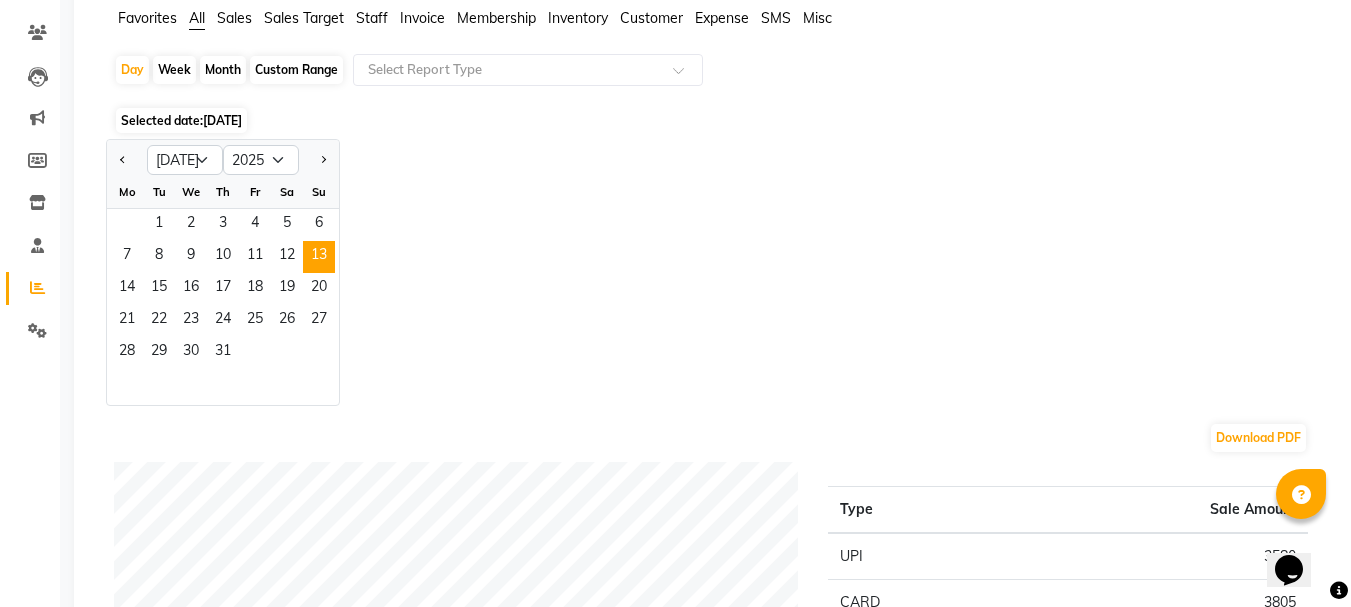 scroll, scrollTop: 200, scrollLeft: 0, axis: vertical 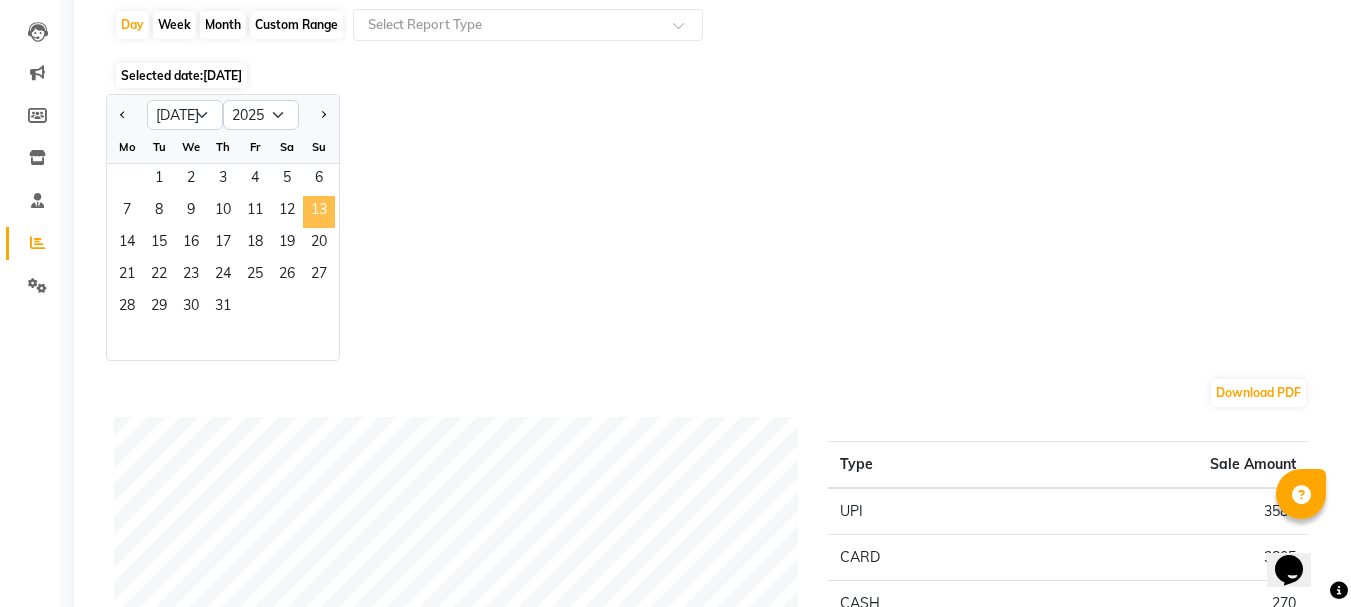 click on "13" 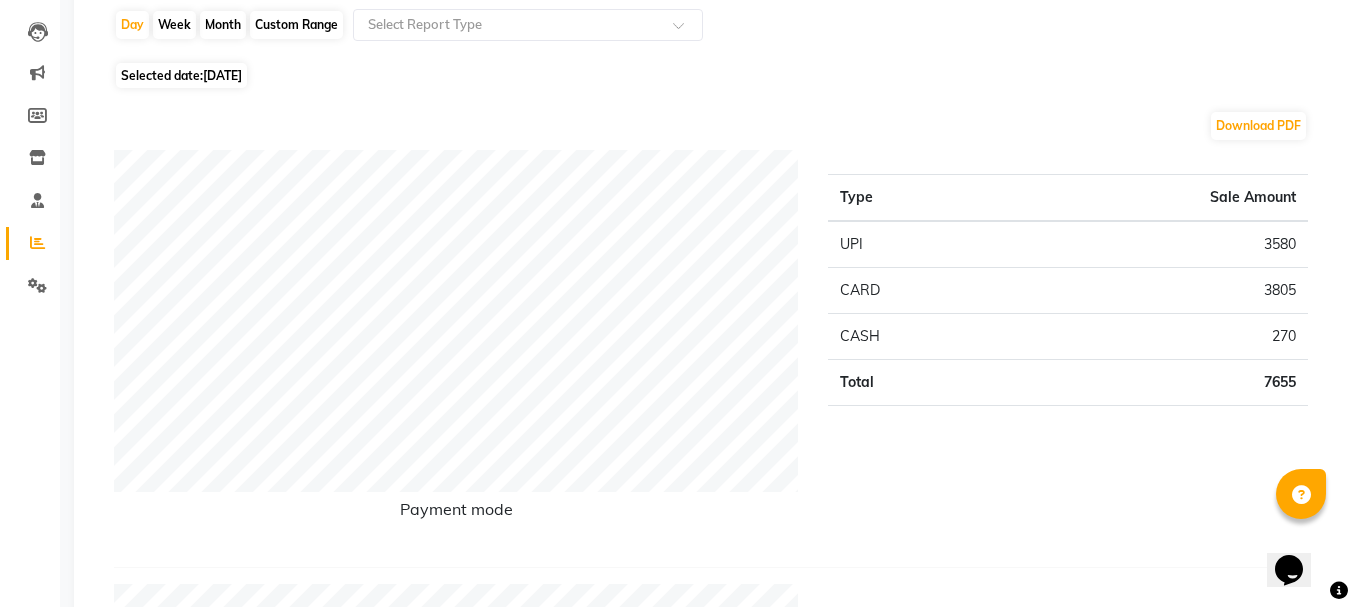 scroll, scrollTop: 0, scrollLeft: 0, axis: both 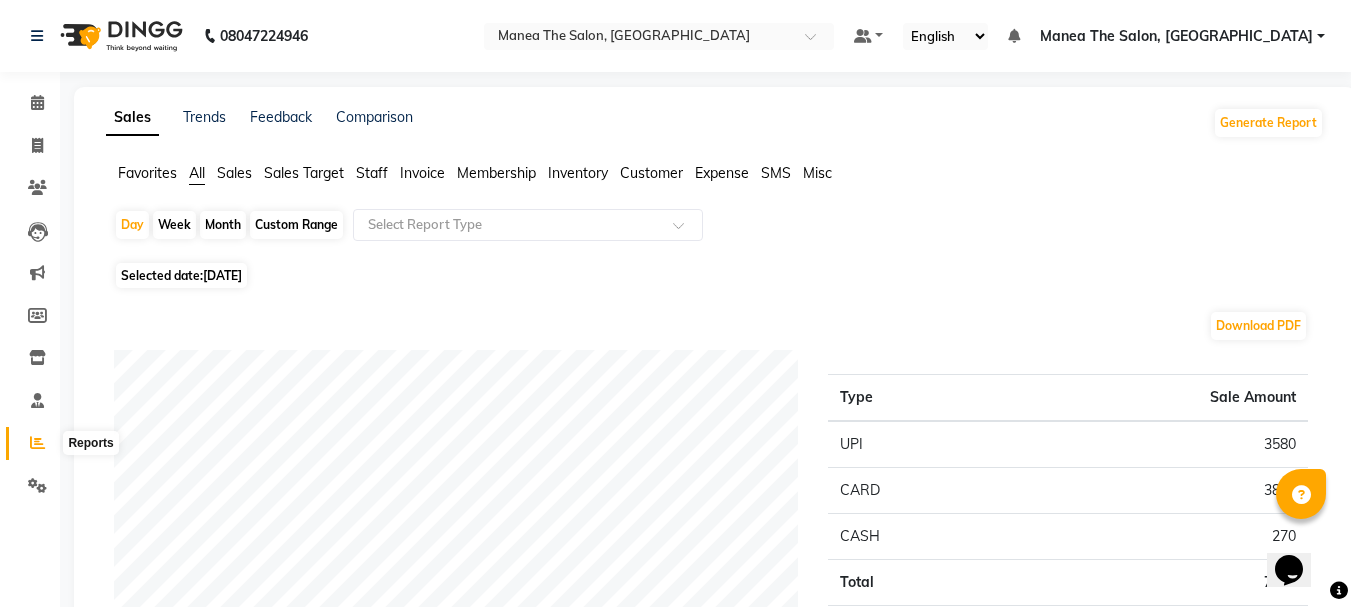 click 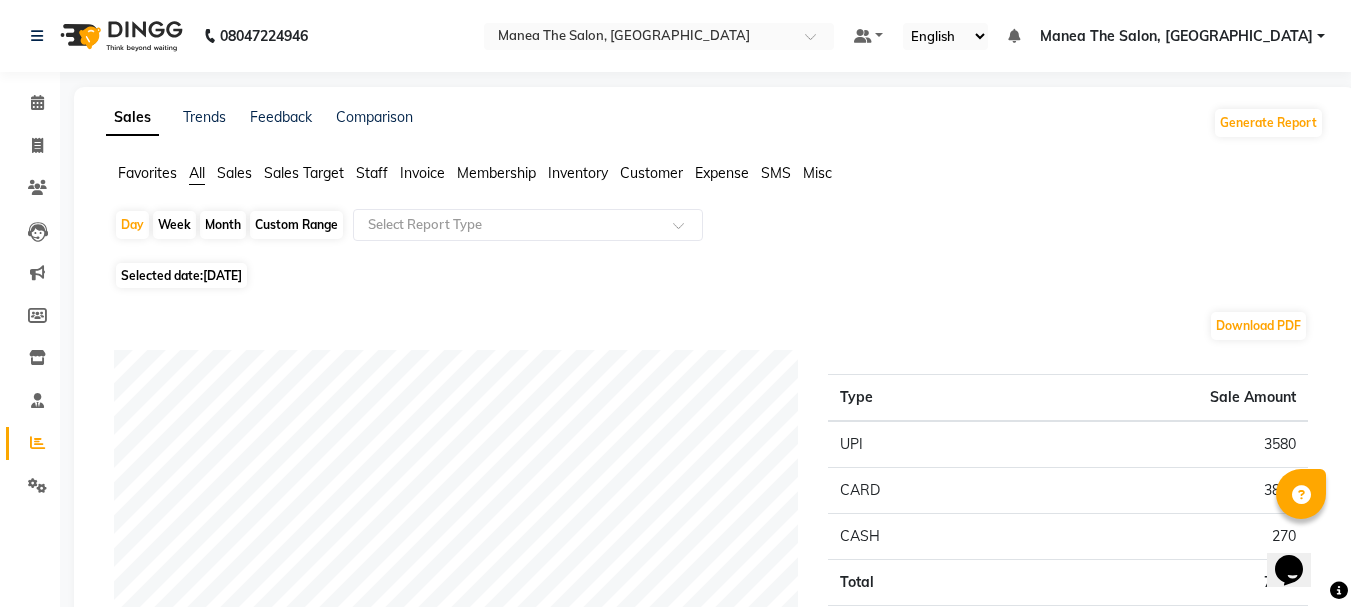 click on "Month" 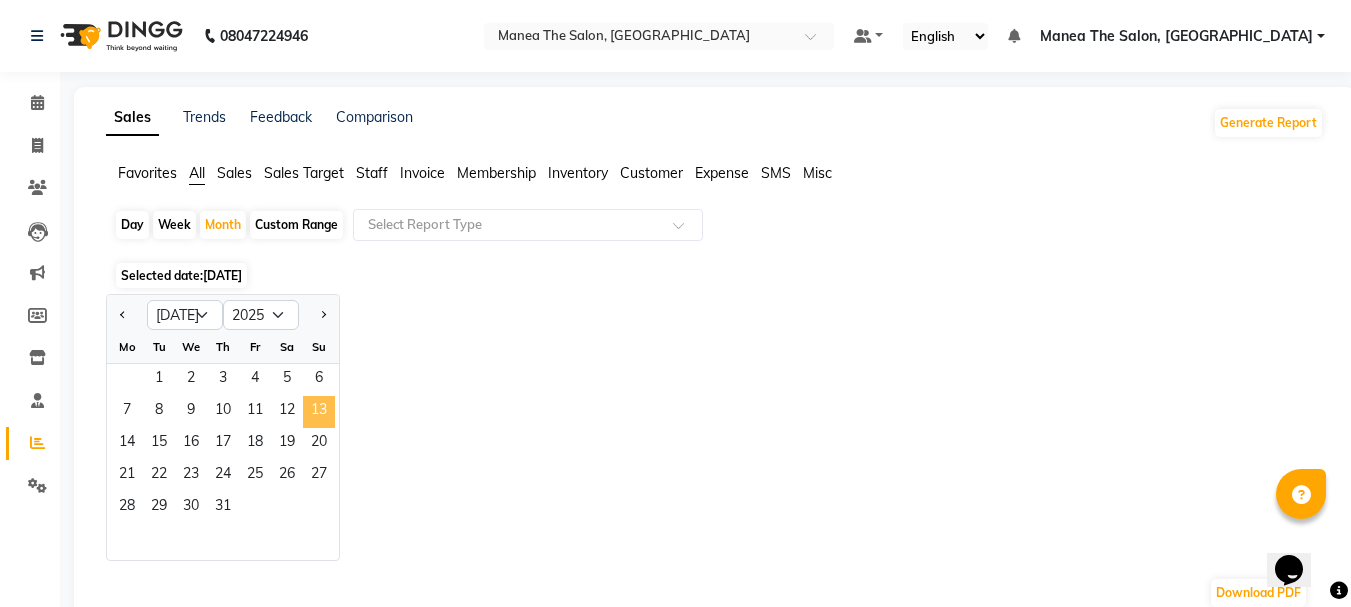 click on "13" 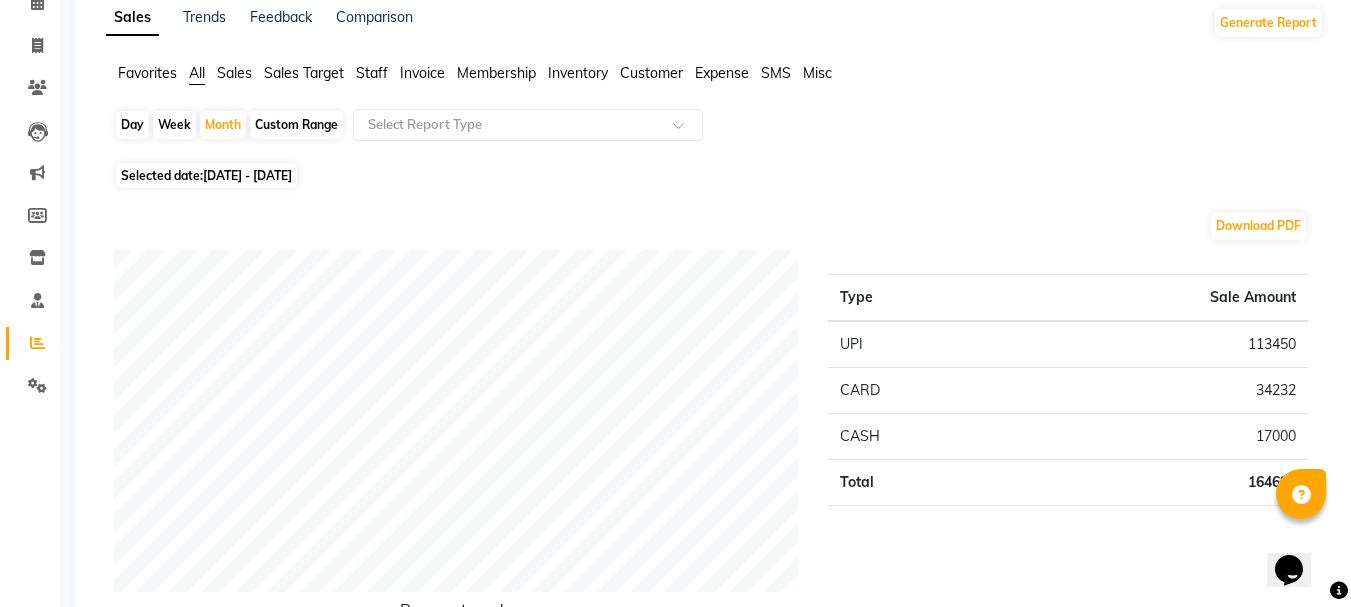 scroll, scrollTop: 0, scrollLeft: 0, axis: both 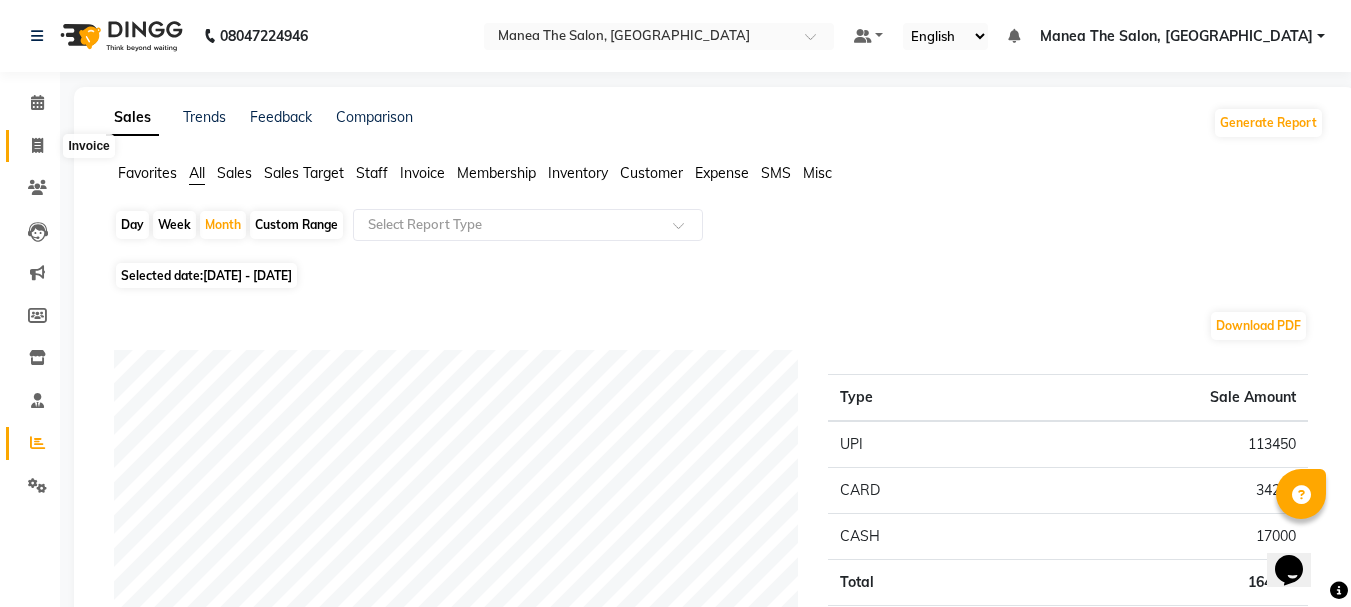 drag, startPoint x: 43, startPoint y: 139, endPoint x: 34, endPoint y: 130, distance: 12.727922 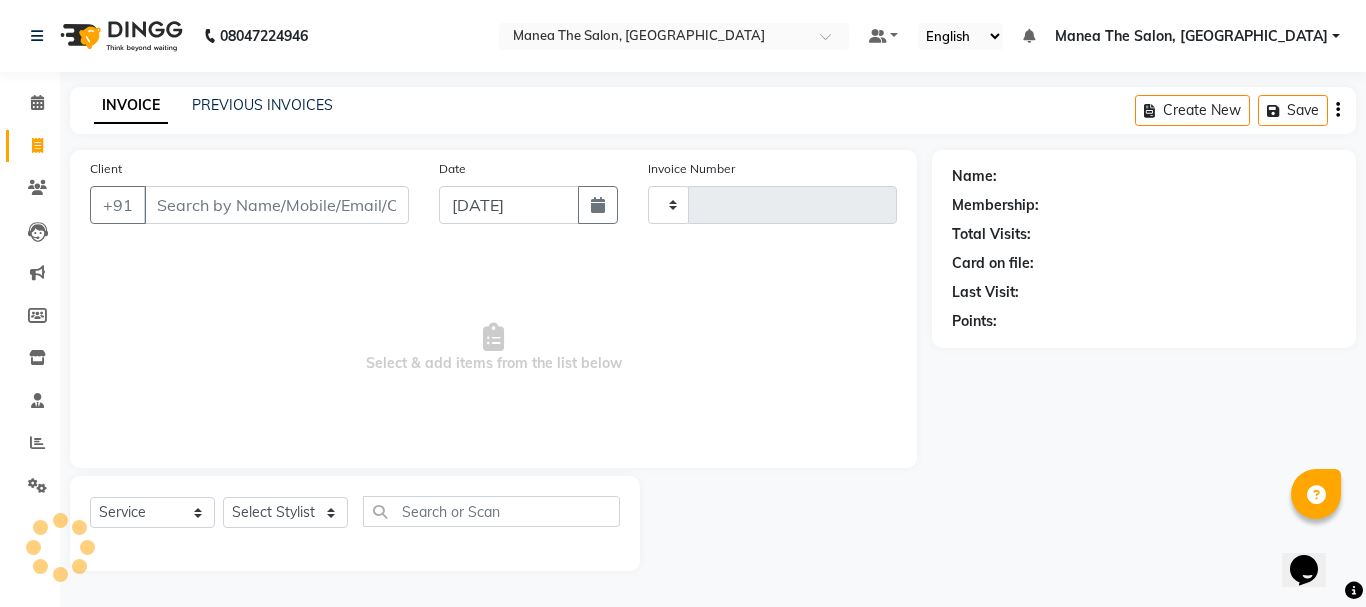 type on "1380" 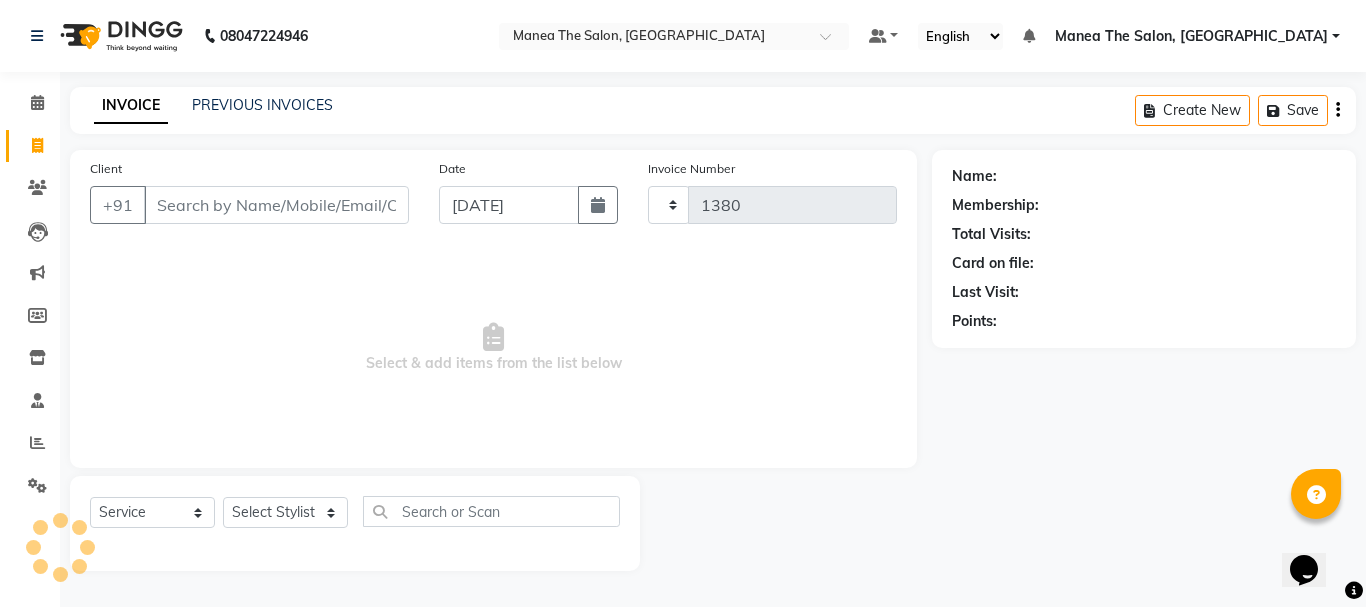 select on "7351" 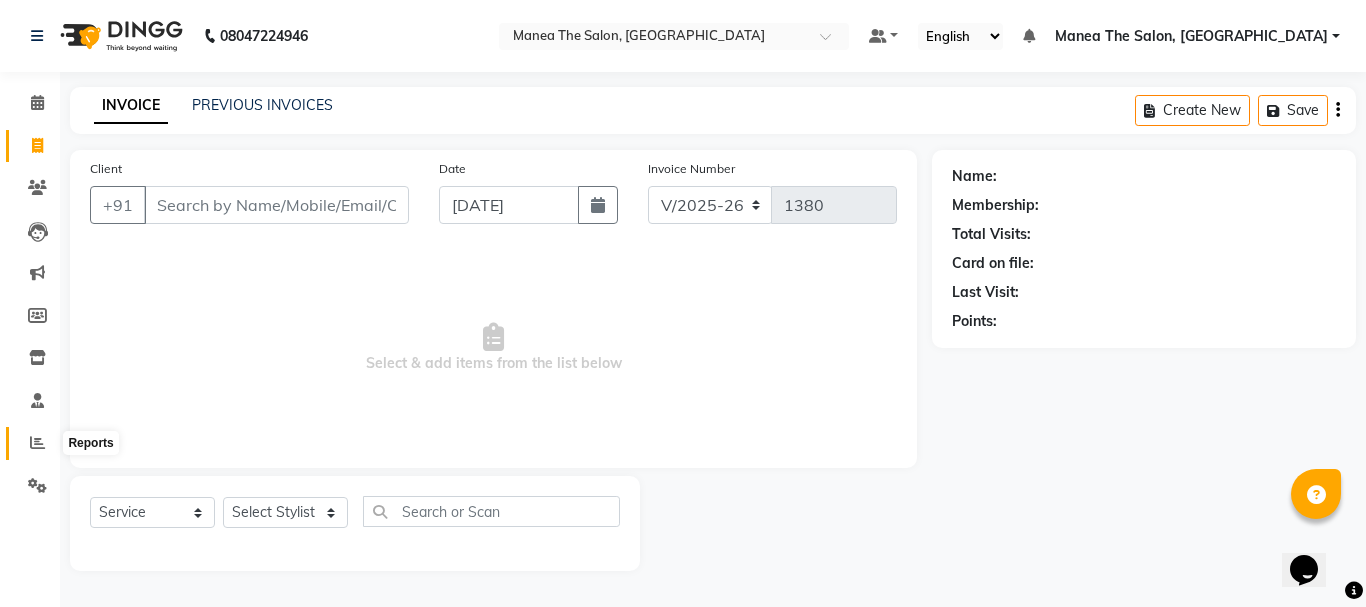 click 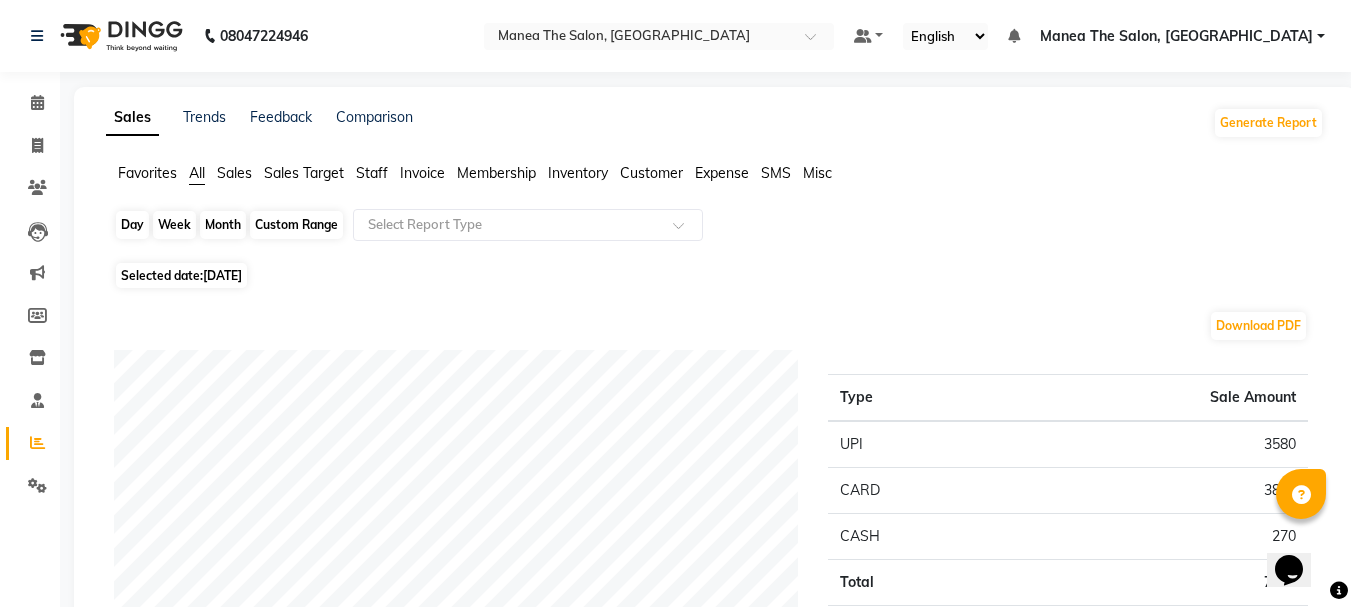 click on "Day" 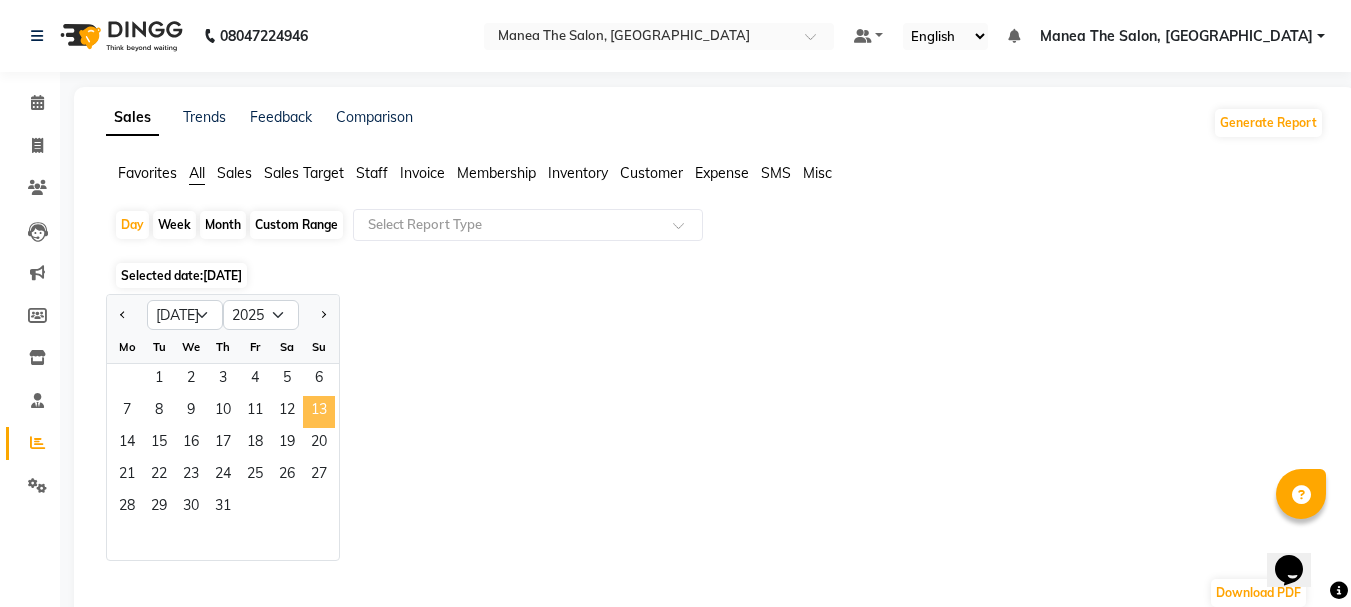 click on "13" 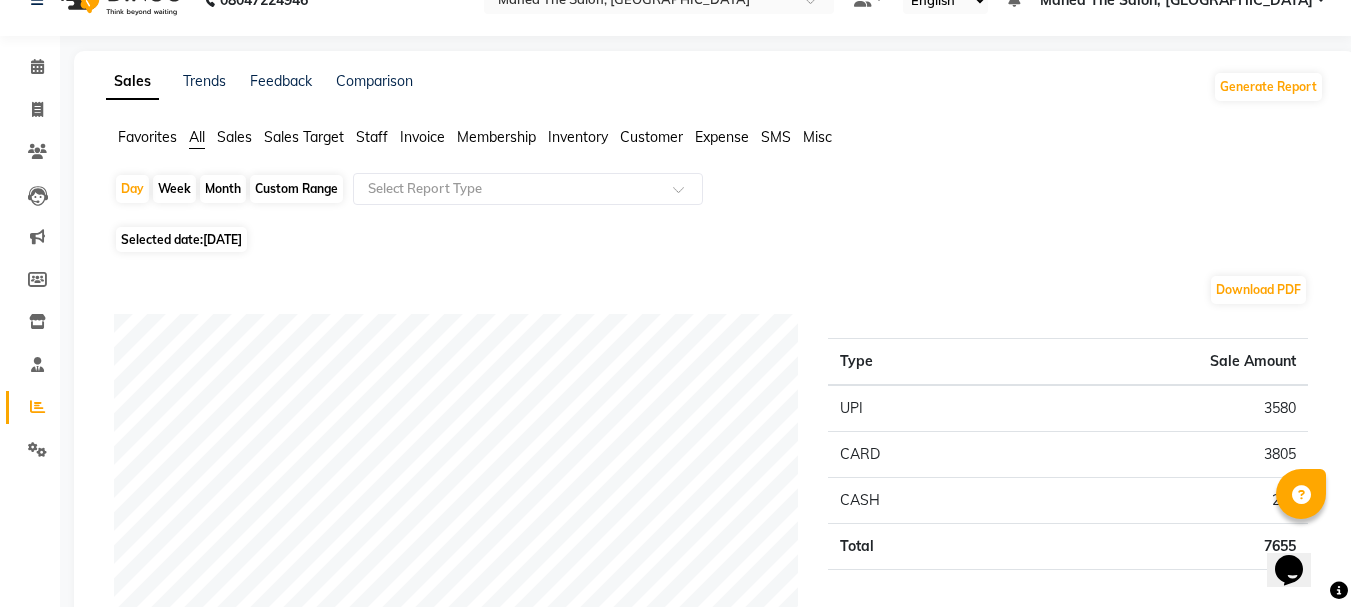 scroll, scrollTop: 0, scrollLeft: 0, axis: both 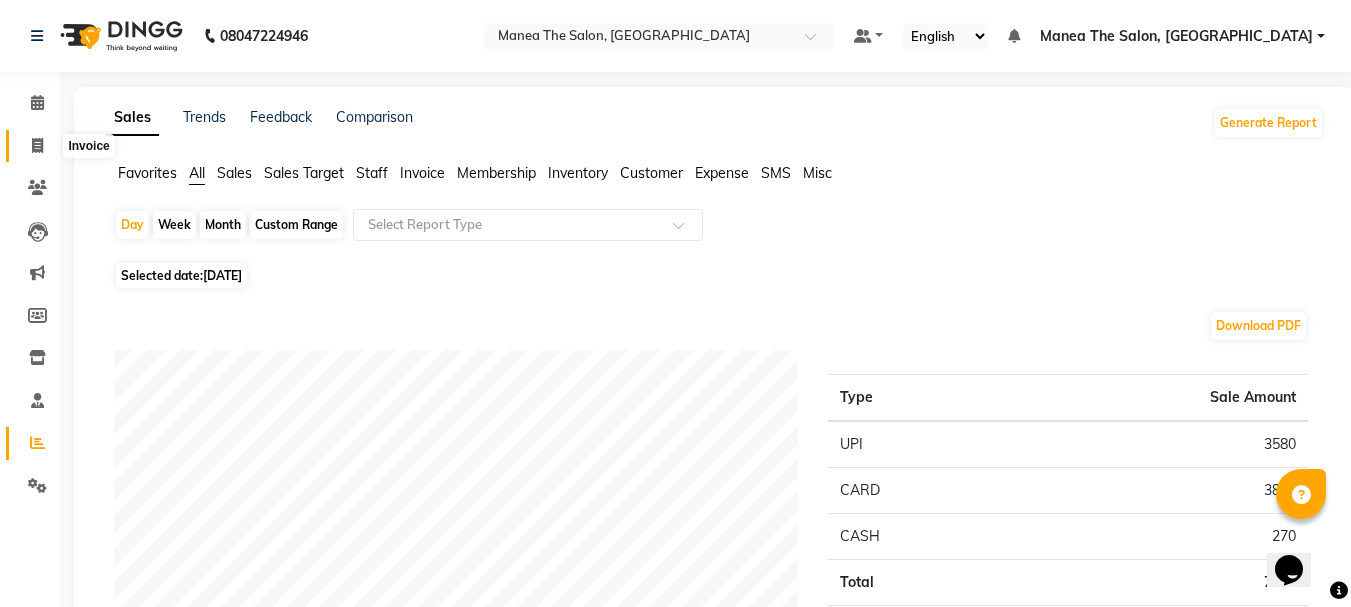 click 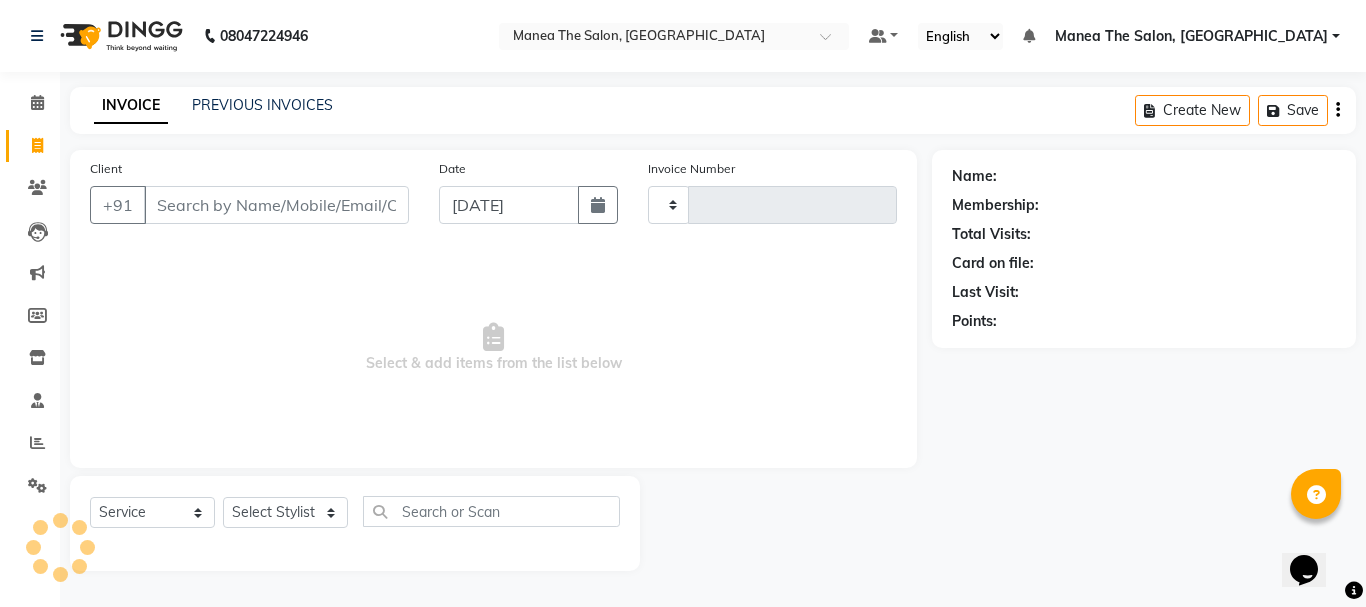 type on "1380" 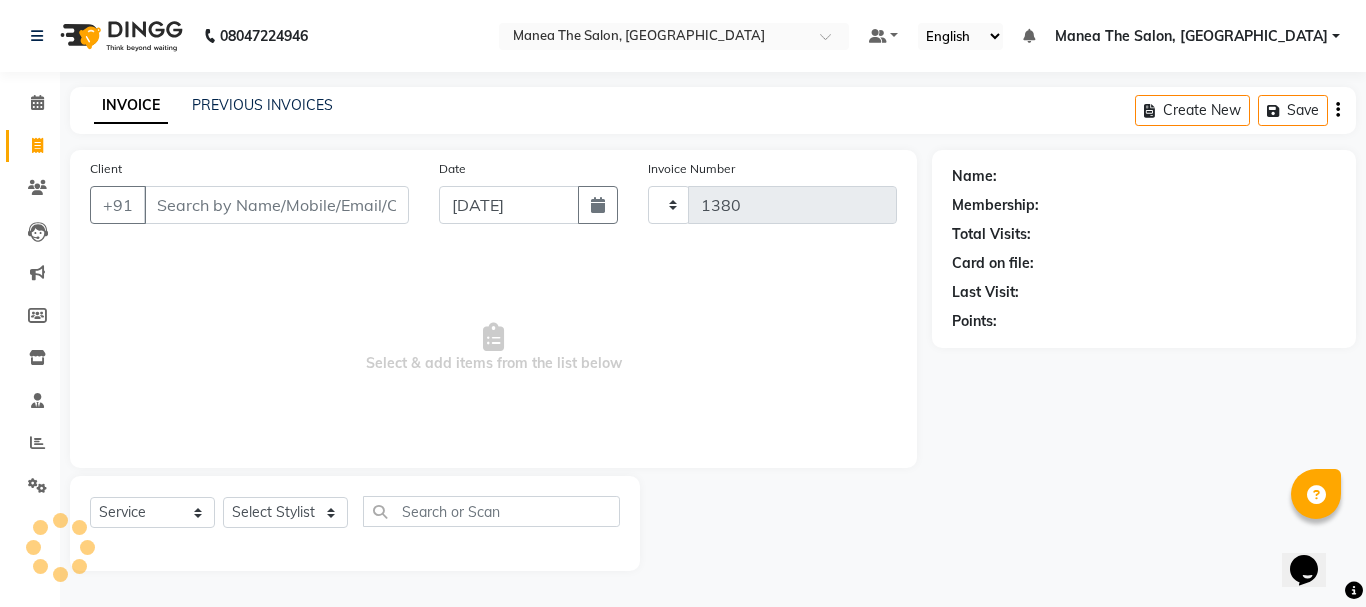 select on "7351" 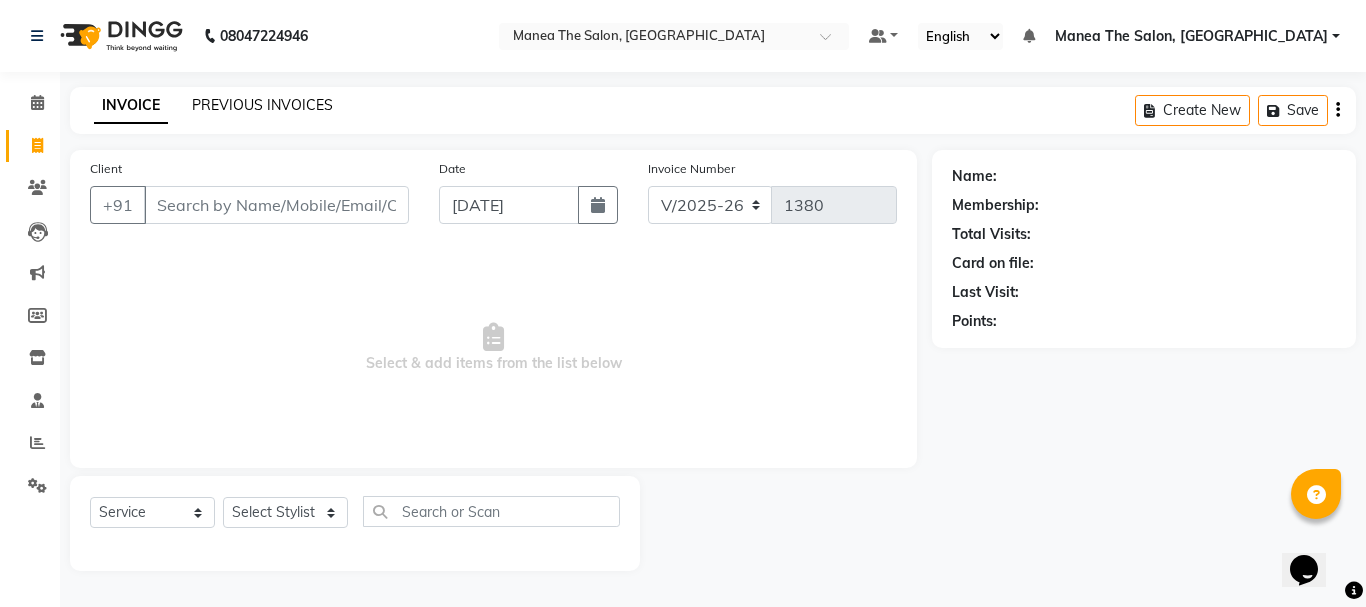 click on "PREVIOUS INVOICES" 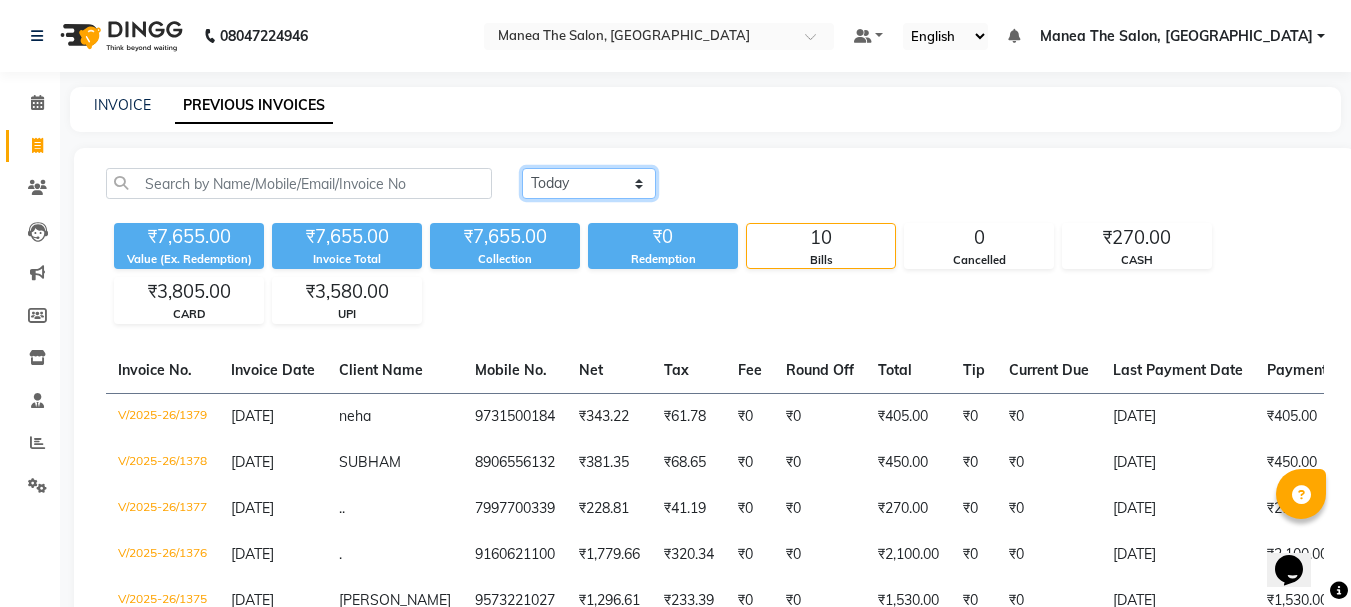 click on "Today Yesterday Custom Range" 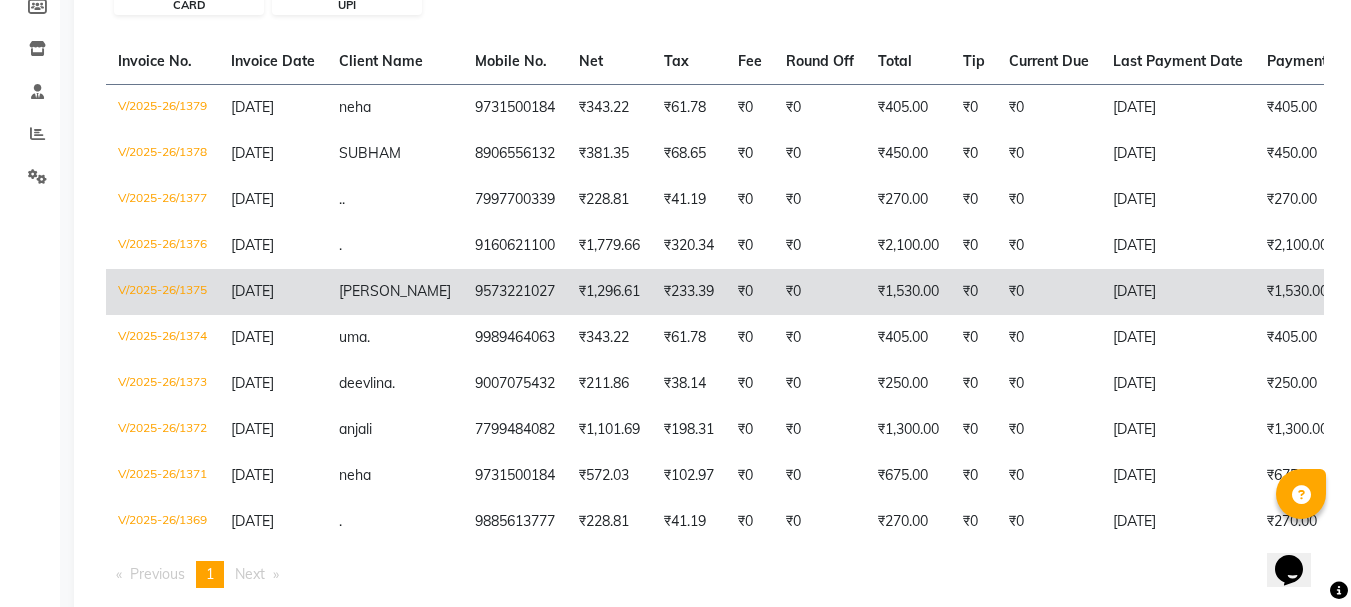 scroll, scrollTop: 371, scrollLeft: 0, axis: vertical 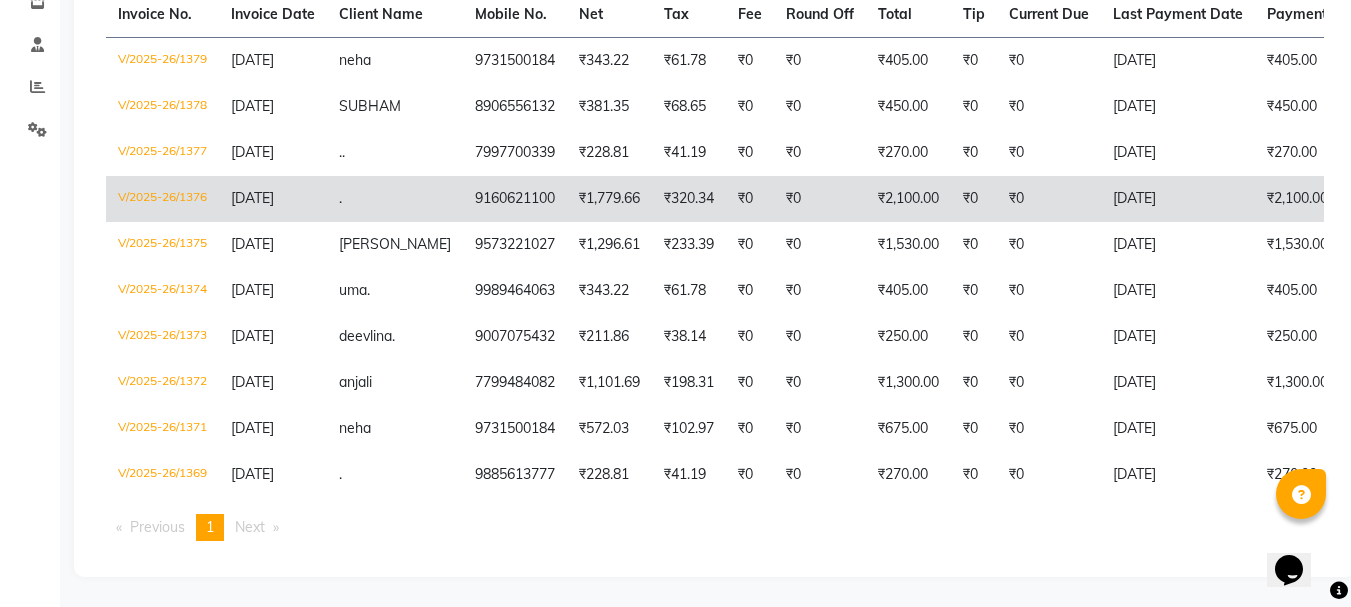 click on "[DATE]" 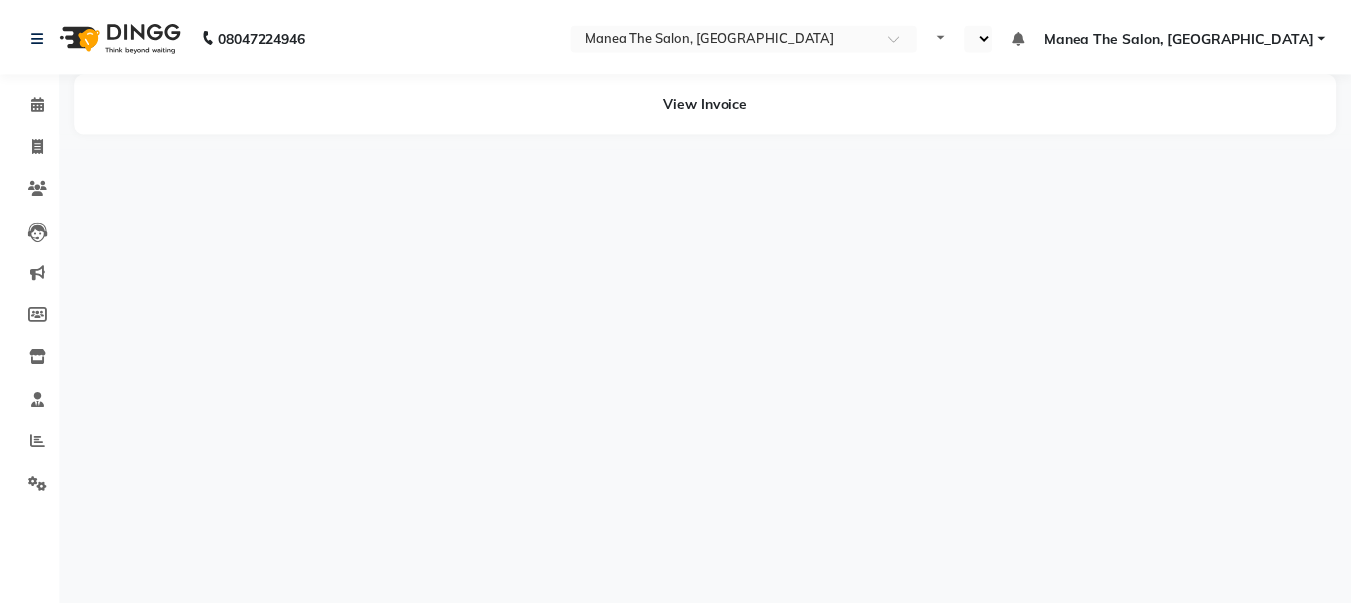 scroll, scrollTop: 0, scrollLeft: 0, axis: both 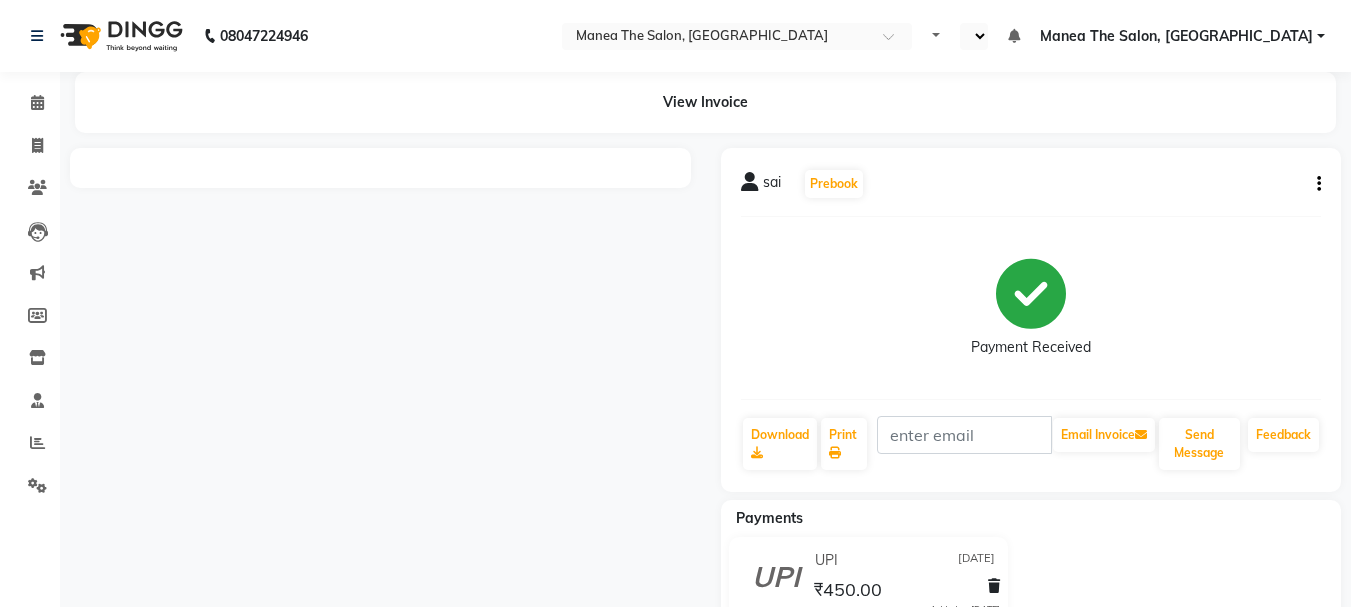 select on "en" 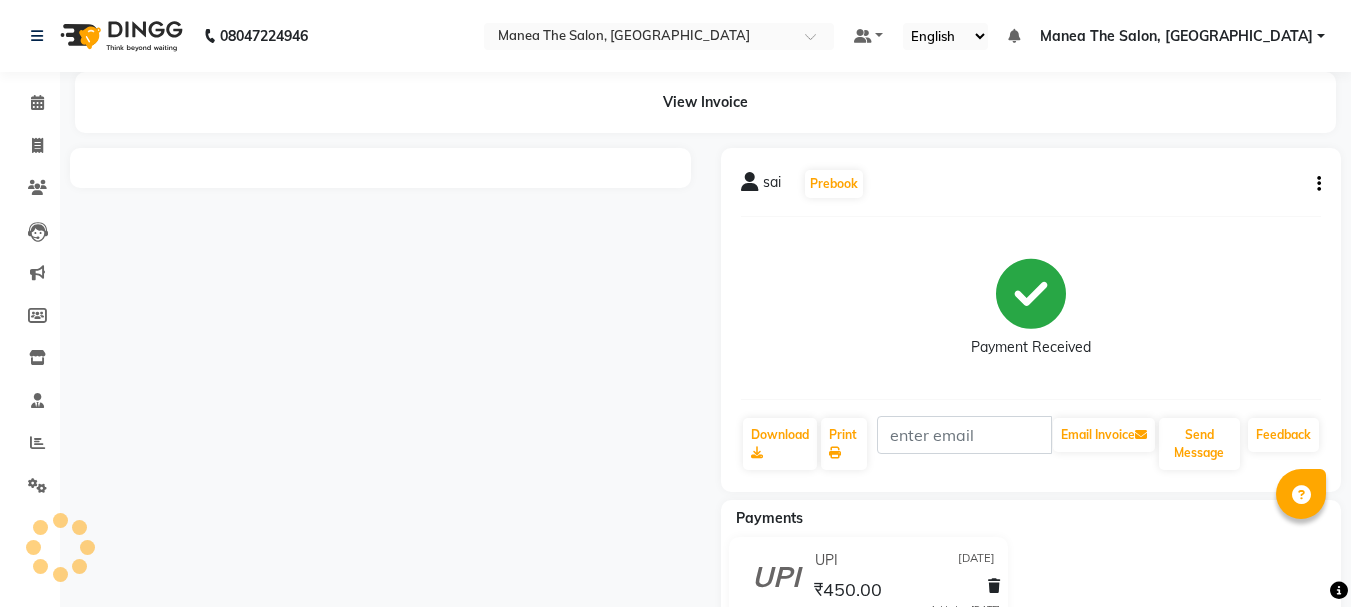 scroll, scrollTop: 72, scrollLeft: 0, axis: vertical 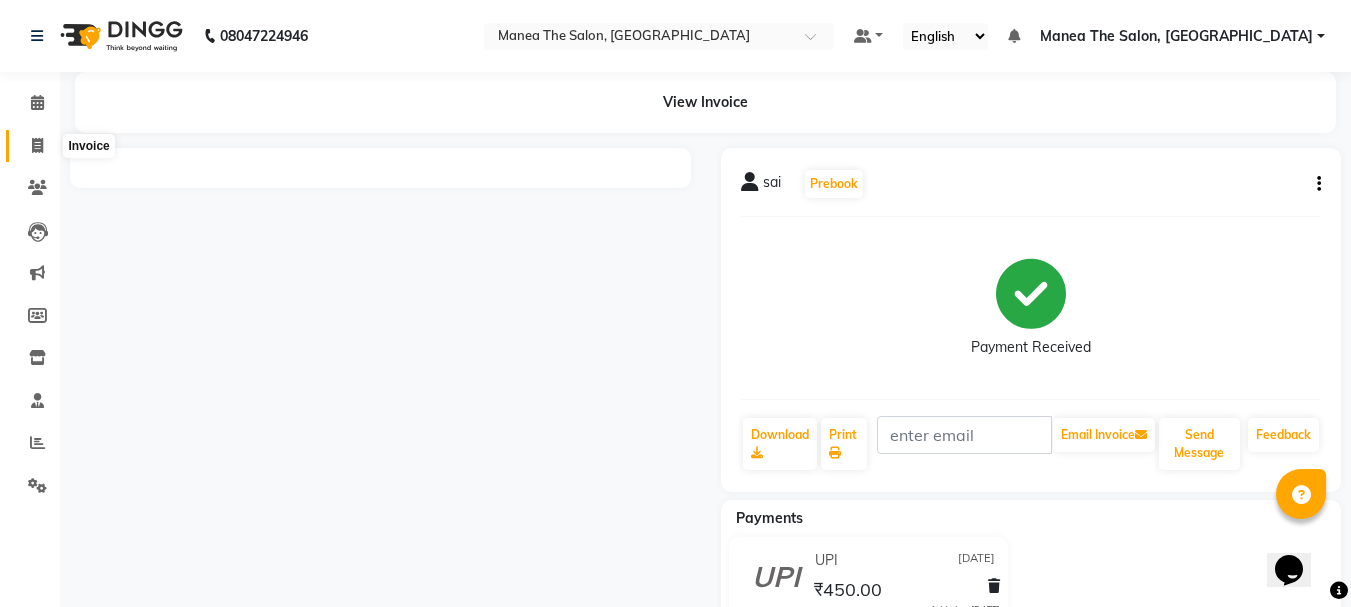 click 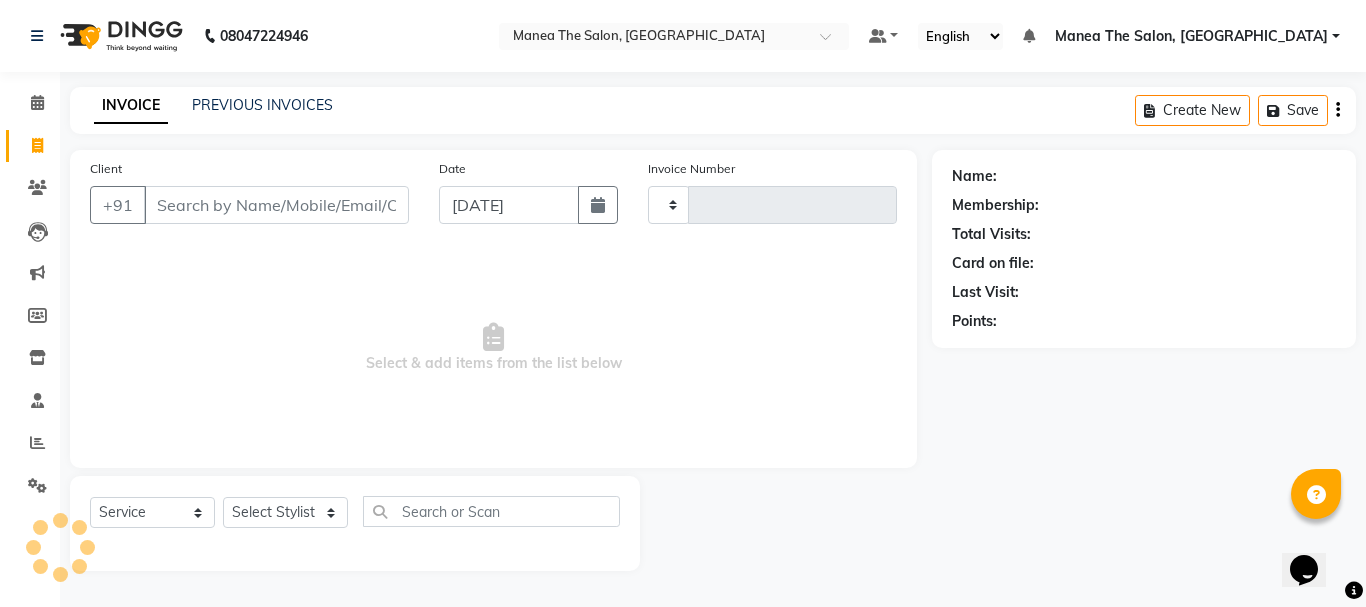 type on "1380" 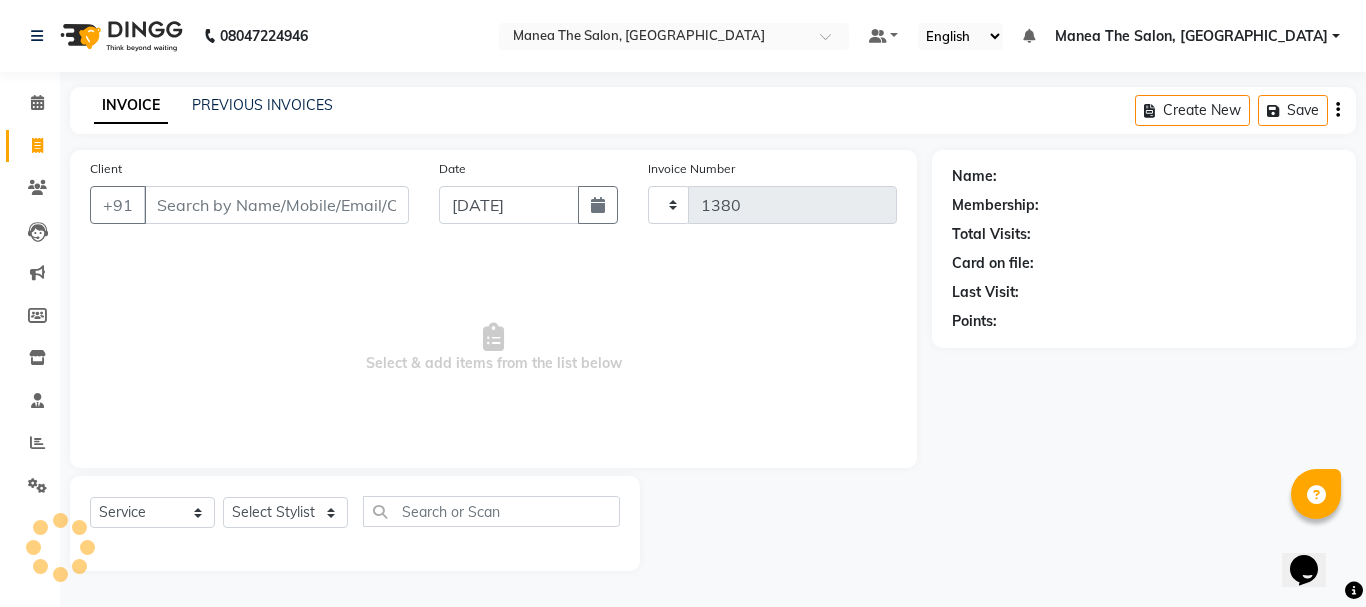 select on "7351" 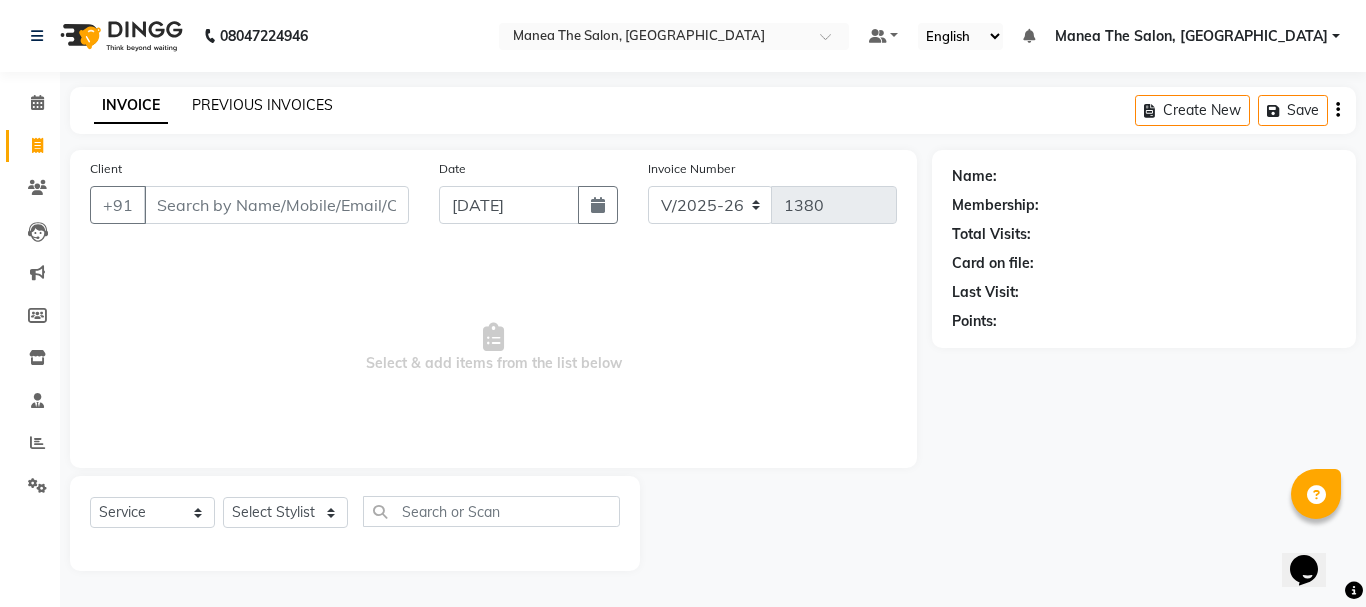 click on "PREVIOUS INVOICES" 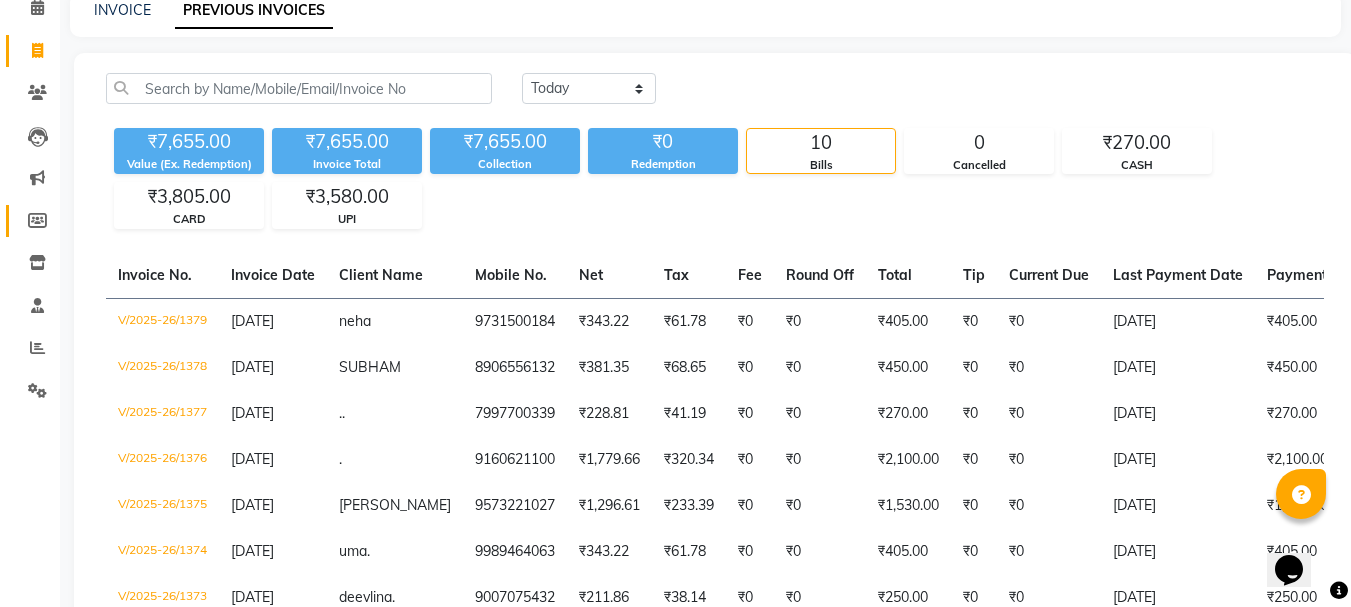 scroll, scrollTop: 0, scrollLeft: 0, axis: both 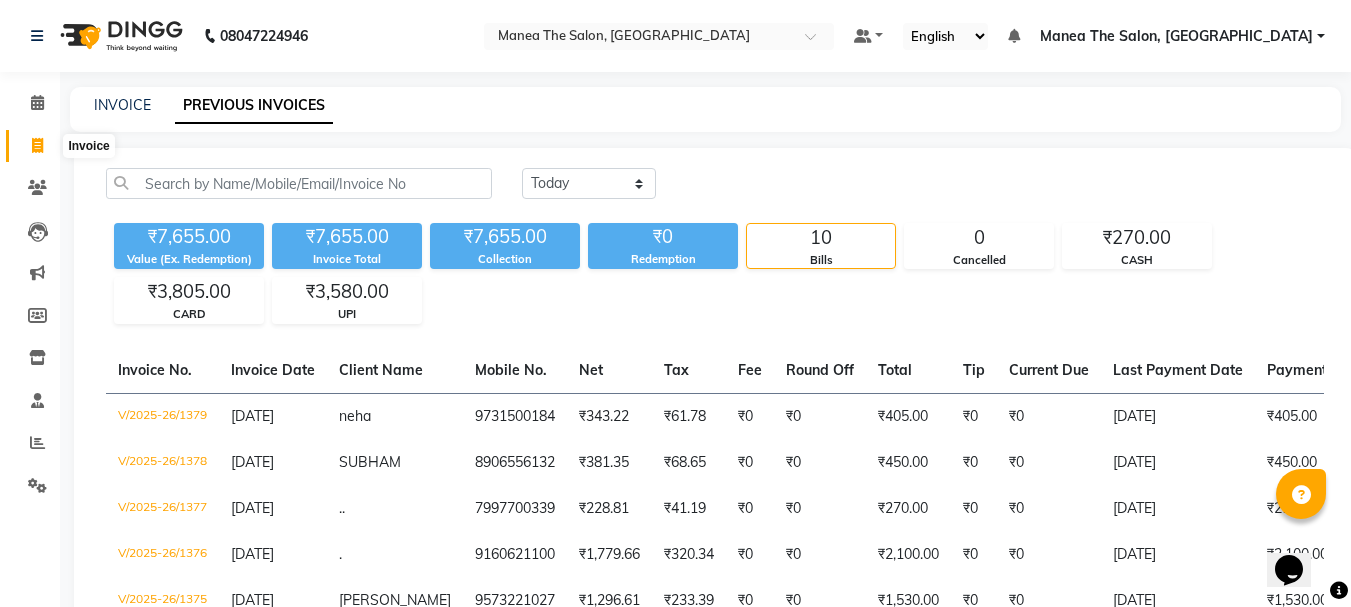 click 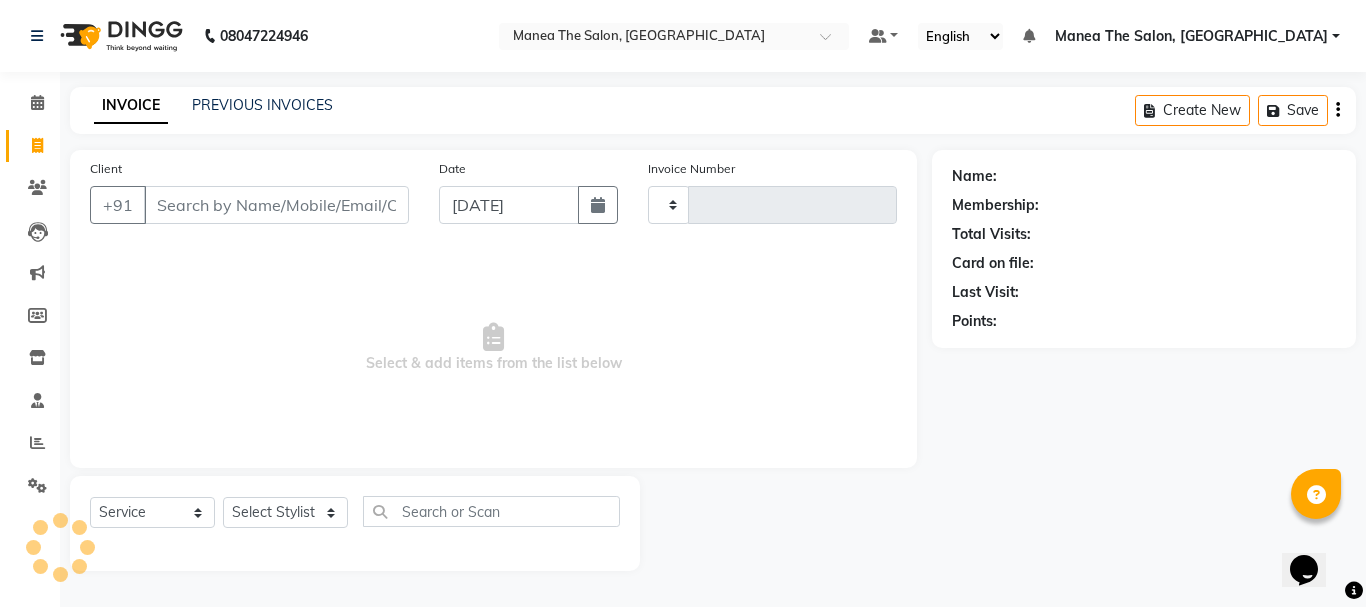 type on "1380" 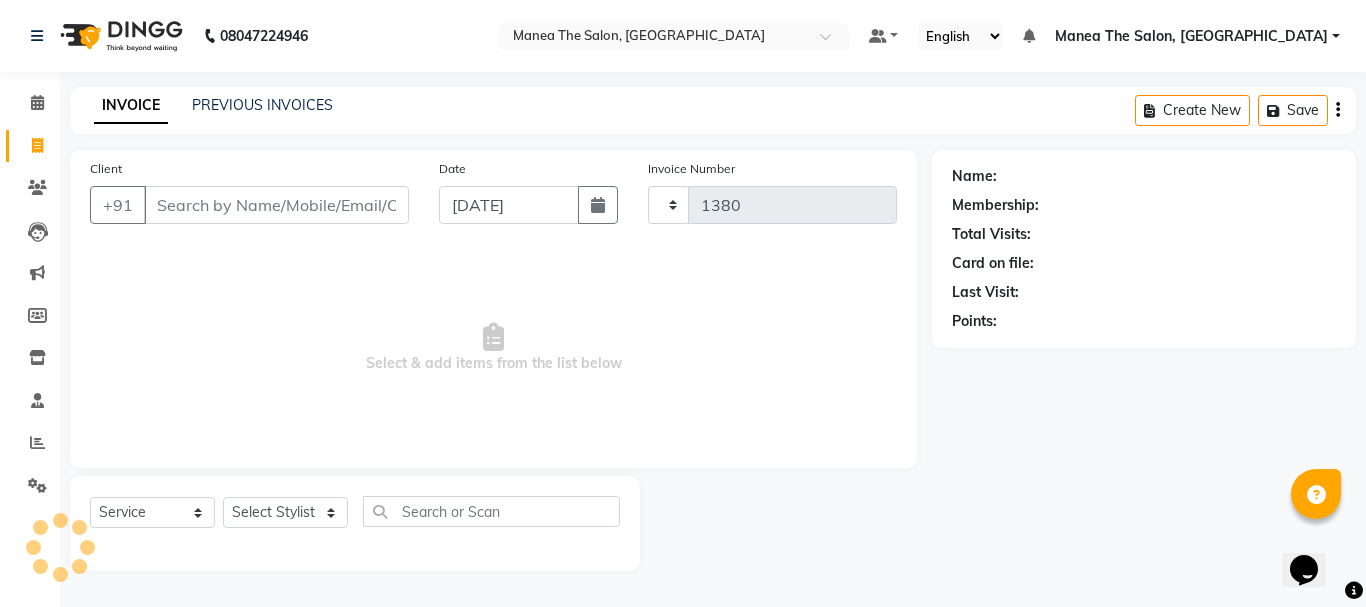 select on "7351" 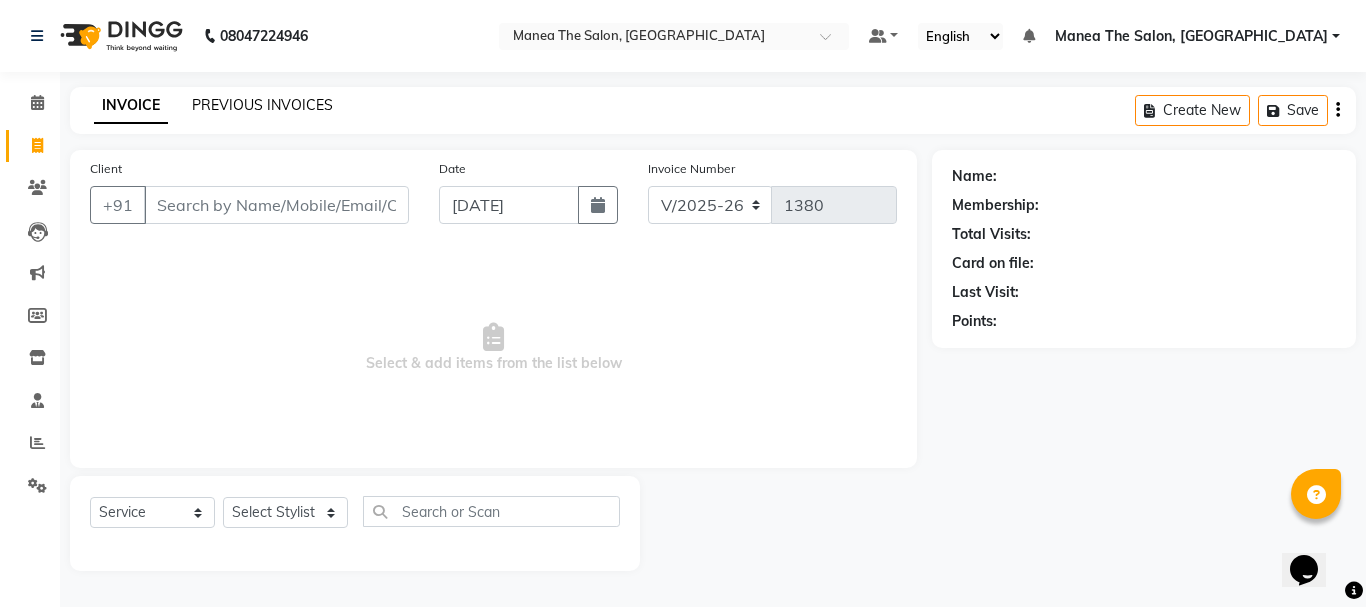 click on "PREVIOUS INVOICES" 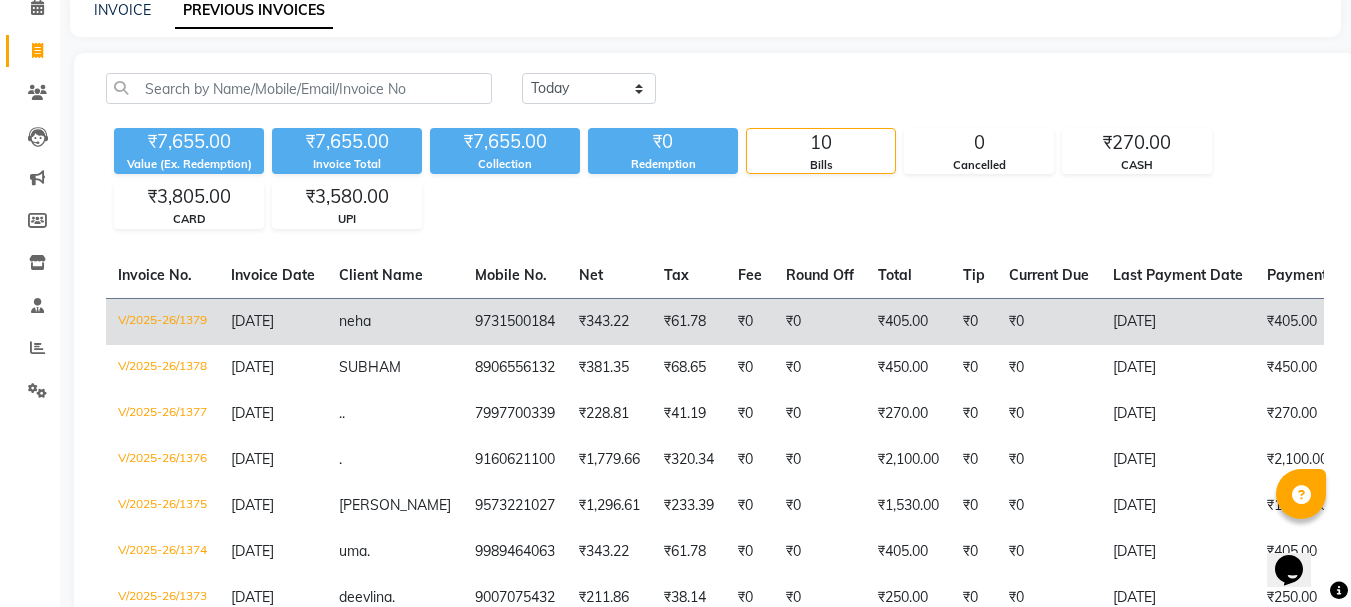 scroll, scrollTop: 200, scrollLeft: 0, axis: vertical 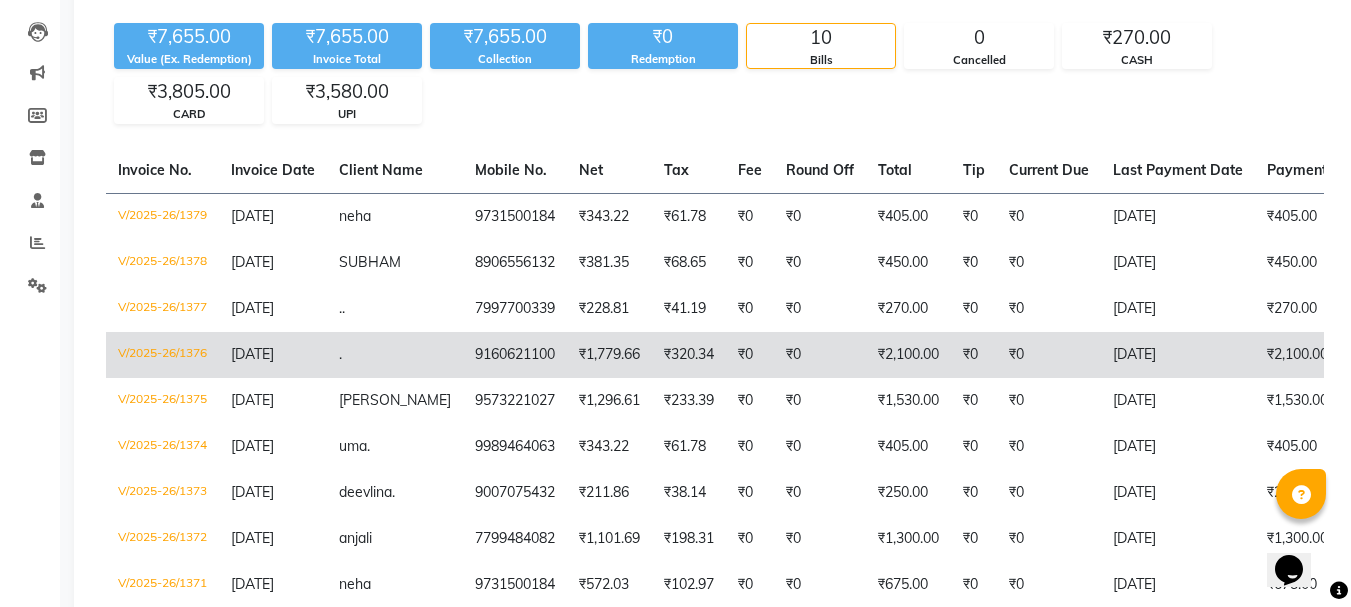 click on "[DATE]" 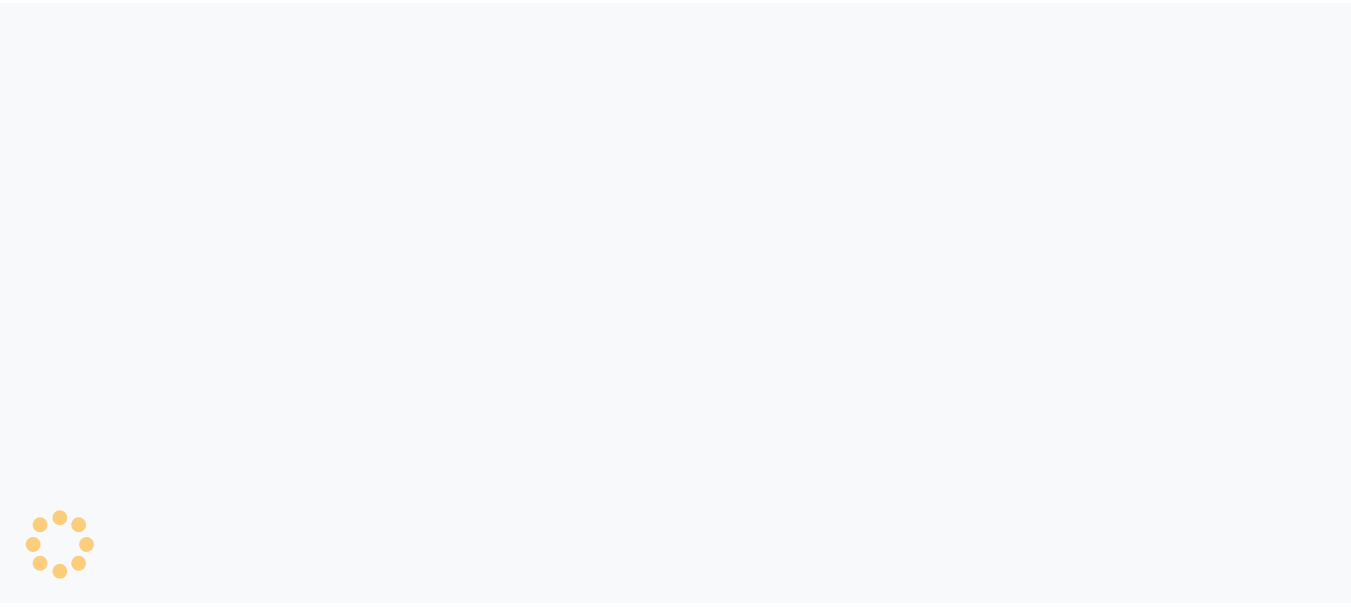 scroll, scrollTop: 0, scrollLeft: 0, axis: both 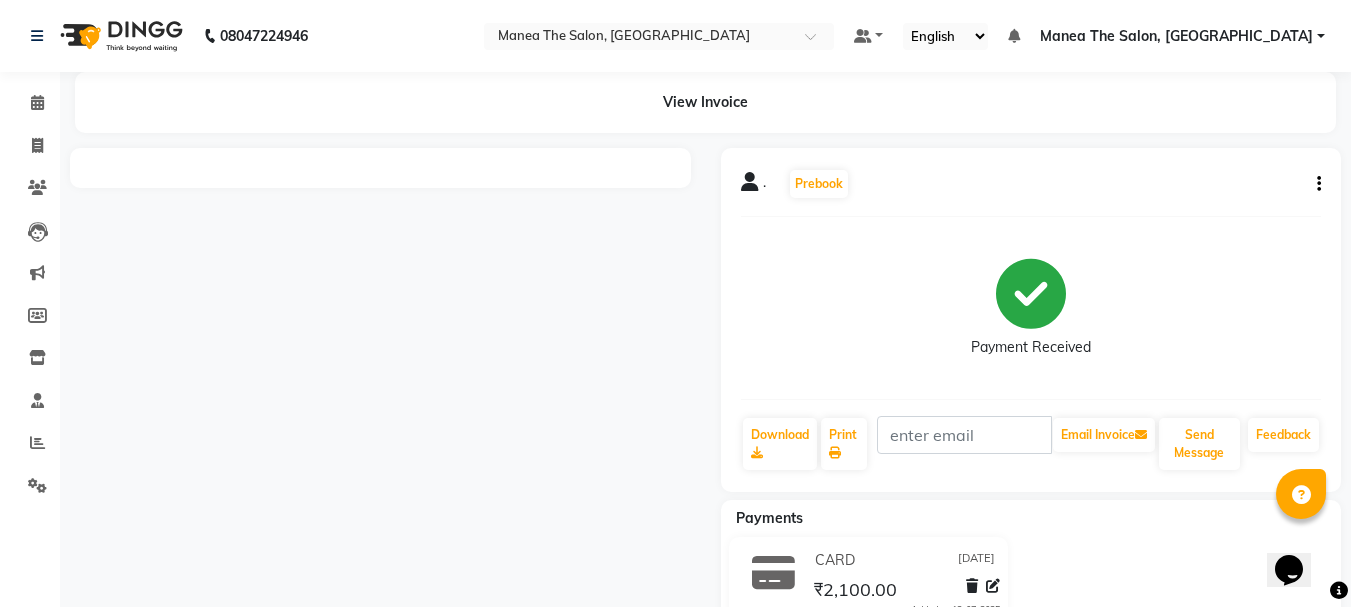 click 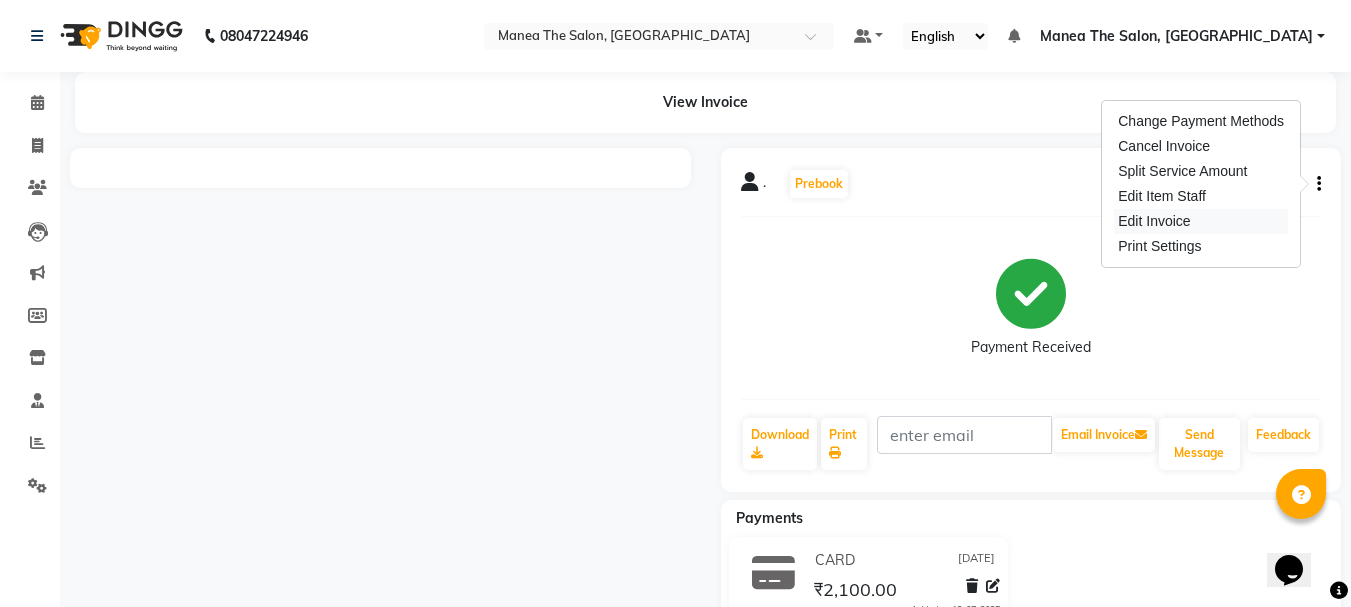 click on "Edit Invoice" at bounding box center [1201, 221] 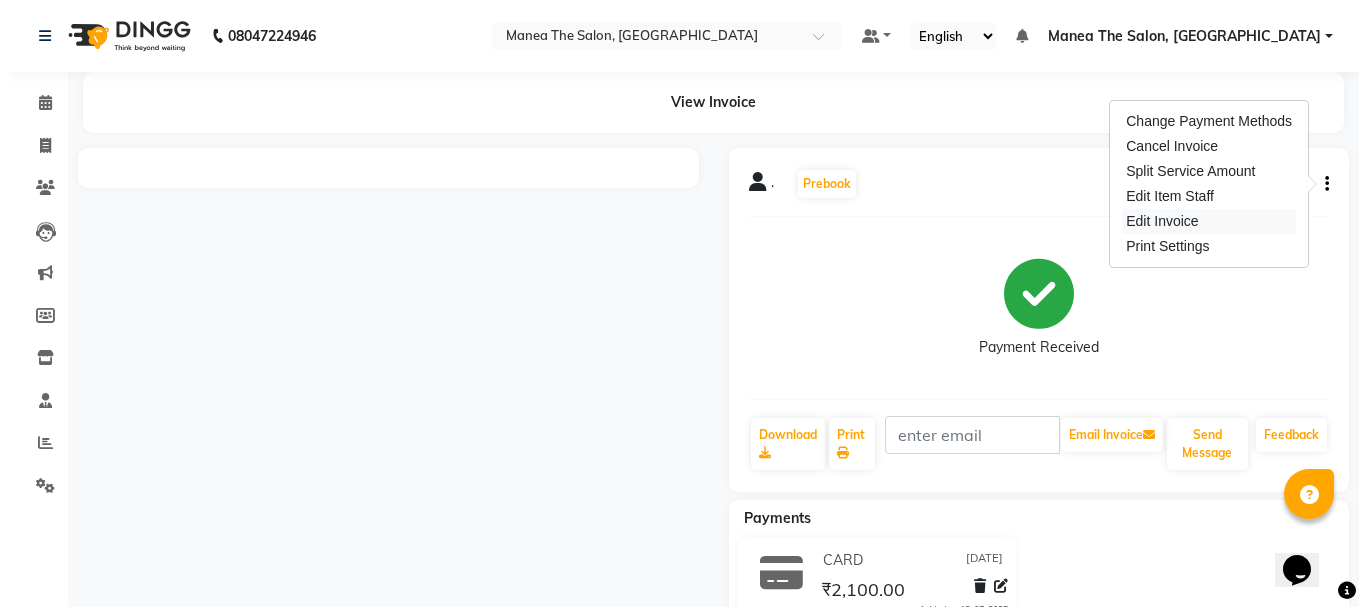 select on "service" 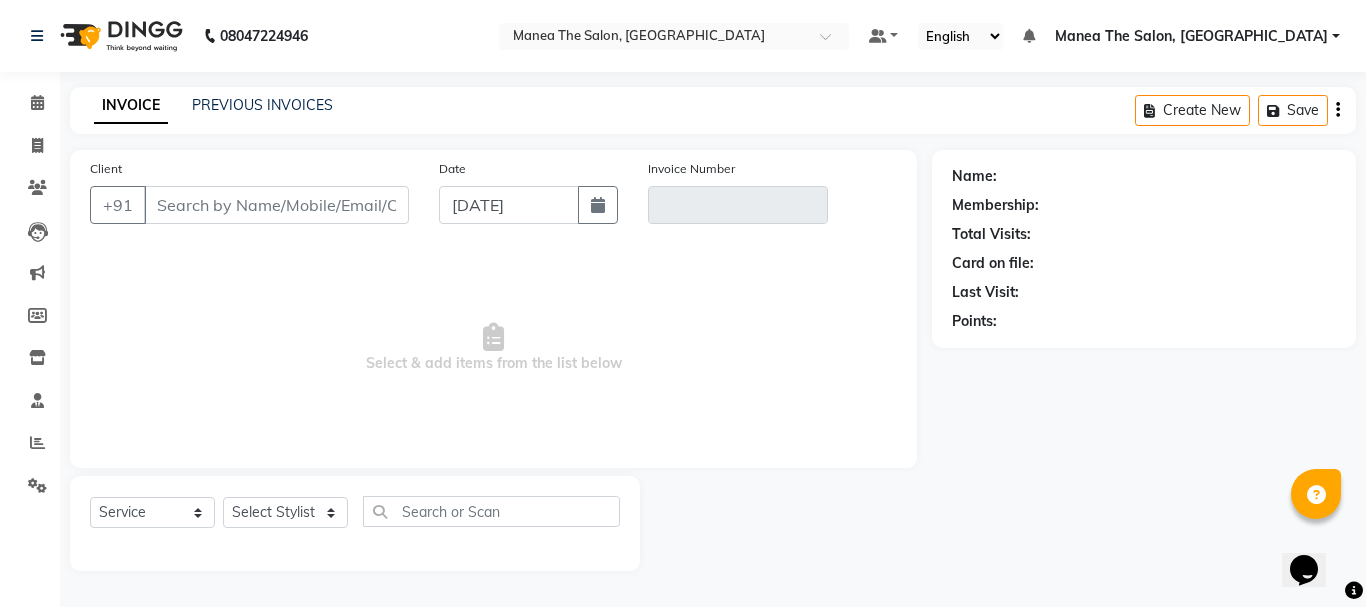 type on "9160621100" 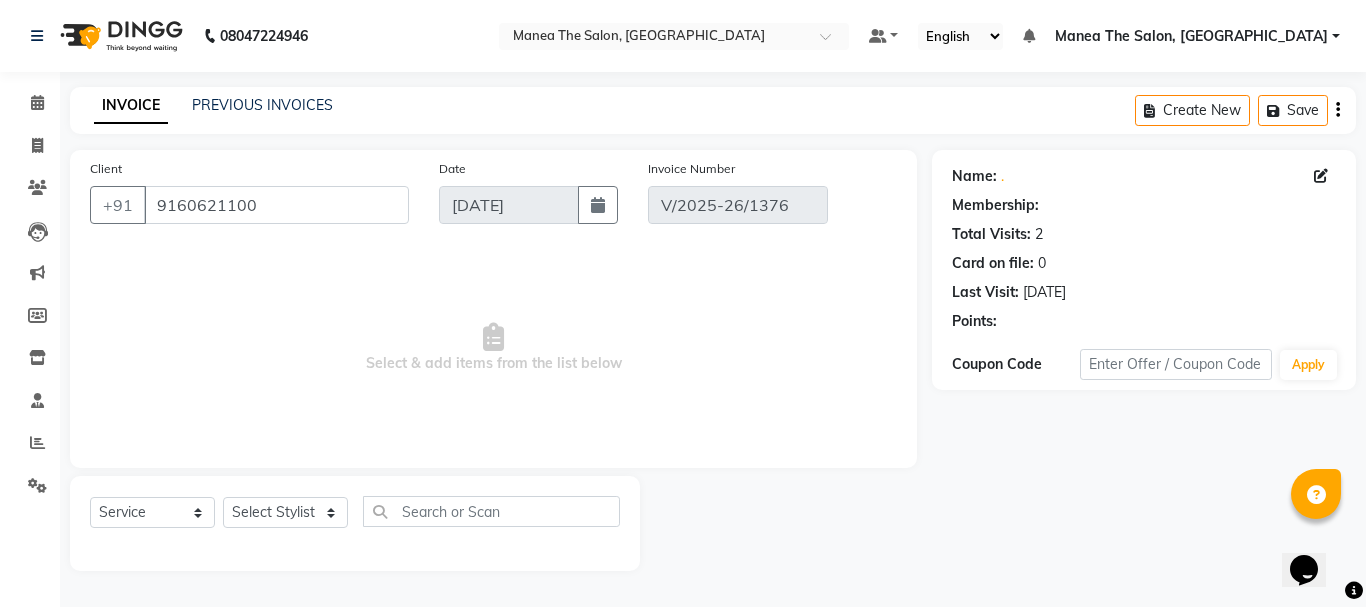 select on "select" 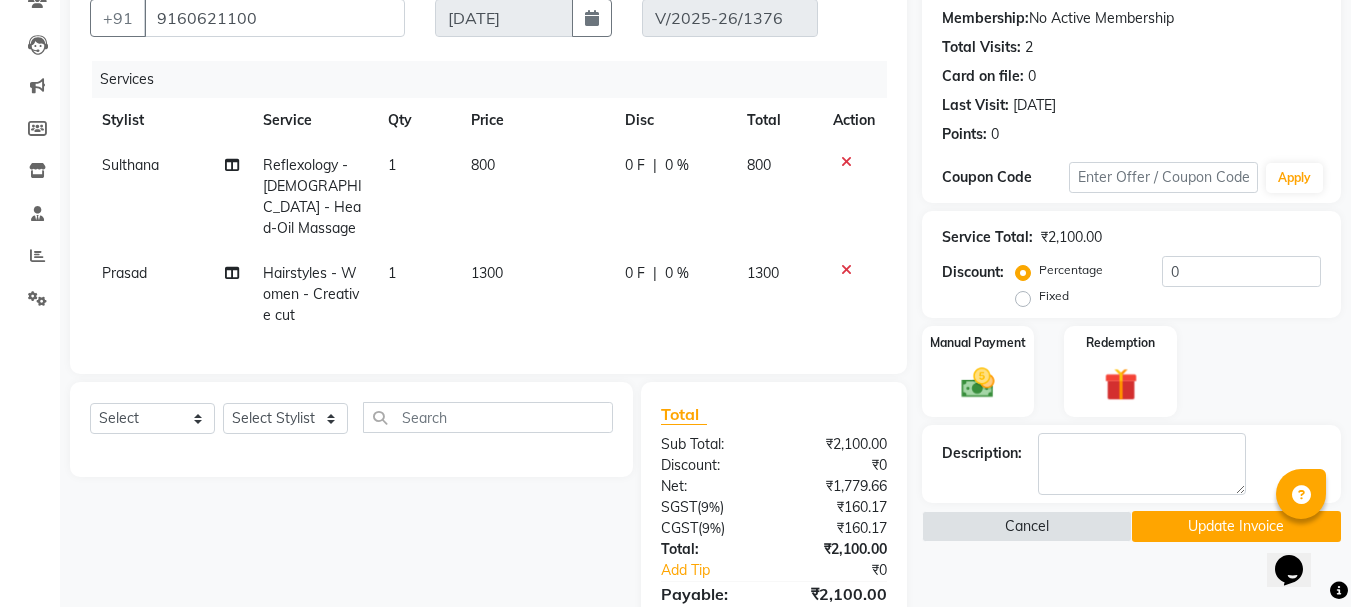 scroll, scrollTop: 200, scrollLeft: 0, axis: vertical 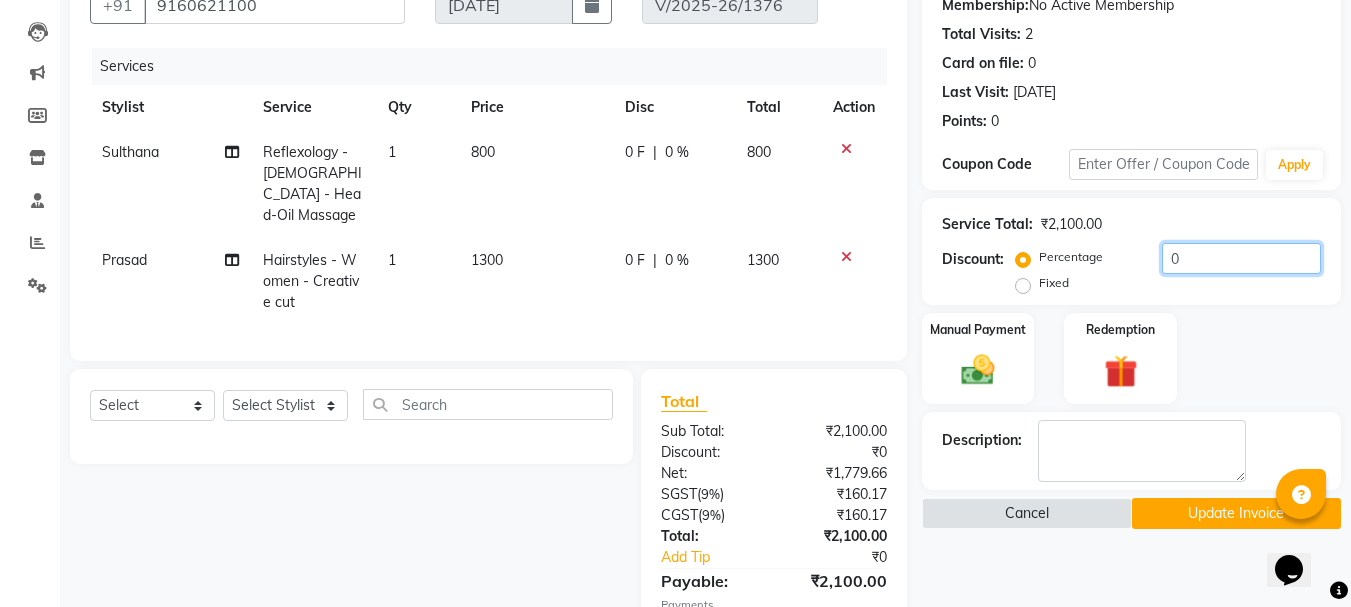 click on "0" 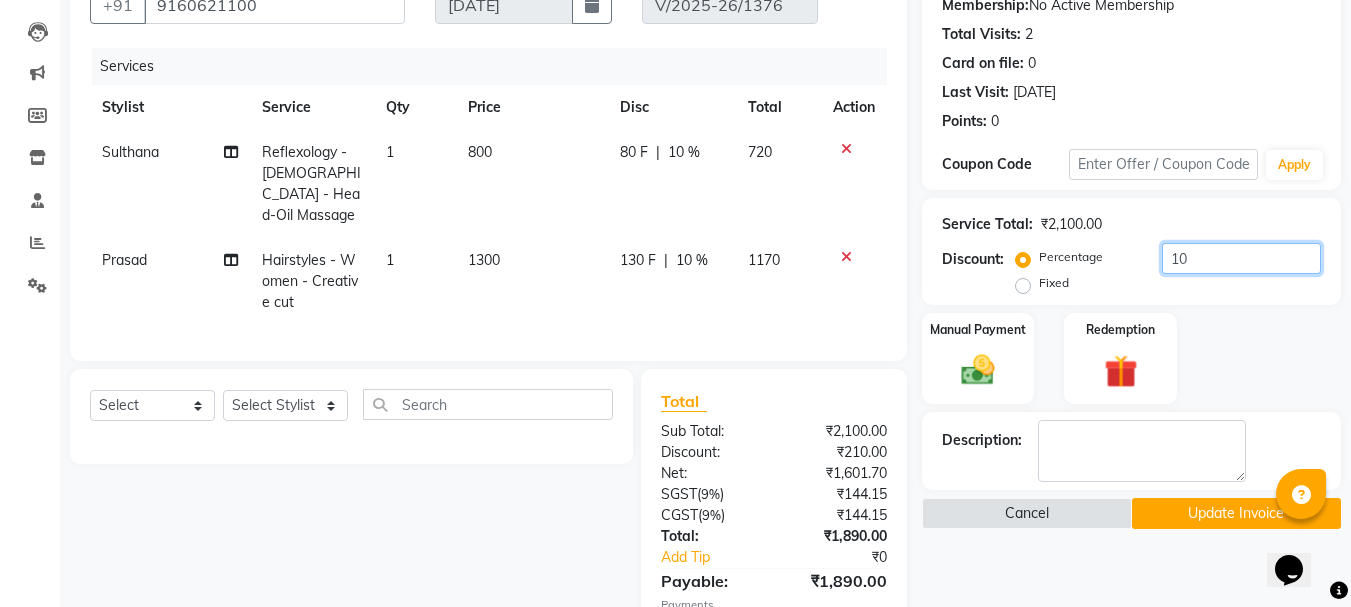 type on "10" 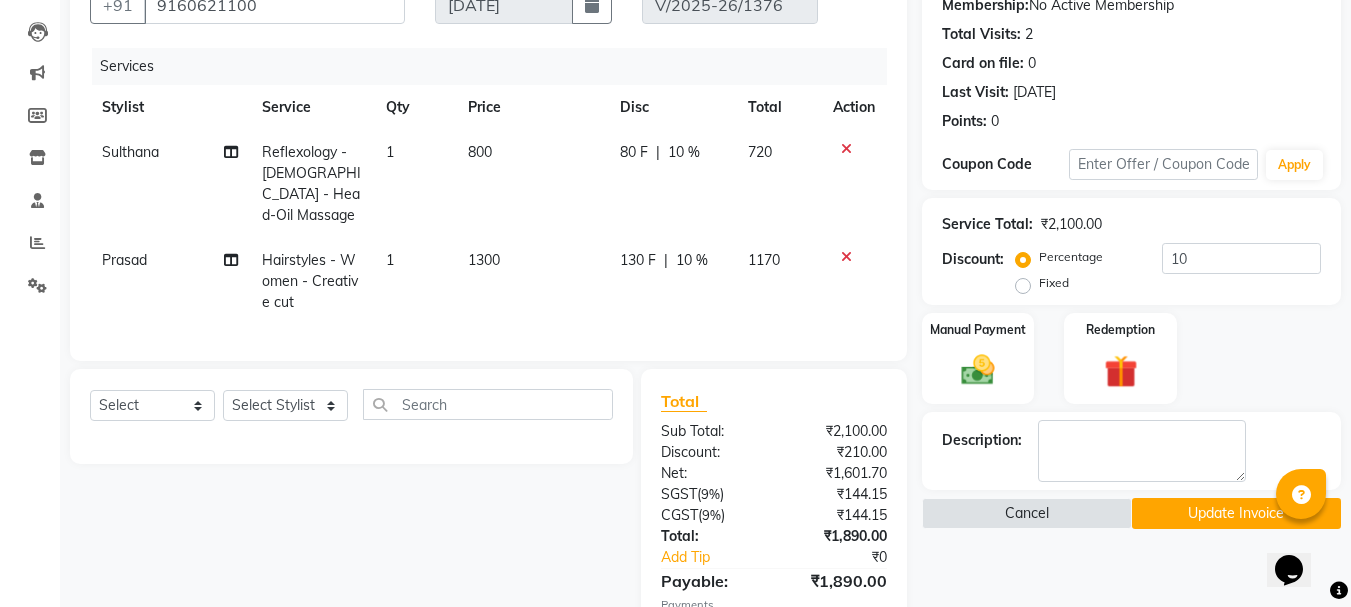 click on "Update Invoice" 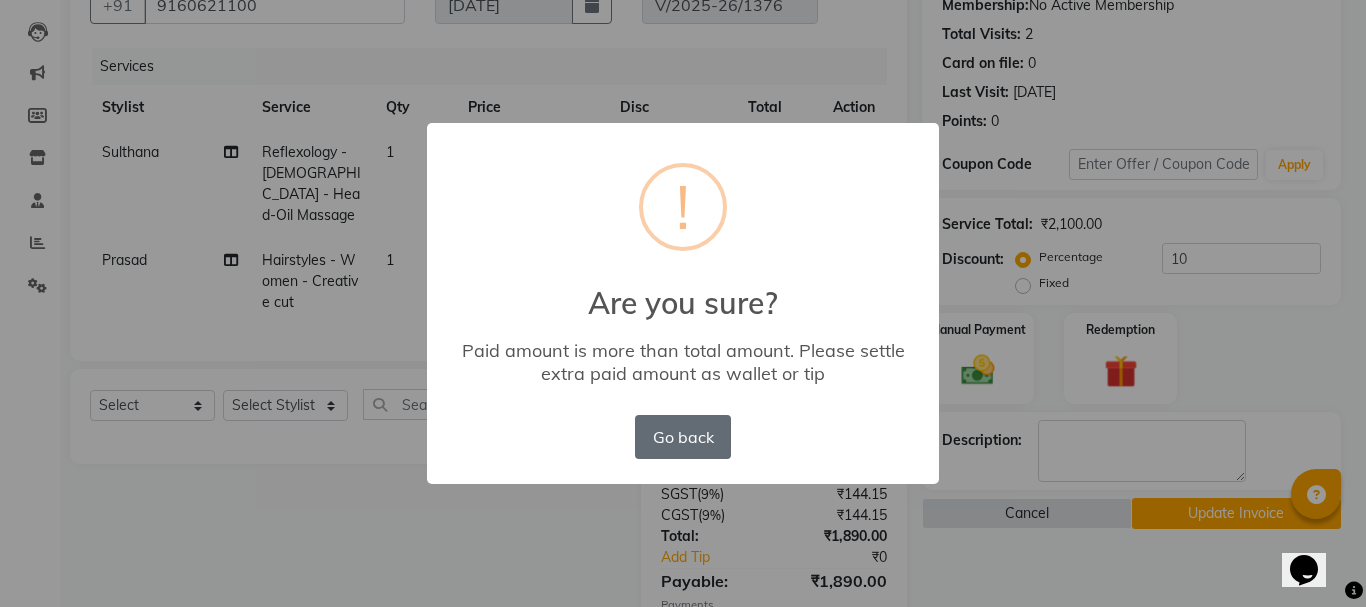 click on "Go back" at bounding box center [683, 437] 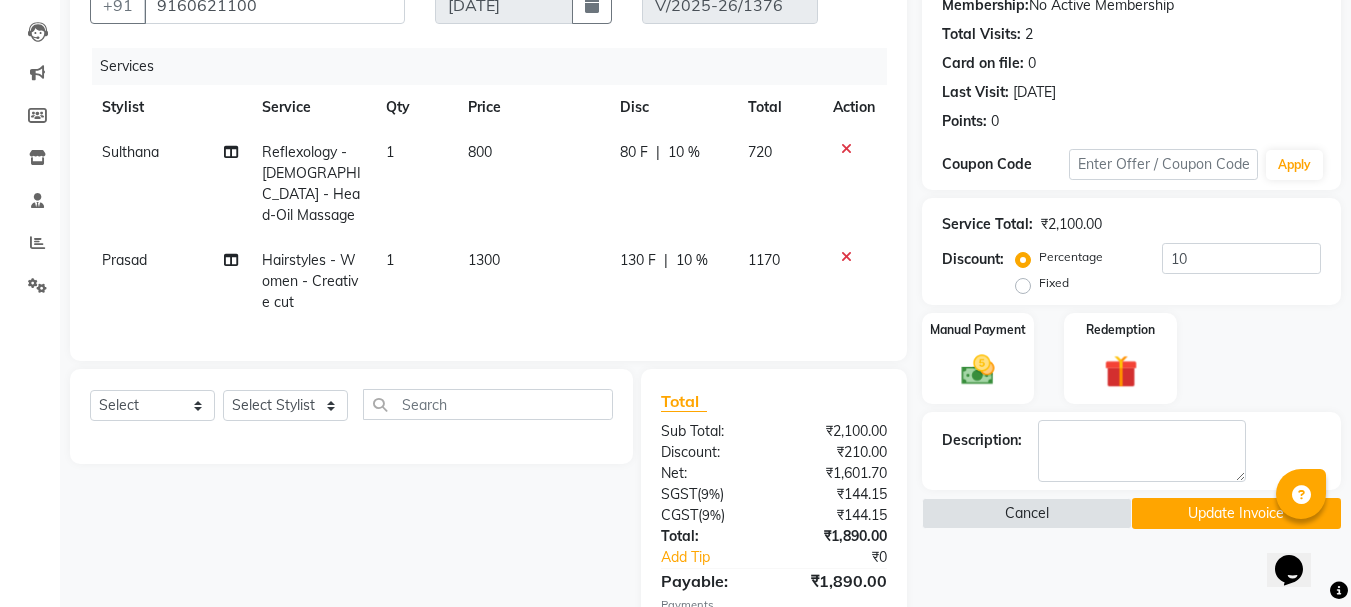 click on "Update Invoice" 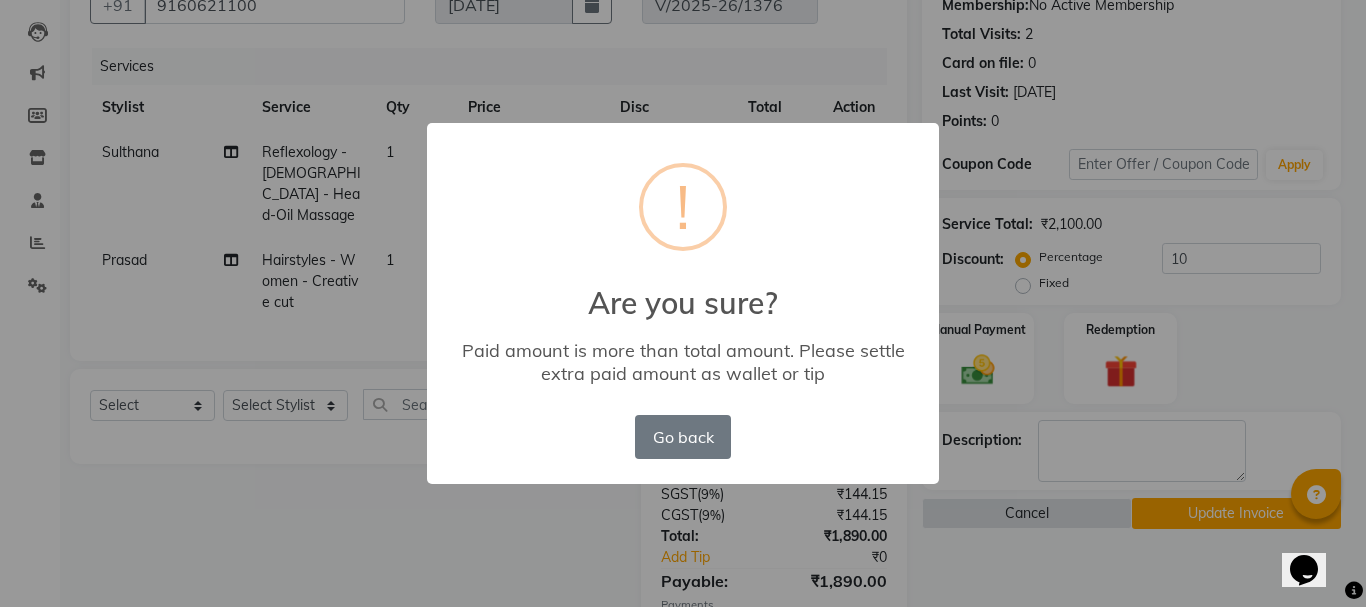 click on "× ! Are you sure? Paid amount is more than total amount. Please settle extra paid amount as wallet or tip Go back No OK" at bounding box center (683, 303) 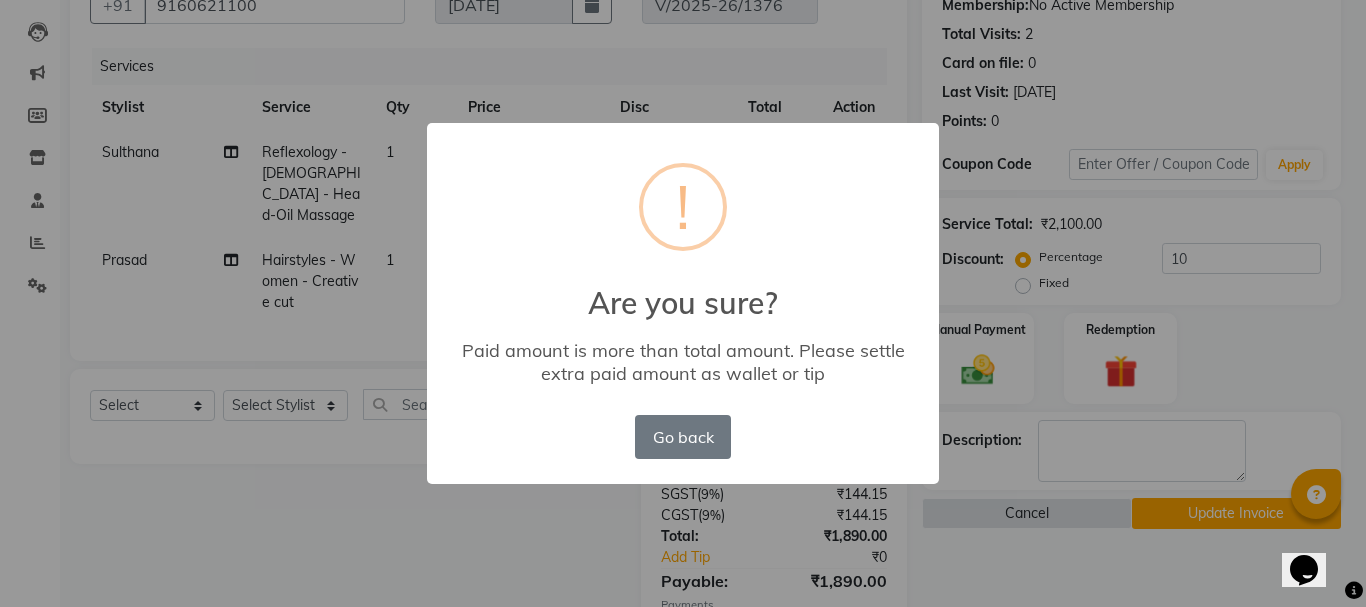 click on "× ! Are you sure? Paid amount is more than total amount. Please settle extra paid amount as wallet or tip Go back No OK" at bounding box center (683, 303) 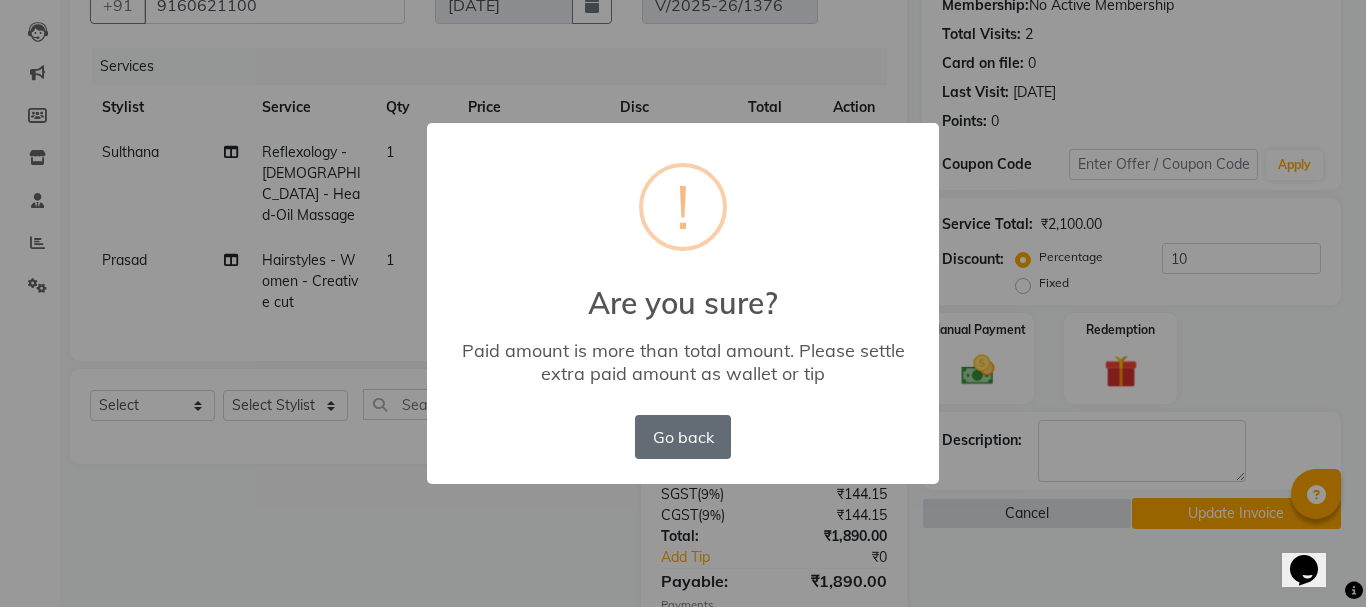 click on "Go back" at bounding box center (683, 437) 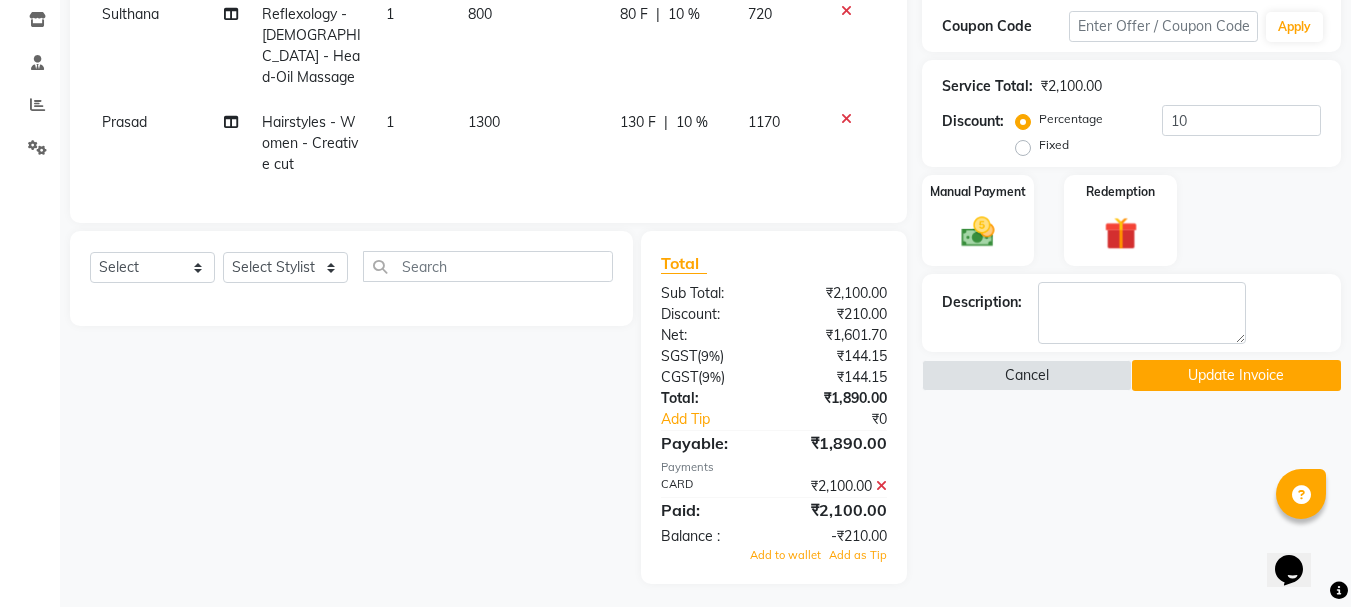 scroll, scrollTop: 339, scrollLeft: 0, axis: vertical 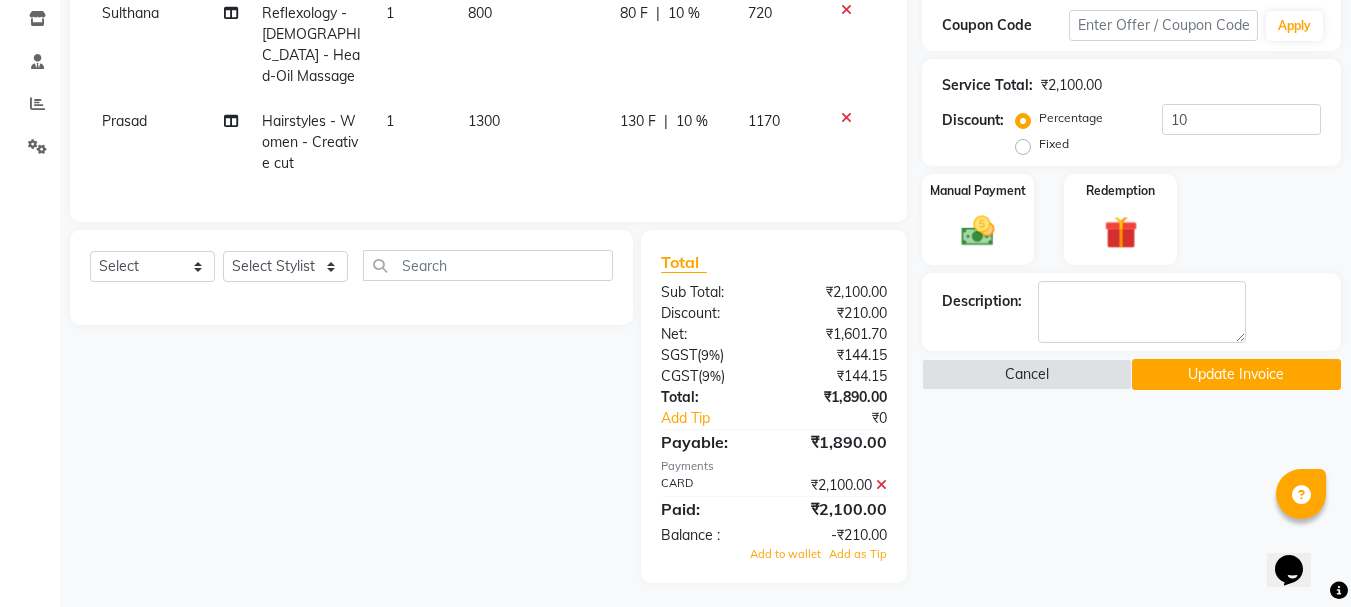 click 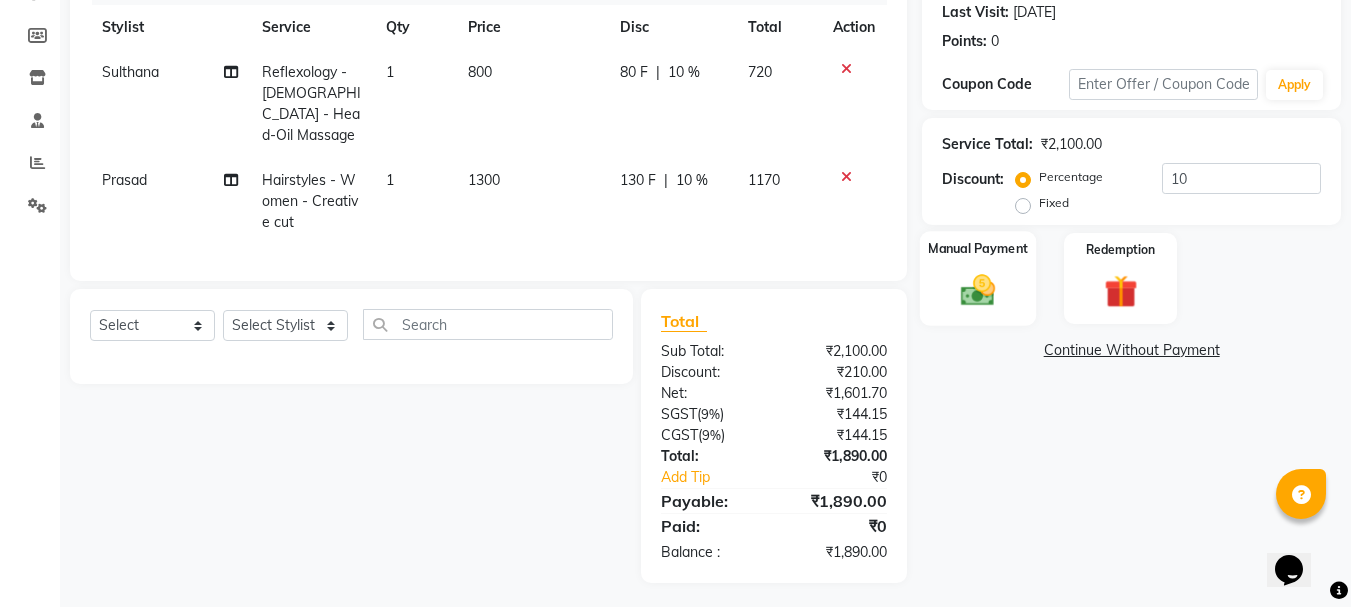 click 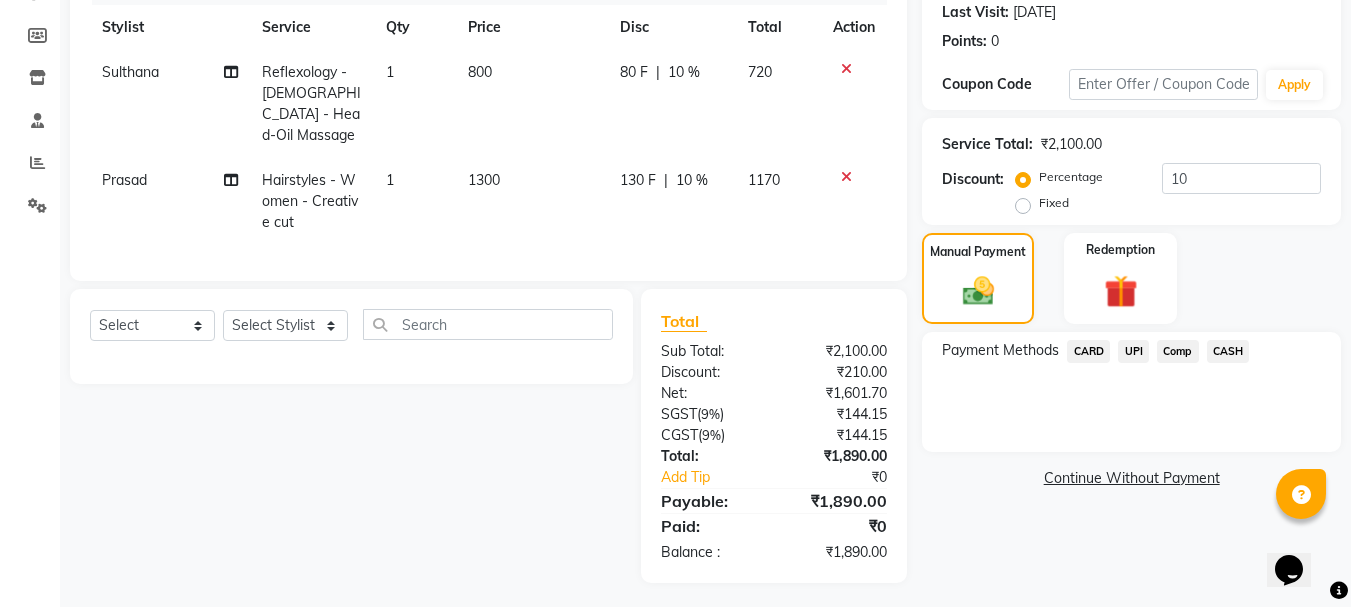 click on "CARD" 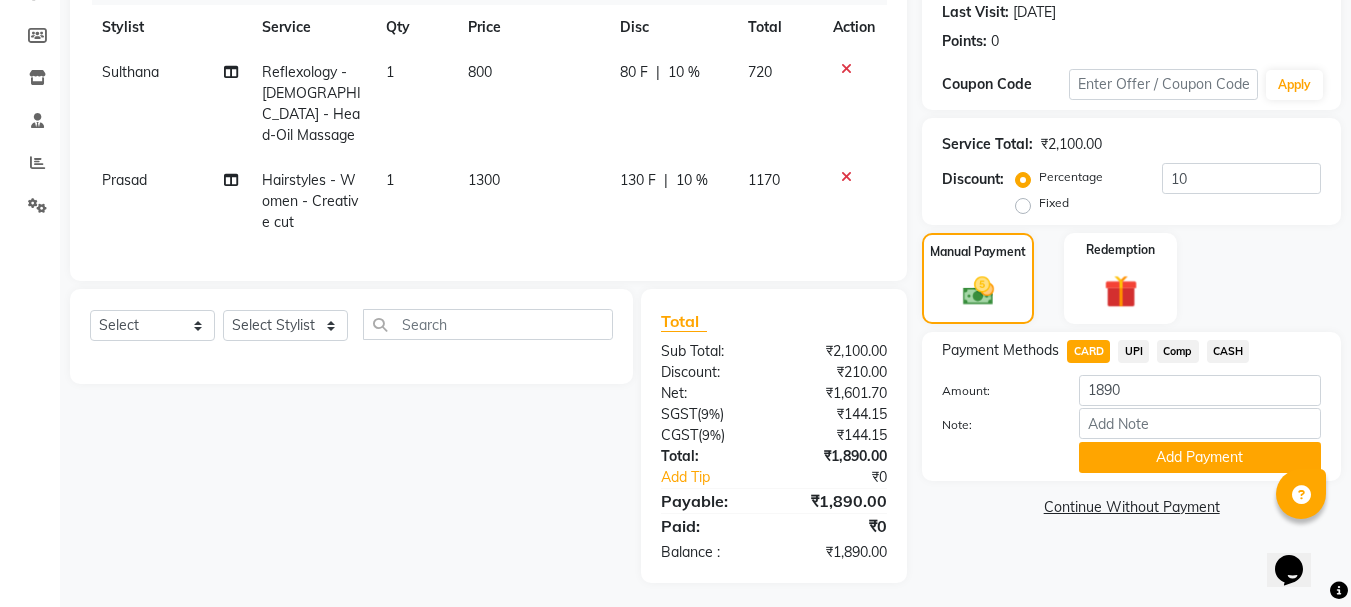 click on "Payment Methods  CARD   UPI   Comp   CASH  Amount: 1890 Note: Add Payment" 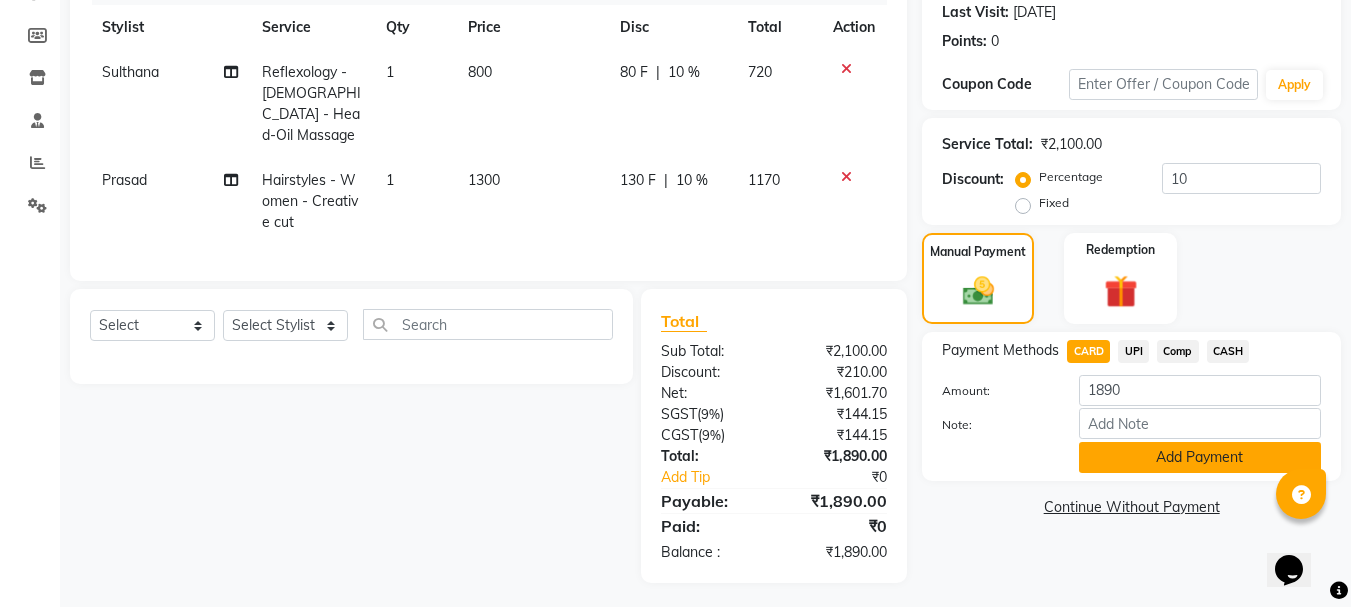 click on "Add Payment" 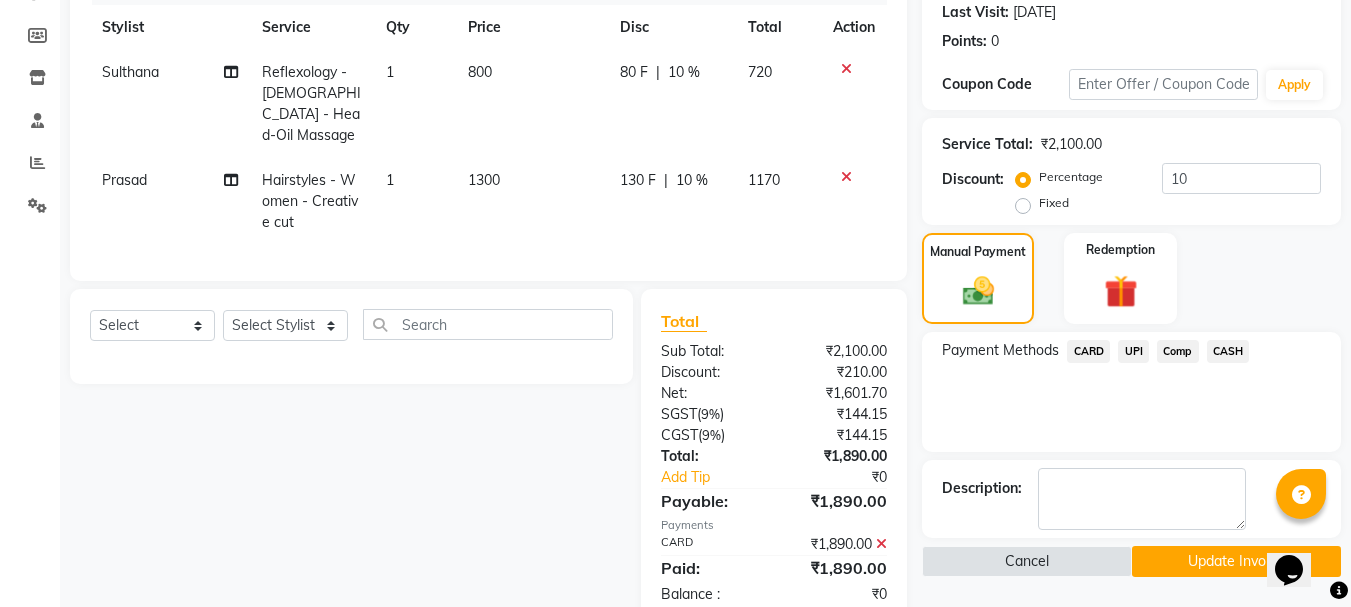 click on "Update Invoice" 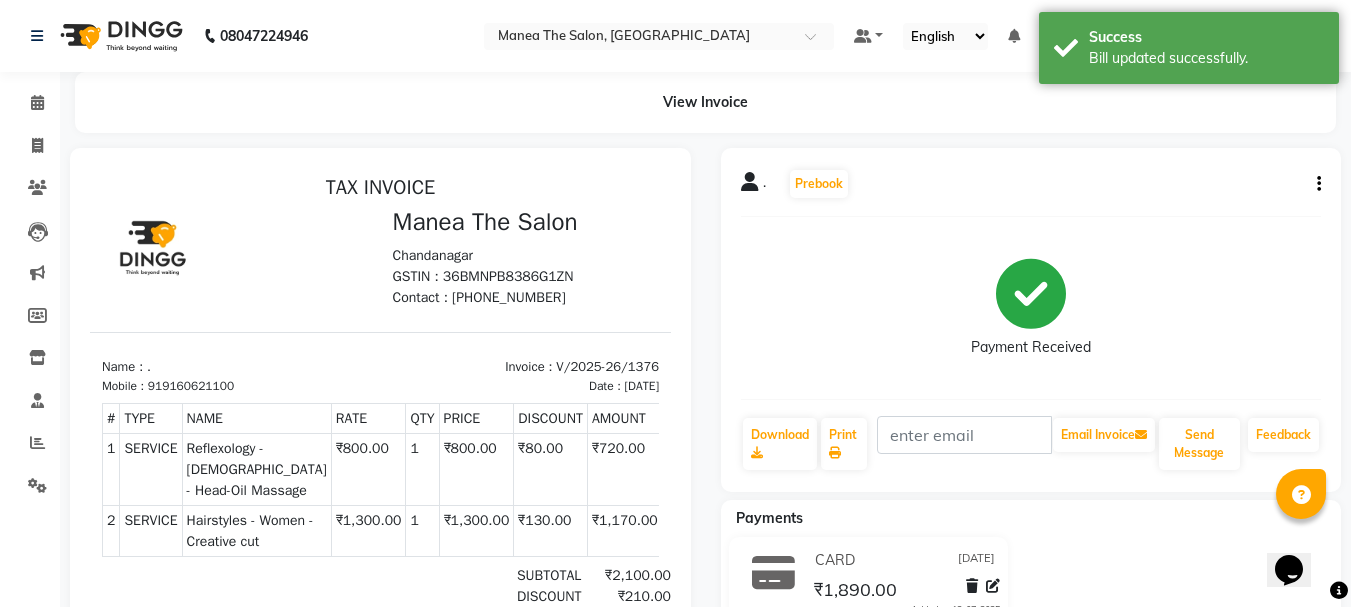 scroll, scrollTop: 0, scrollLeft: 0, axis: both 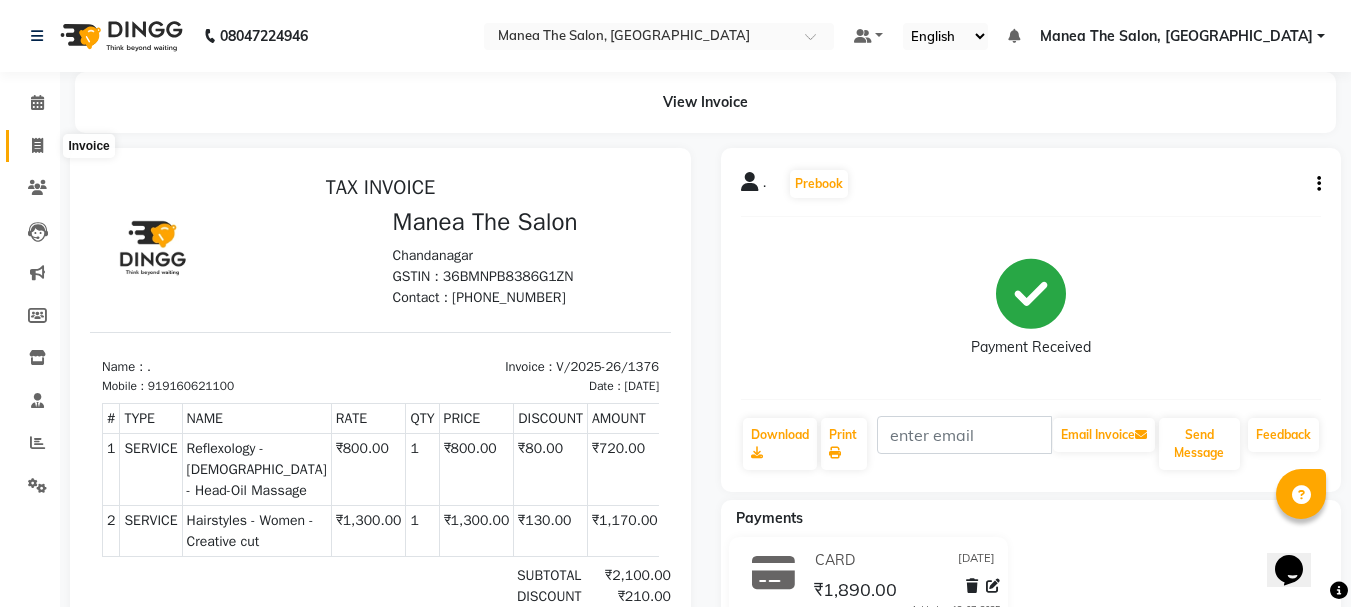 click 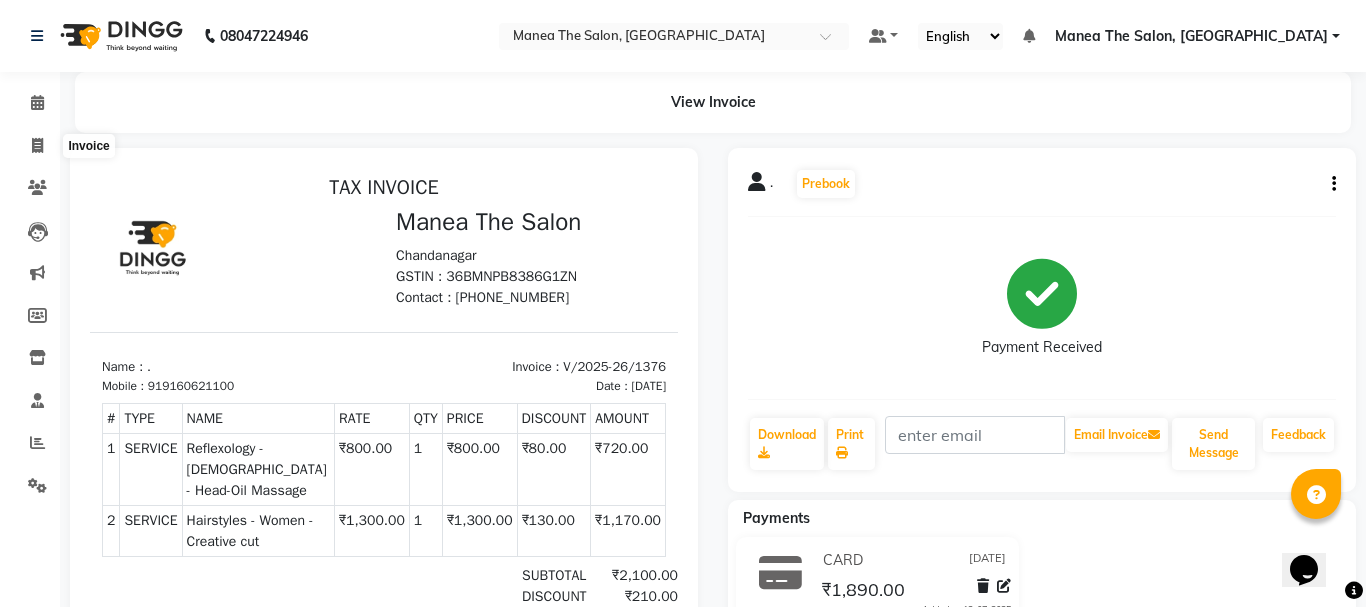 select on "service" 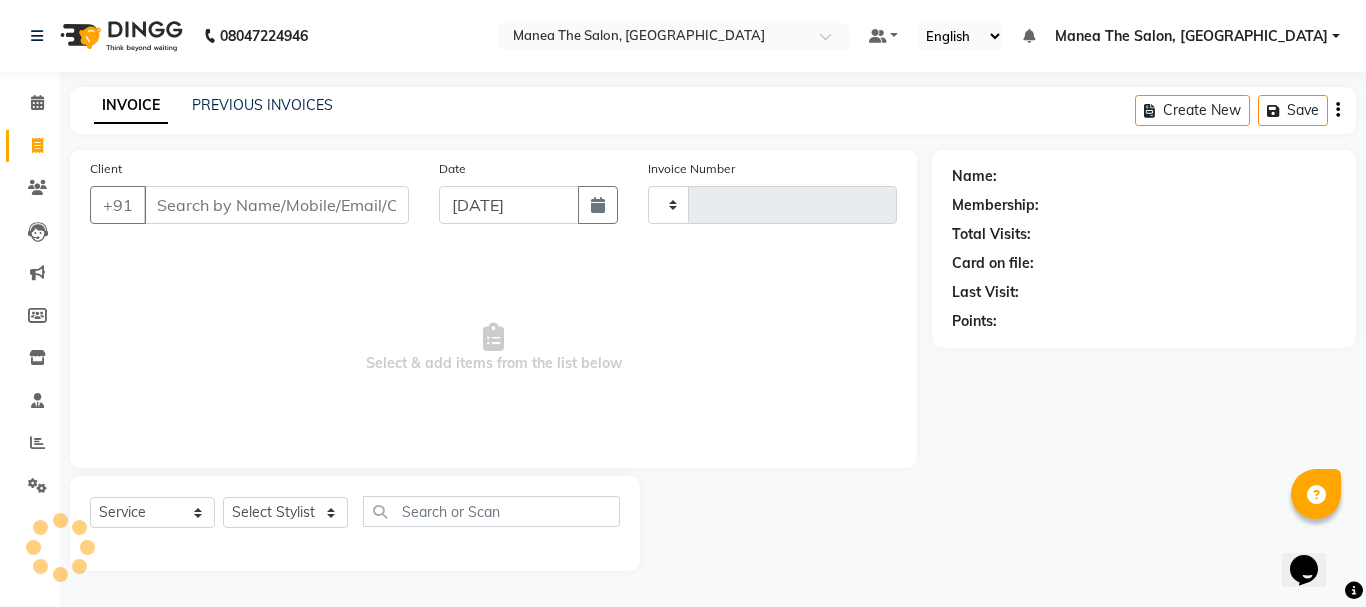 type on "1380" 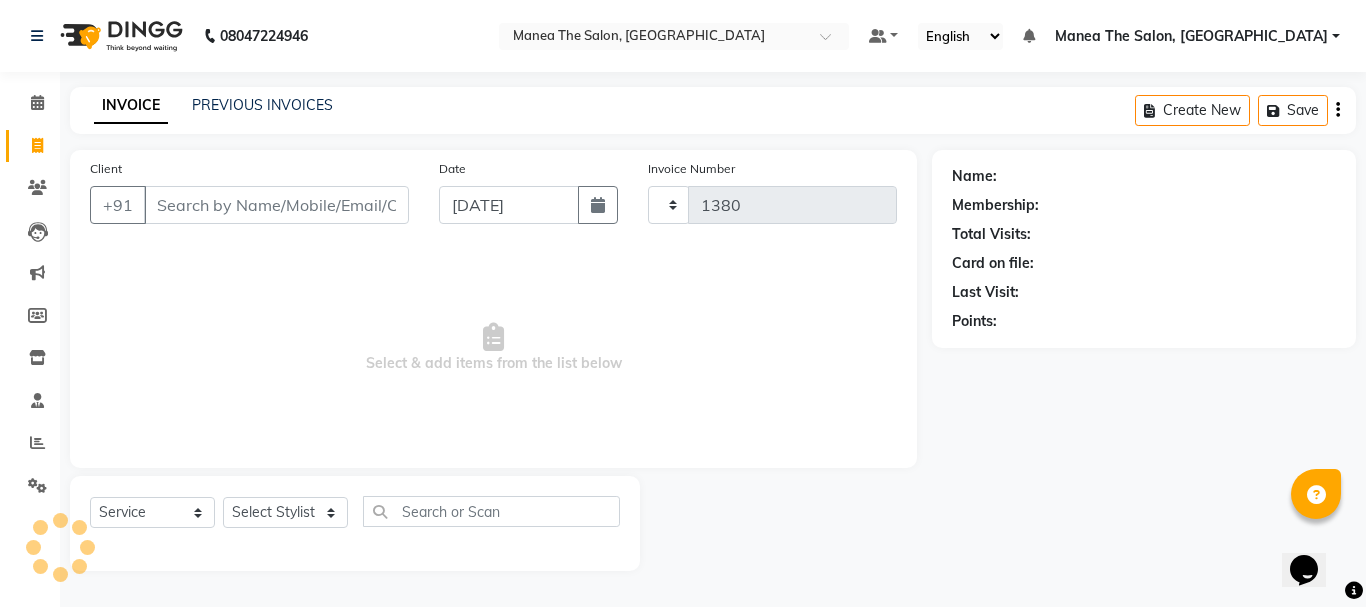 select on "7351" 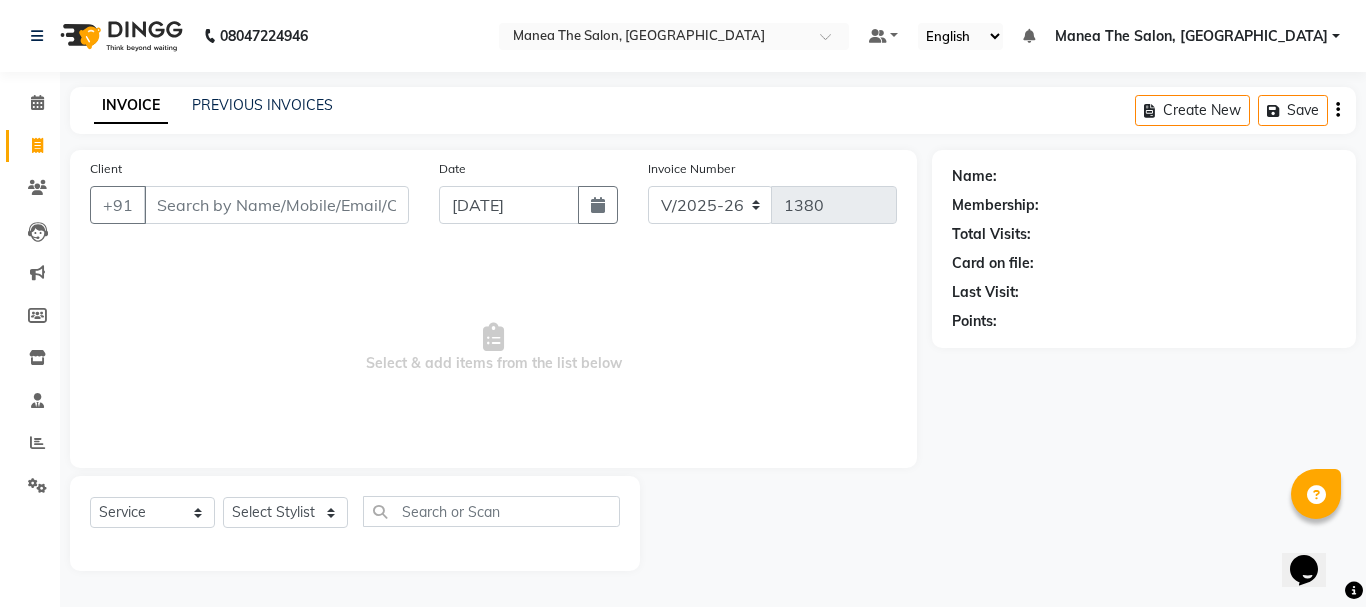 click 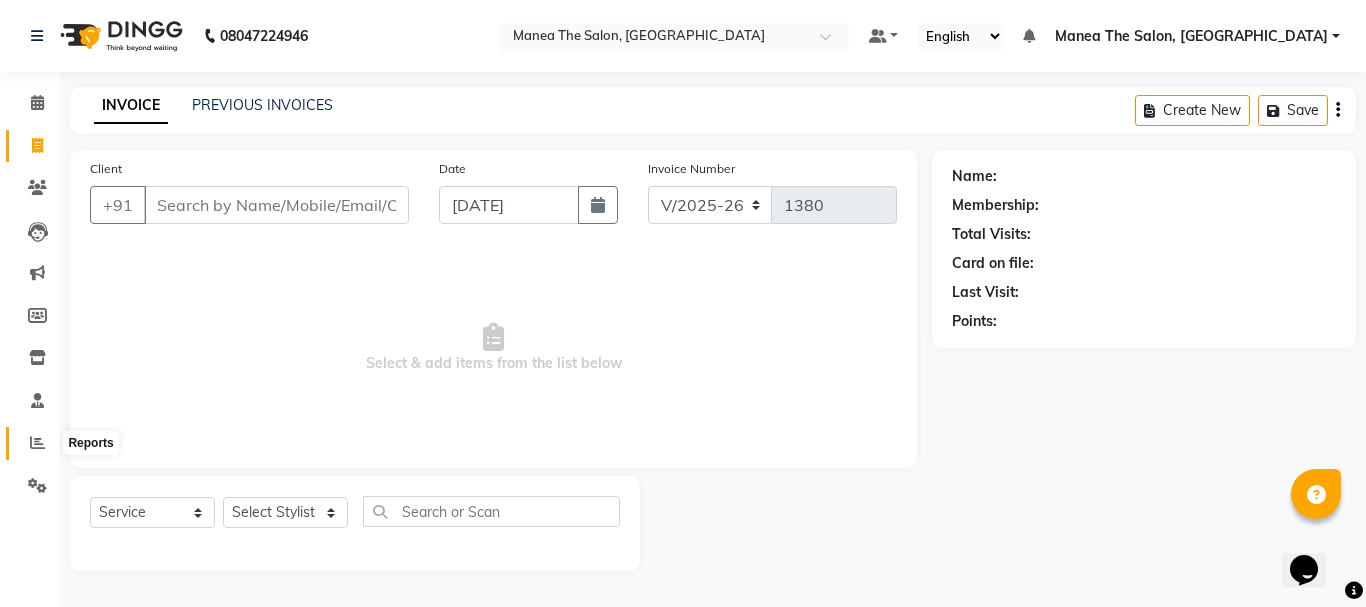 click 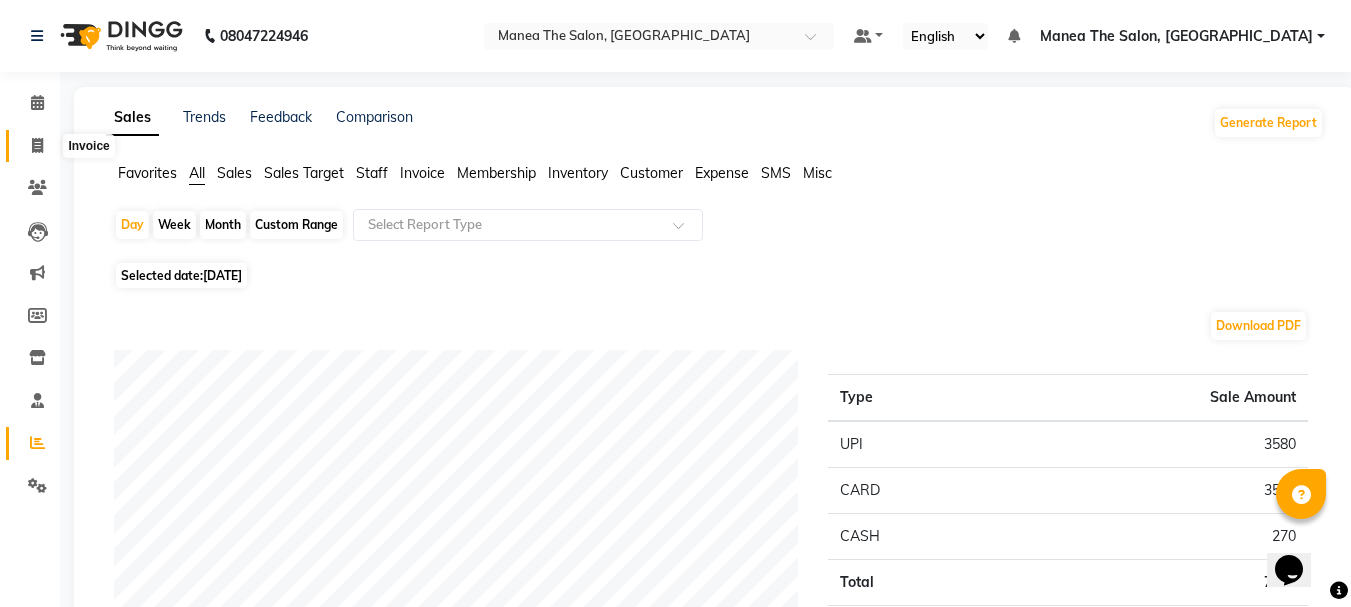 click 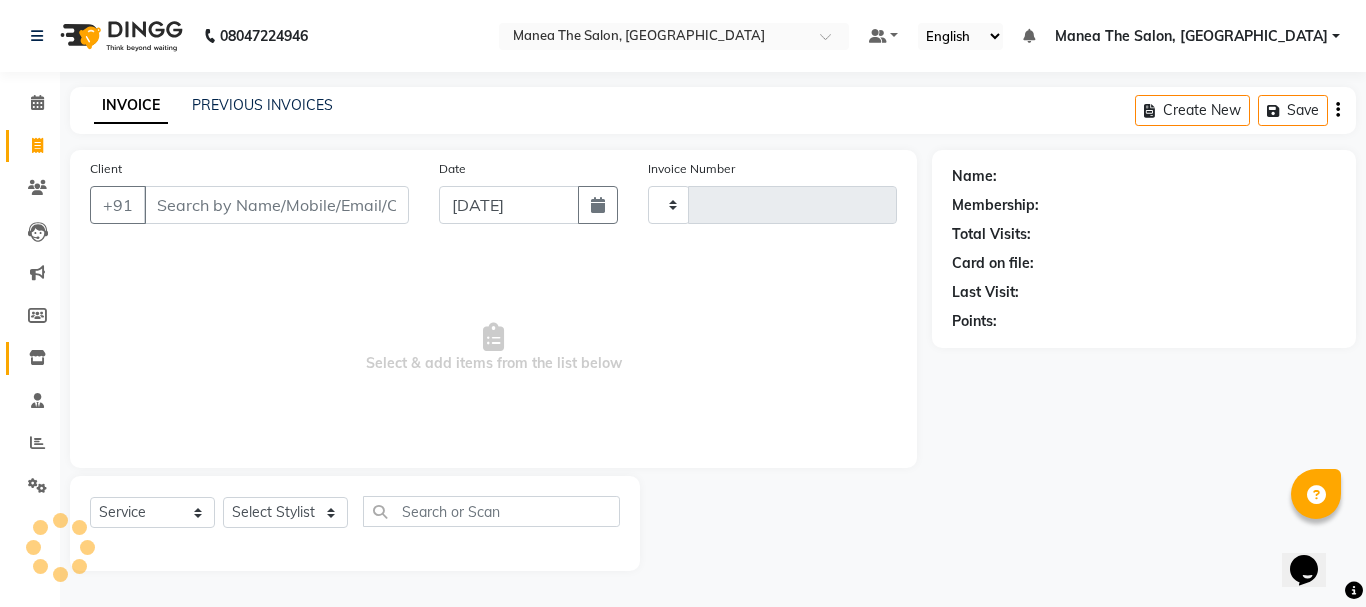 type on "1380" 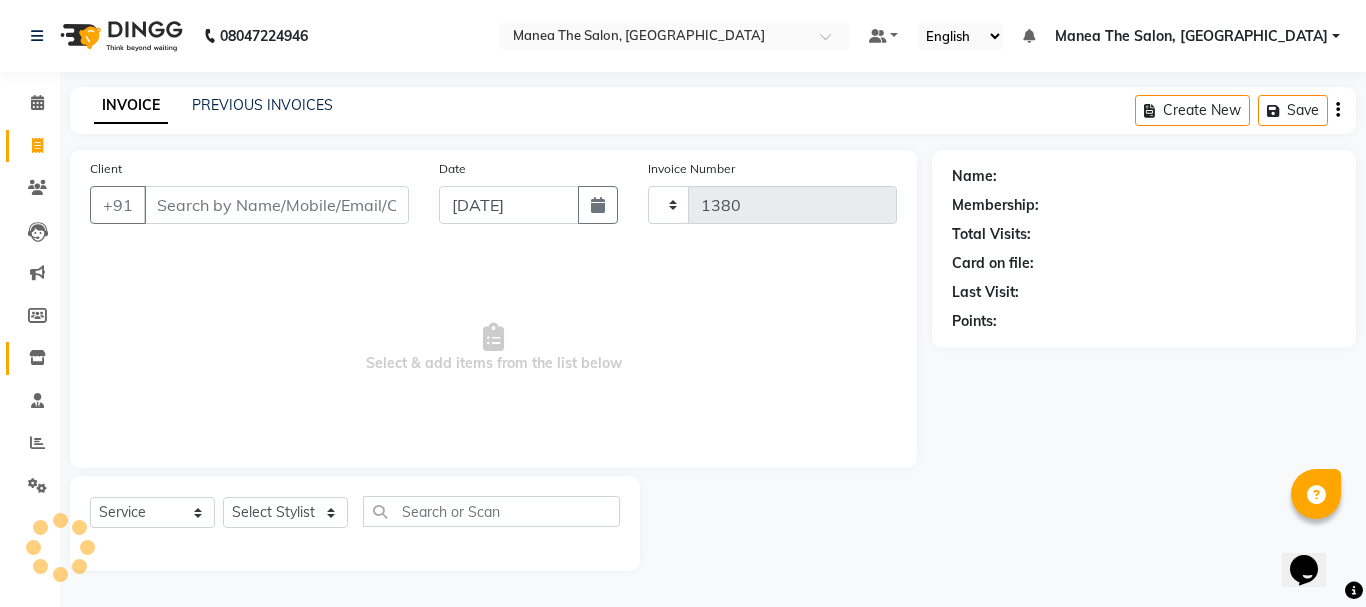 select on "7351" 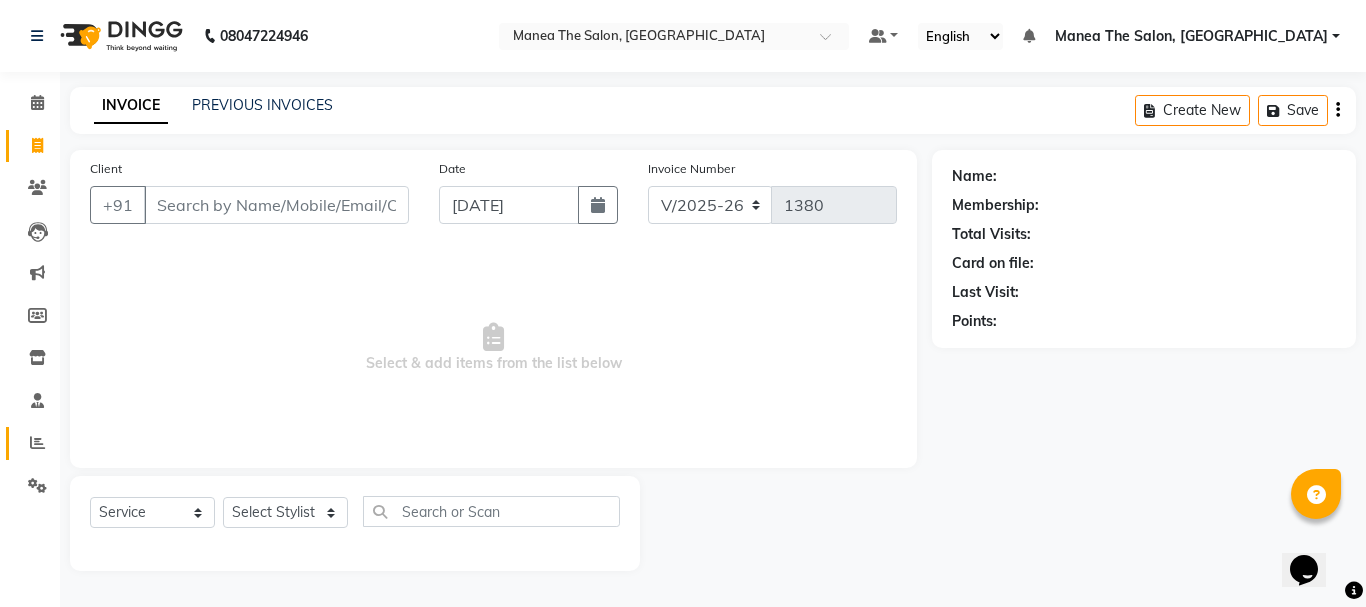 click on "Reports" 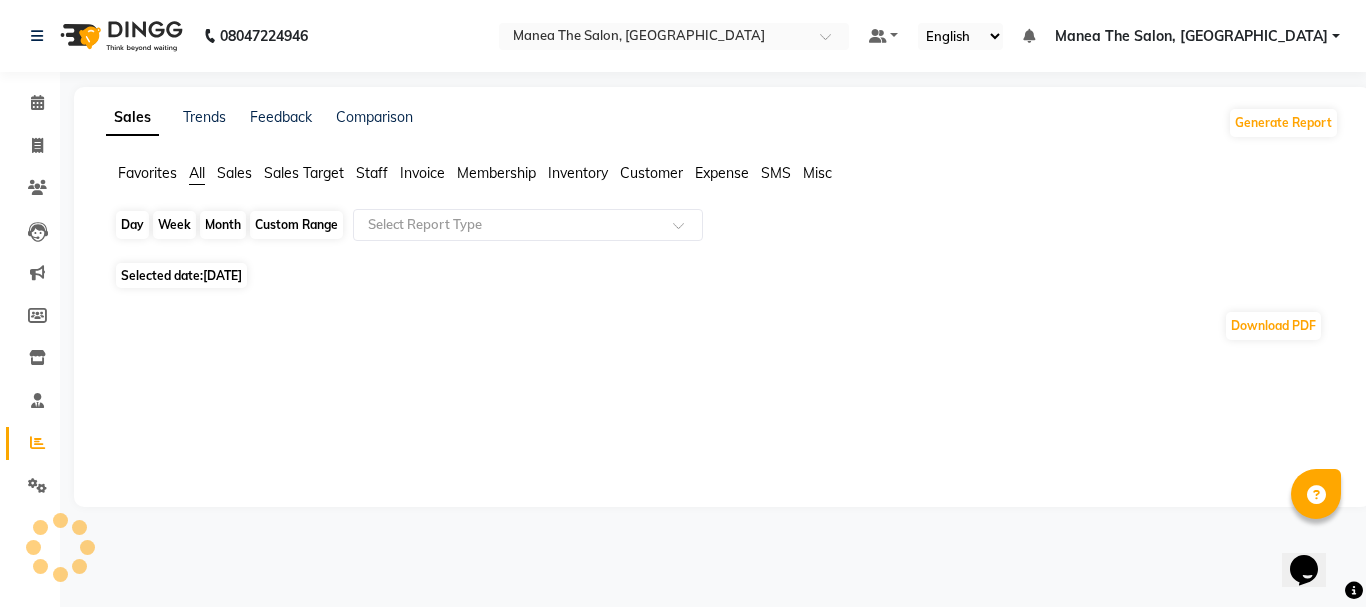 click on "Day" 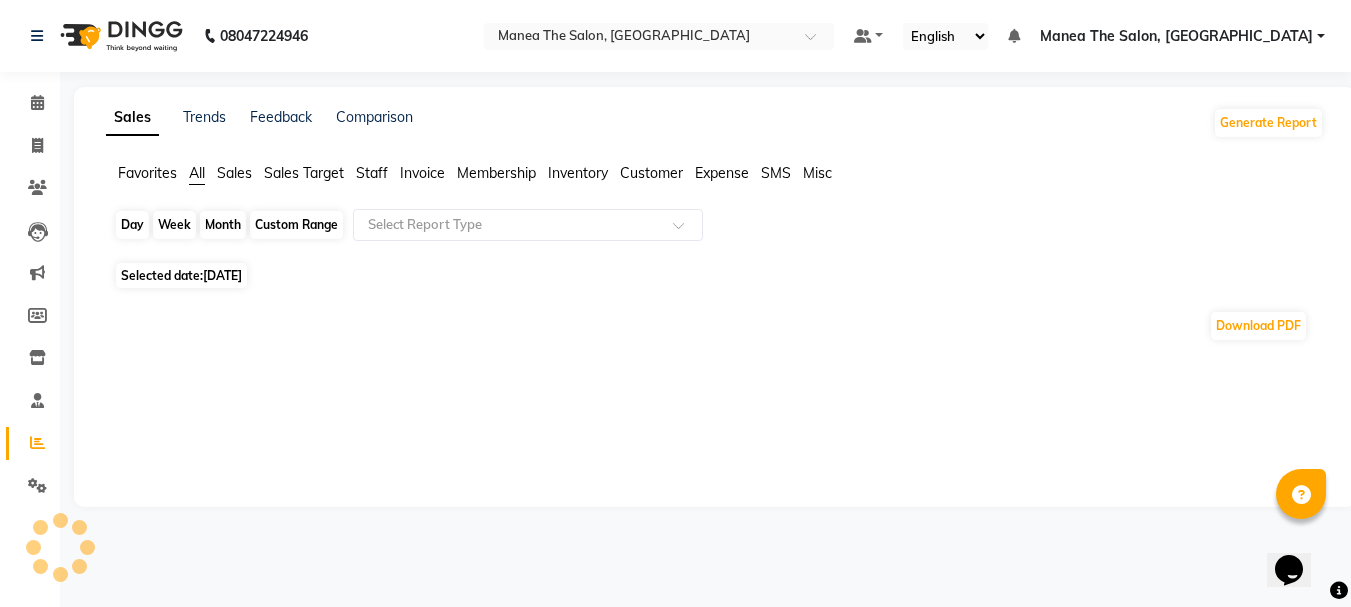 select on "7" 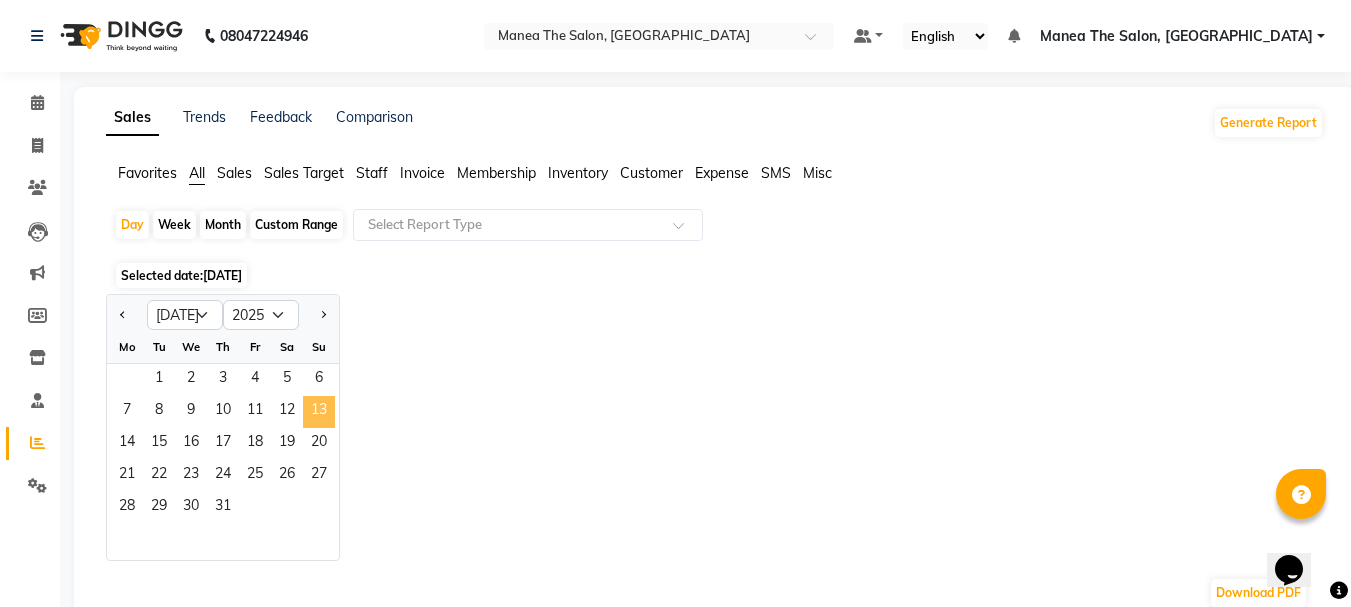 click on "13" 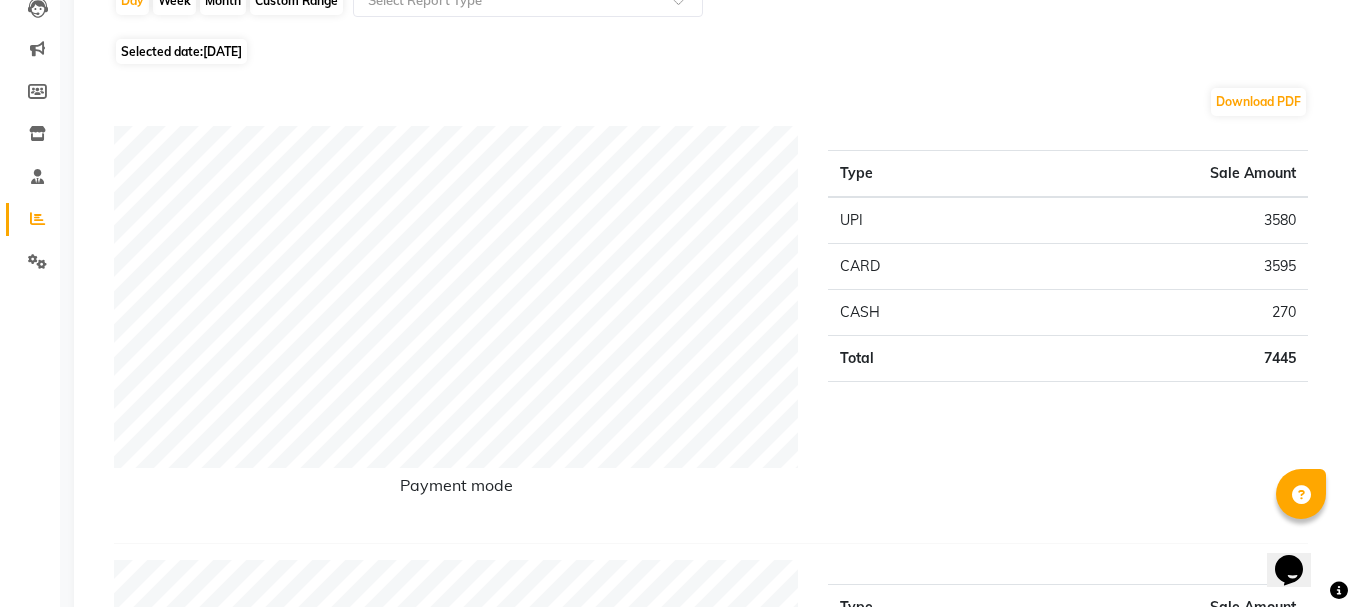 scroll, scrollTop: 0, scrollLeft: 0, axis: both 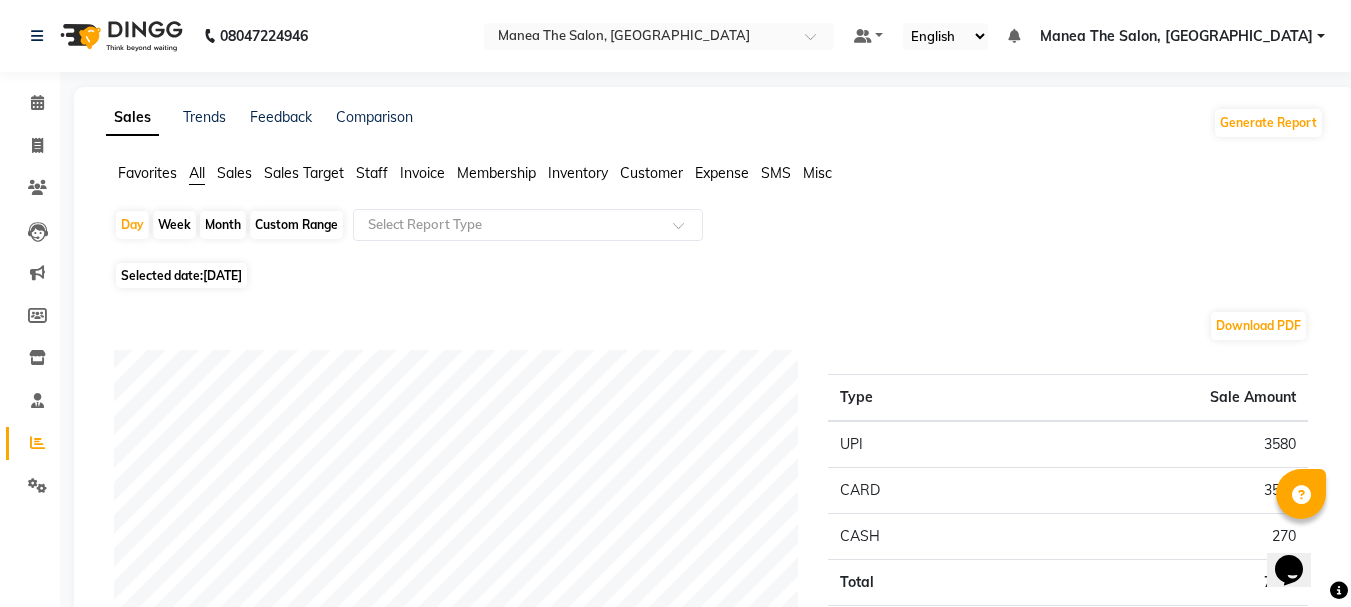 click on "Month" 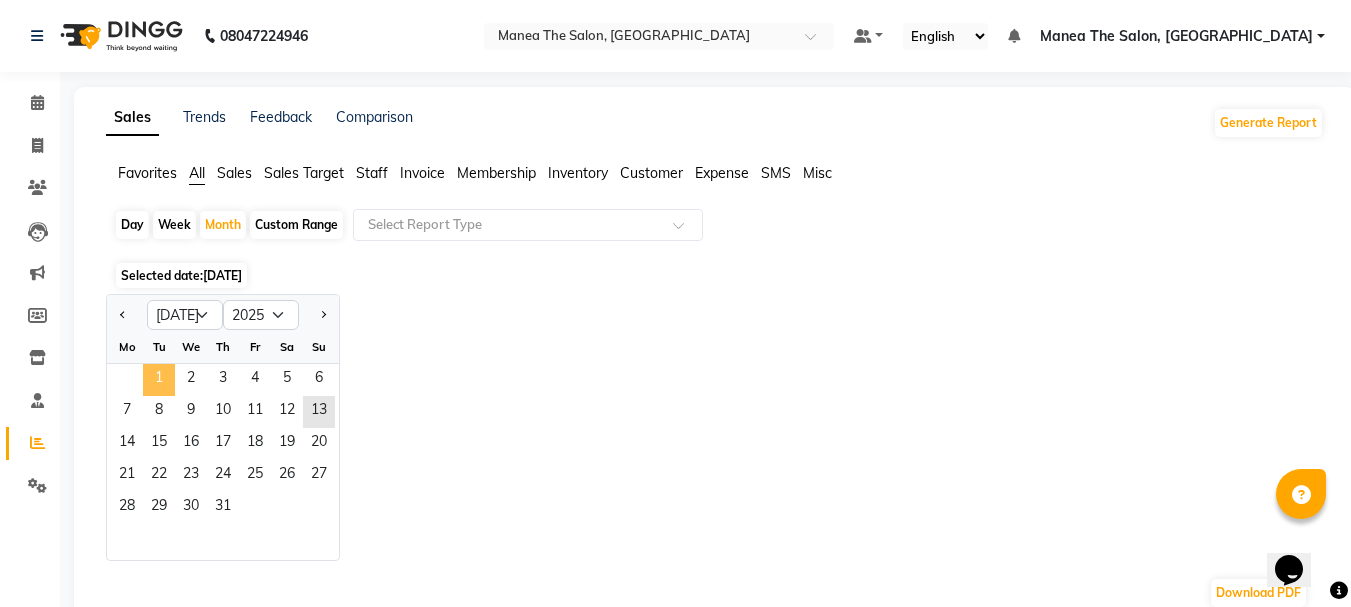 click on "1" 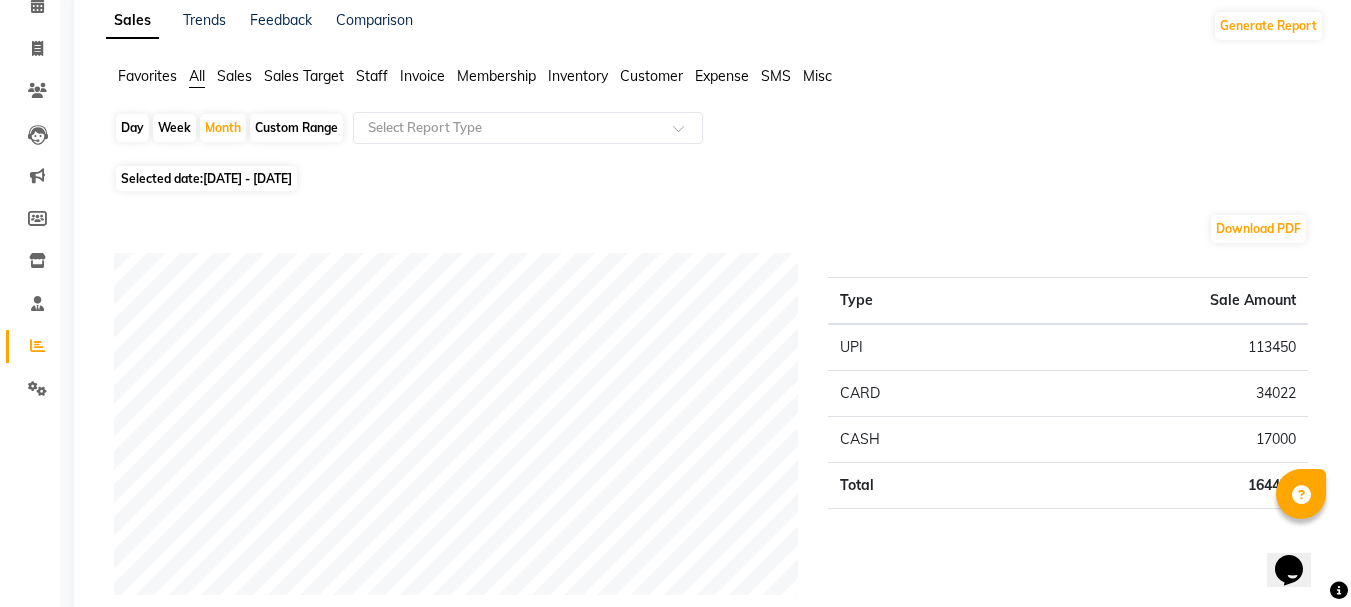 scroll, scrollTop: 0, scrollLeft: 0, axis: both 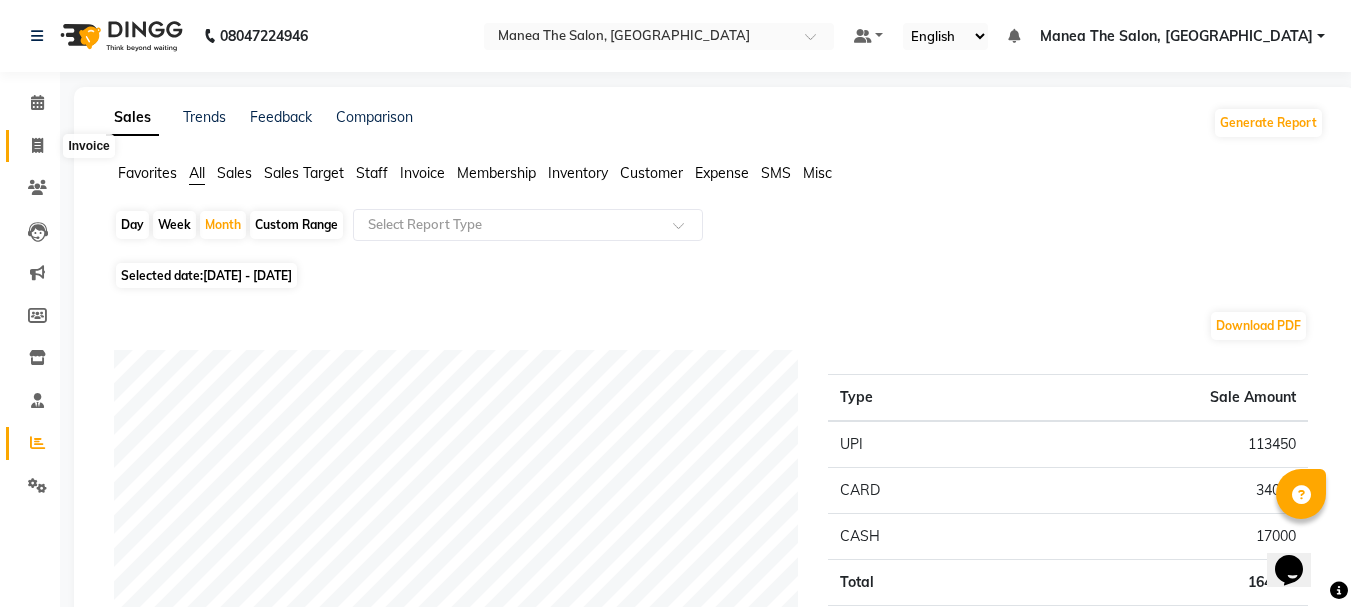 click 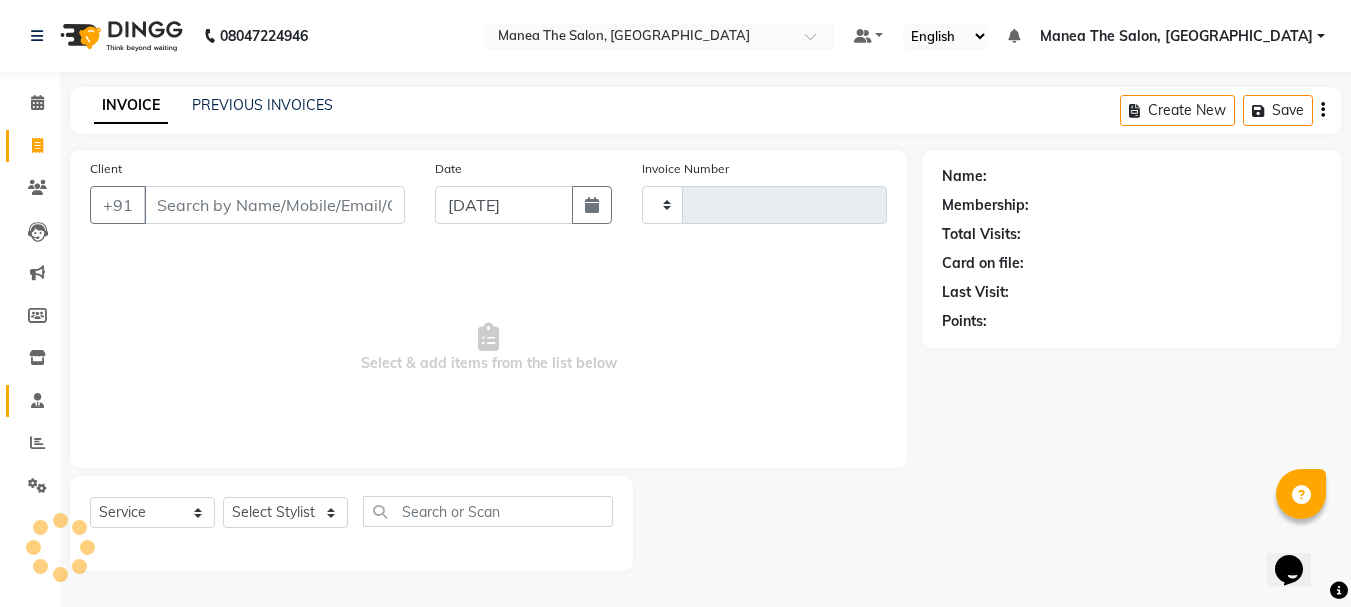 type on "1380" 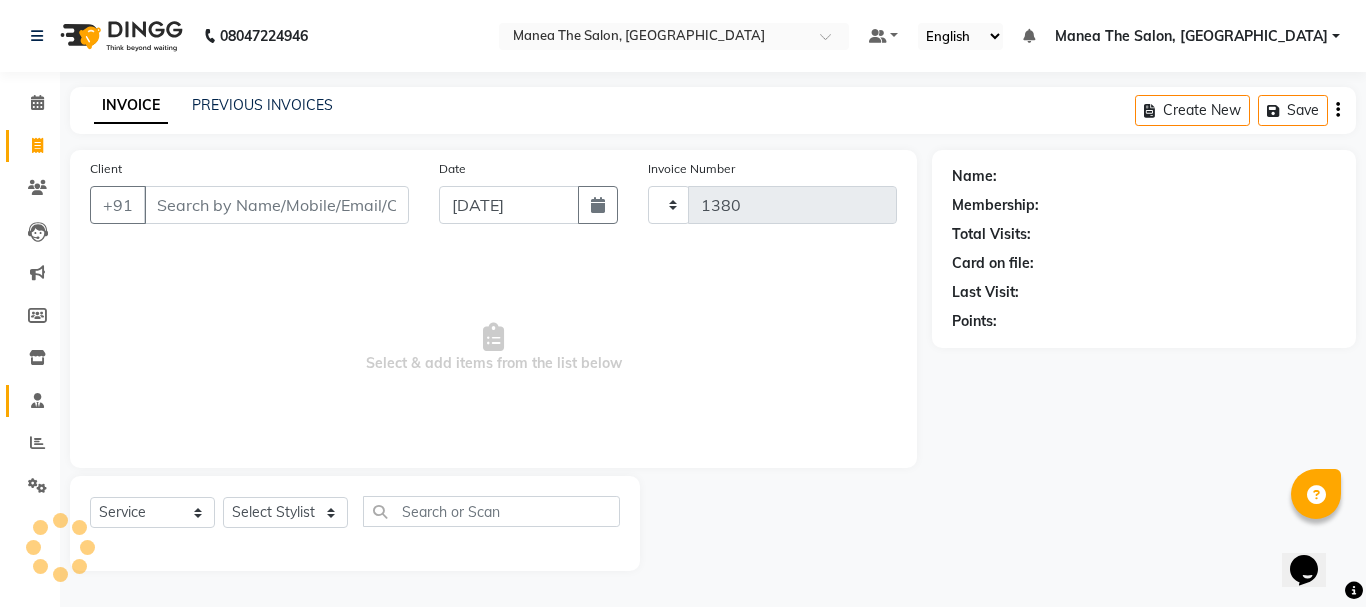 select on "7351" 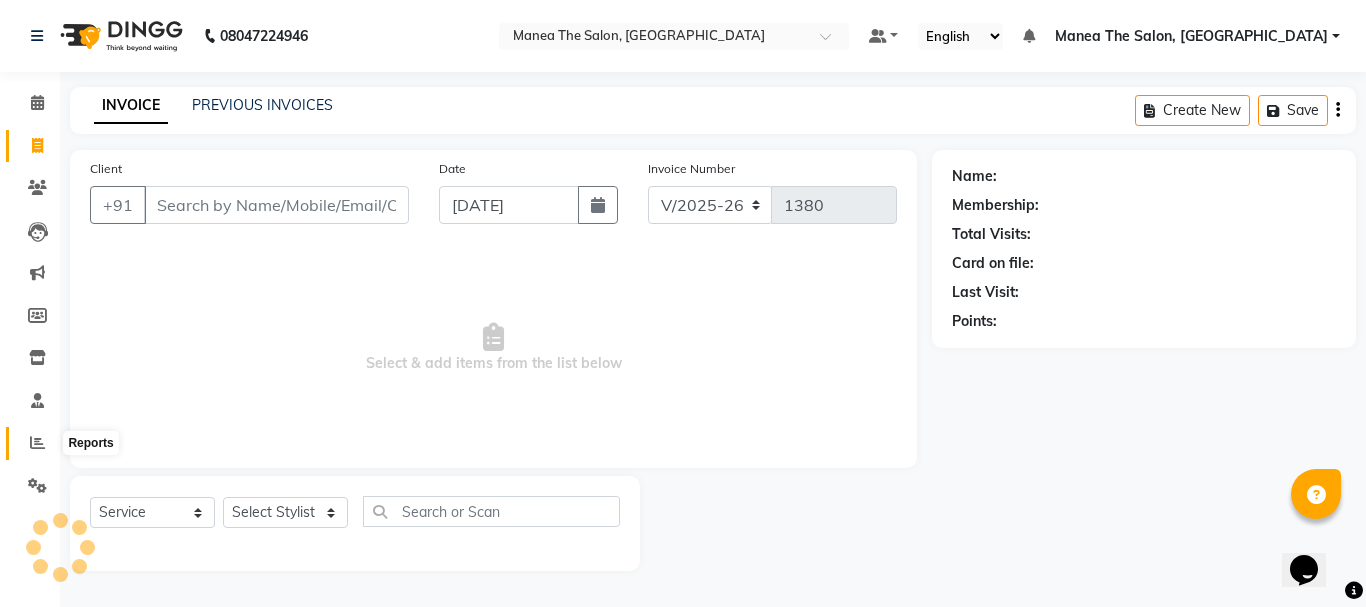 click 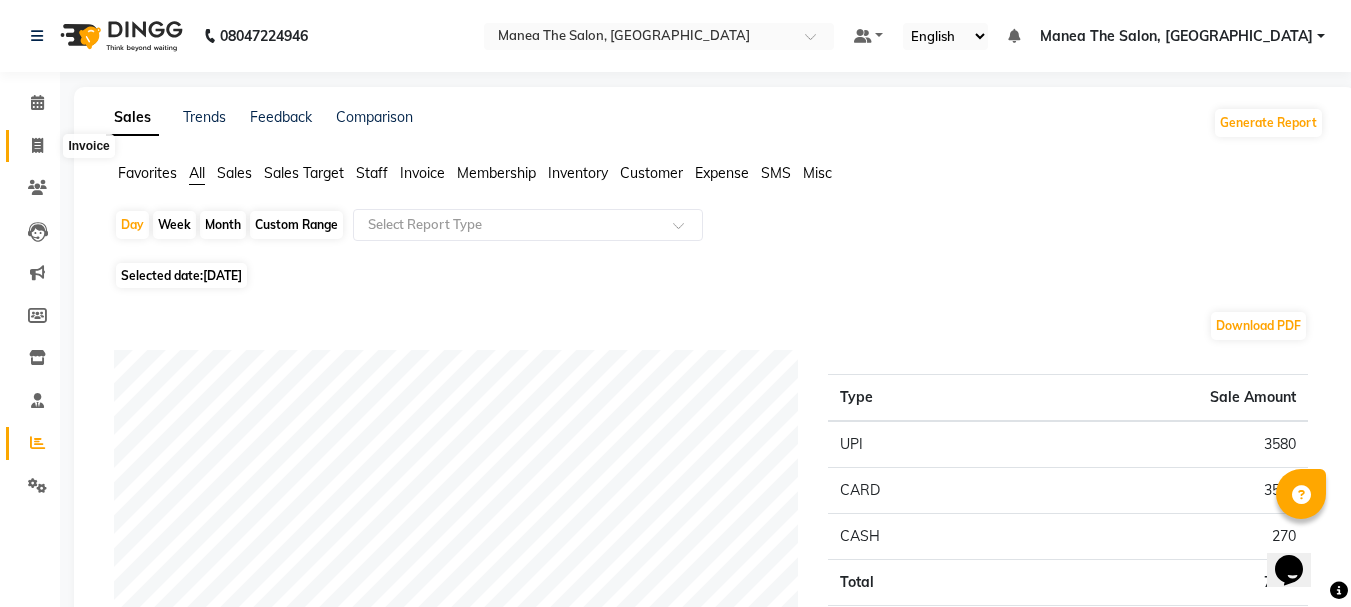 click 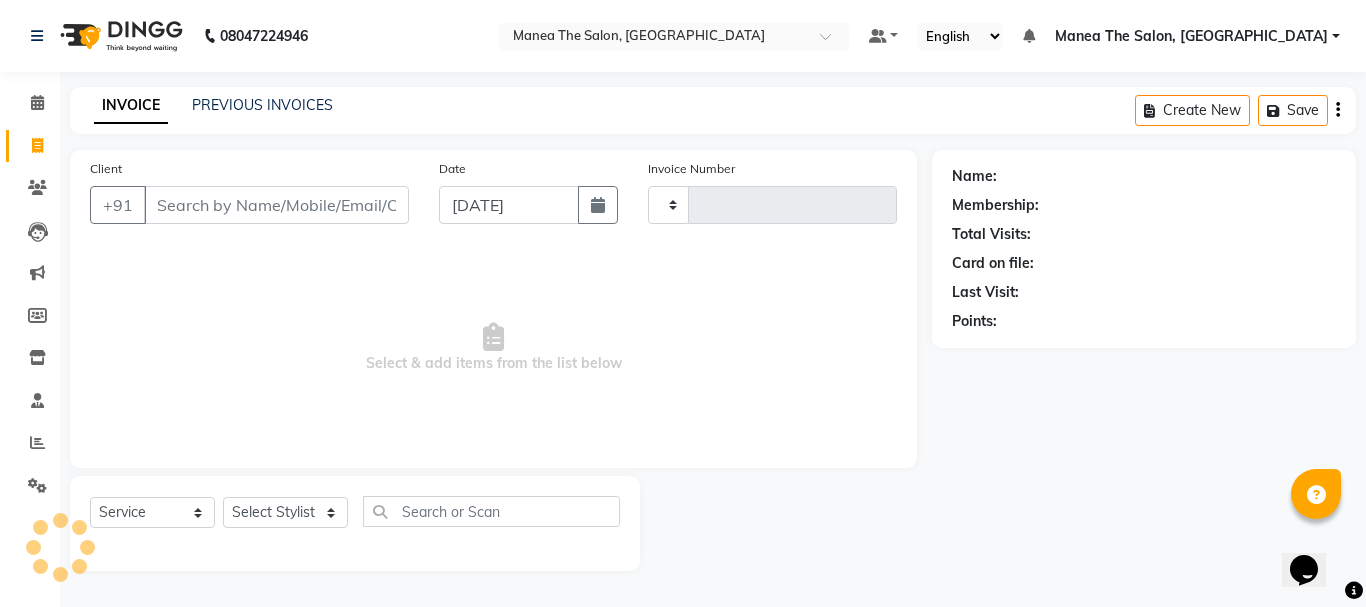 type on "1380" 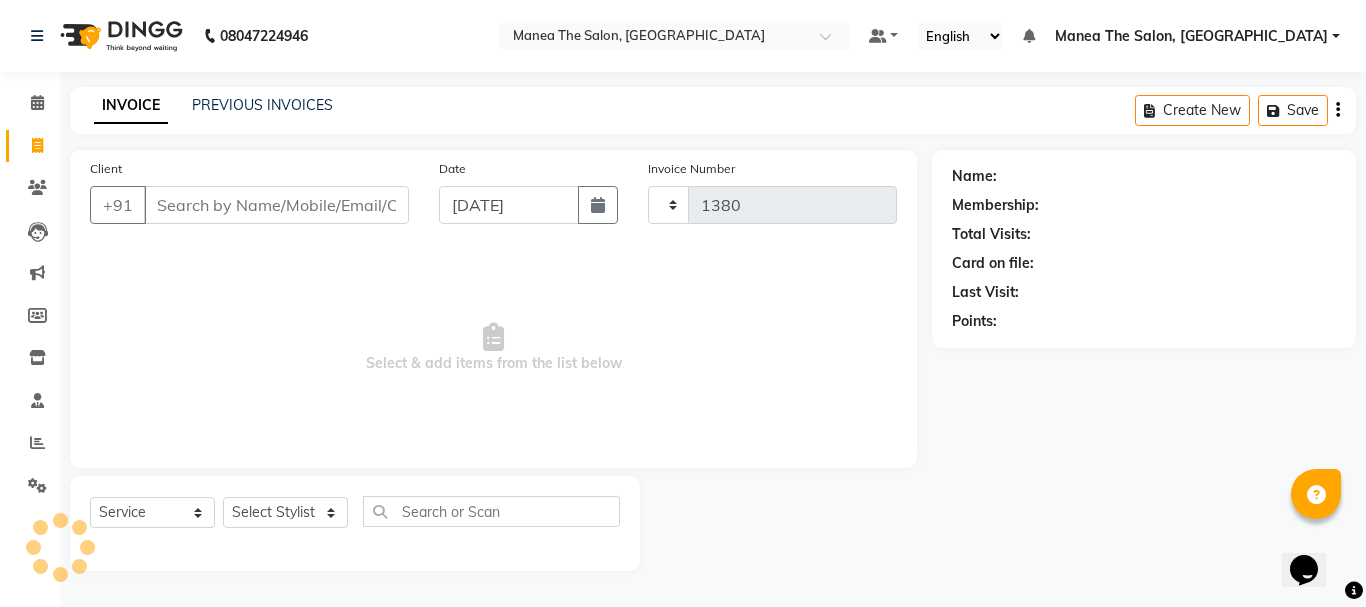 select on "7351" 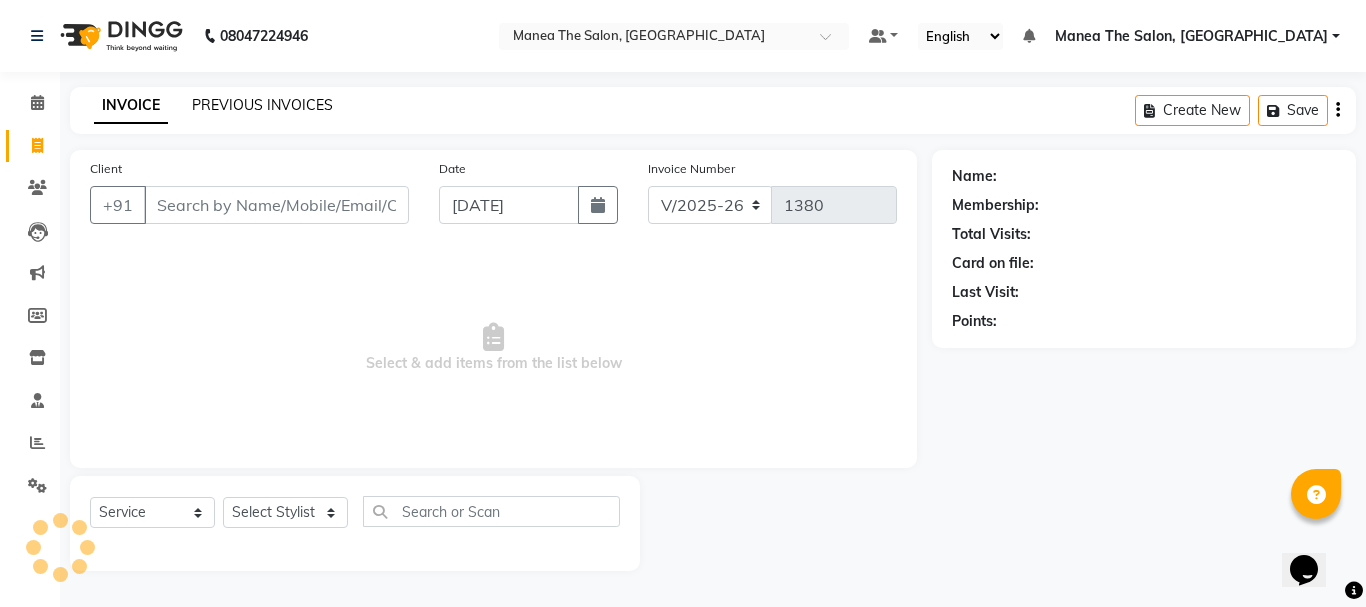 click on "PREVIOUS INVOICES" 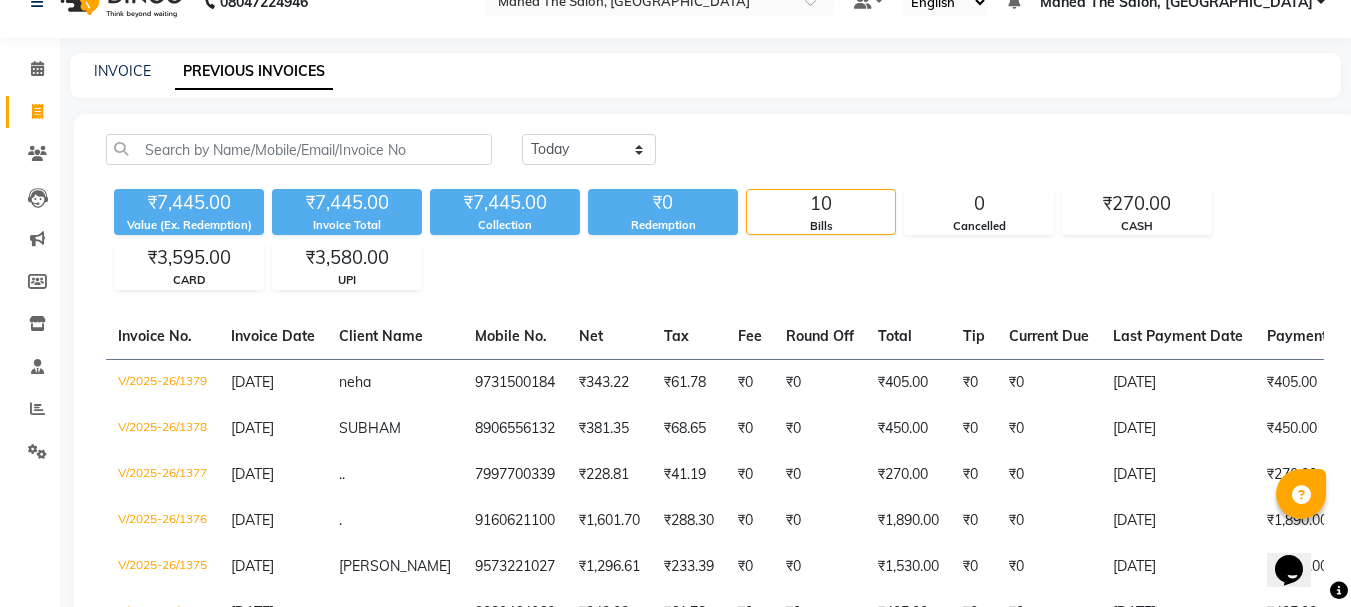 scroll, scrollTop: 0, scrollLeft: 0, axis: both 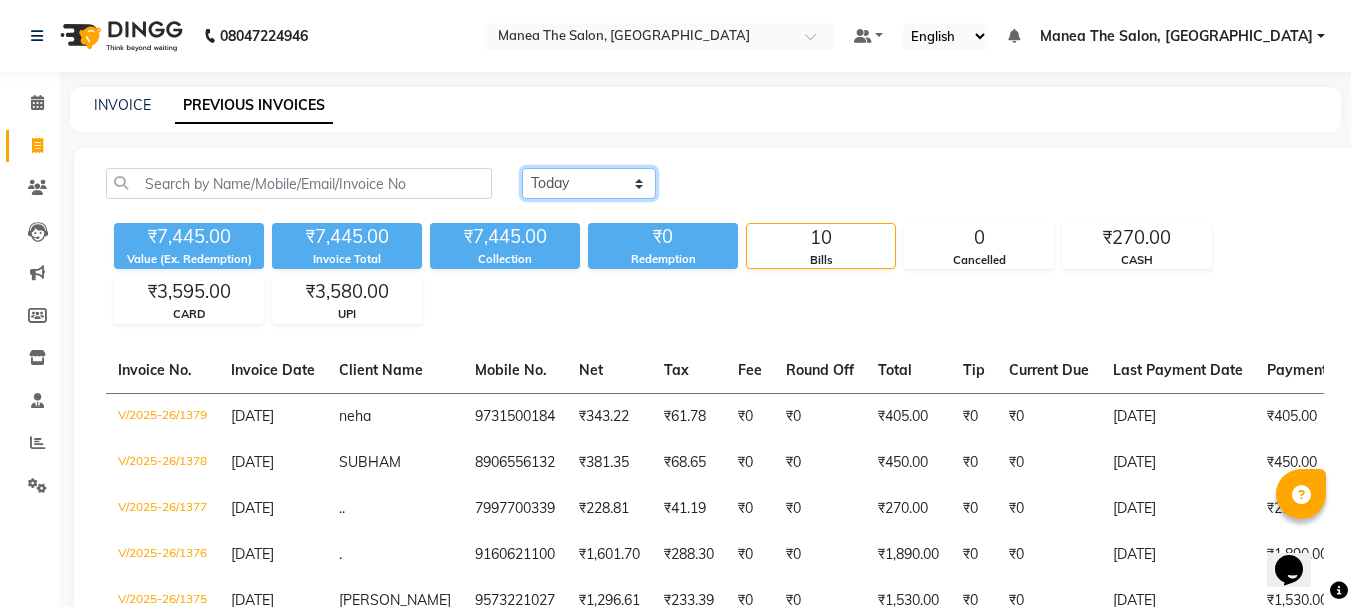click on "Today Yesterday Custom Range" 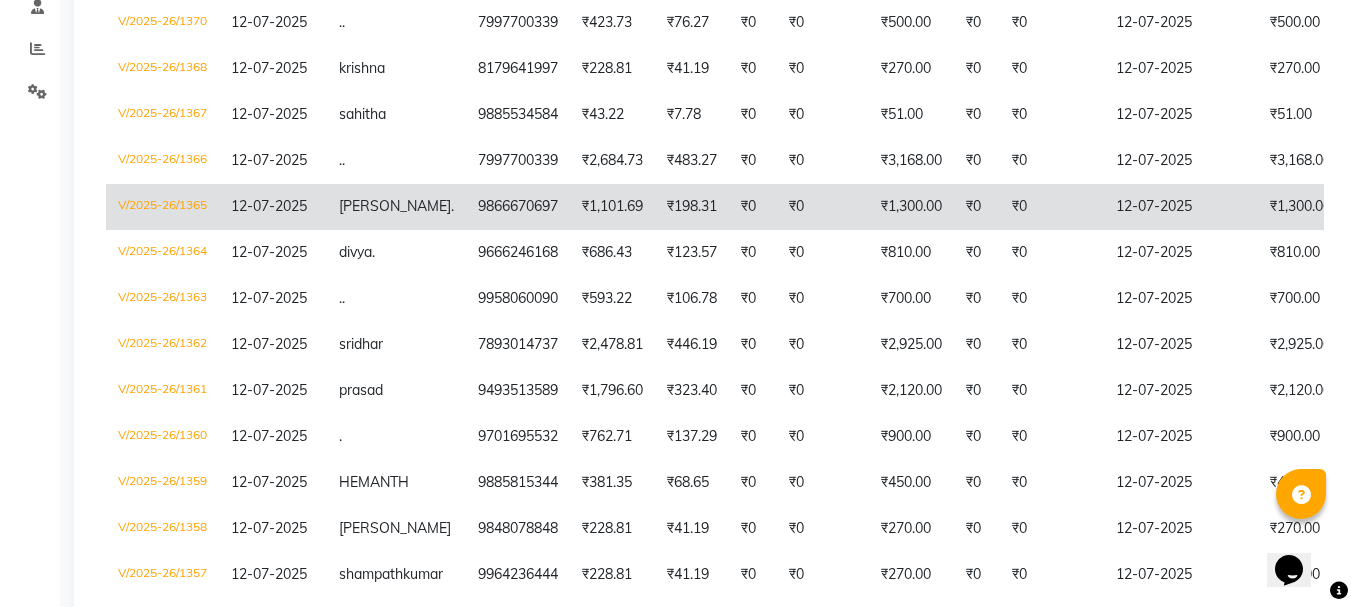 scroll, scrollTop: 575, scrollLeft: 0, axis: vertical 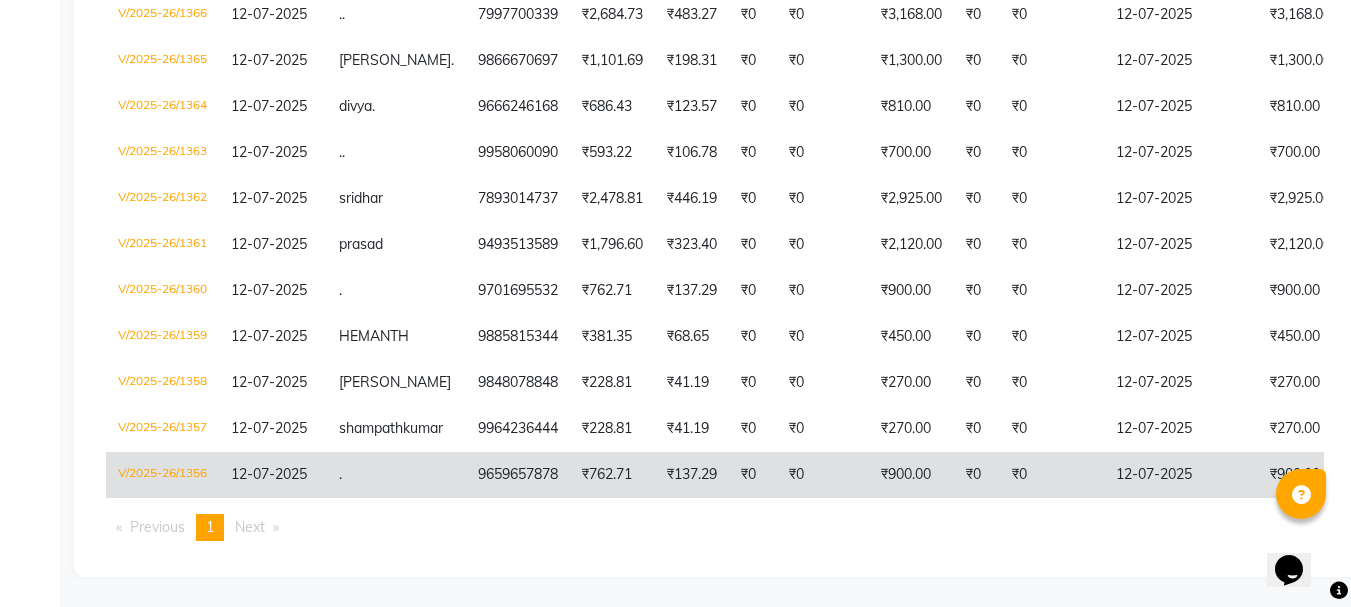click on "9659657878" 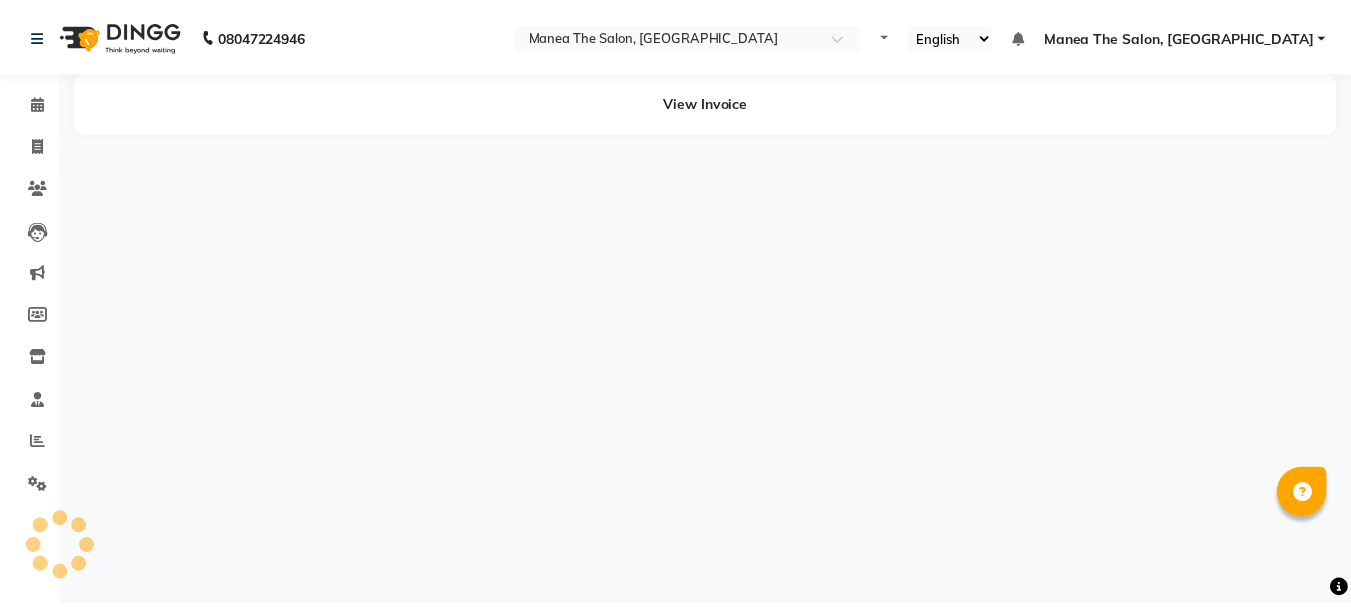 scroll, scrollTop: 0, scrollLeft: 0, axis: both 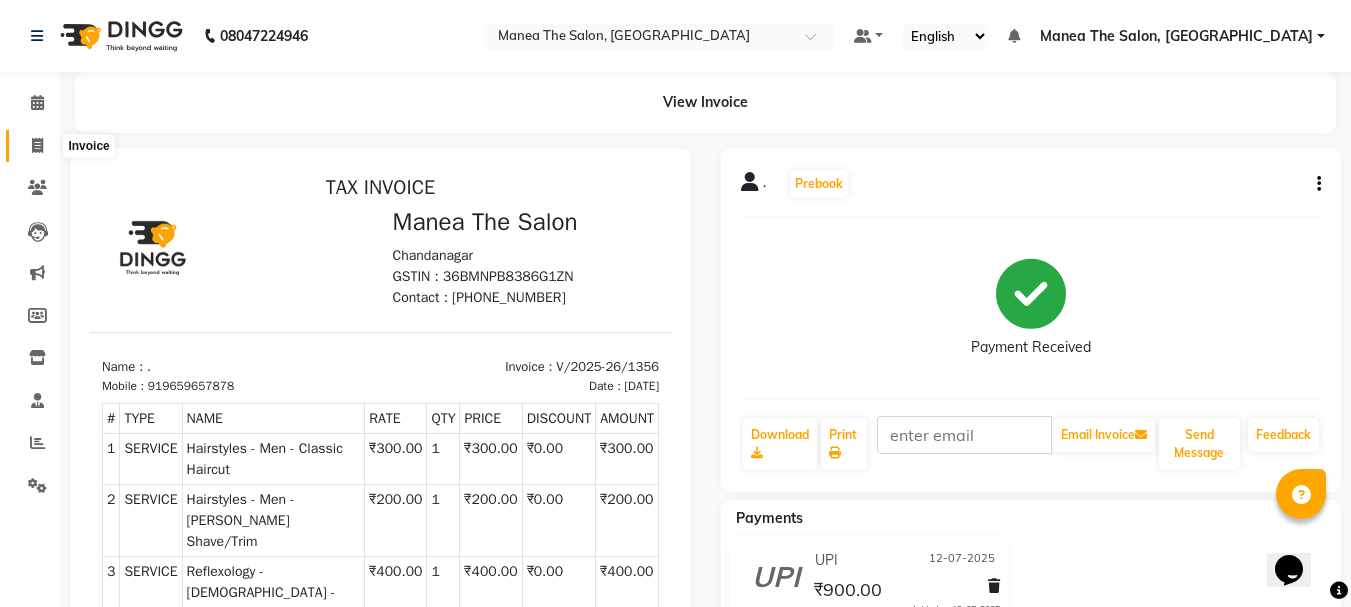 click 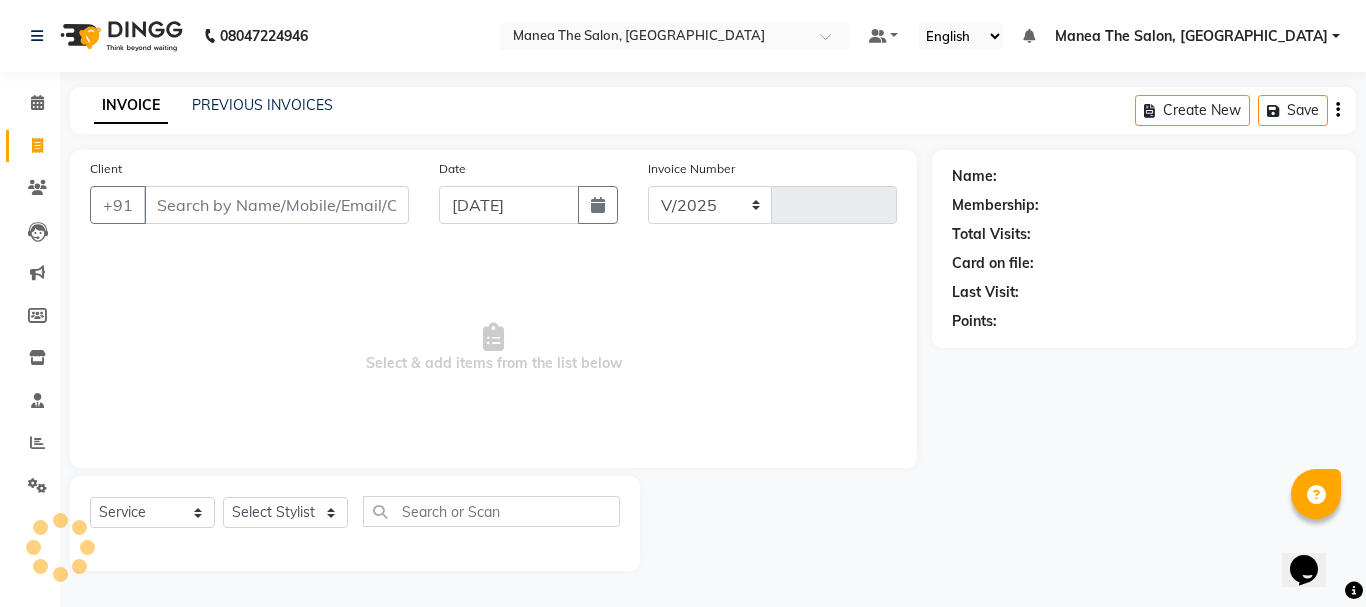 select on "7351" 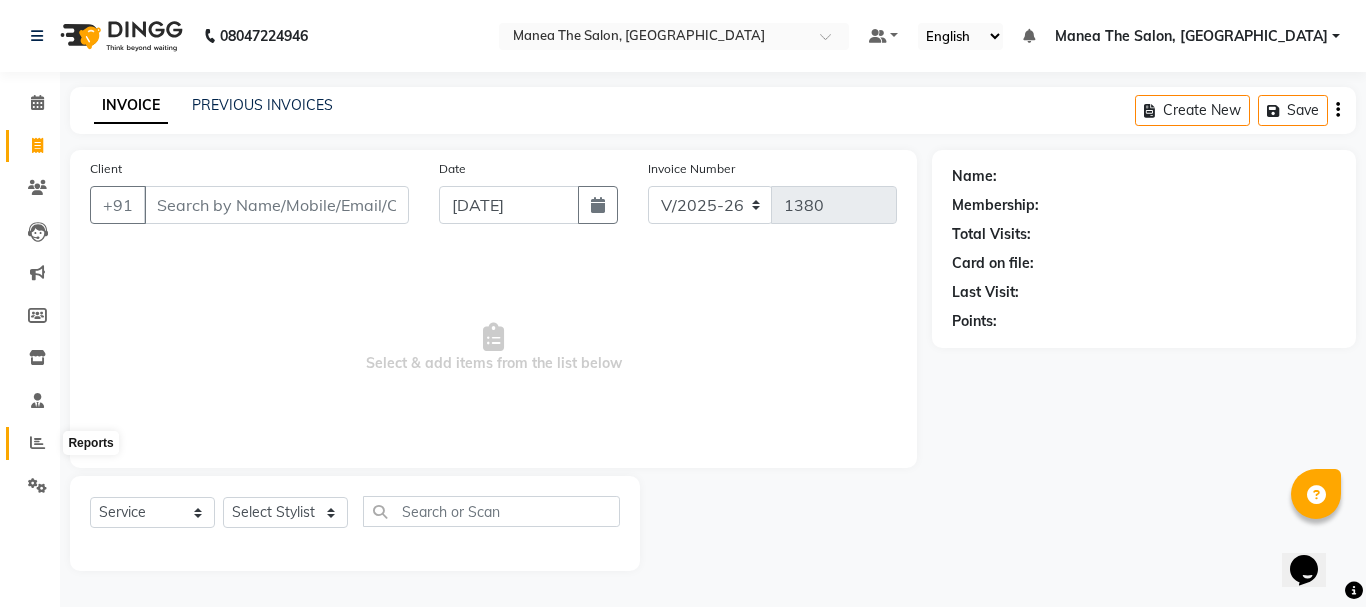 click 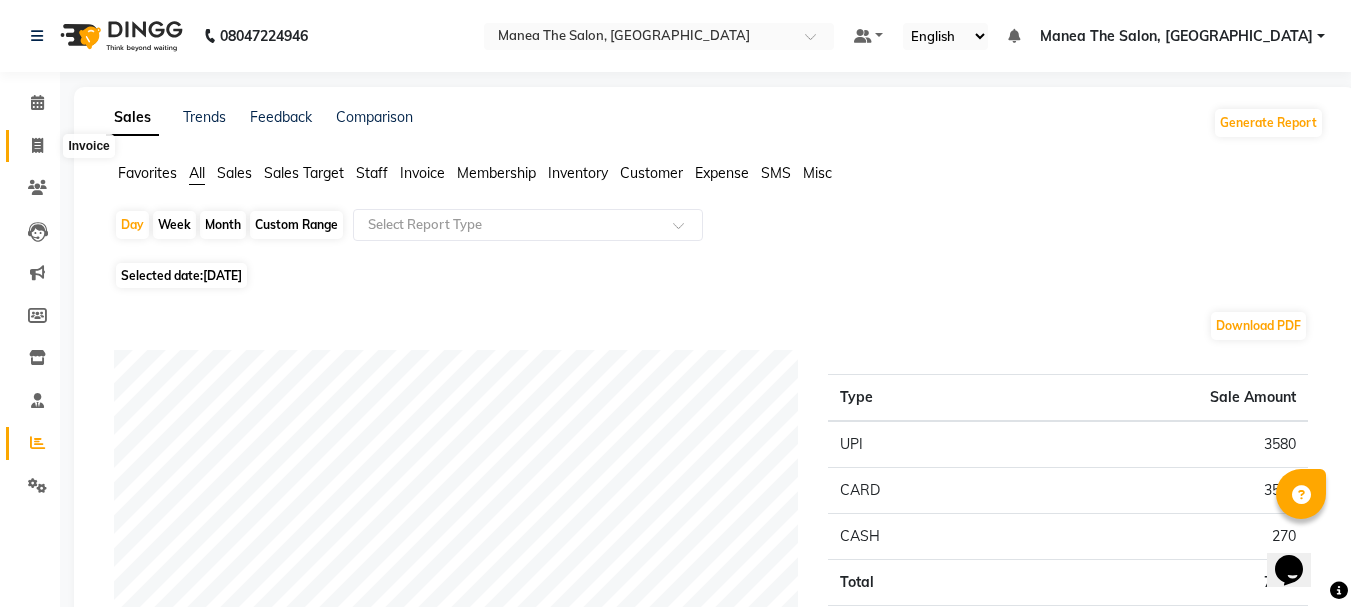 click 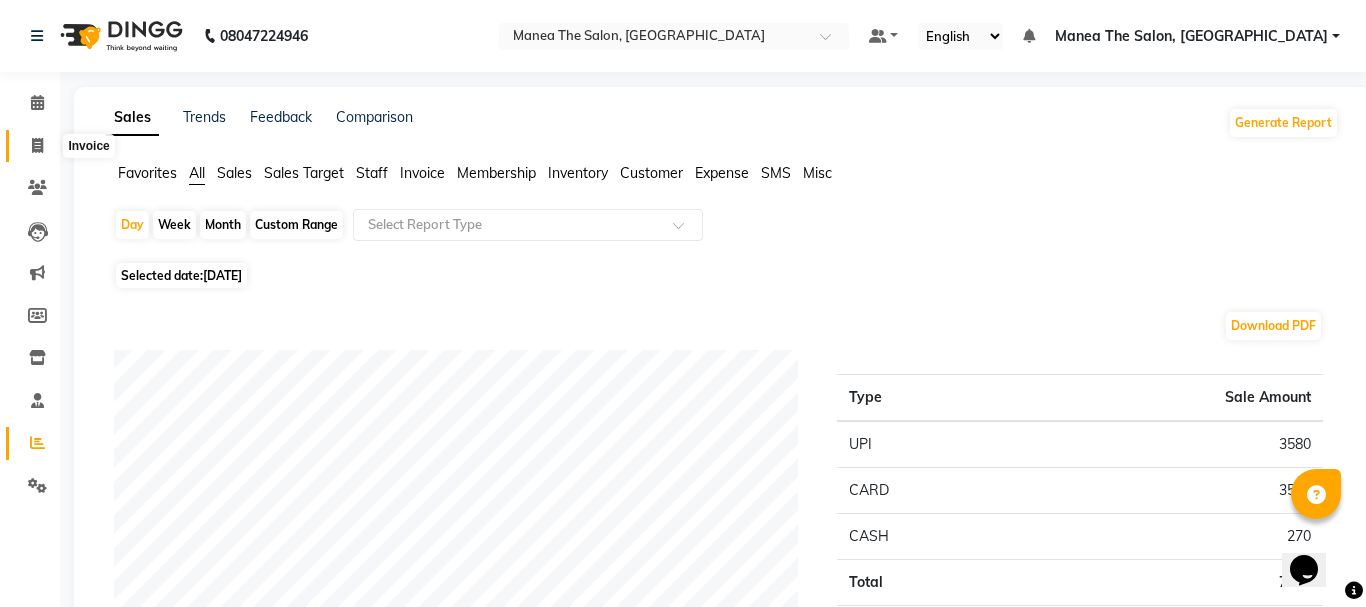 select on "service" 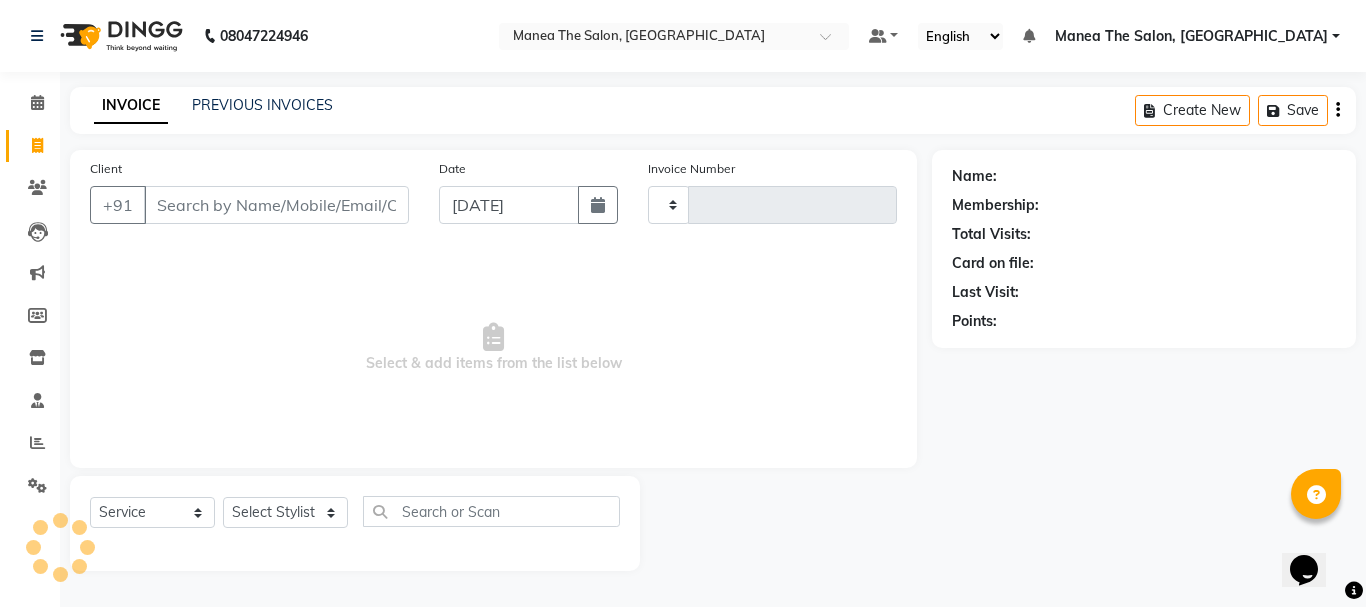 type on "1380" 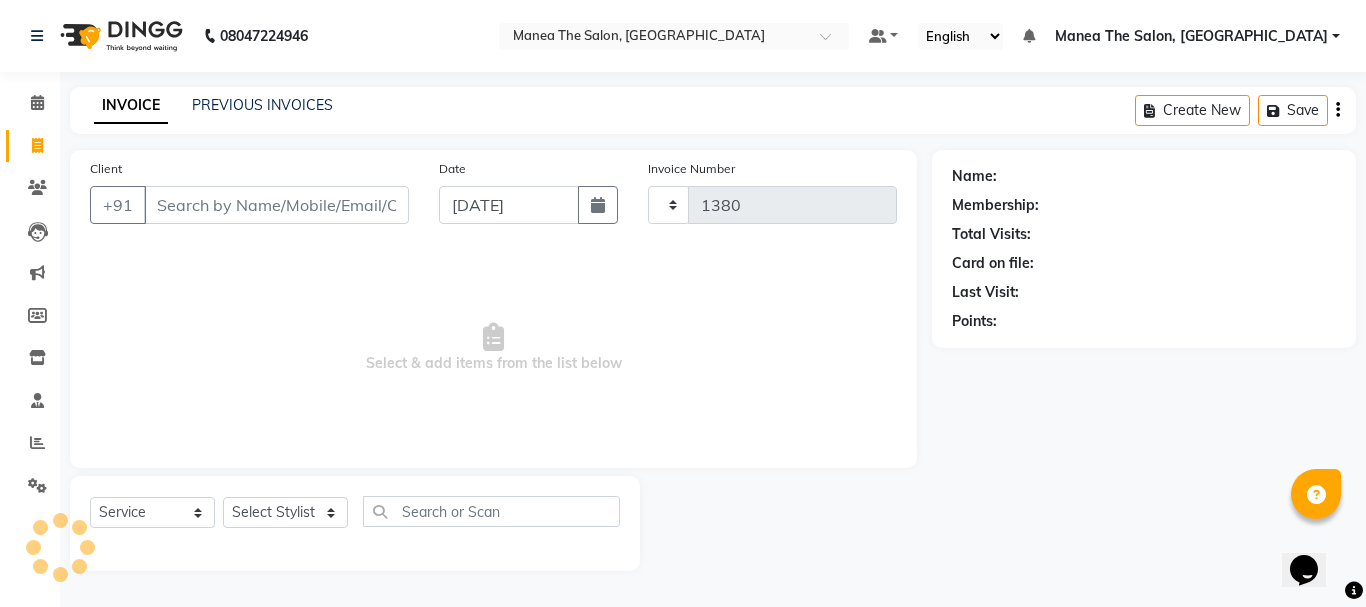 select on "7351" 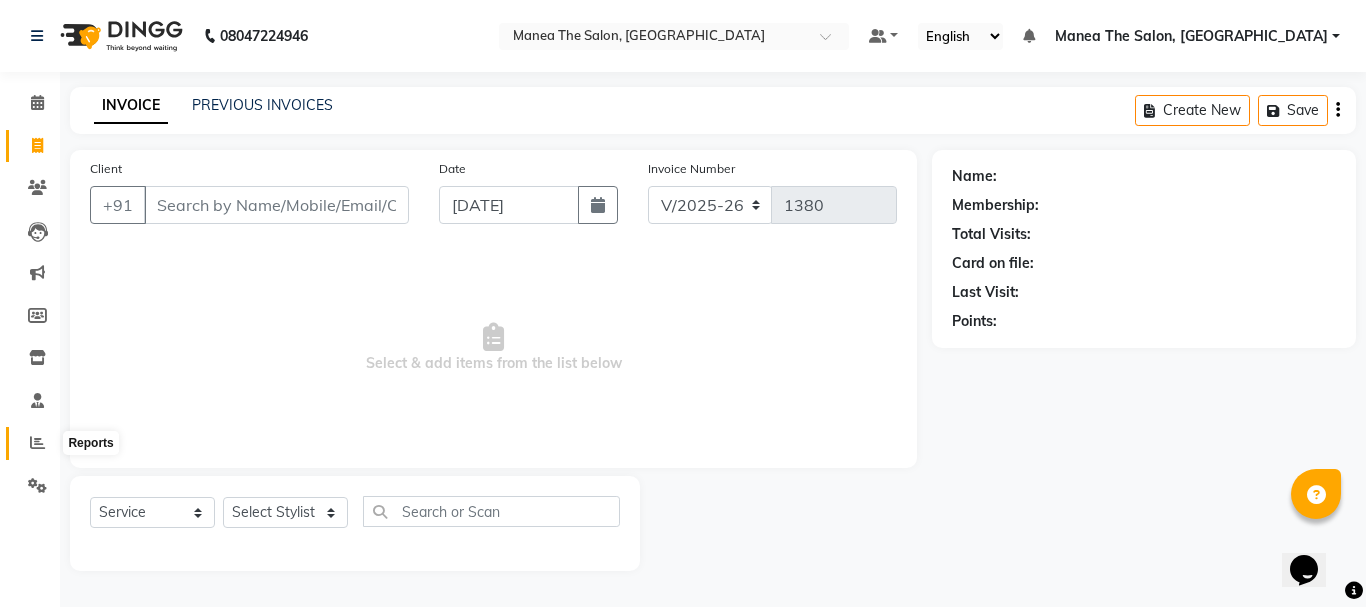 click 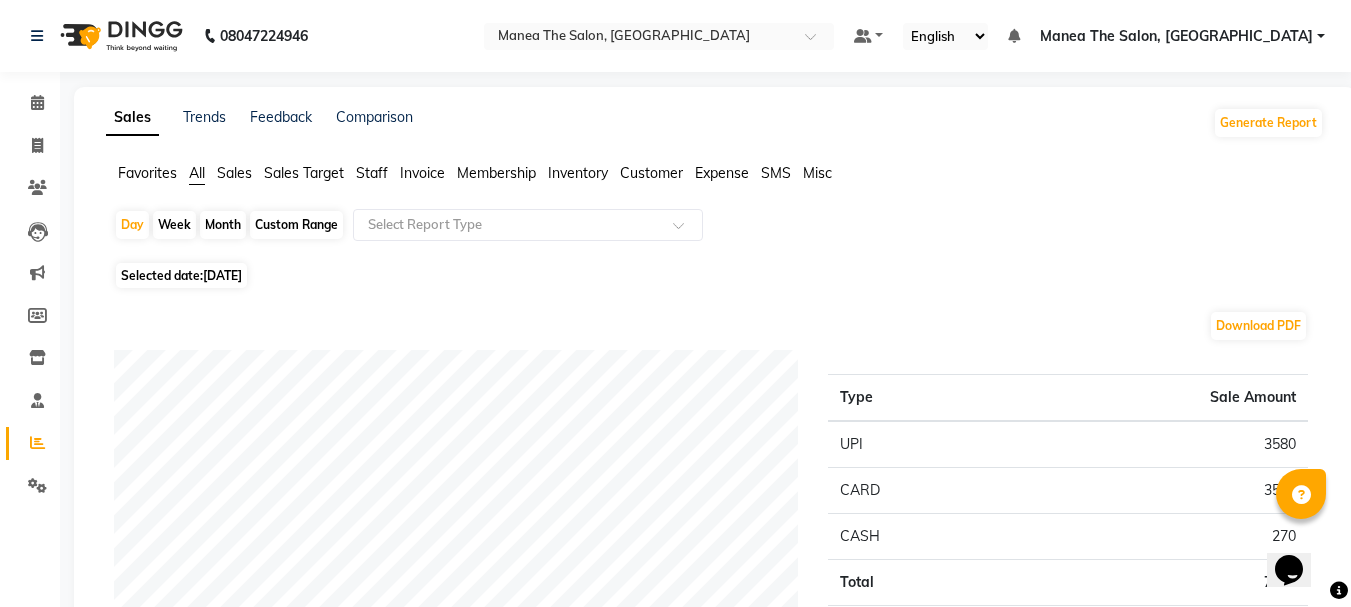 click on "Month" 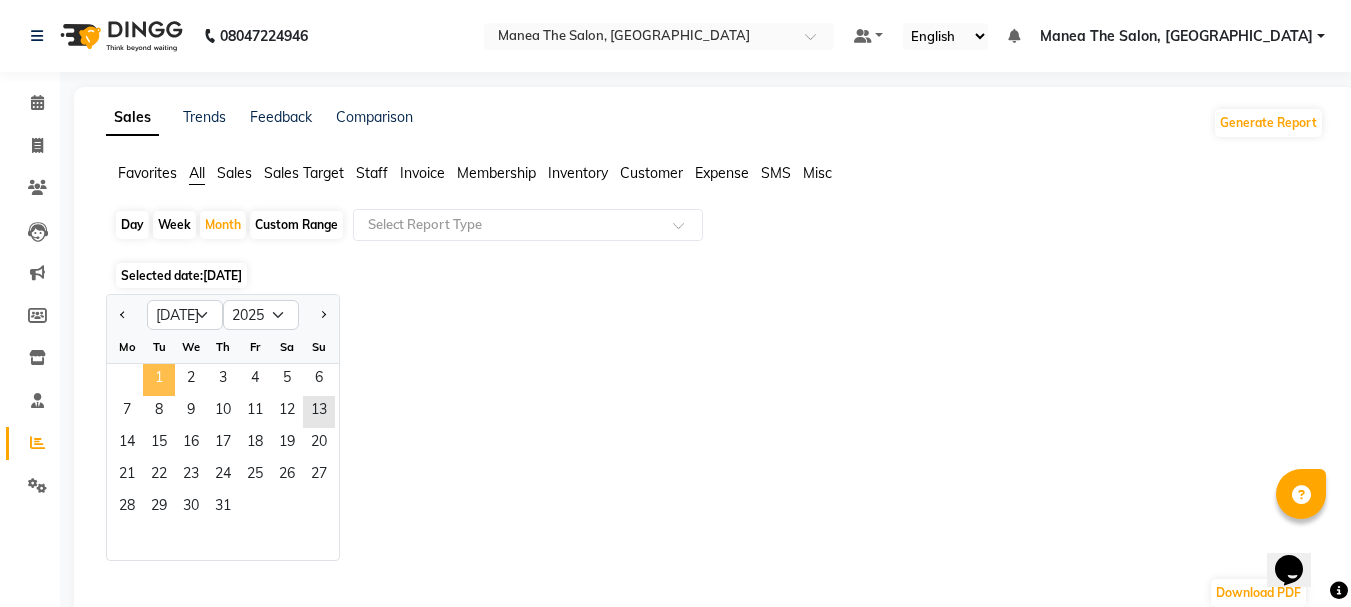 click on "1" 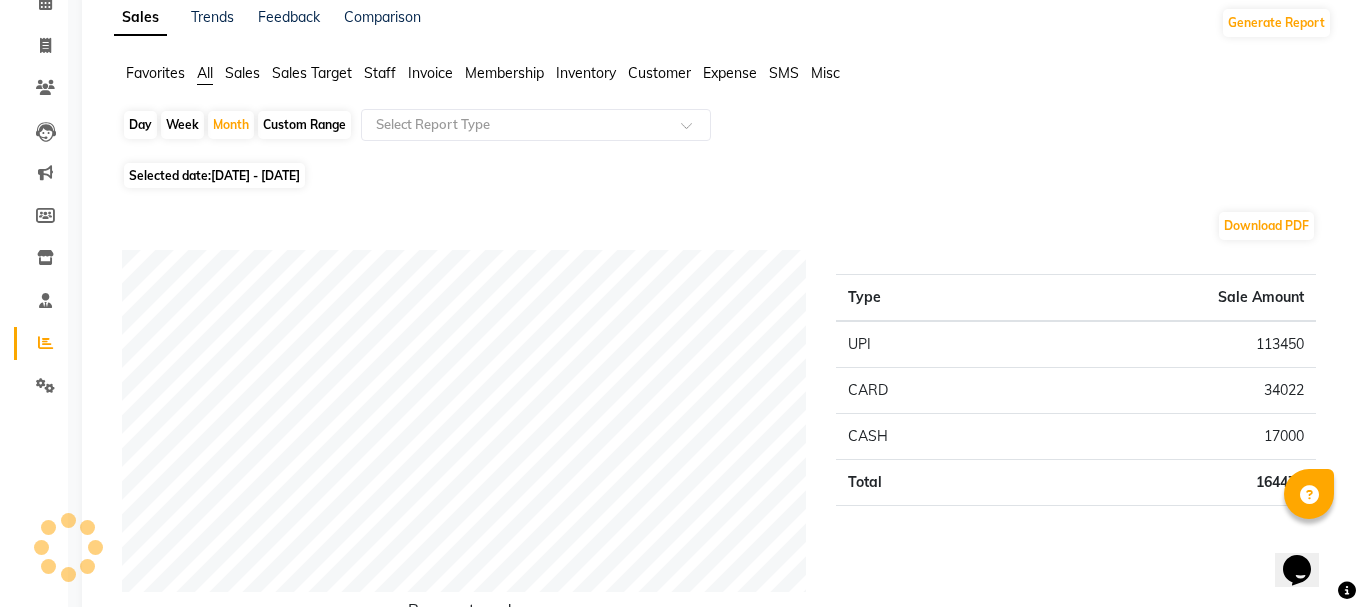 scroll, scrollTop: 0, scrollLeft: 0, axis: both 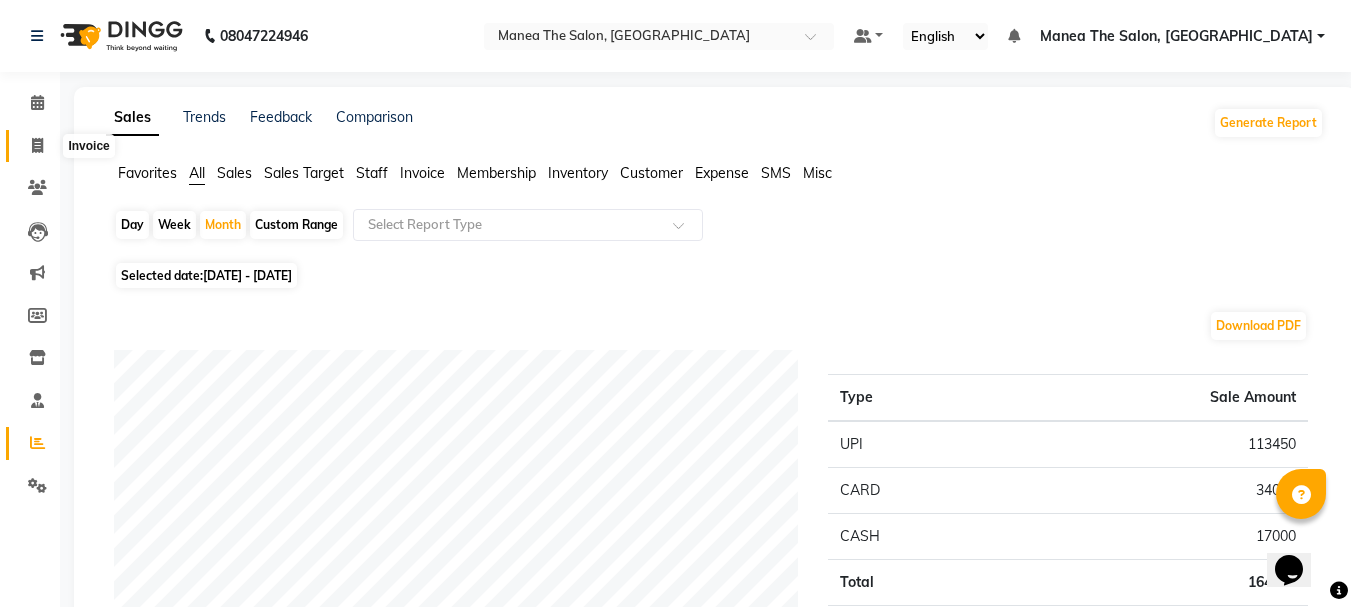 click 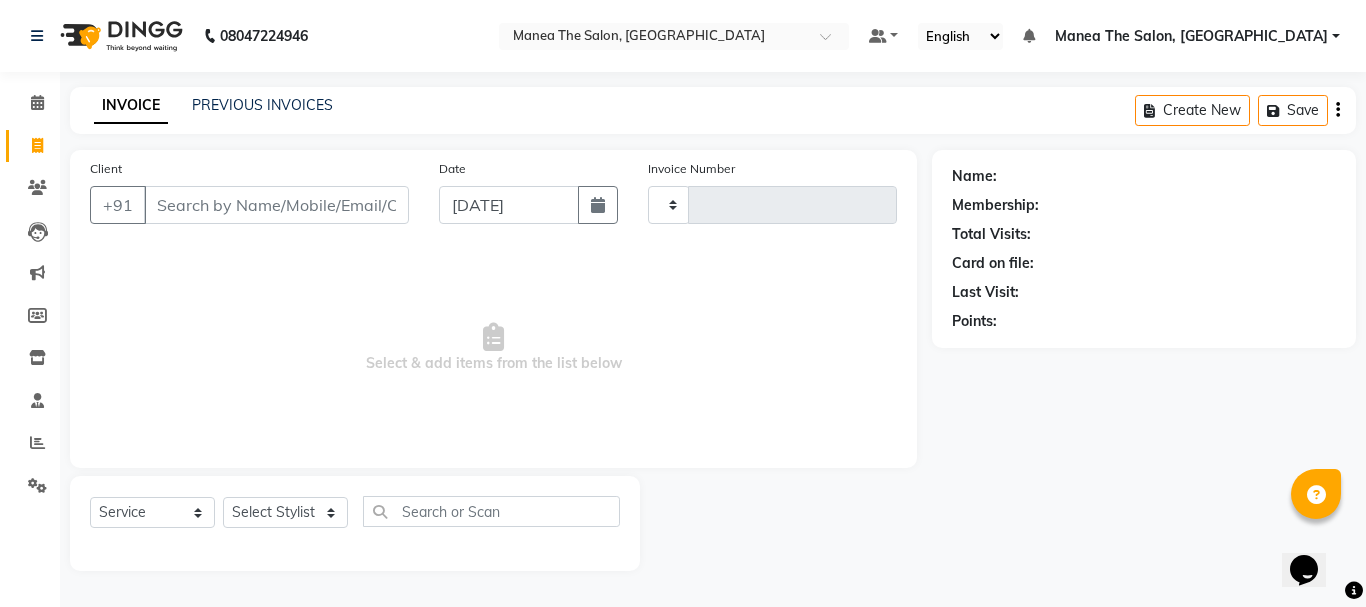 type on "1380" 